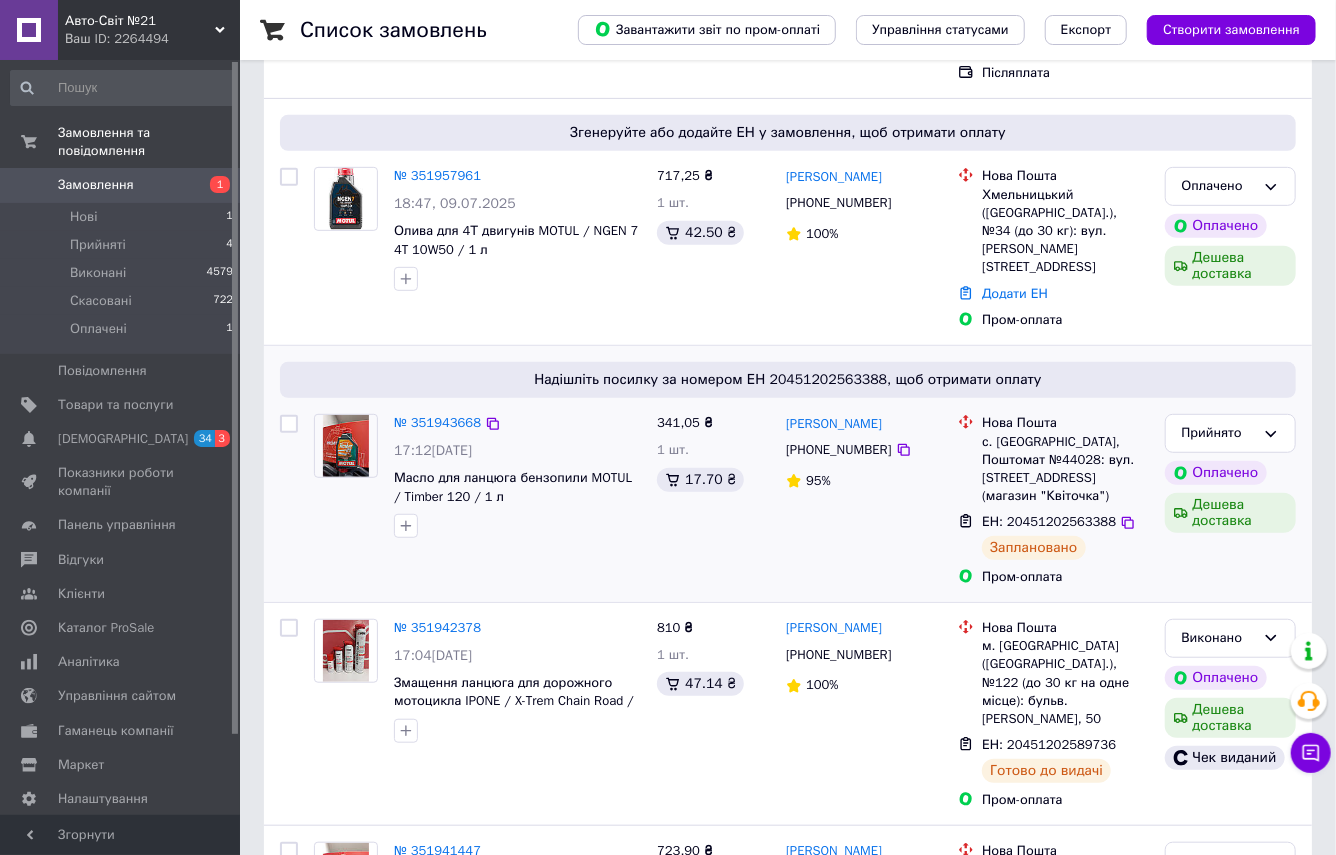 scroll, scrollTop: 0, scrollLeft: 0, axis: both 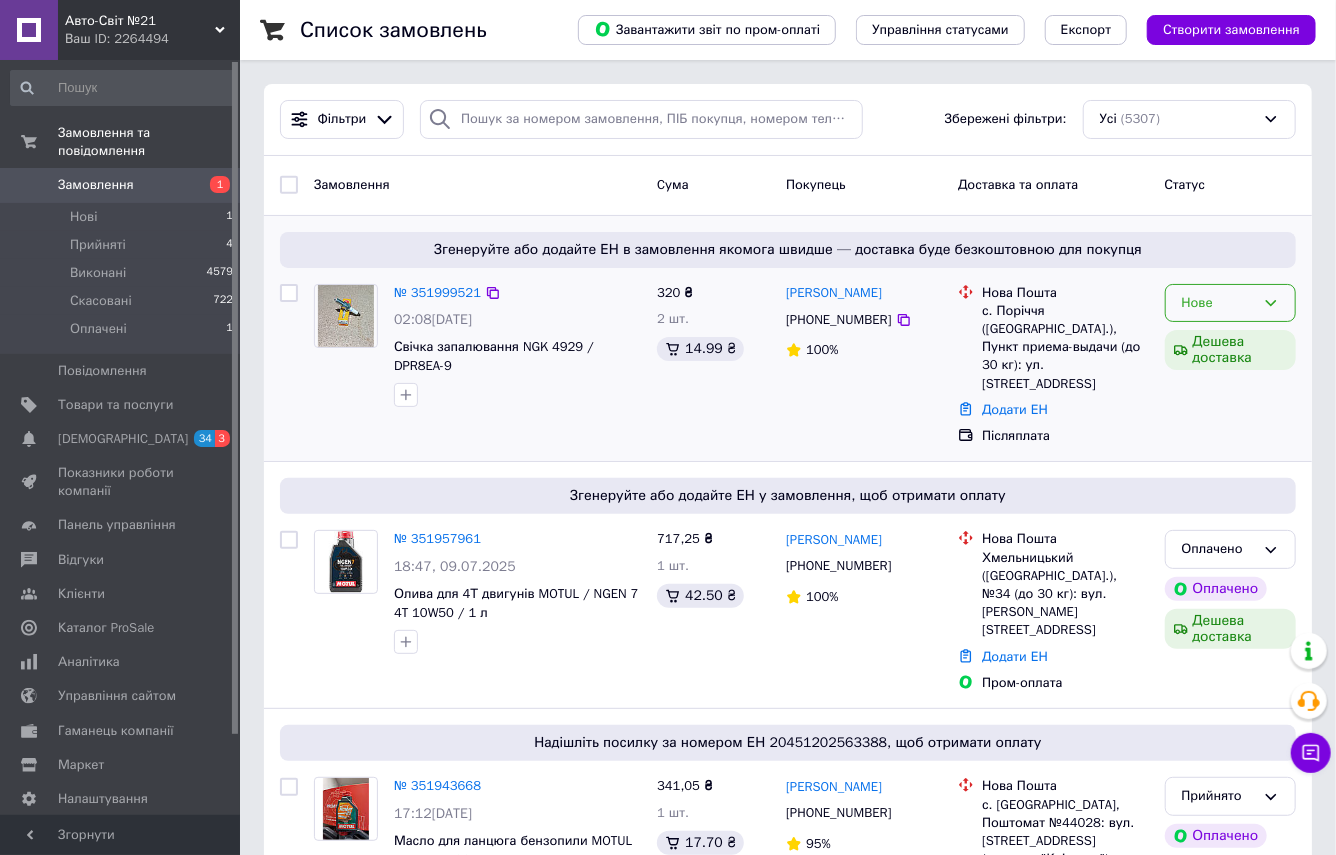 click on "Нове" at bounding box center [1218, 303] 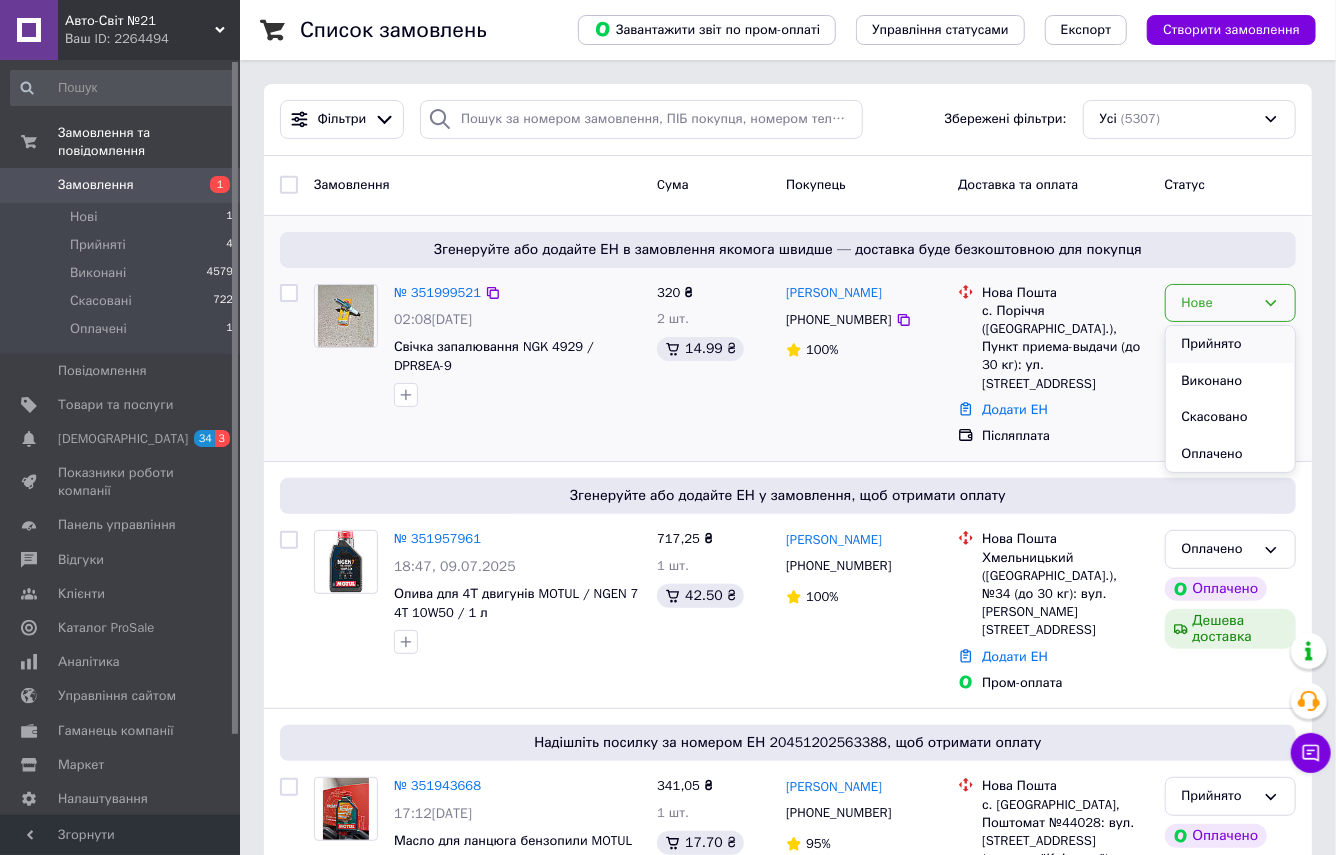 click on "Прийнято" at bounding box center (1230, 344) 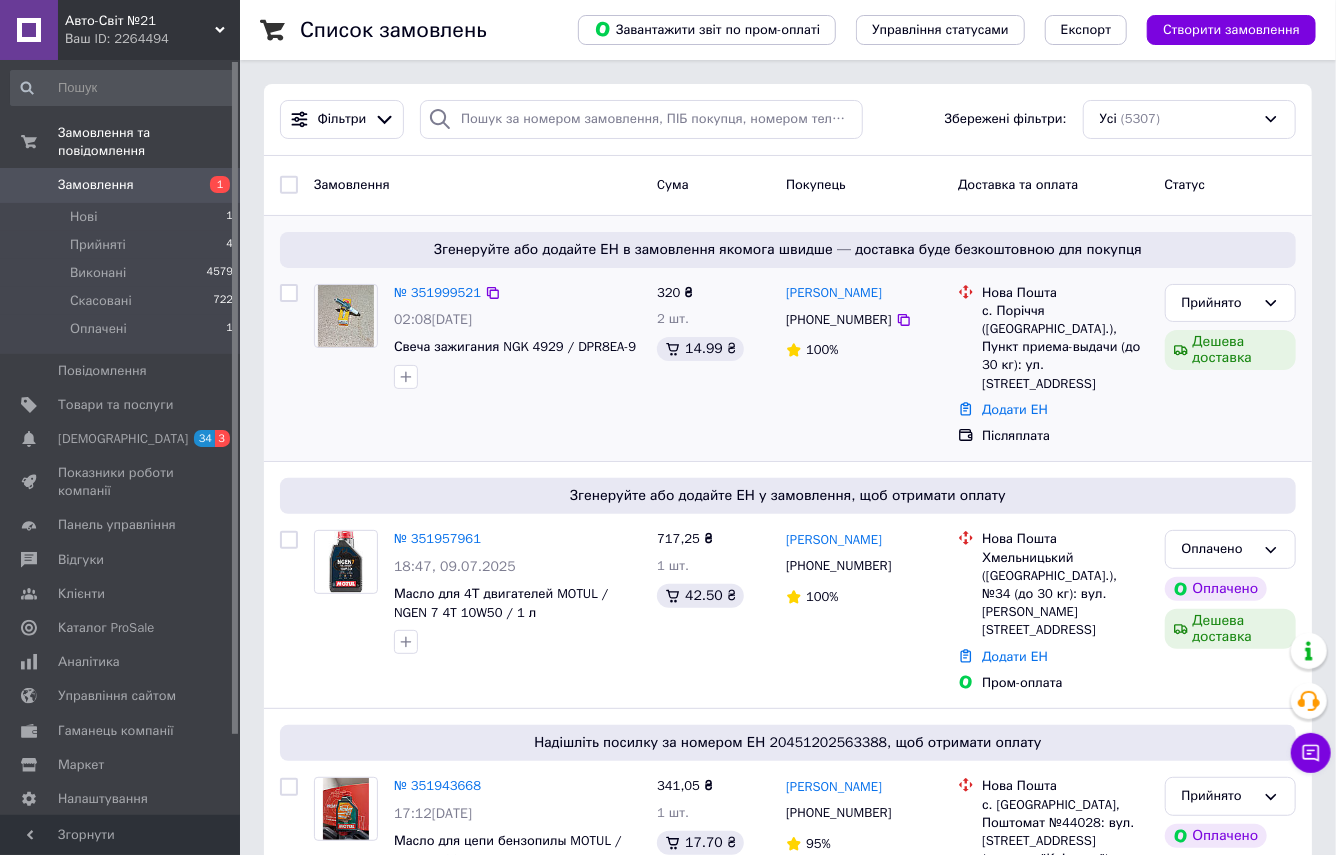 click on "[PHONE_NUMBER]" at bounding box center (838, 320) 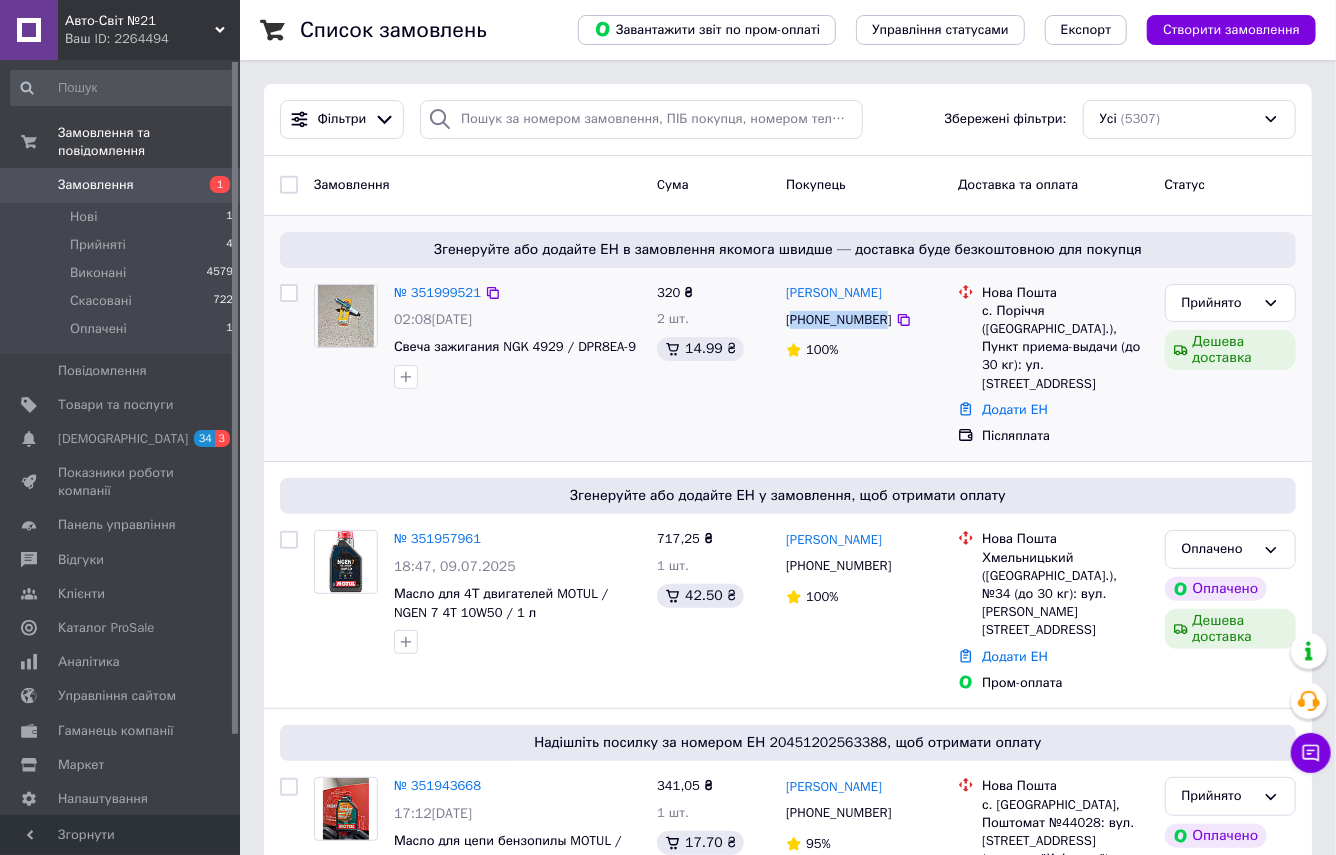 click on "[PHONE_NUMBER]" at bounding box center [838, 320] 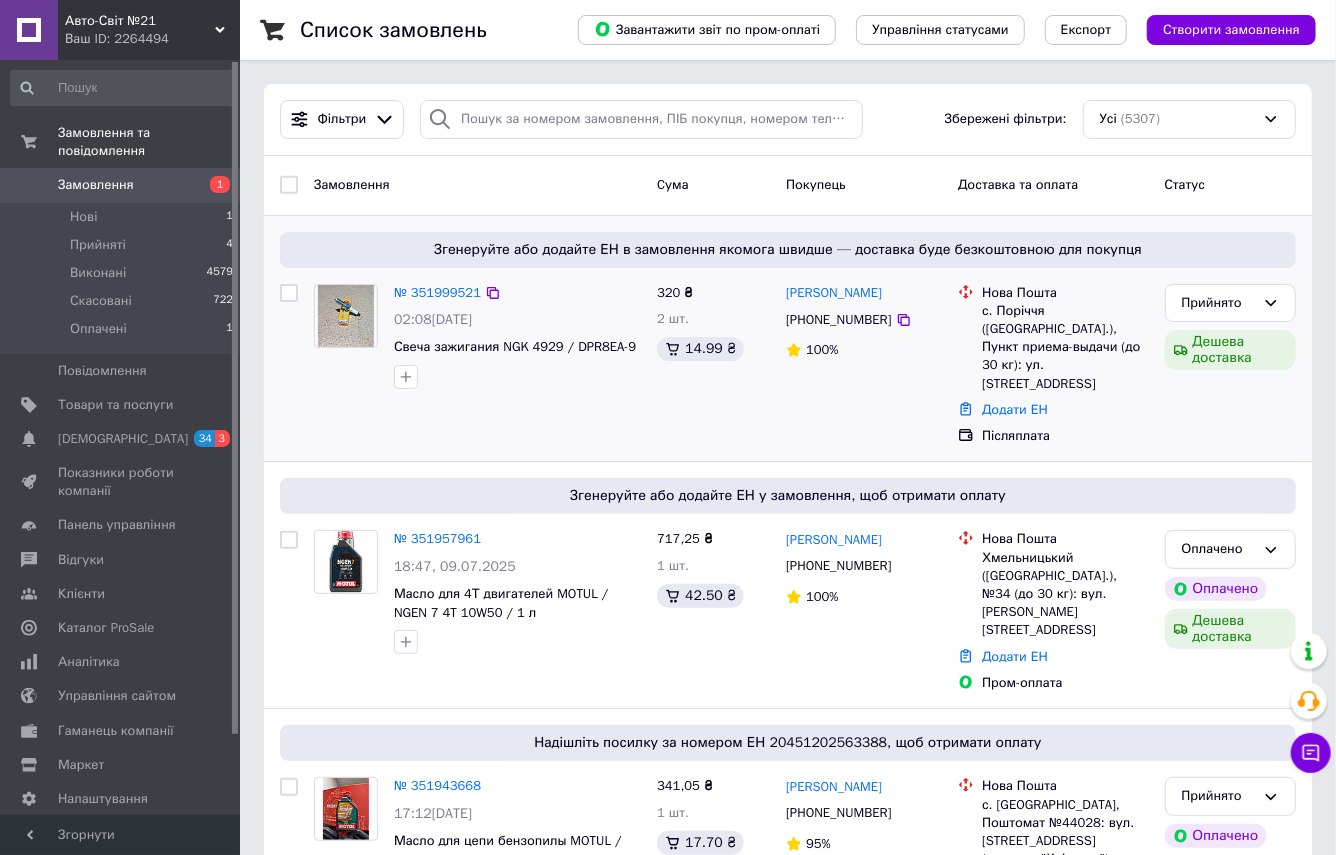 click on "Ермоленко Леонид +380685486647 100%" at bounding box center (864, 365) 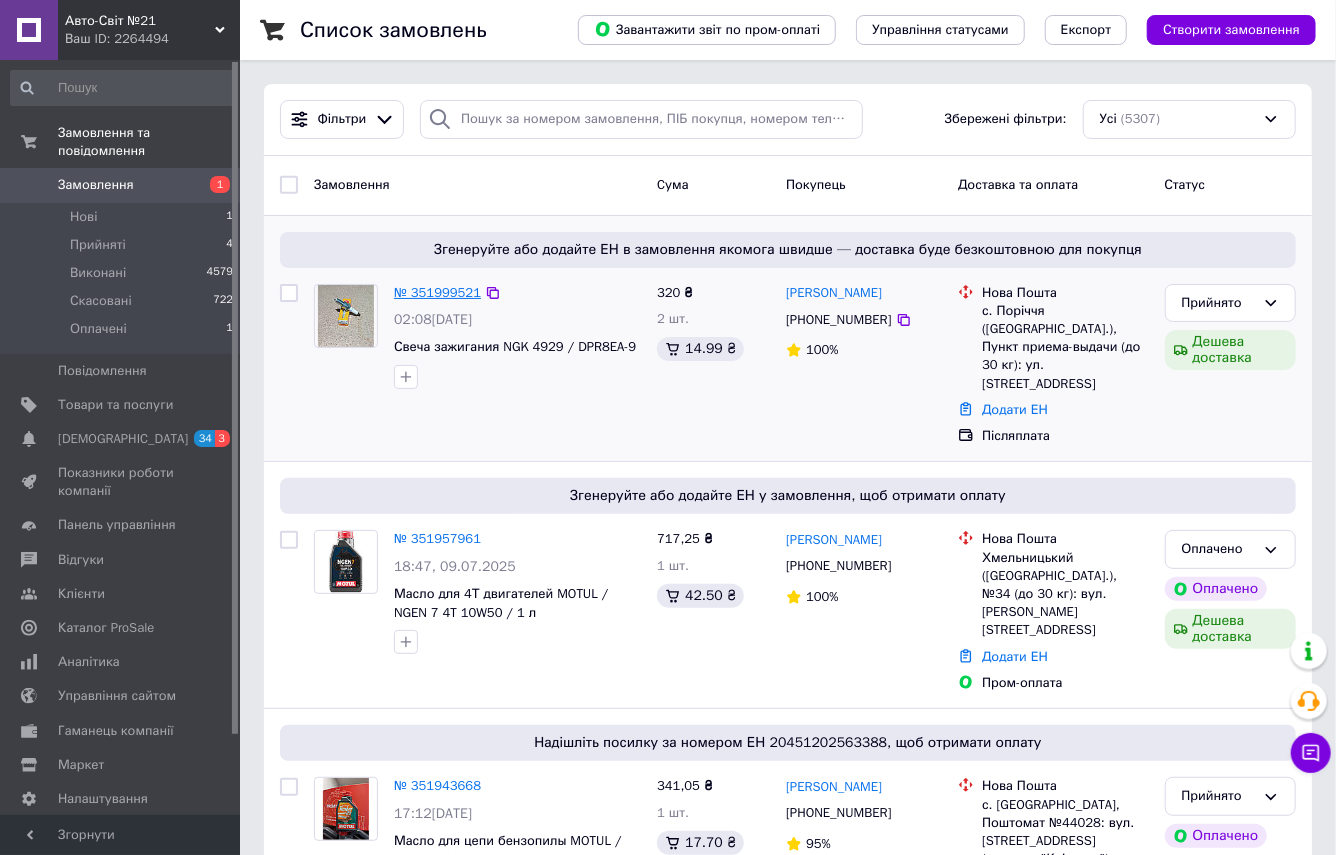 click on "№ 351999521" at bounding box center (437, 292) 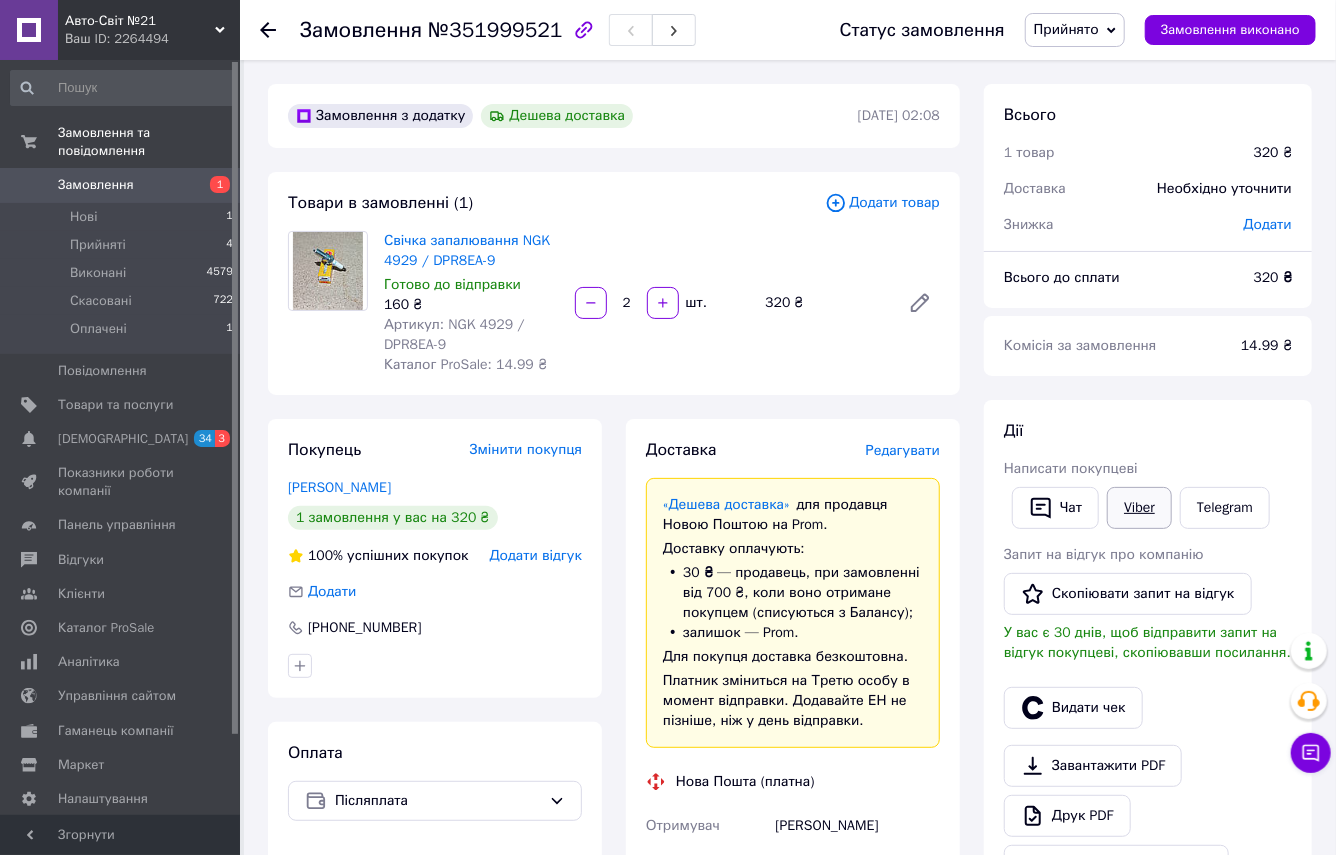 click on "Viber" at bounding box center (1139, 508) 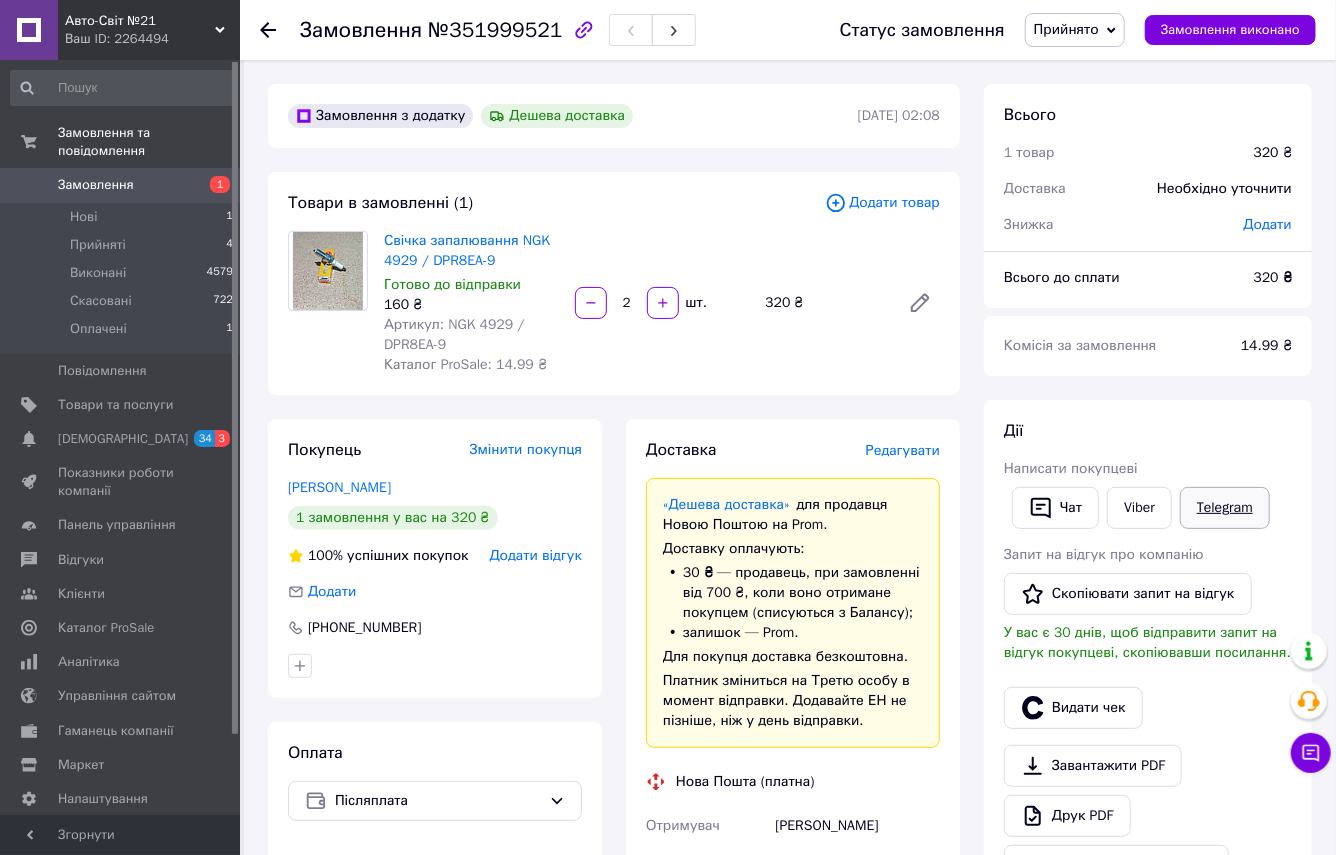 click on "Telegram" at bounding box center [1225, 508] 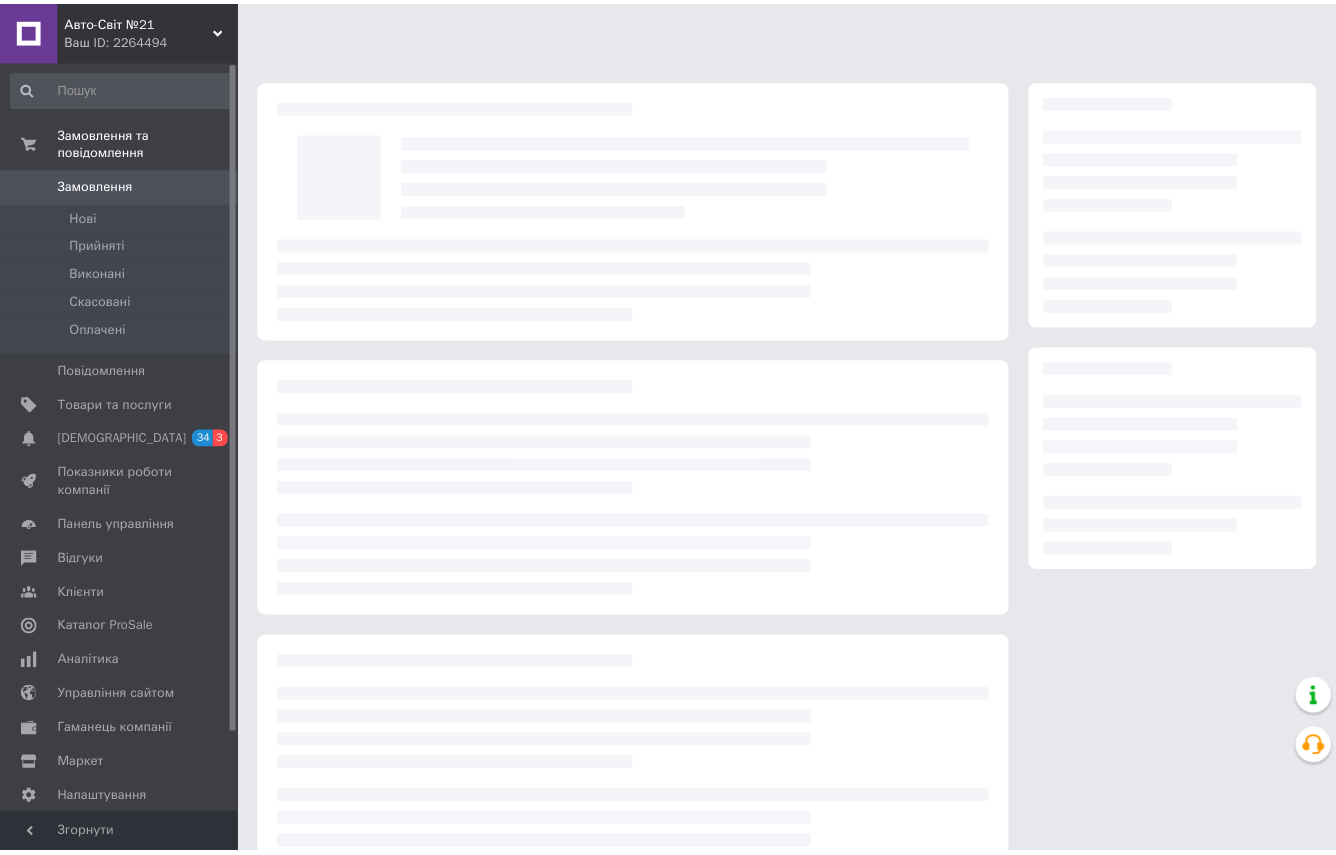 scroll, scrollTop: 0, scrollLeft: 0, axis: both 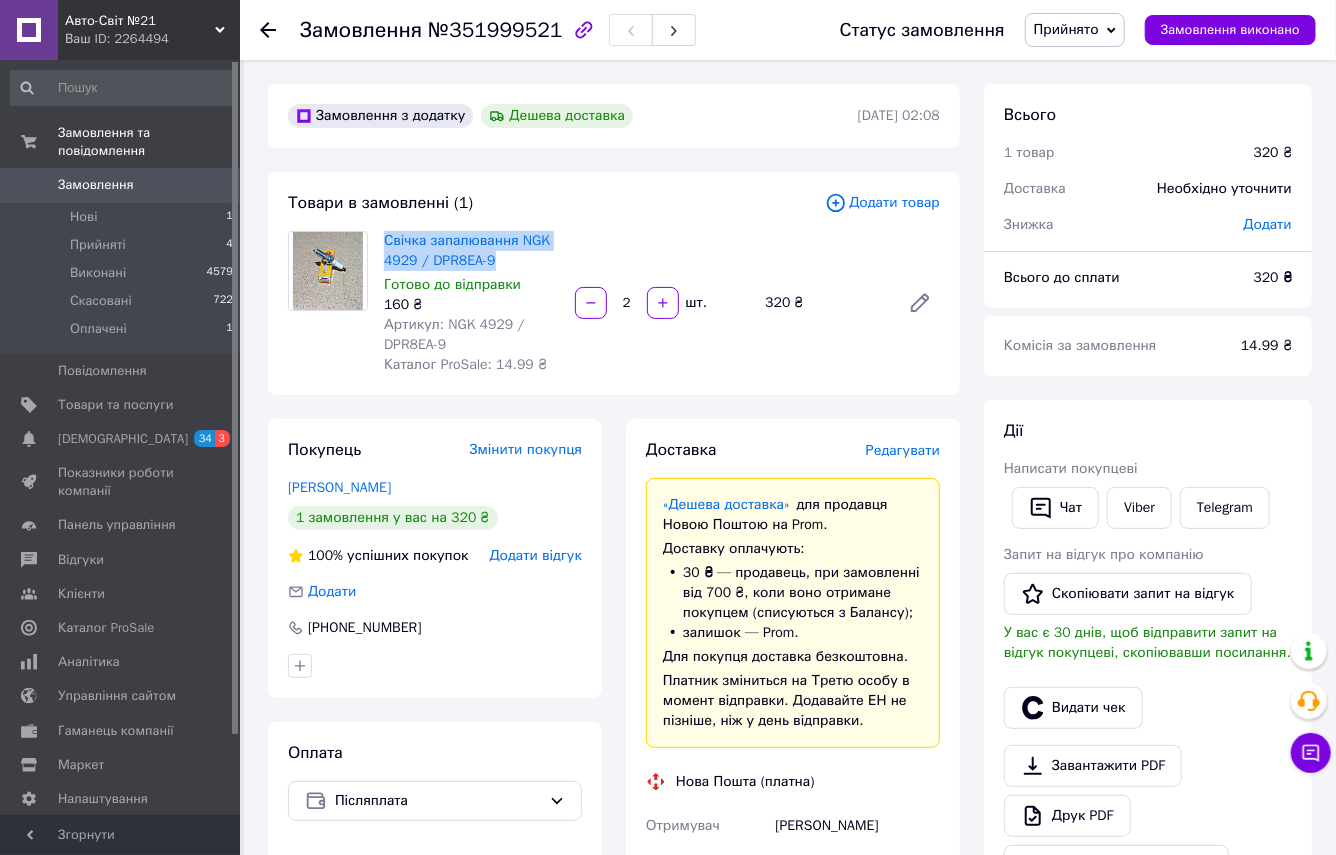 copy on "Свічка запалювання NGK 4929 / DPR8EA-9" 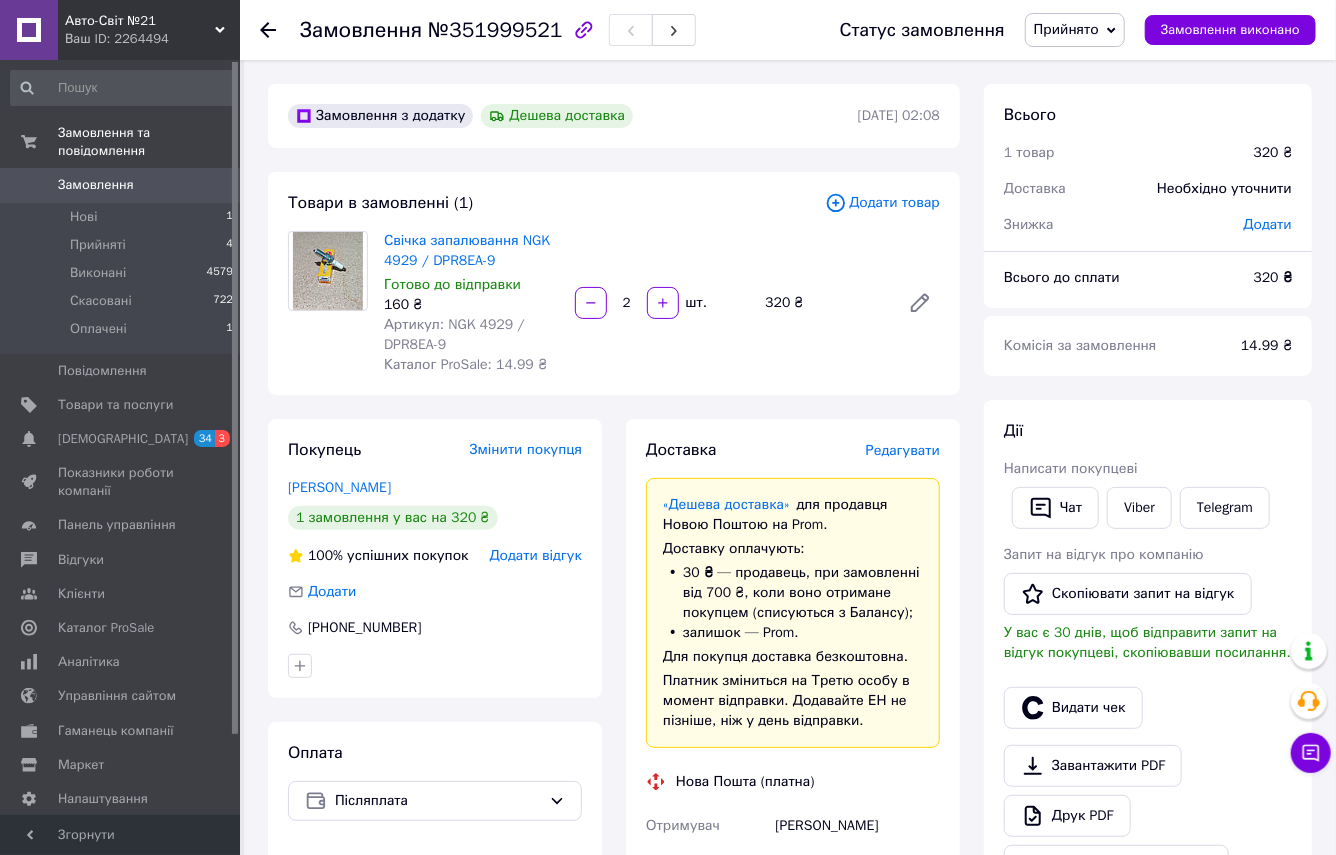 click on "Свічка запалювання NGK 4929 / DPR8EA-9 Готово до відправки 160 ₴ Артикул: NGK 4929 / DPR8EA-9 Каталог ProSale: 14.99 ₴  2   шт. 320 ₴" at bounding box center (662, 303) 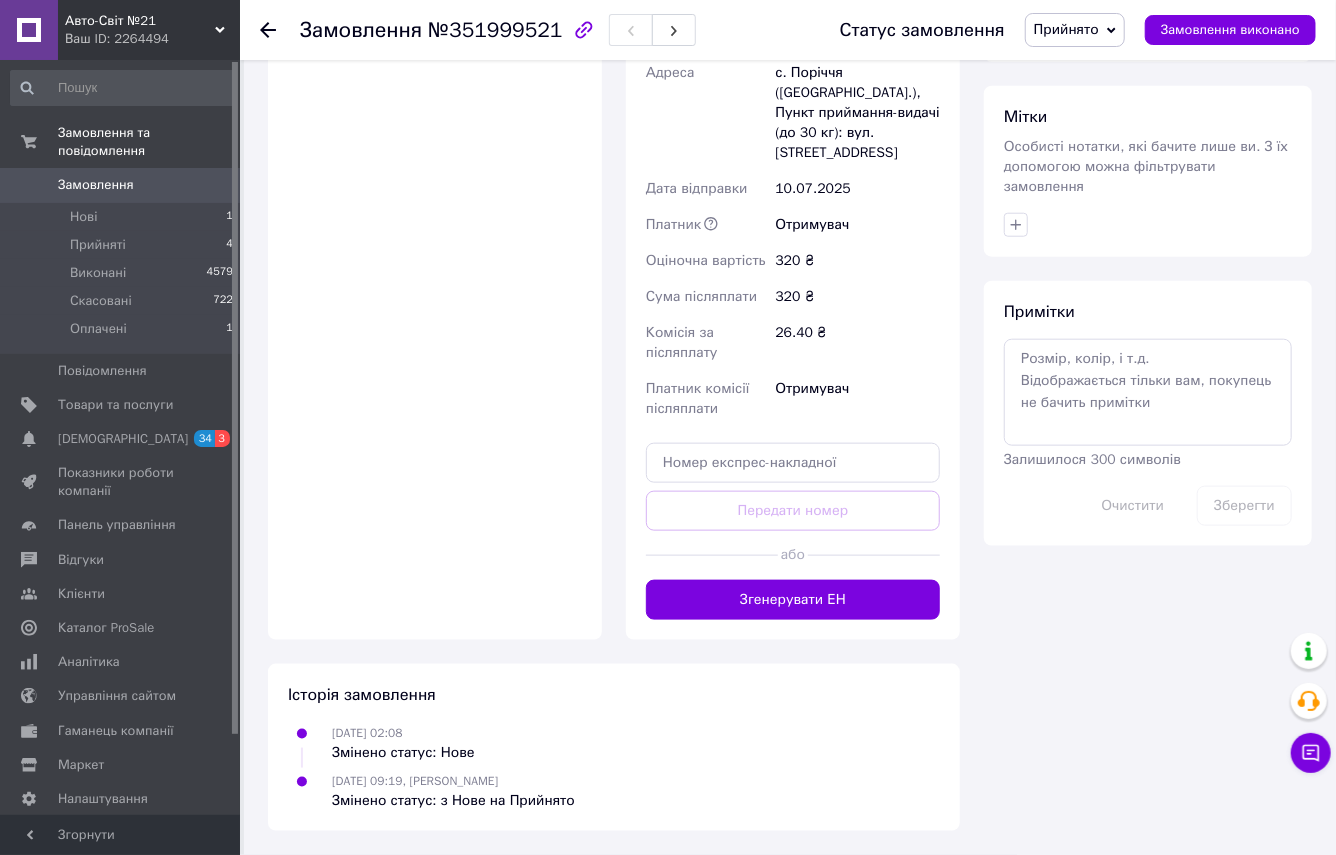 scroll, scrollTop: 1454, scrollLeft: 0, axis: vertical 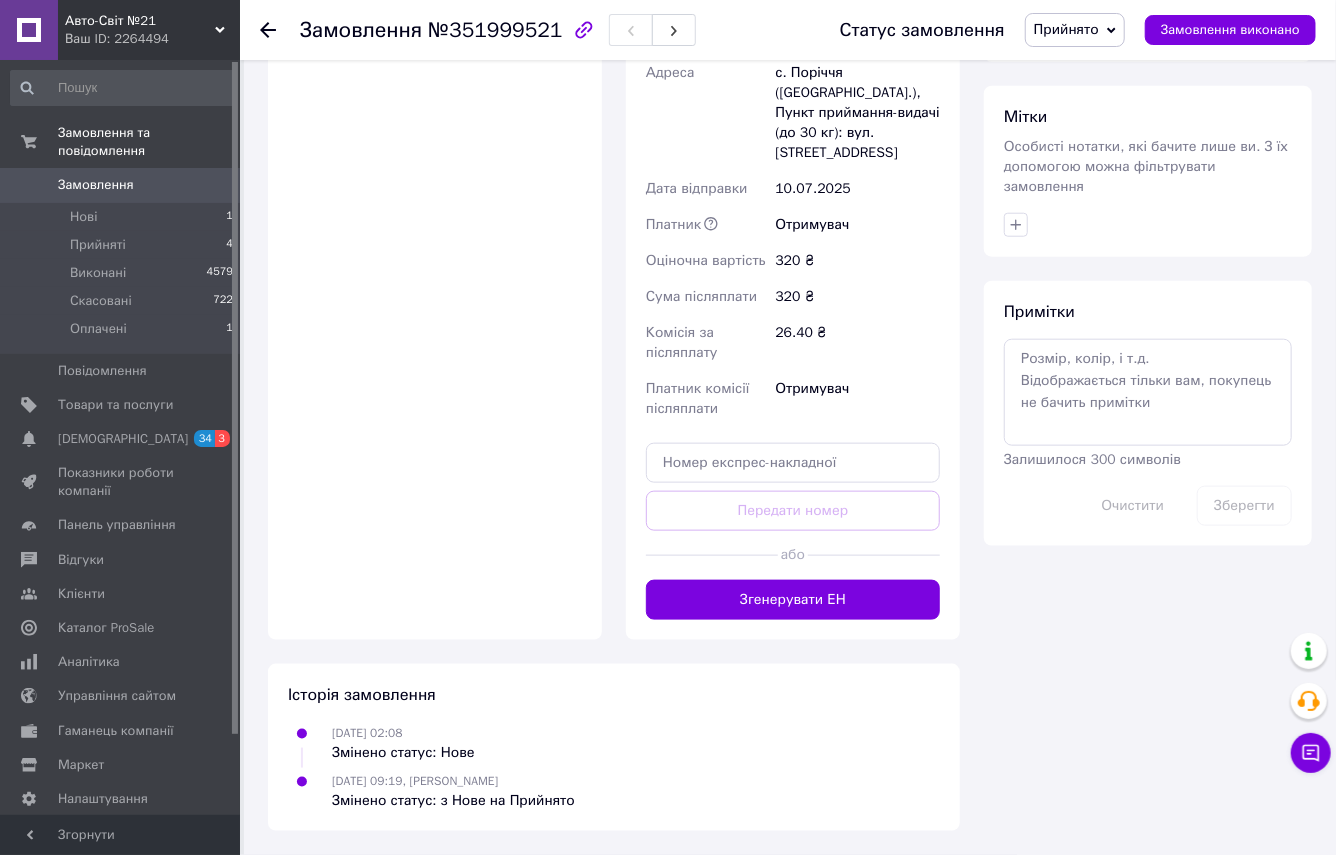 click on "Згенерувати ЕН" at bounding box center [793, 600] 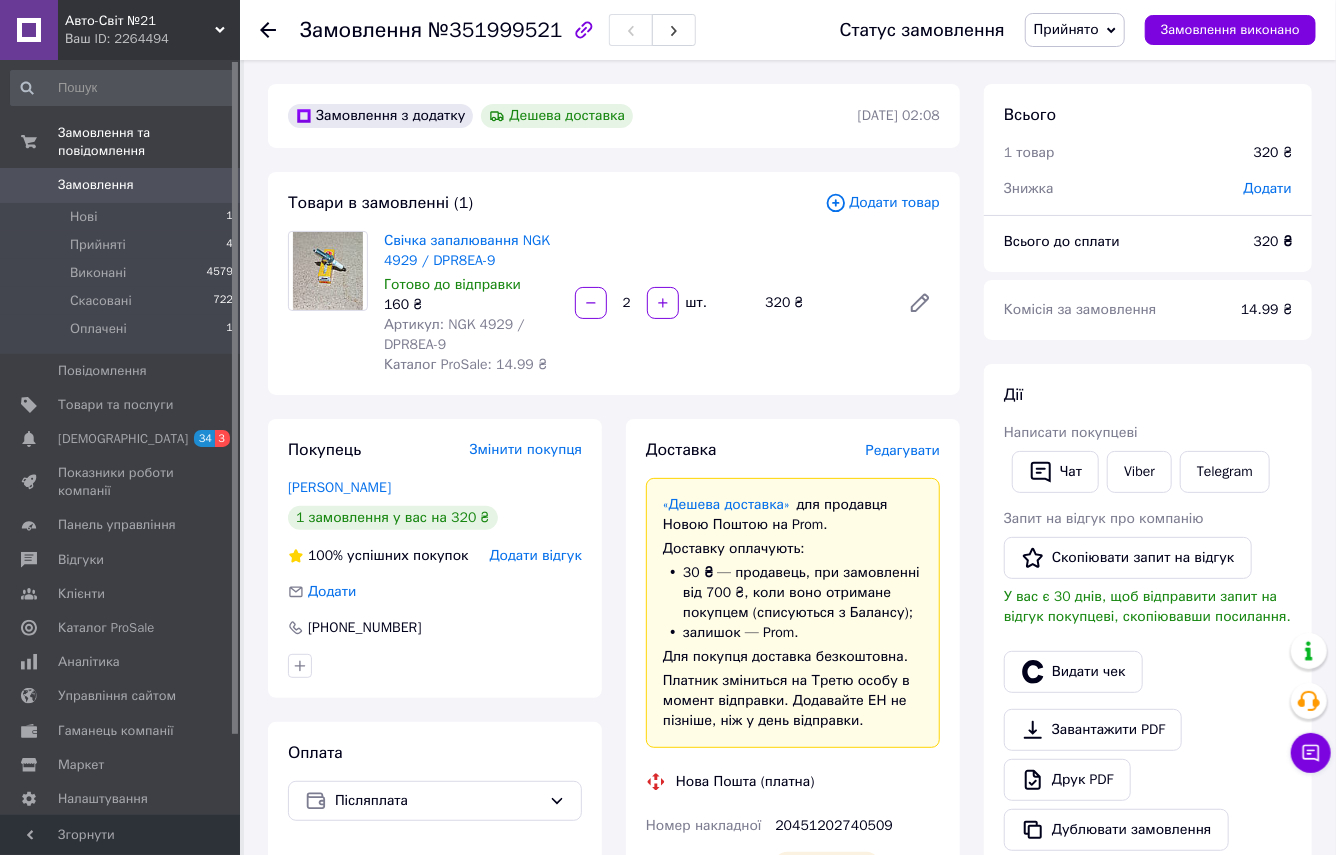 scroll, scrollTop: 0, scrollLeft: 0, axis: both 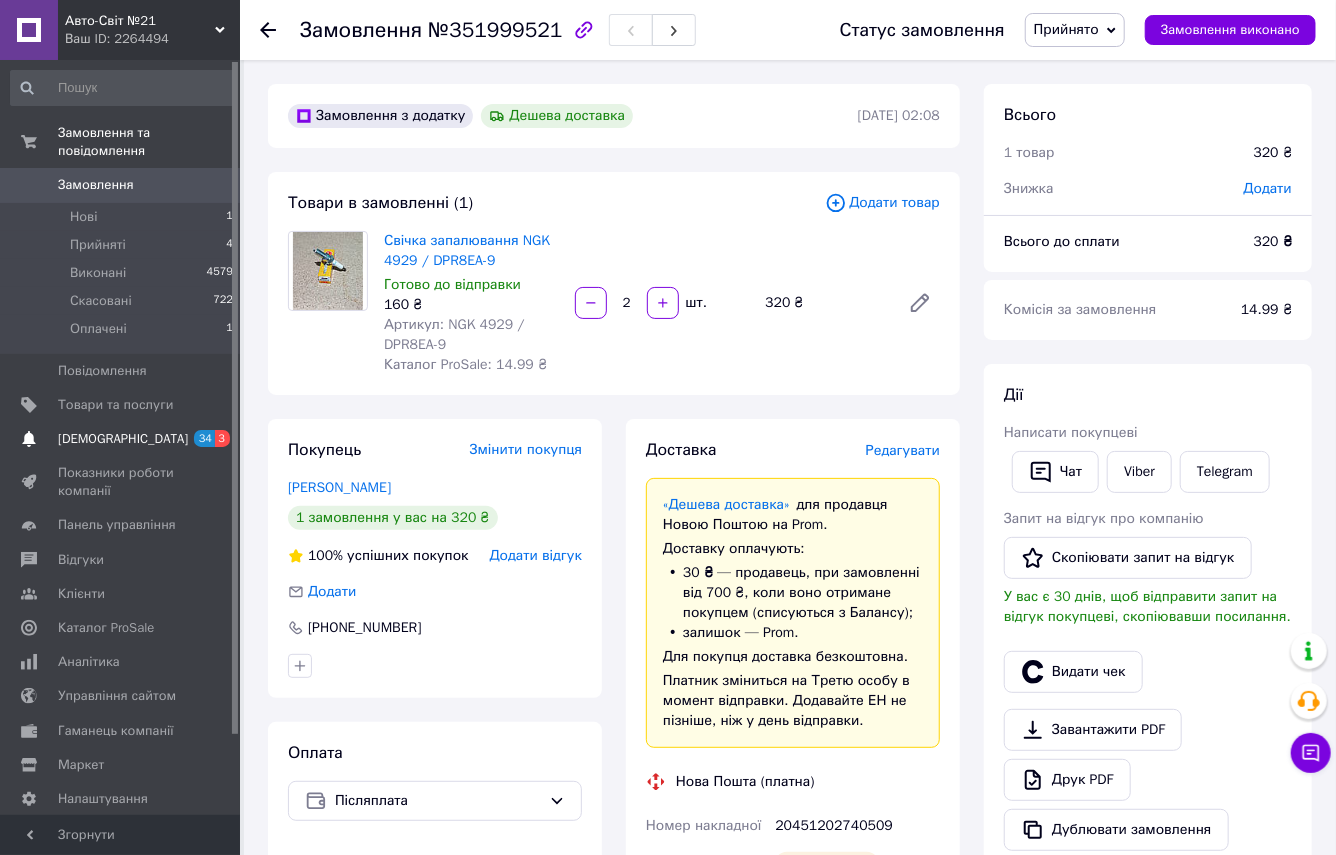 click on "[DEMOGRAPHIC_DATA]" at bounding box center (123, 439) 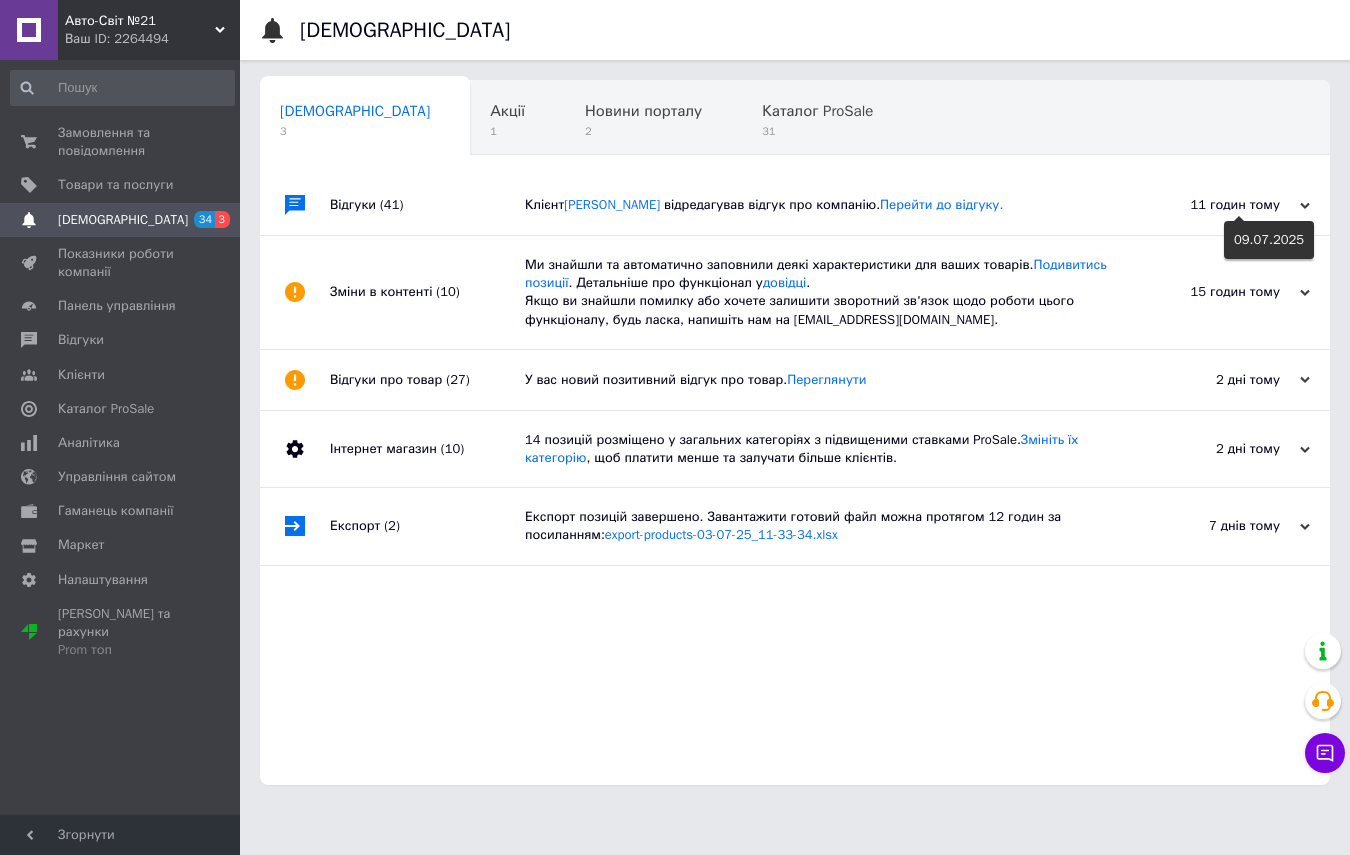 click on "11 годин тому" at bounding box center (1210, 205) 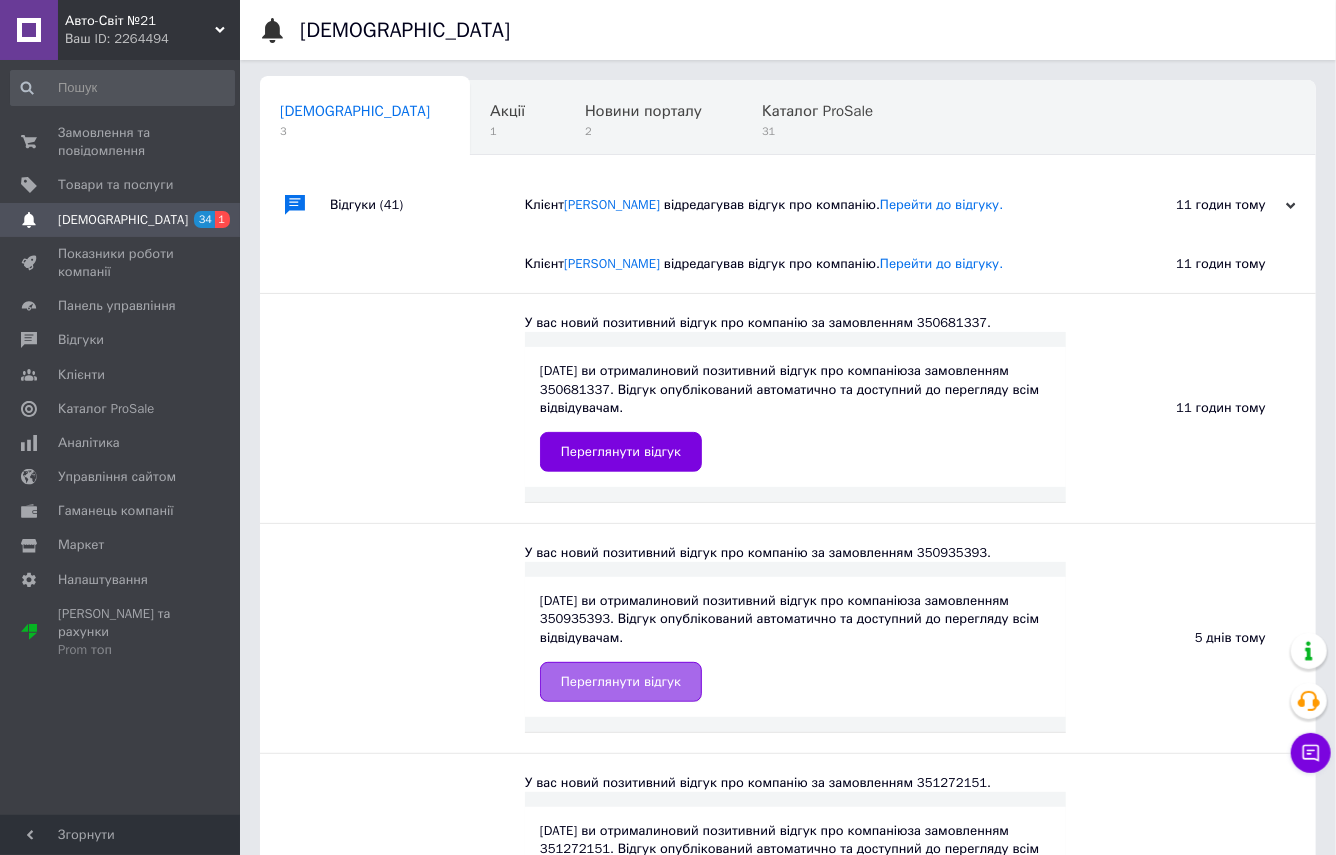 click on "Переглянути відгук" at bounding box center [621, 682] 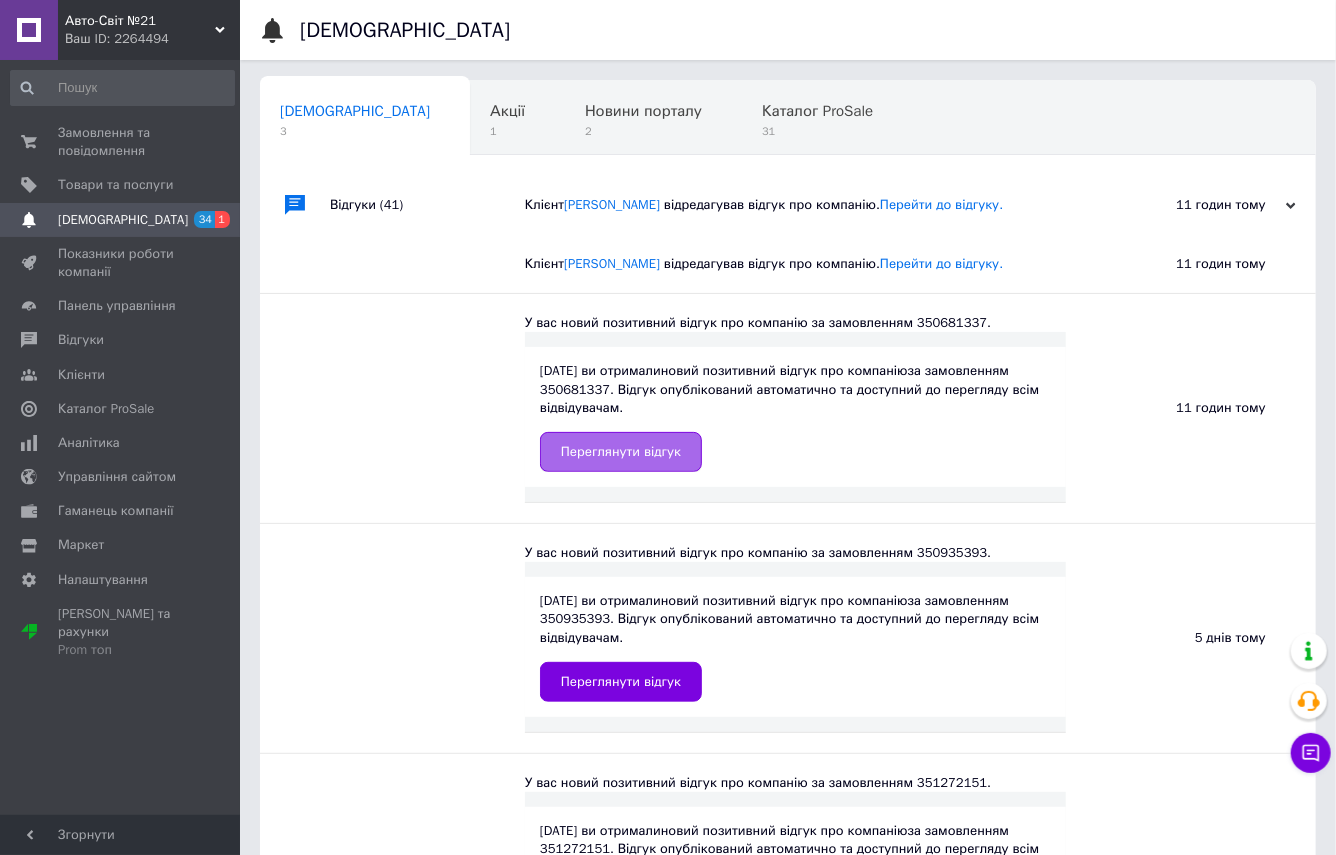 click on "Переглянути відгук" at bounding box center (621, 452) 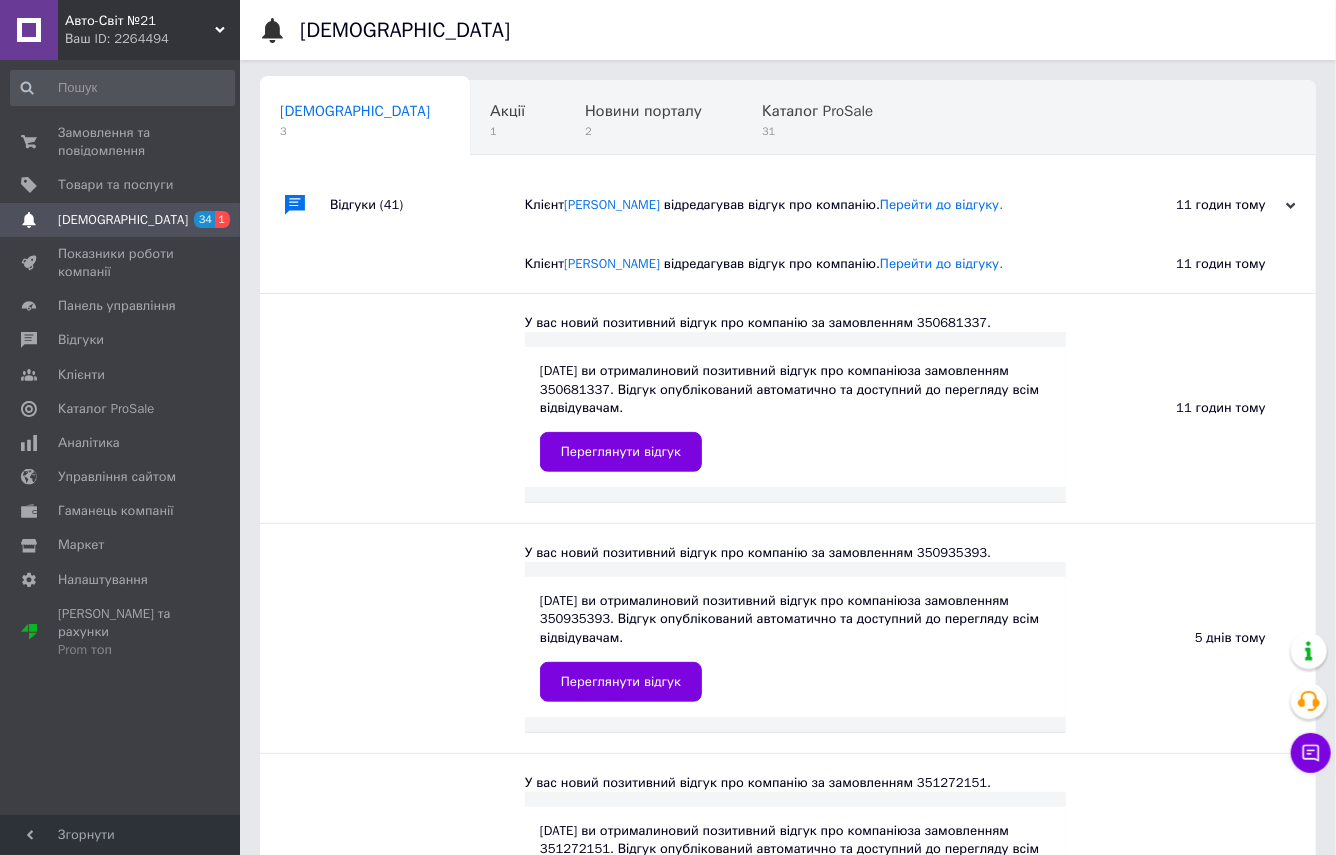 scroll, scrollTop: 363, scrollLeft: 0, axis: vertical 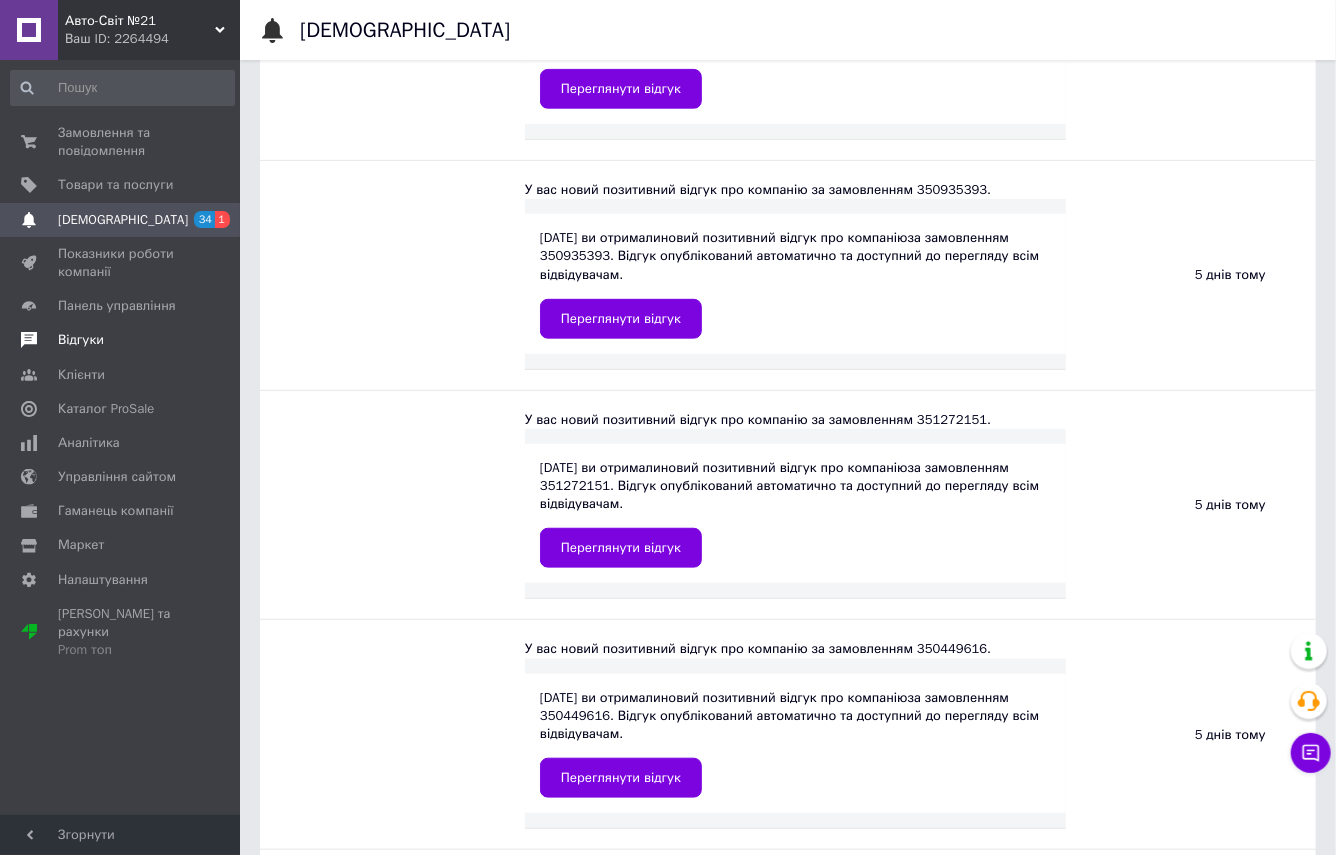 click on "Відгуки" at bounding box center (81, 340) 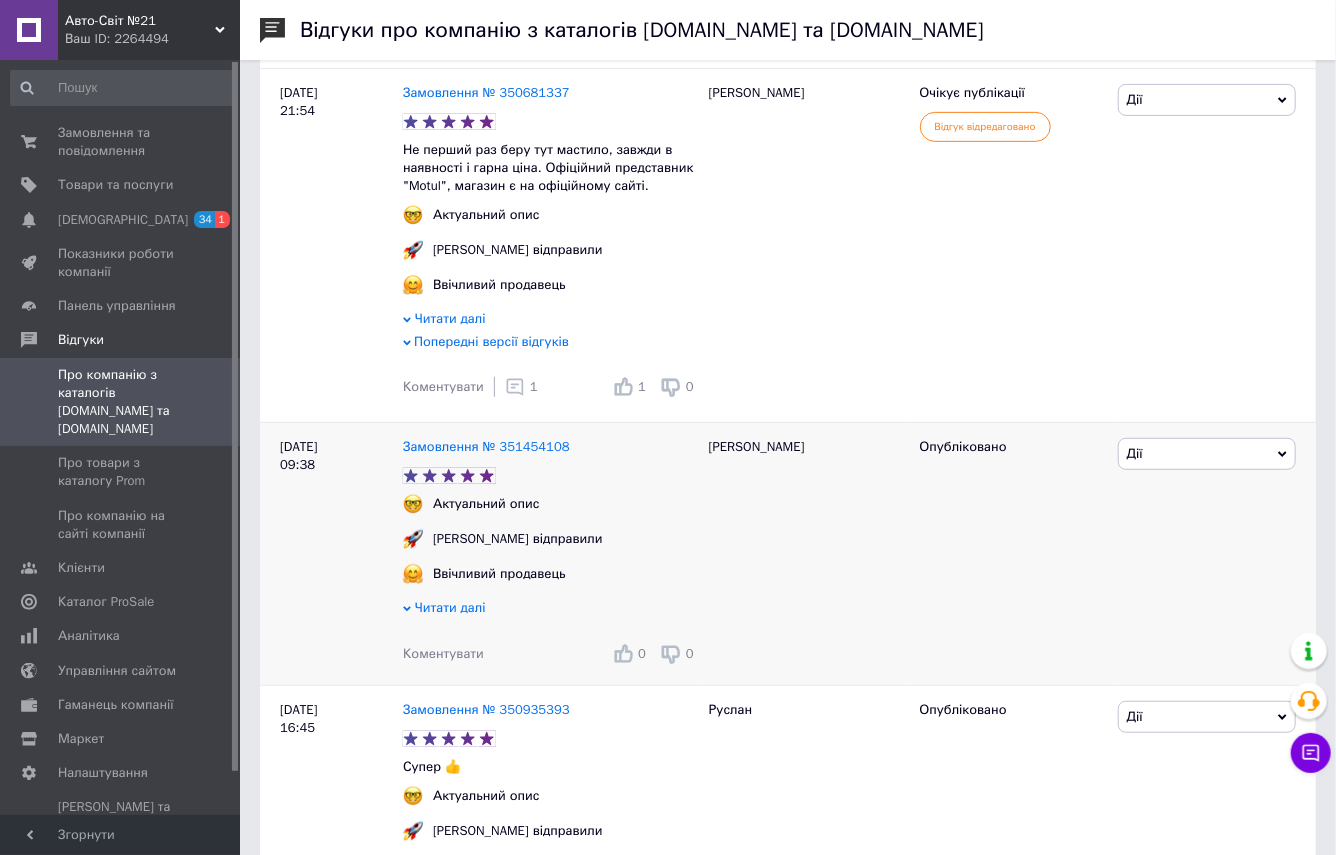scroll, scrollTop: 727, scrollLeft: 0, axis: vertical 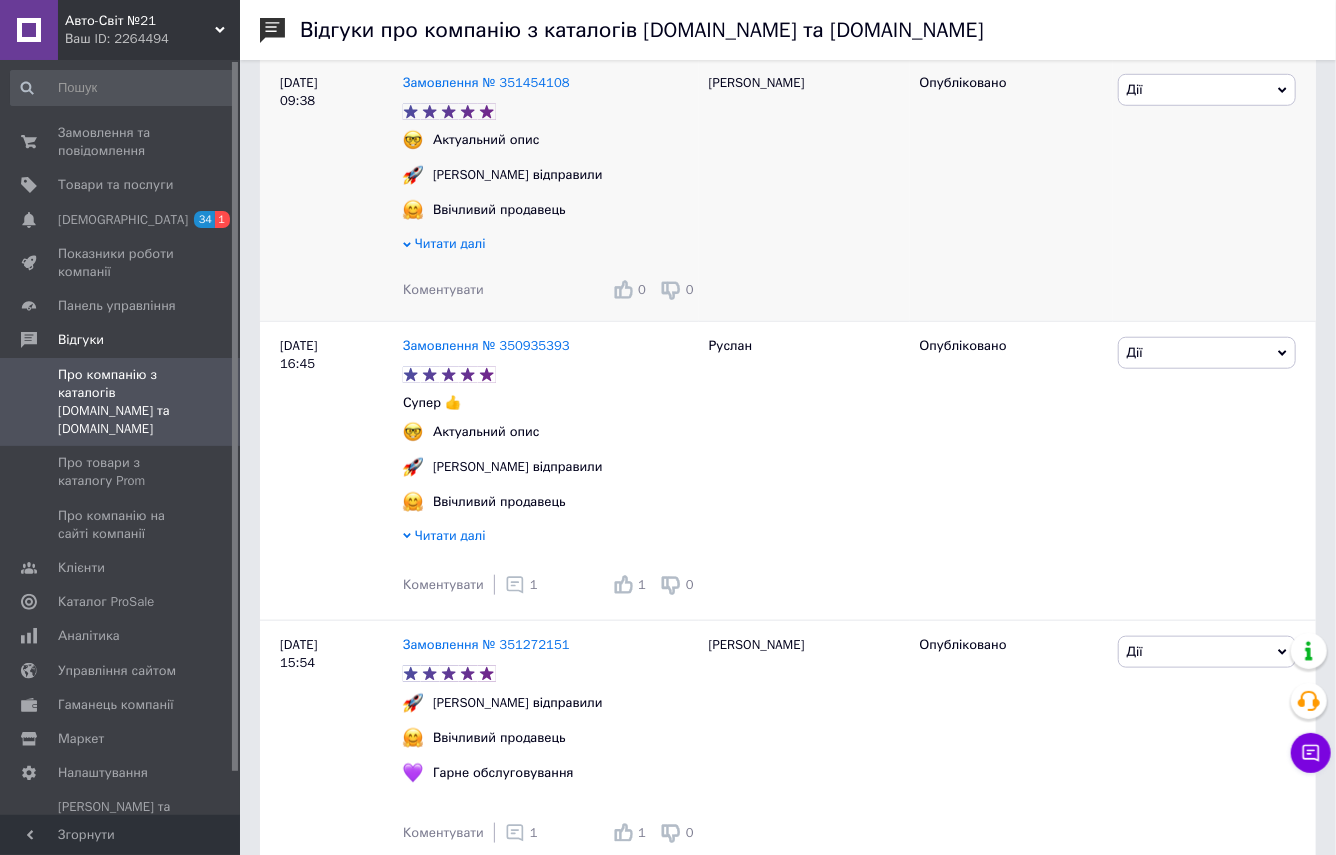 click on "Дії" at bounding box center (1207, 90) 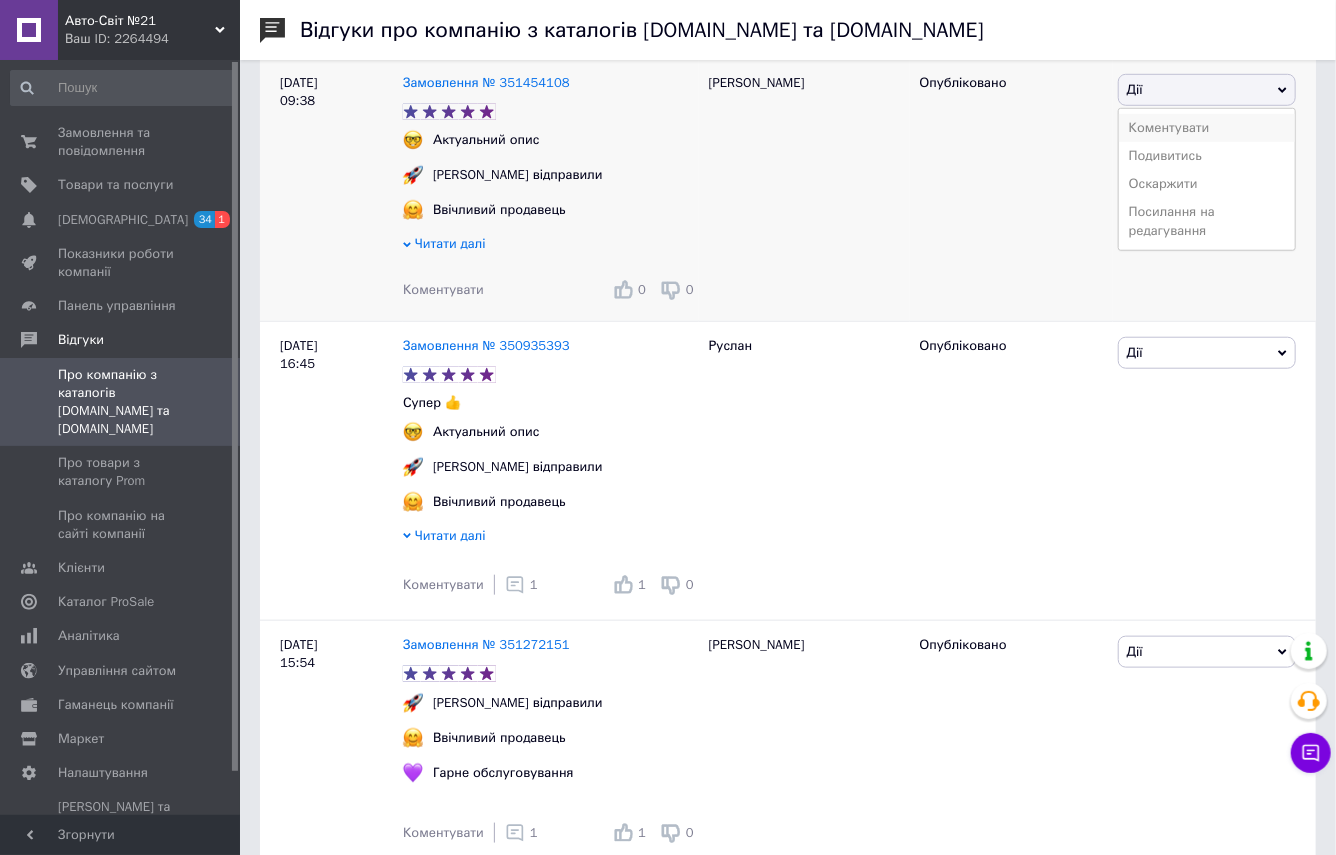 click on "Коментувати" at bounding box center (1207, 128) 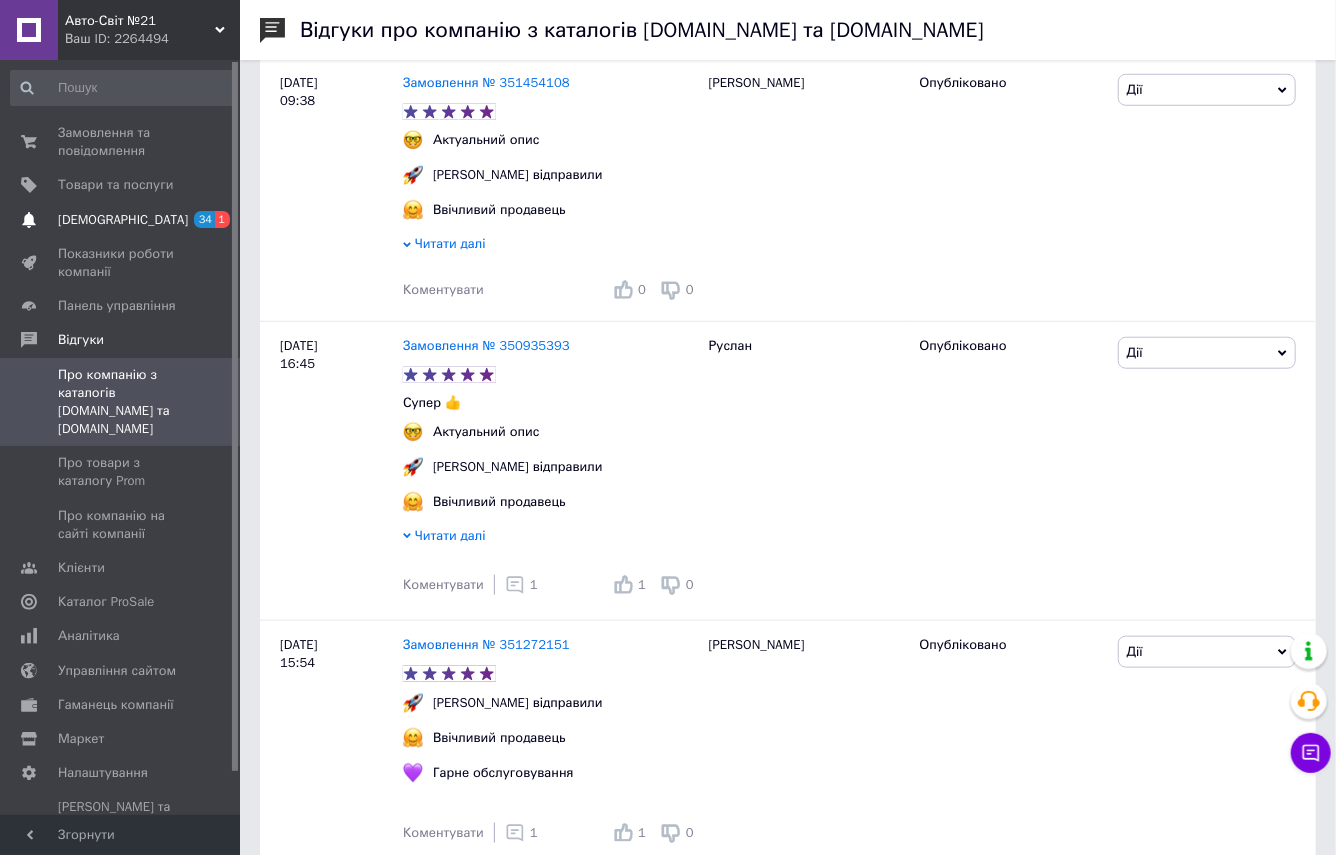 click on "[DEMOGRAPHIC_DATA]" at bounding box center (123, 220) 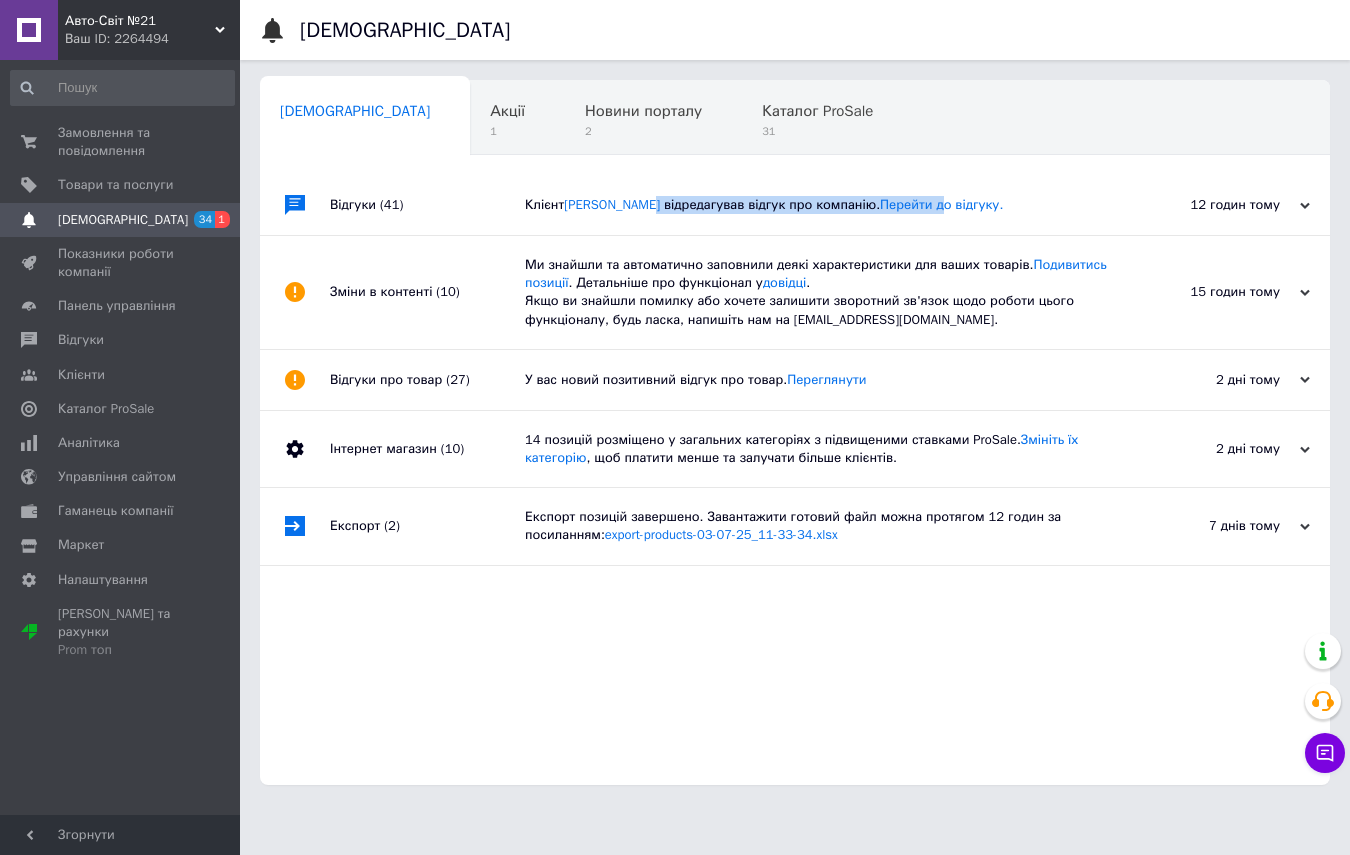 drag, startPoint x: 655, startPoint y: 206, endPoint x: 1074, endPoint y: 225, distance: 419.43057 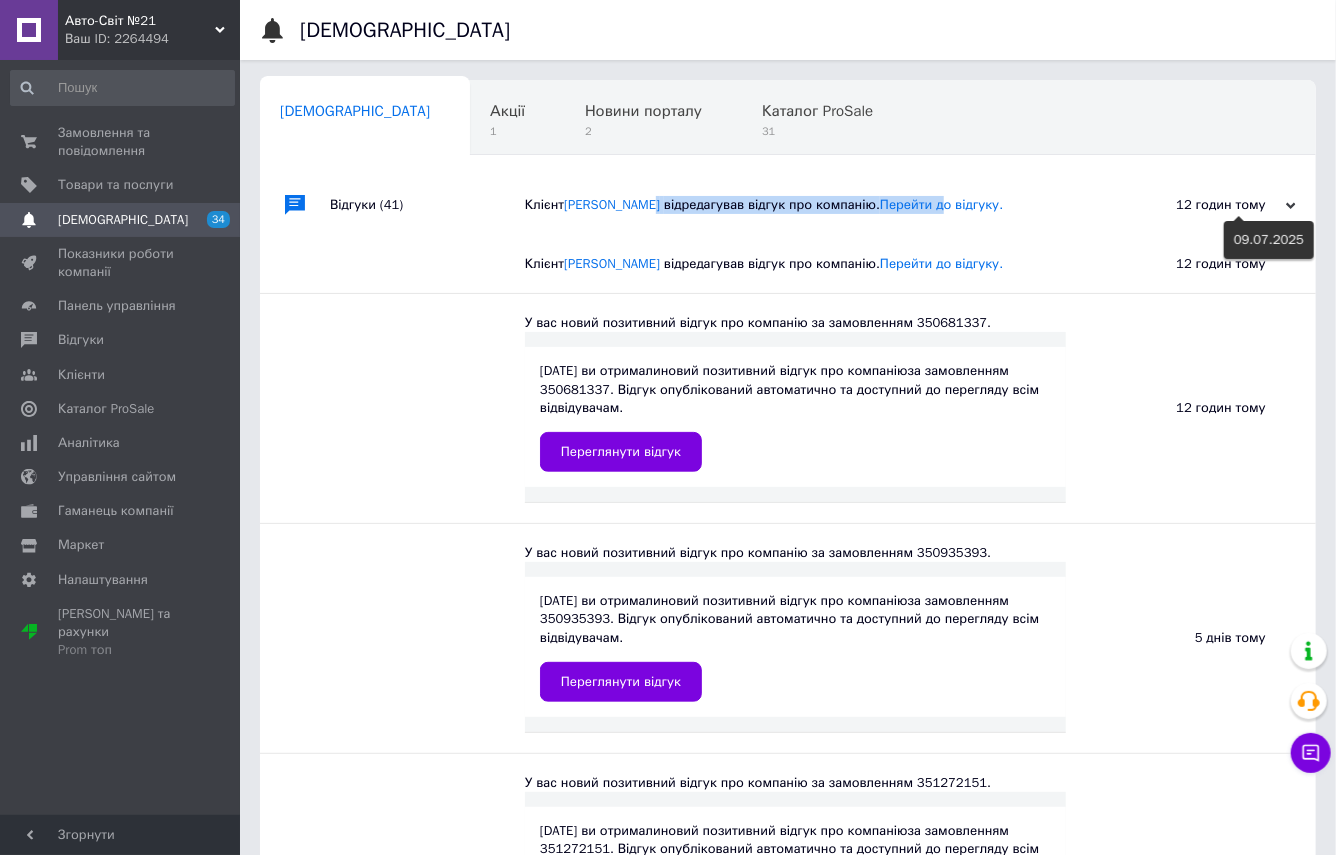 click on "12 годин тому" at bounding box center [1196, 205] 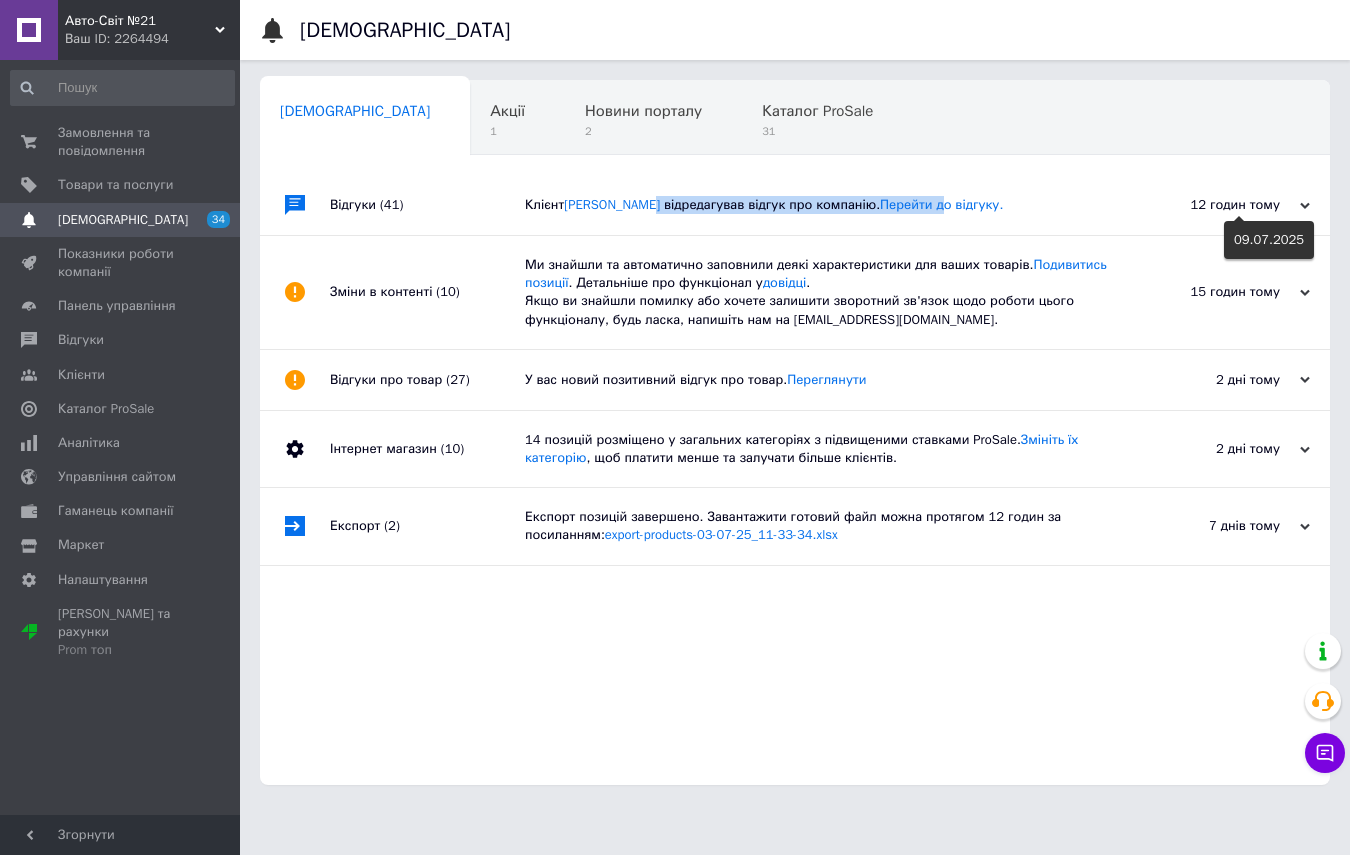 click on "12 годин тому" at bounding box center [1210, 205] 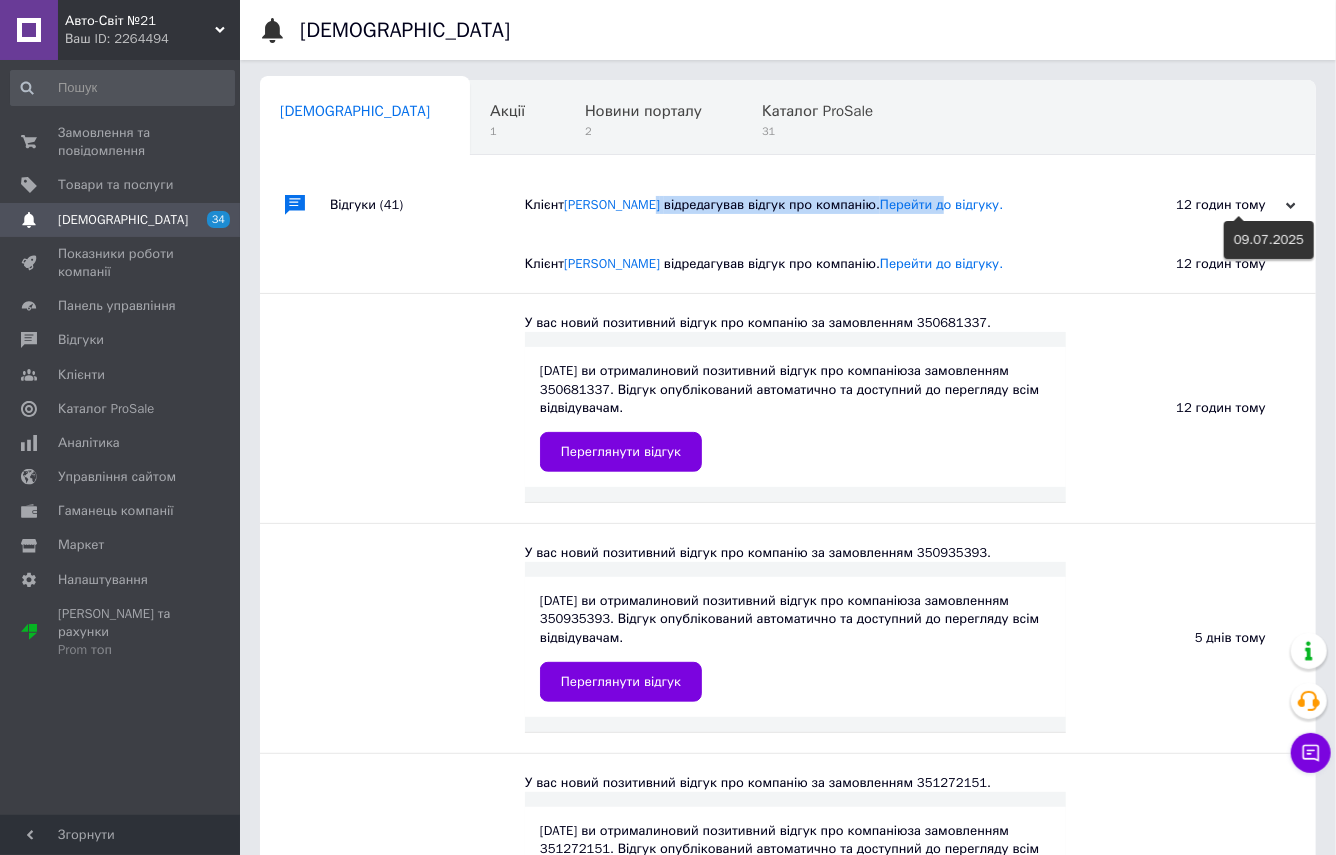 click on "12 годин тому" at bounding box center (1196, 205) 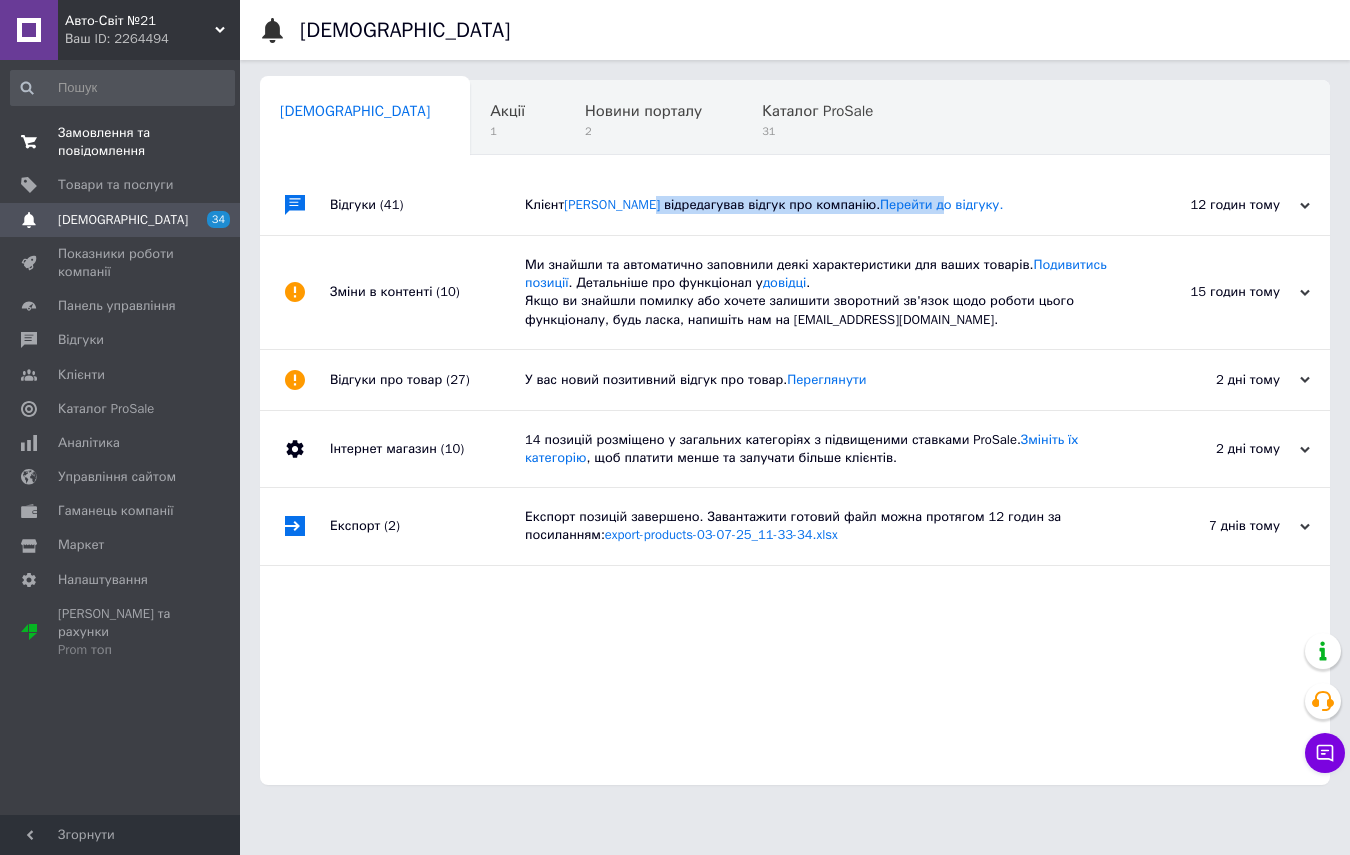 click on "Замовлення та повідомлення" at bounding box center (121, 142) 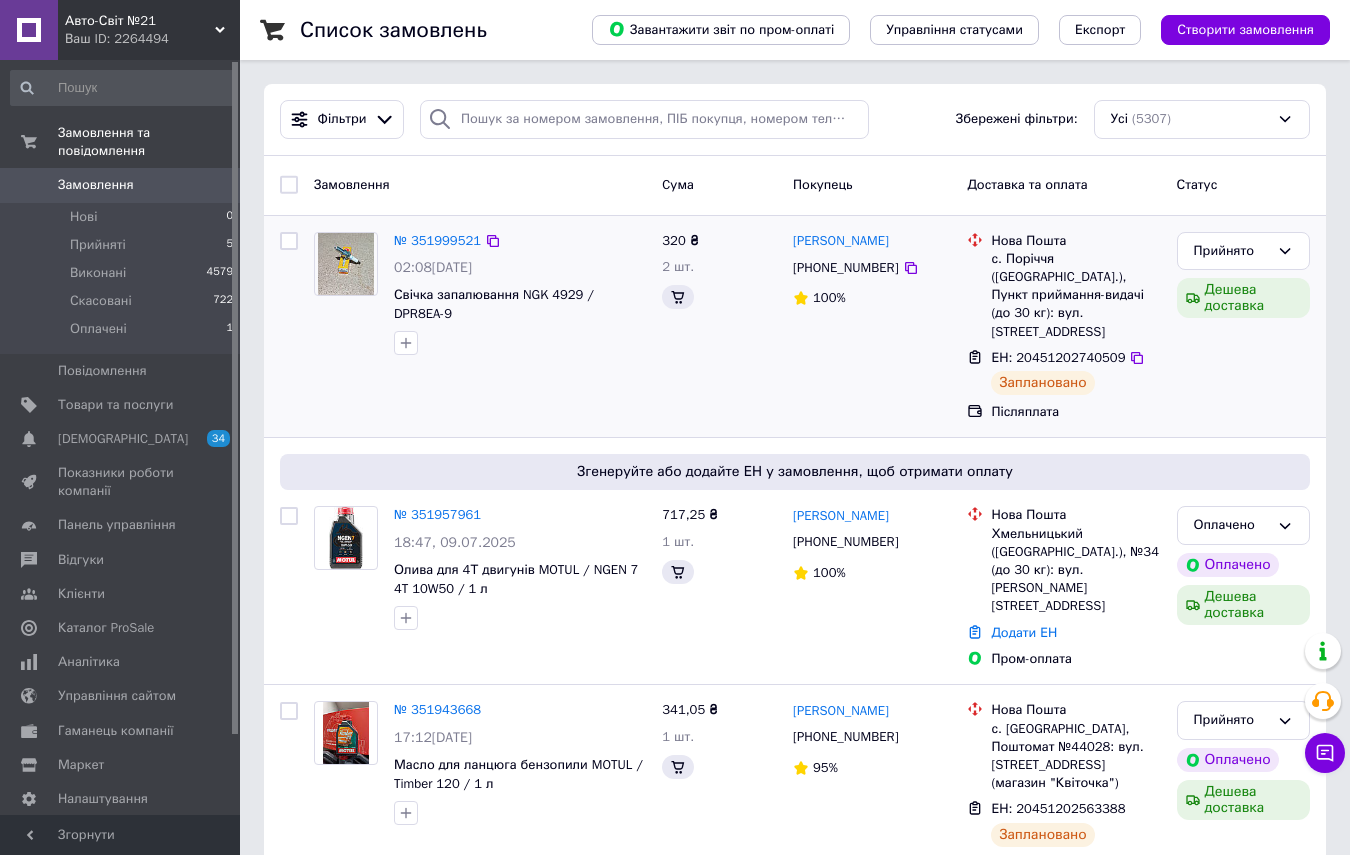 click on "320 ₴ 2 шт." at bounding box center [719, 327] 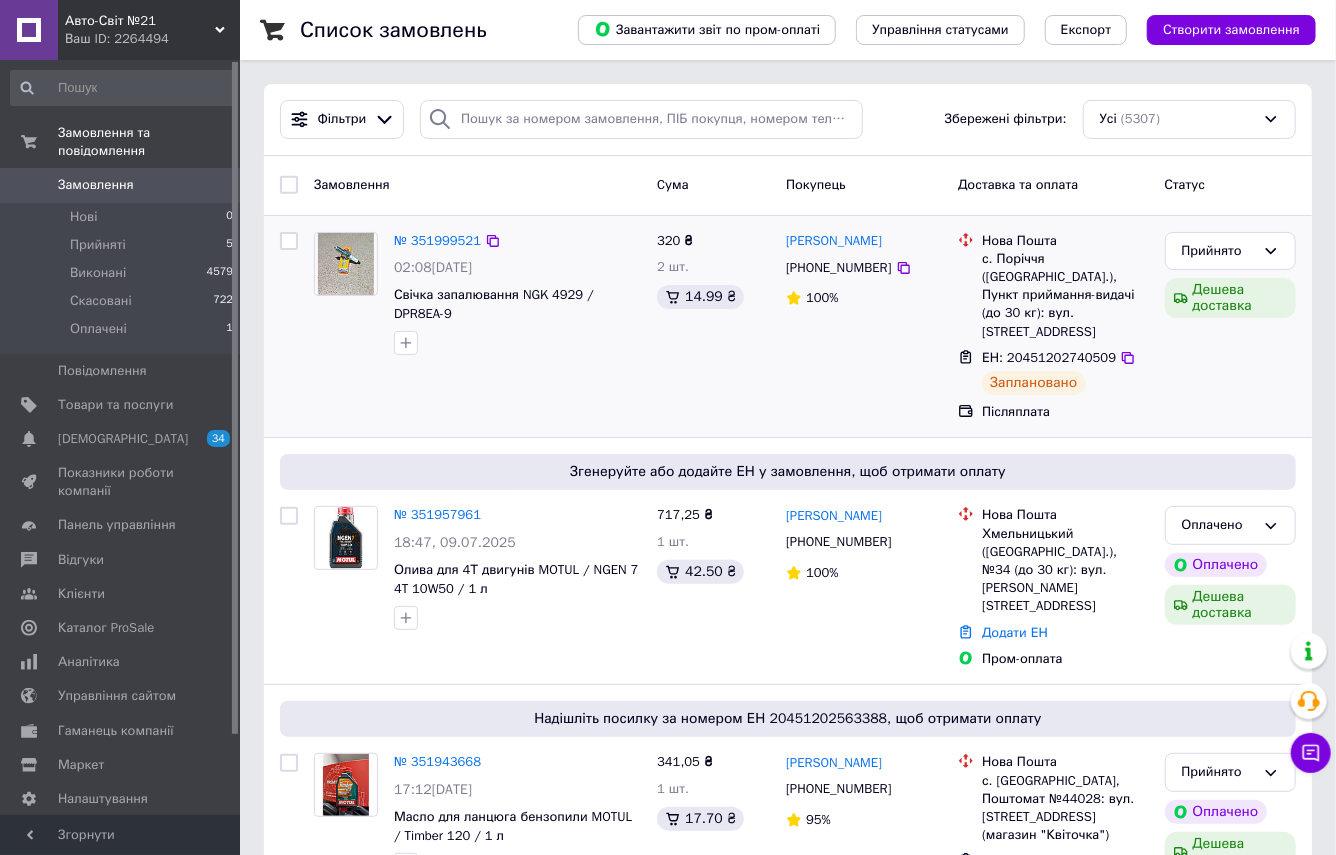 click on "№ 351999521" at bounding box center [437, 240] 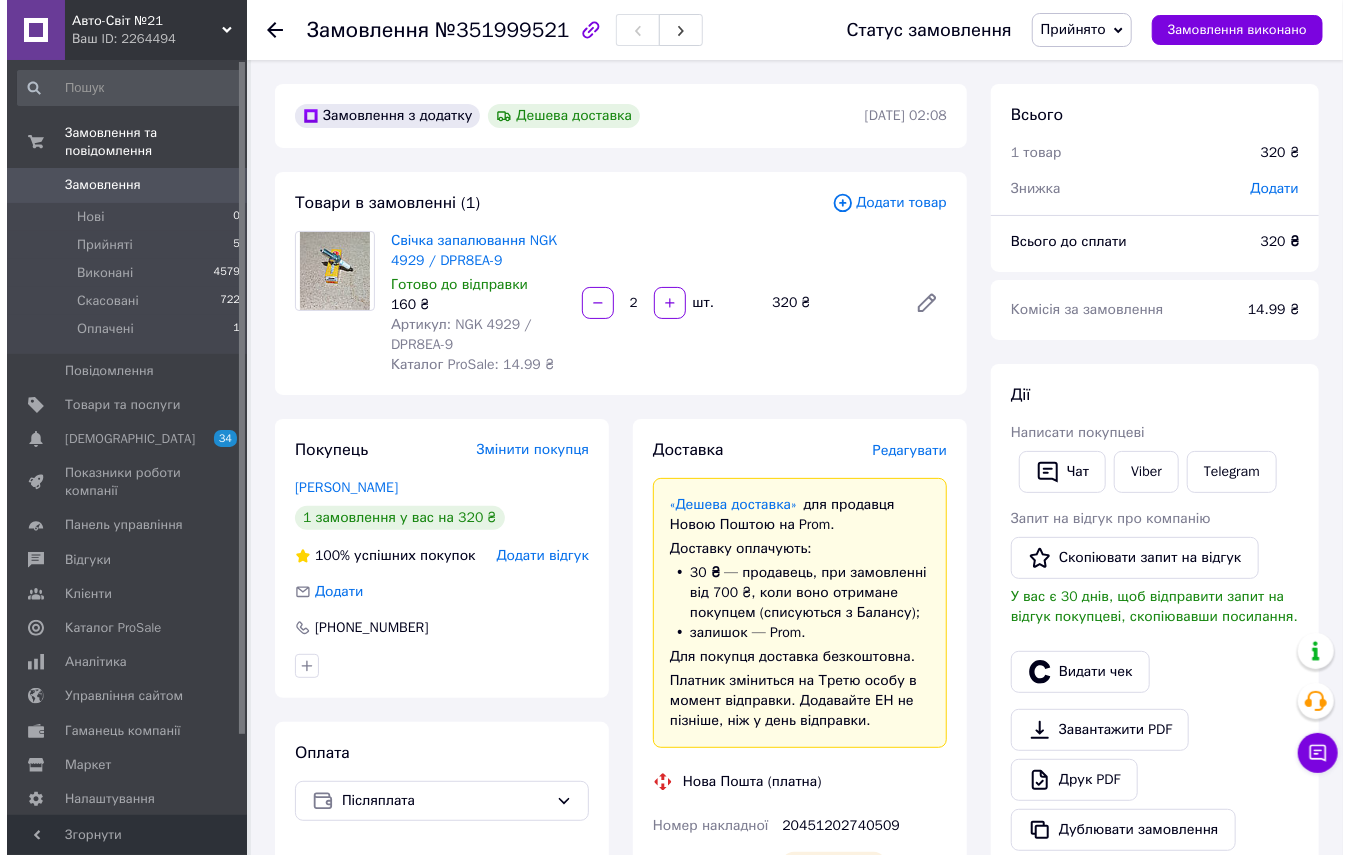 scroll, scrollTop: 363, scrollLeft: 0, axis: vertical 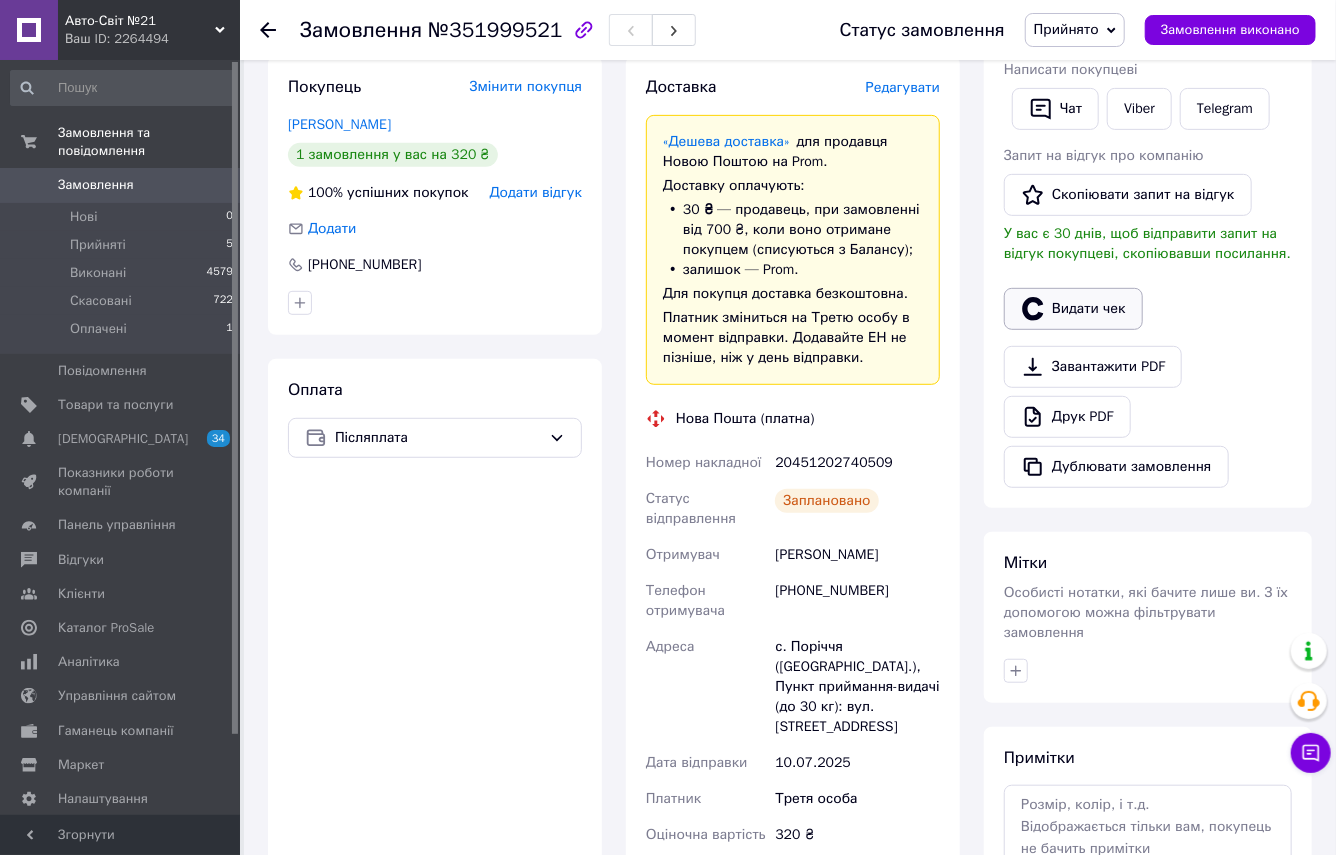 click on "Видати чек" at bounding box center [1073, 309] 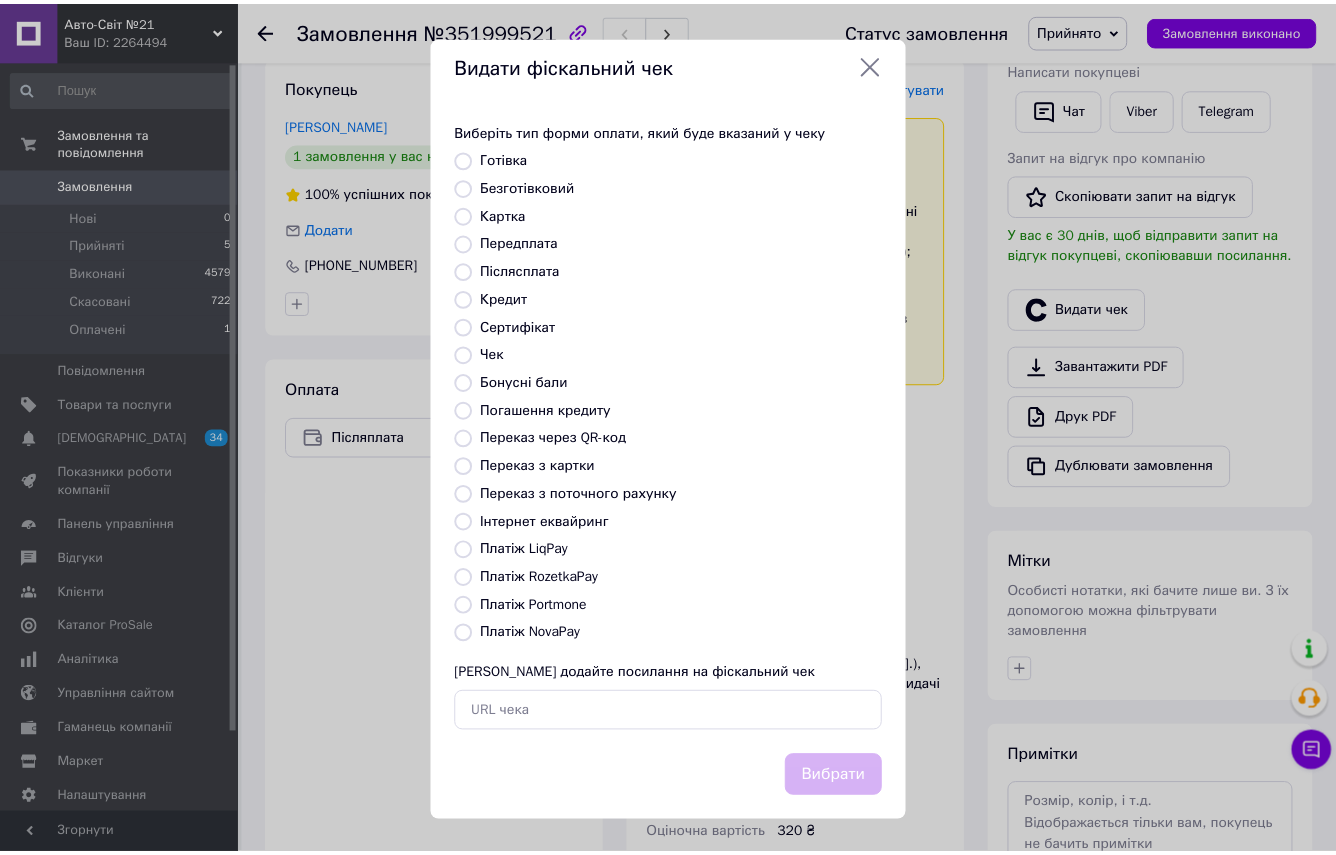 scroll, scrollTop: 209, scrollLeft: 0, axis: vertical 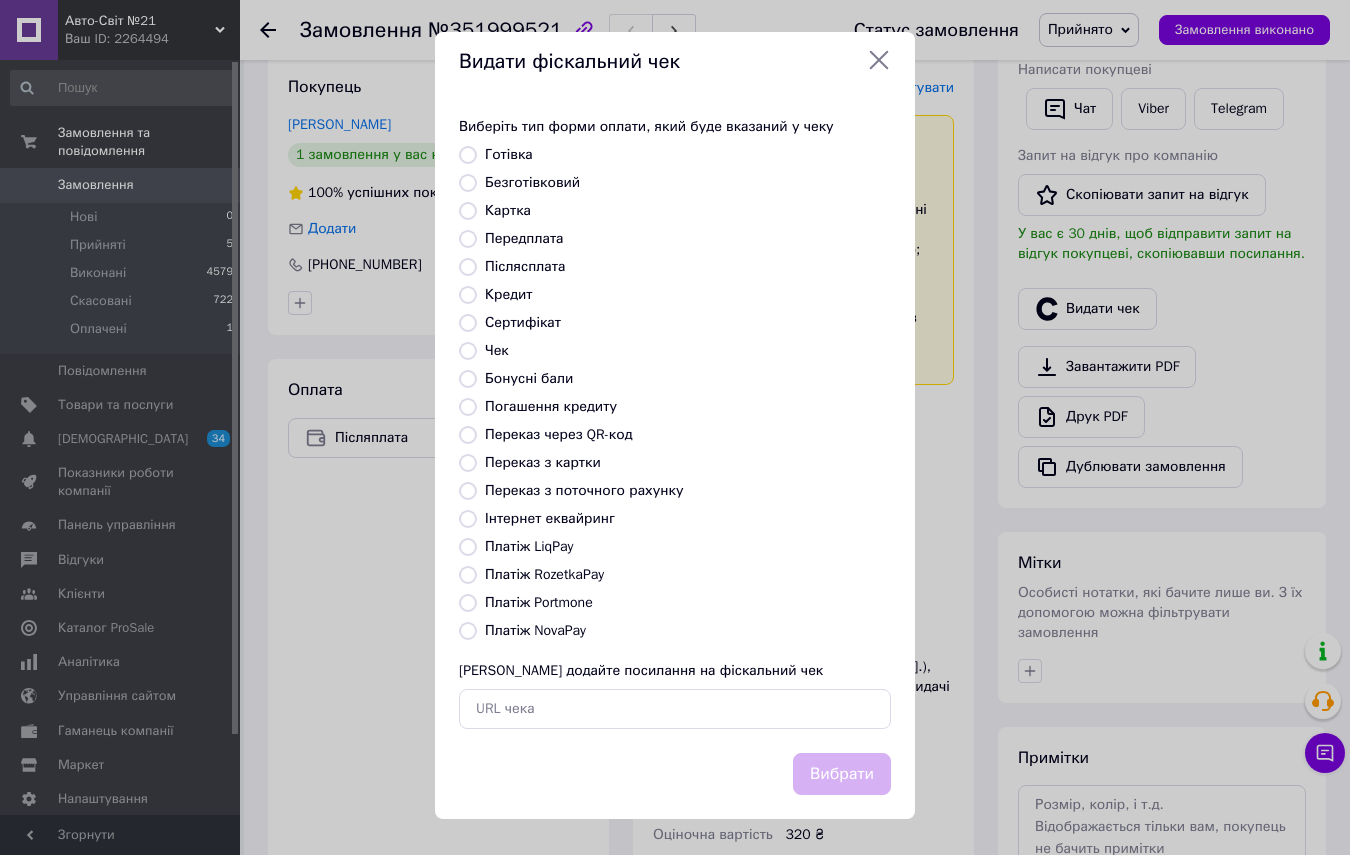 click on "Інтернет еквайринг" at bounding box center [468, 519] 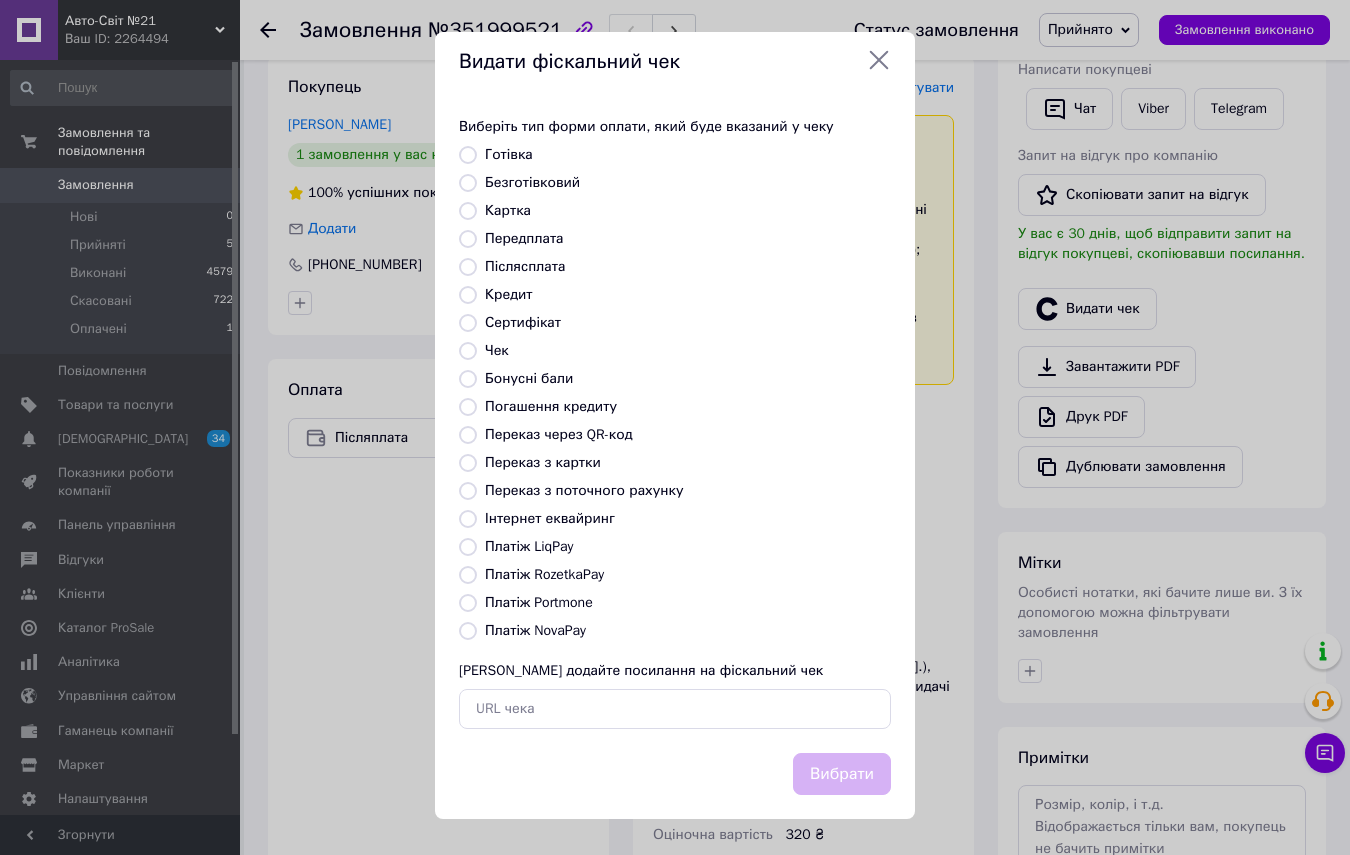 radio on "true" 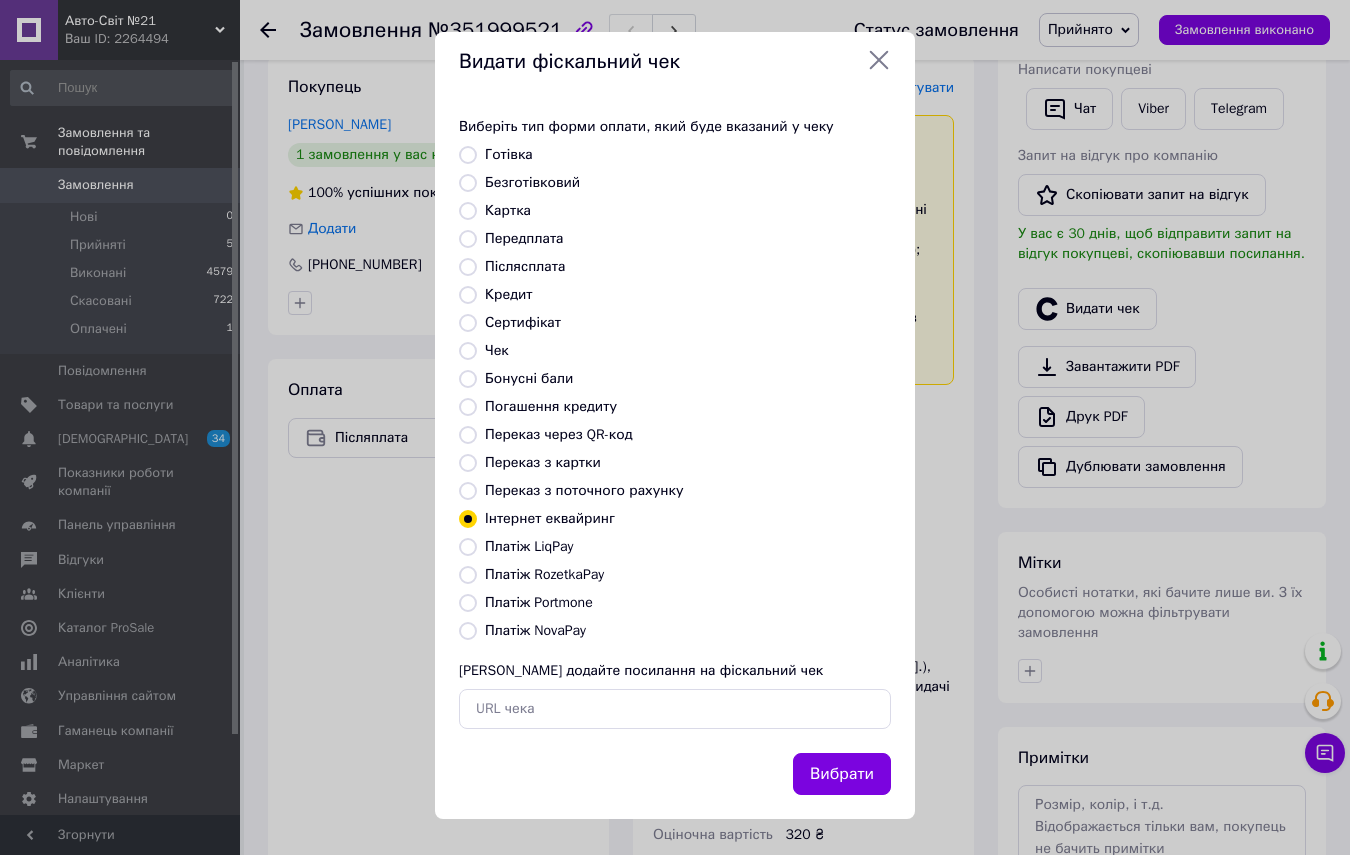 click on "Платіж NovaPay" at bounding box center [468, 631] 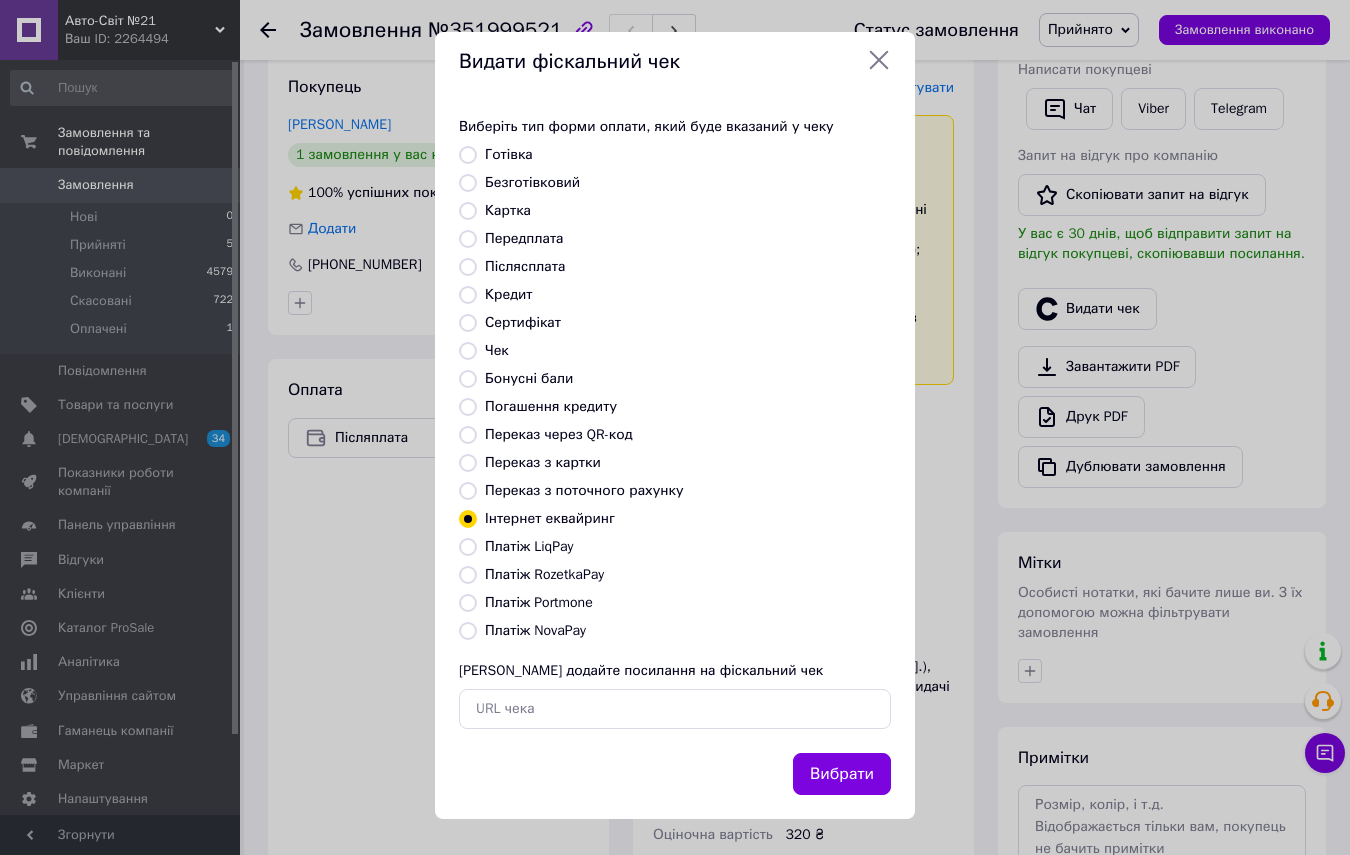 radio on "true" 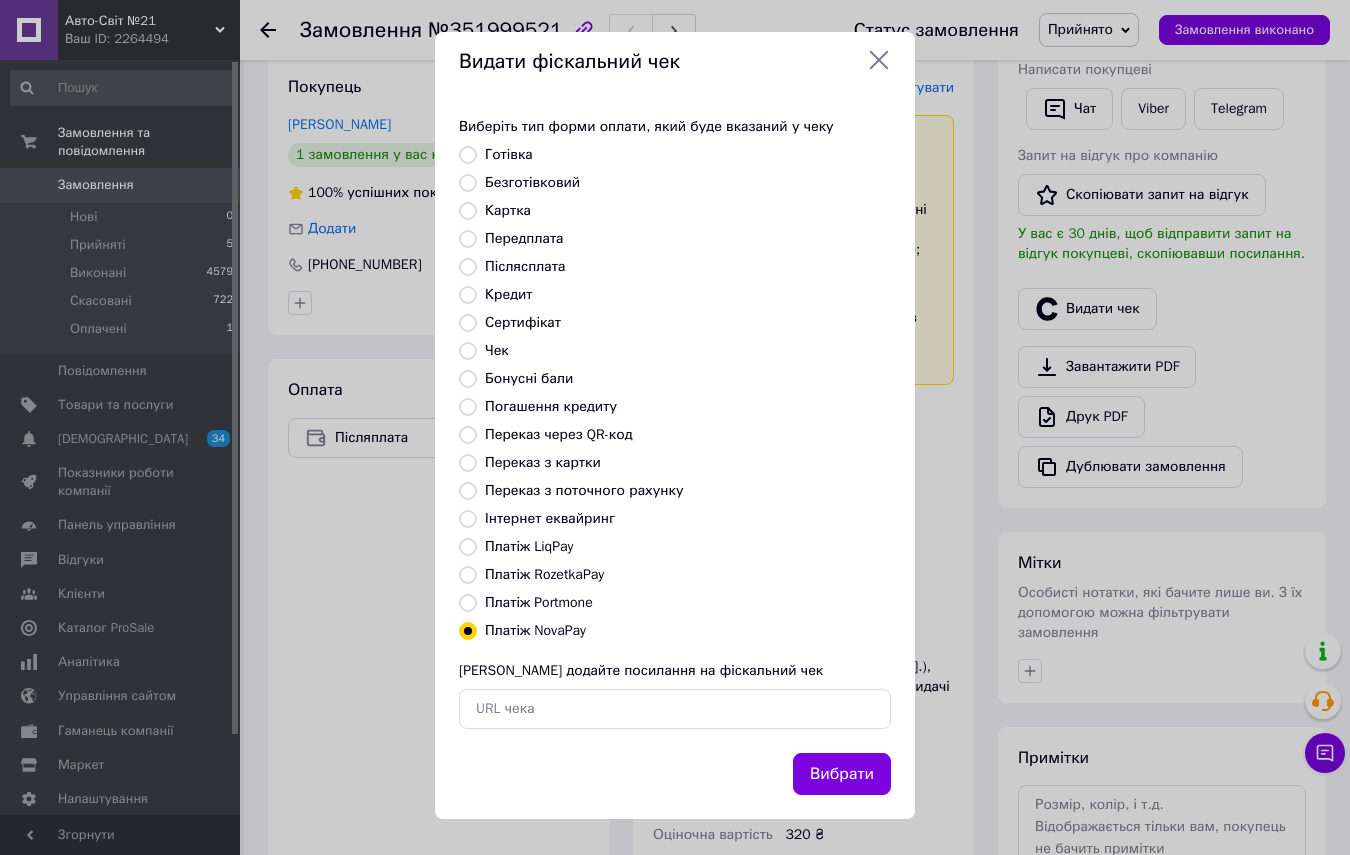 click on "Вибрати" at bounding box center (842, 774) 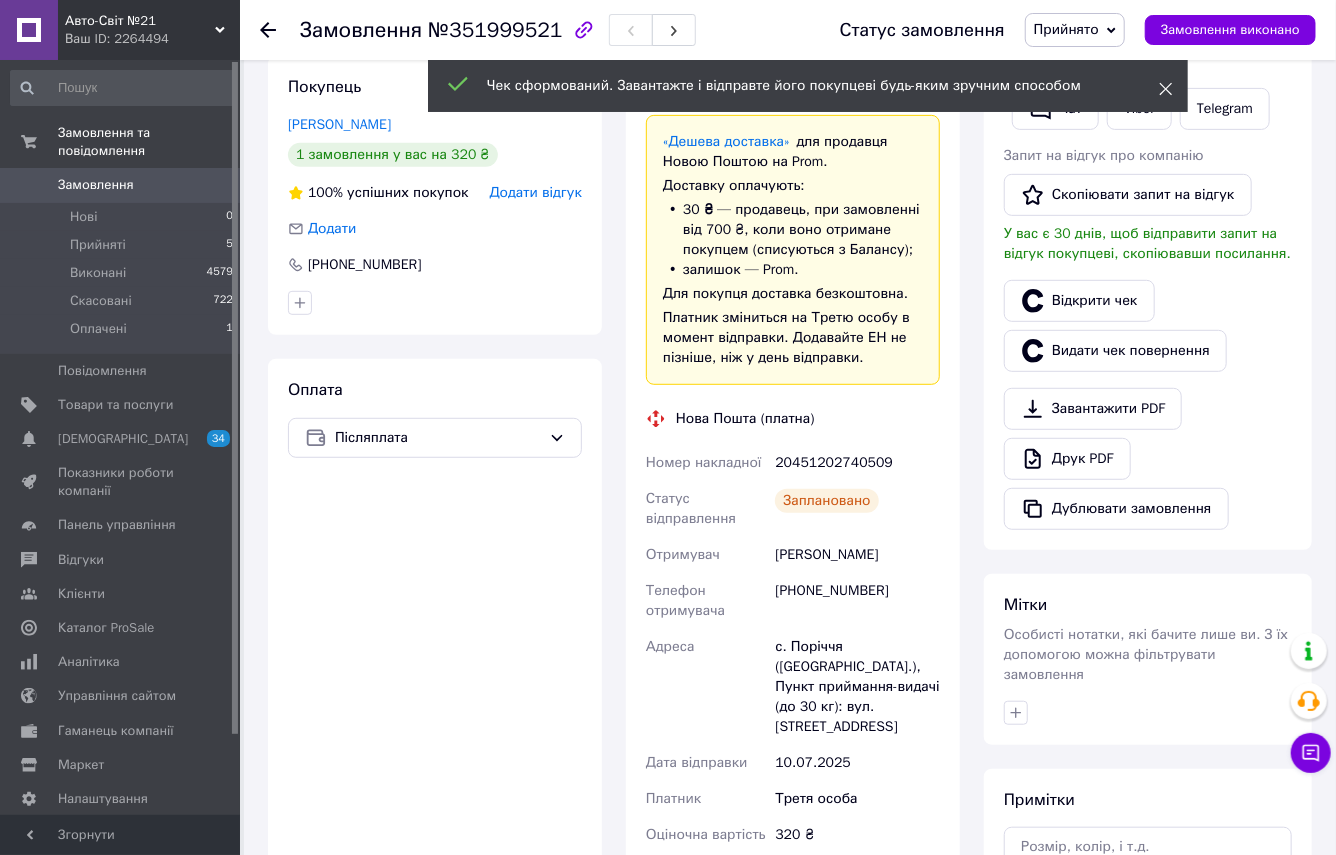 click 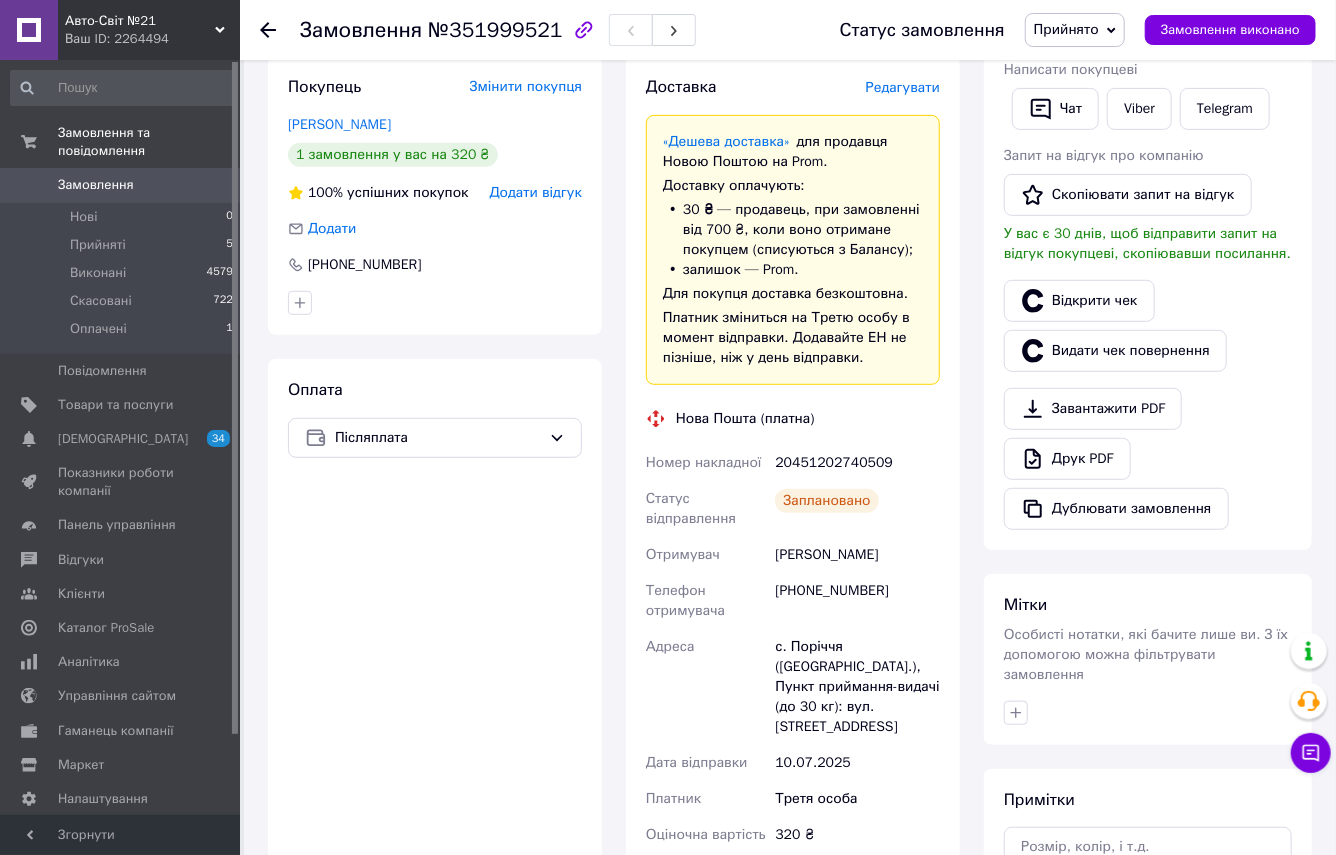 click 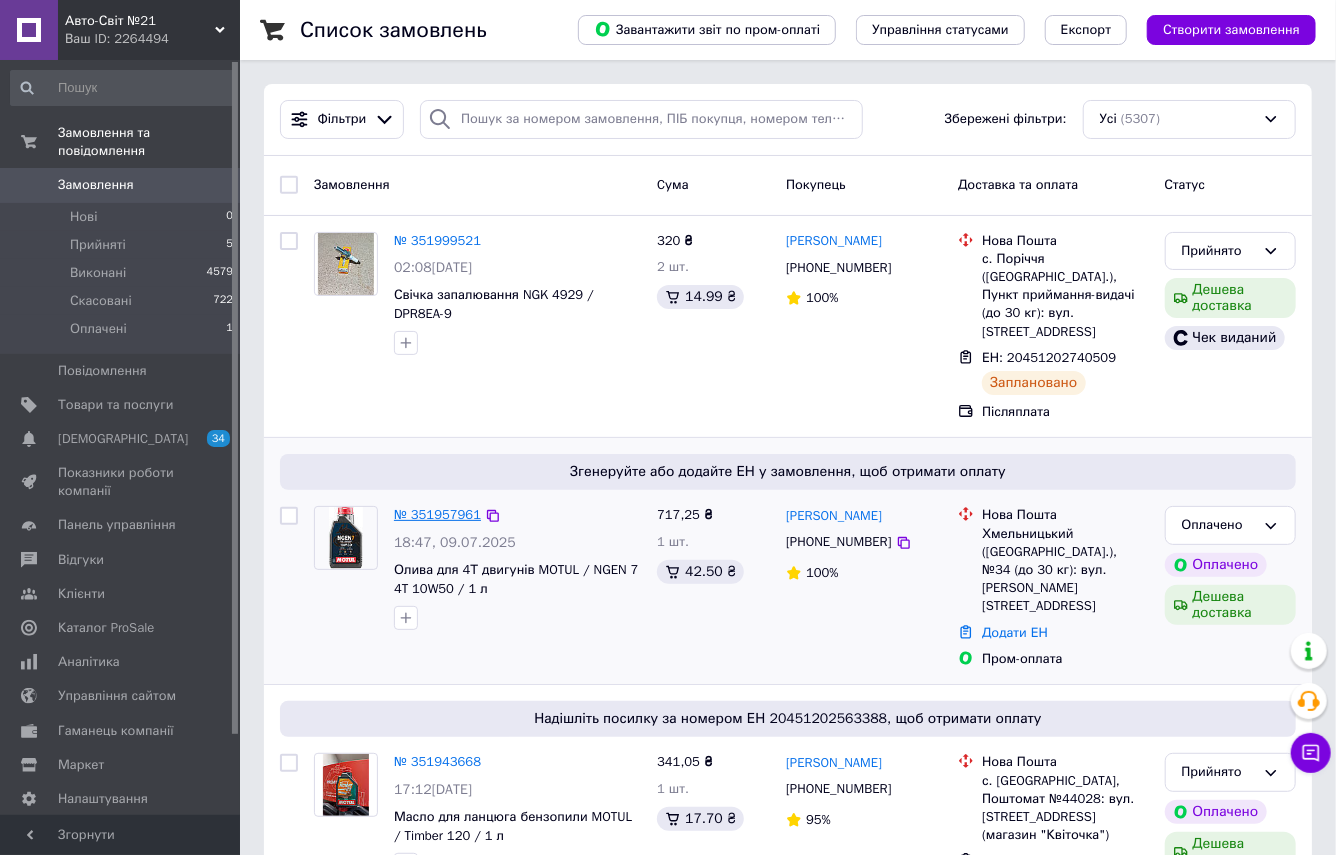 click on "№ 351957961" at bounding box center (437, 514) 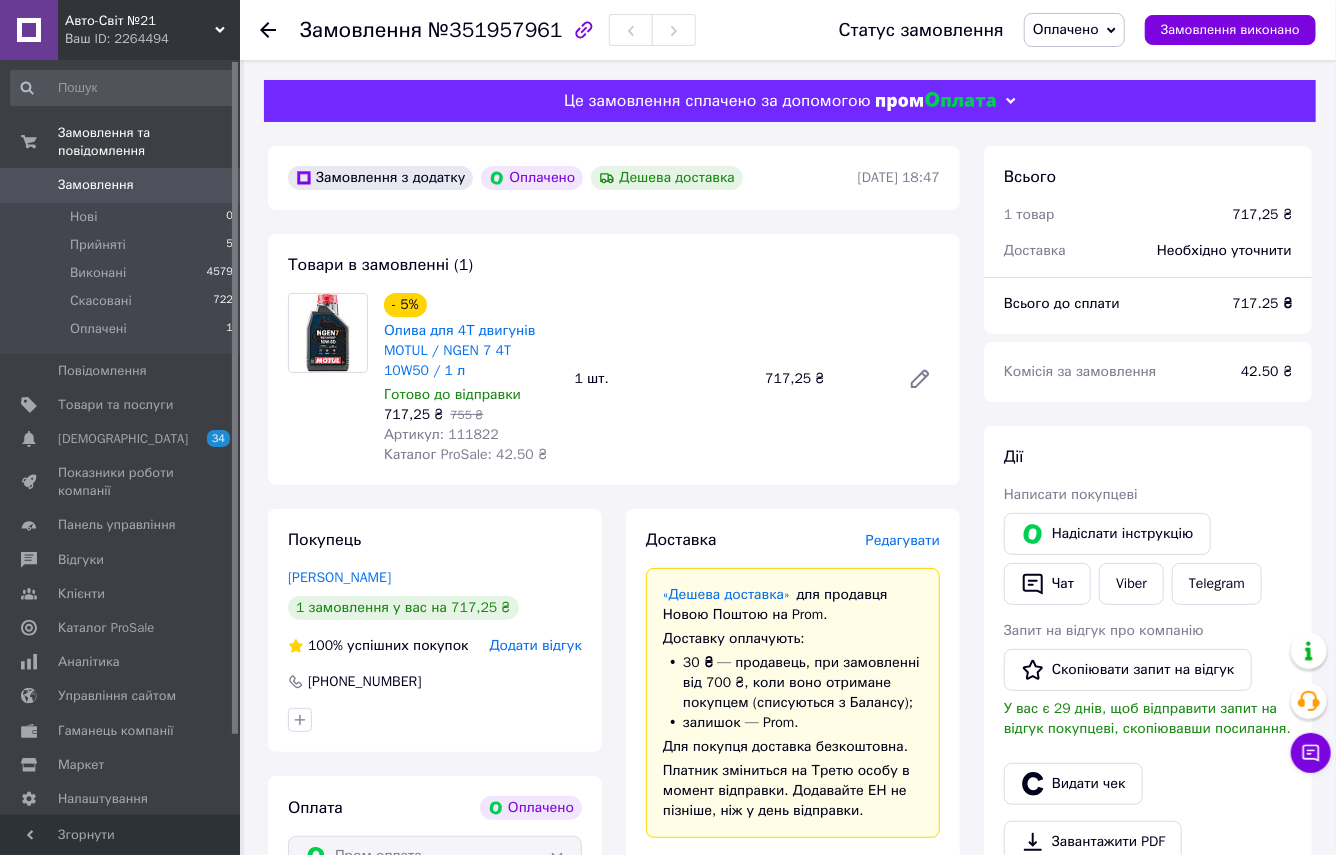 click on "Оплачено" at bounding box center [1066, 29] 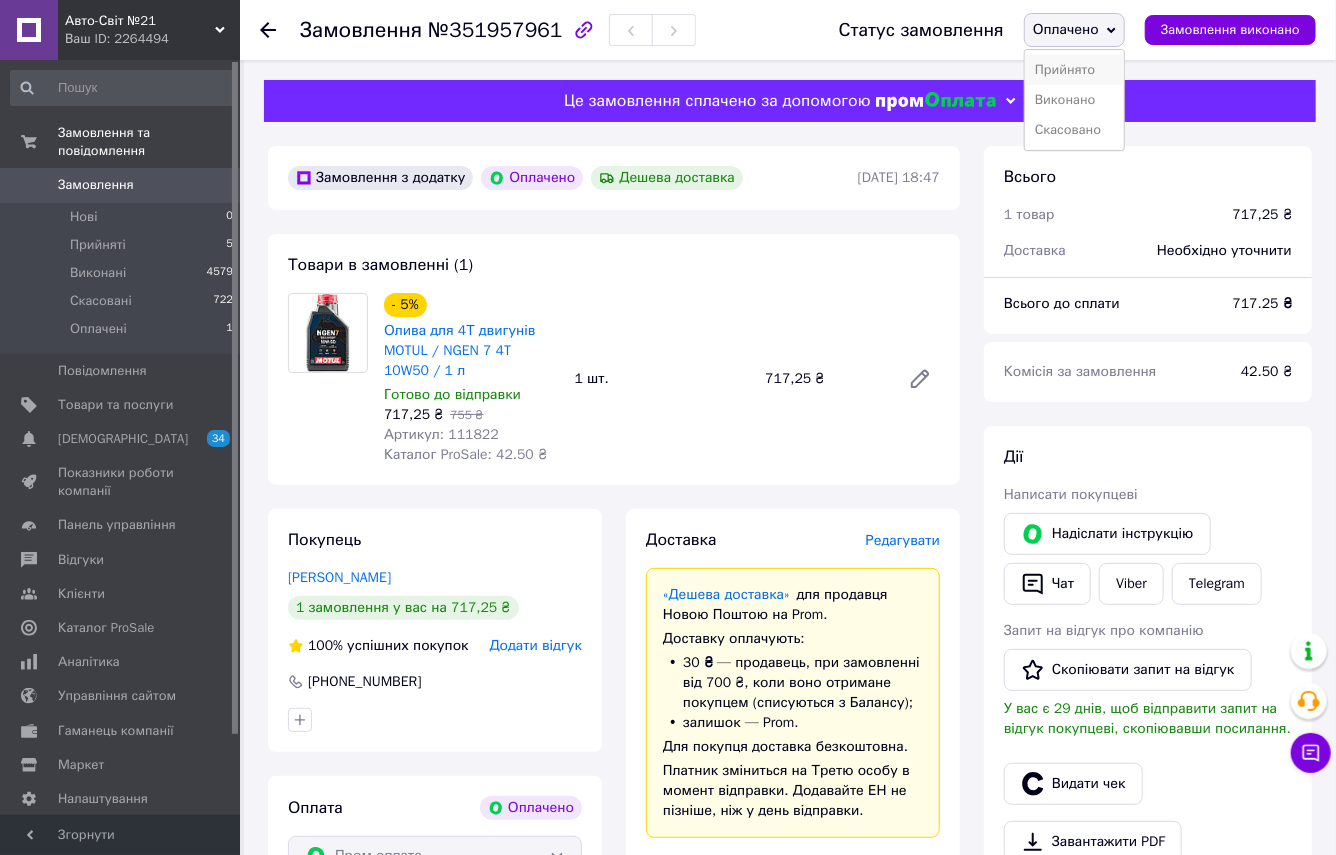 click on "Прийнято" at bounding box center [1074, 70] 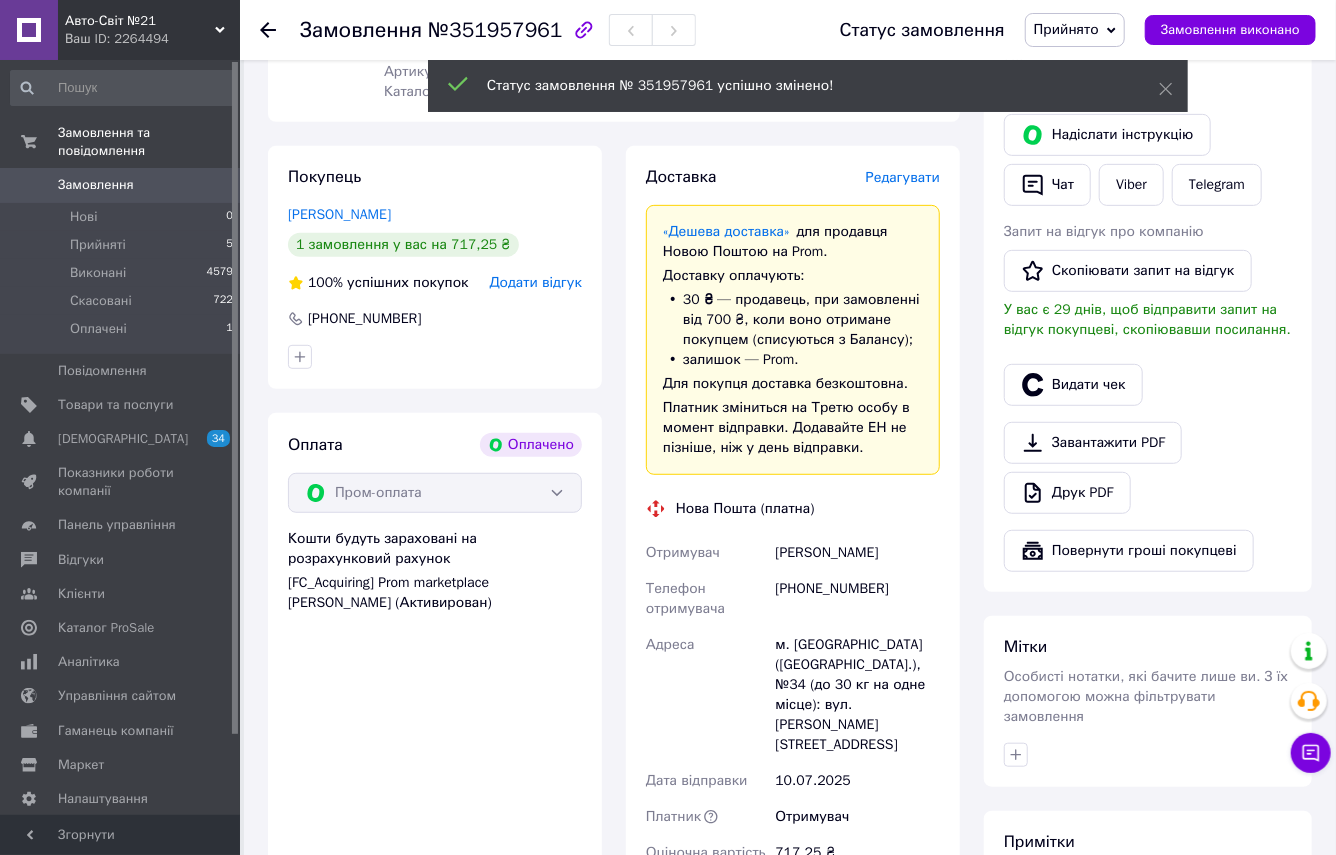 scroll, scrollTop: 0, scrollLeft: 0, axis: both 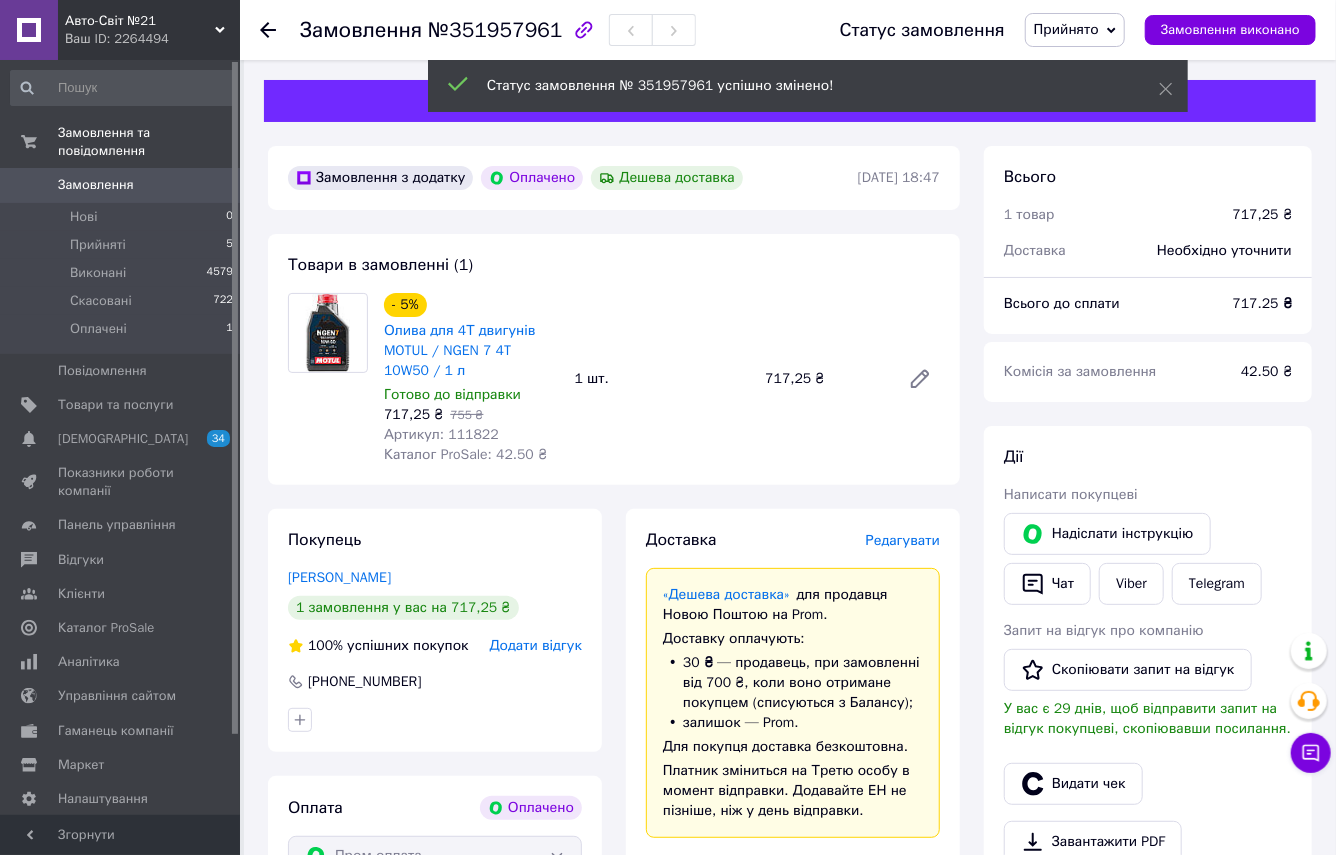 click on "Артикул: 111822" at bounding box center [441, 434] 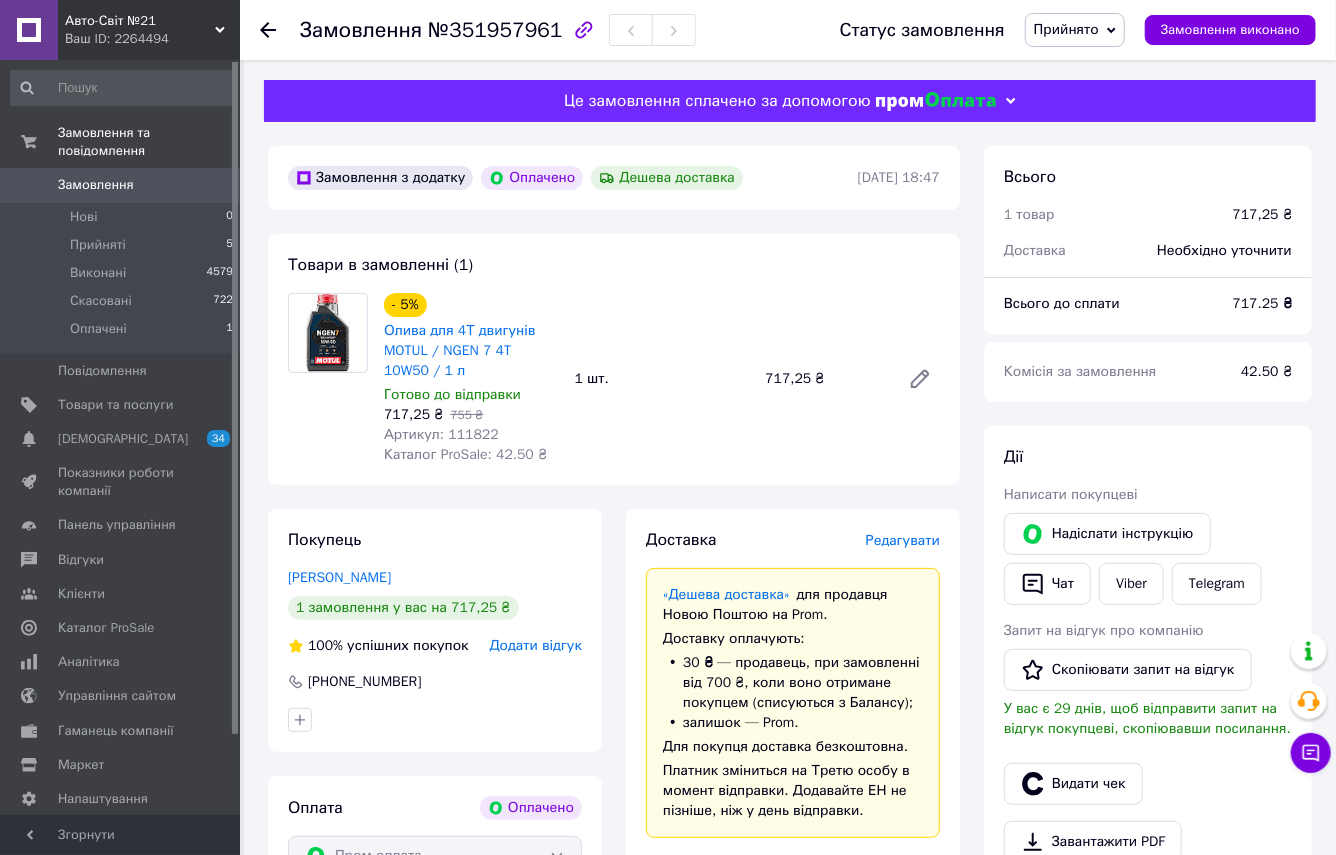 click on "Артикул: 111822" at bounding box center (441, 434) 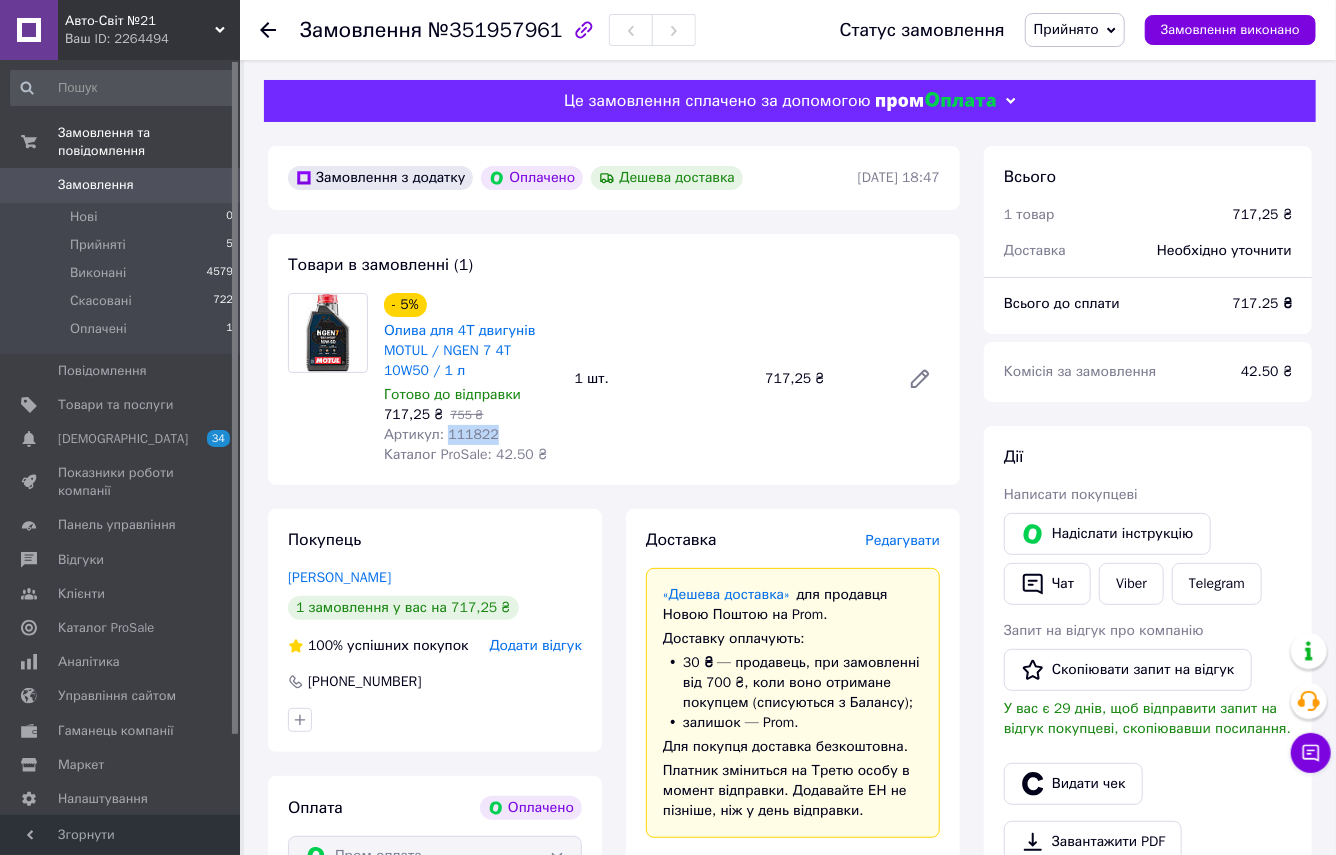 click on "Артикул: 111822" at bounding box center [441, 434] 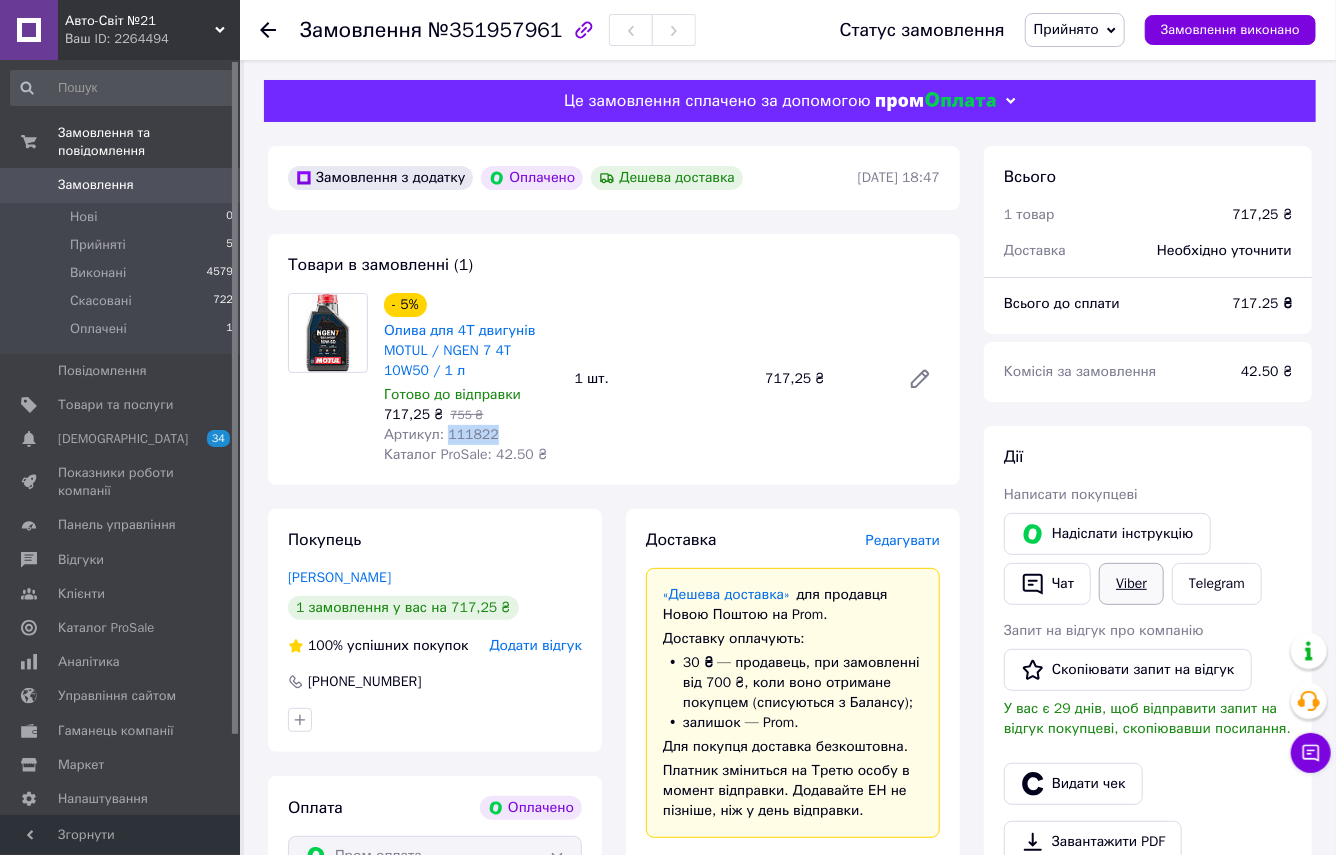 click on "Viber" at bounding box center (1131, 584) 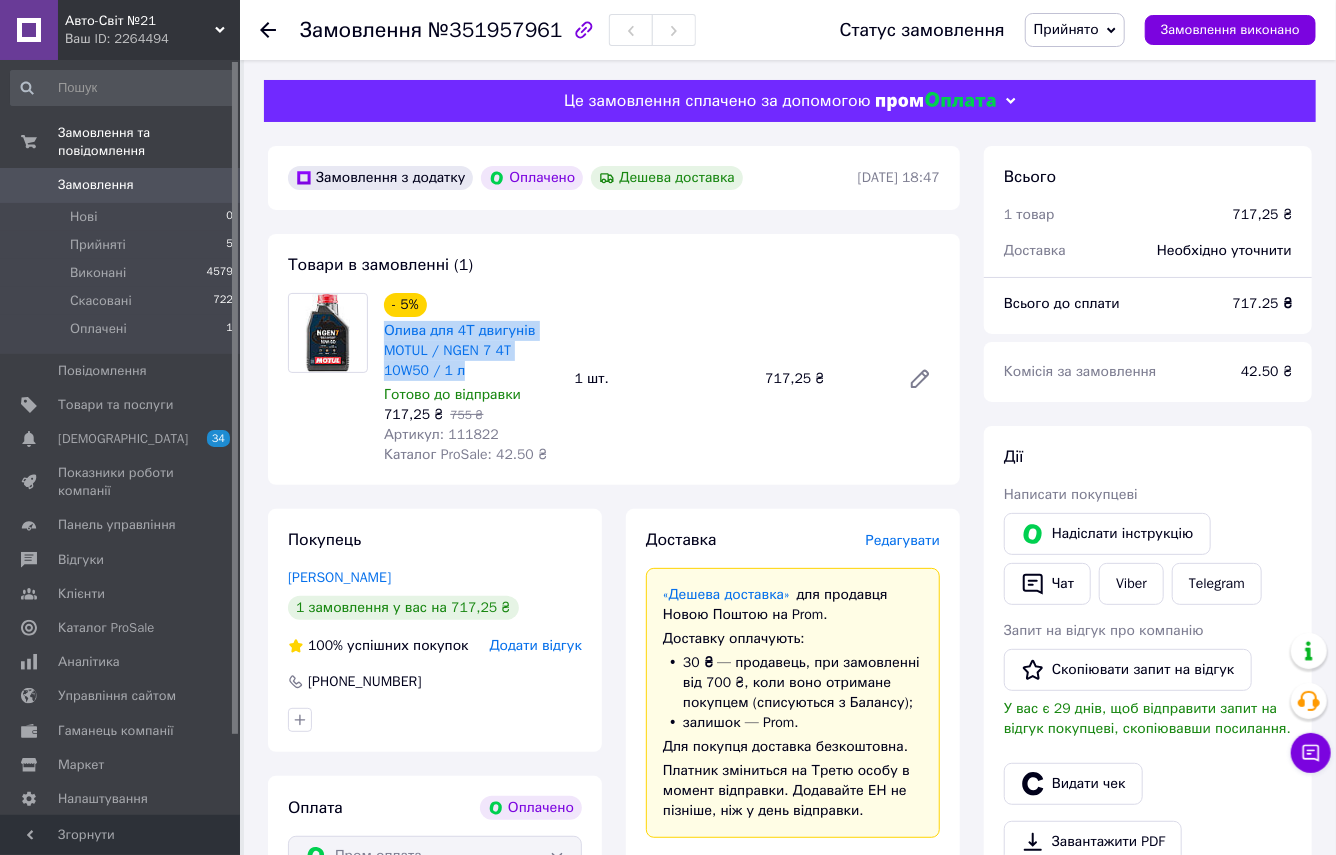 copy on "Олива для 4Т двигунів MOTUL / NGEN 7 4T 10W50 / 1 л" 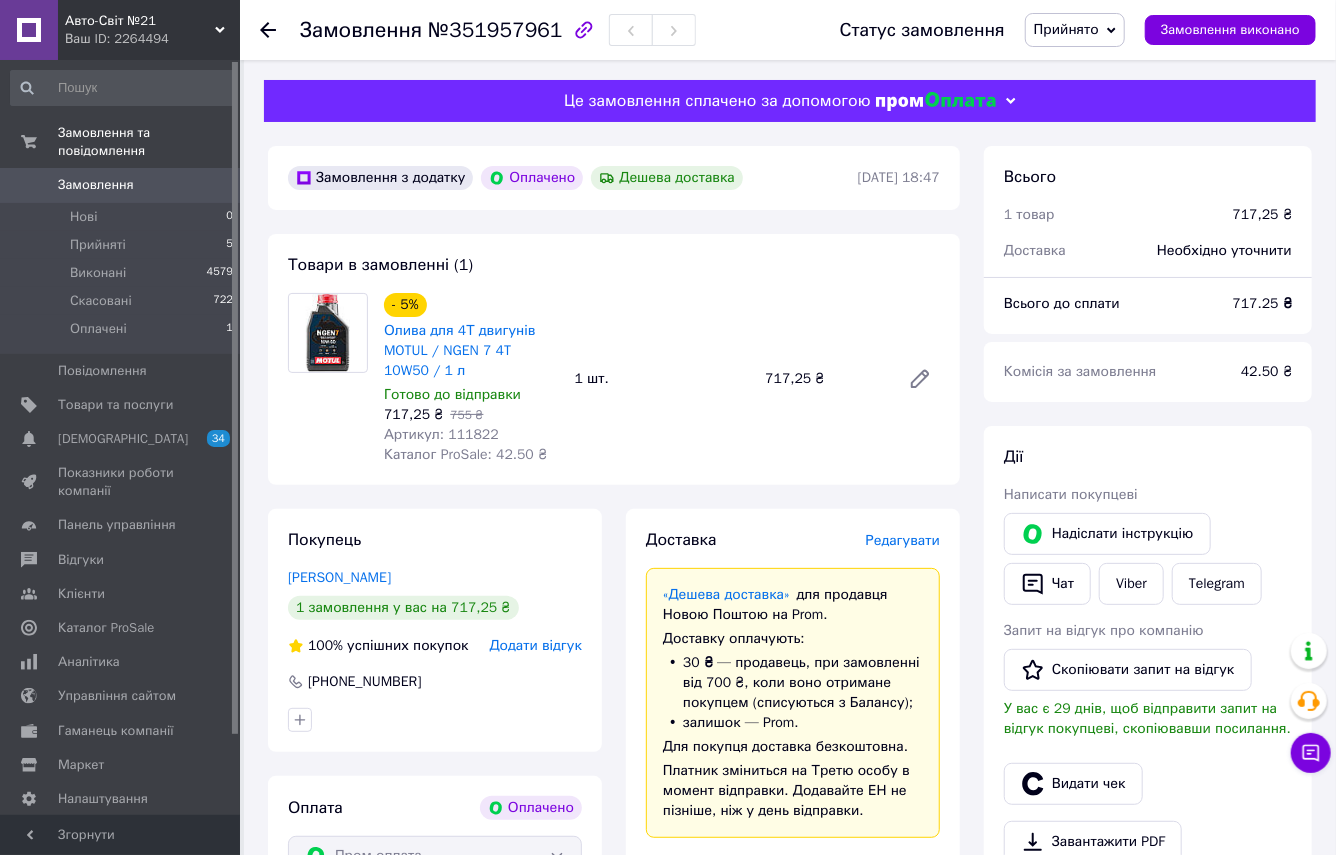 click on "- 5% Олива для 4Т двигунів MOTUL / NGEN 7 4T 10W50 / 1 л Готово до відправки 717,25 ₴   755 ₴ Артикул: 111822 Каталог ProSale: 42.50 ₴  1 шт. 717,25 ₴" at bounding box center (662, 379) 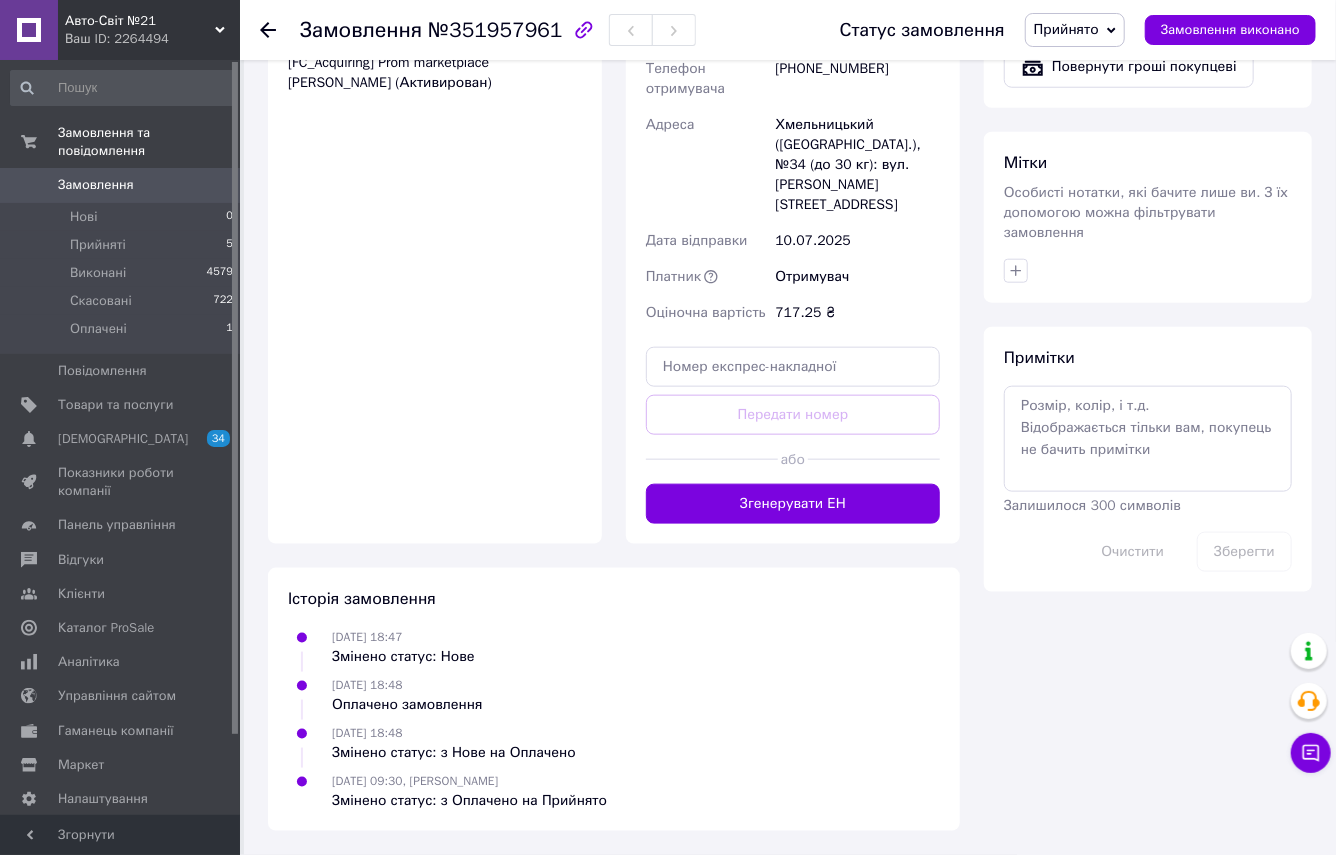 scroll, scrollTop: 1454, scrollLeft: 0, axis: vertical 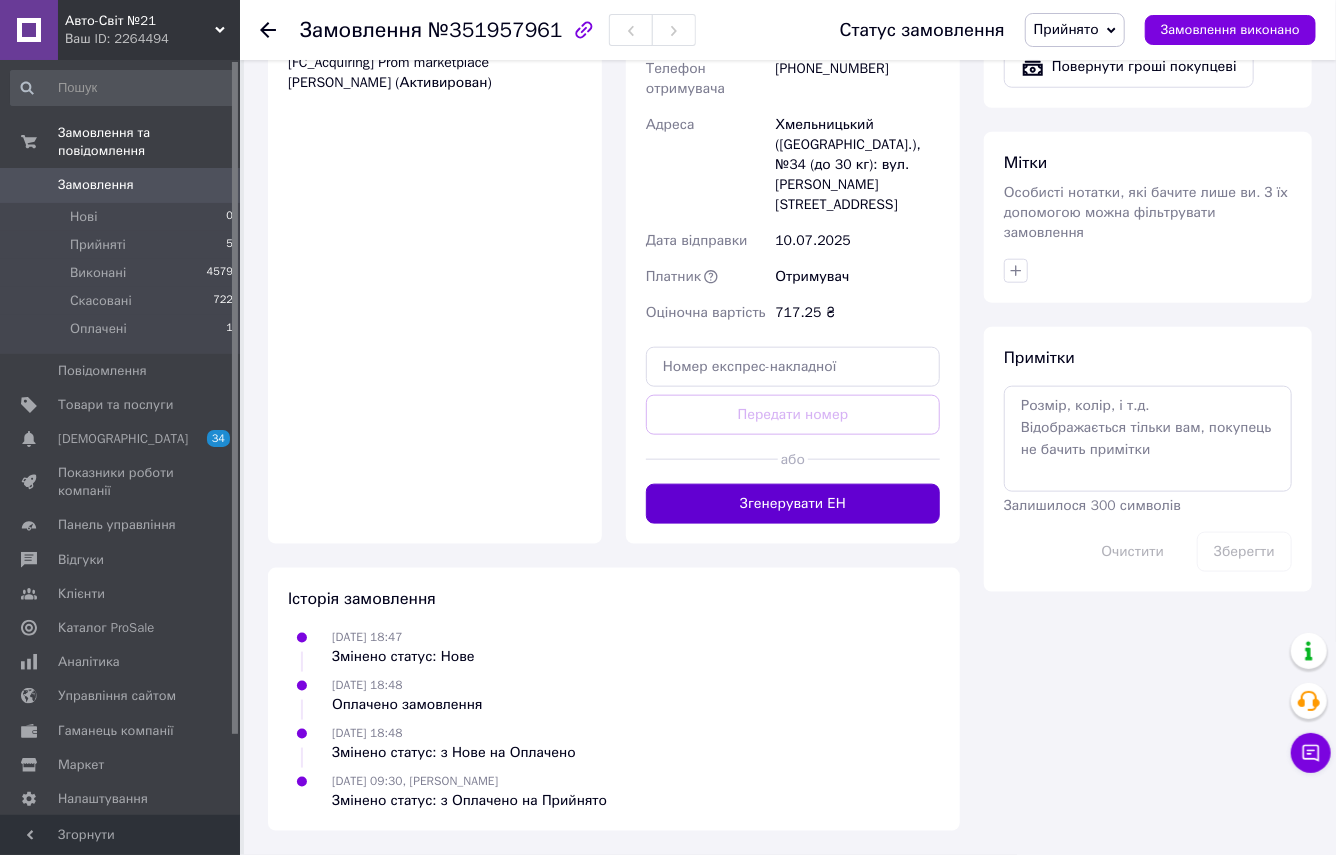click on "Згенерувати ЕН" at bounding box center (793, 504) 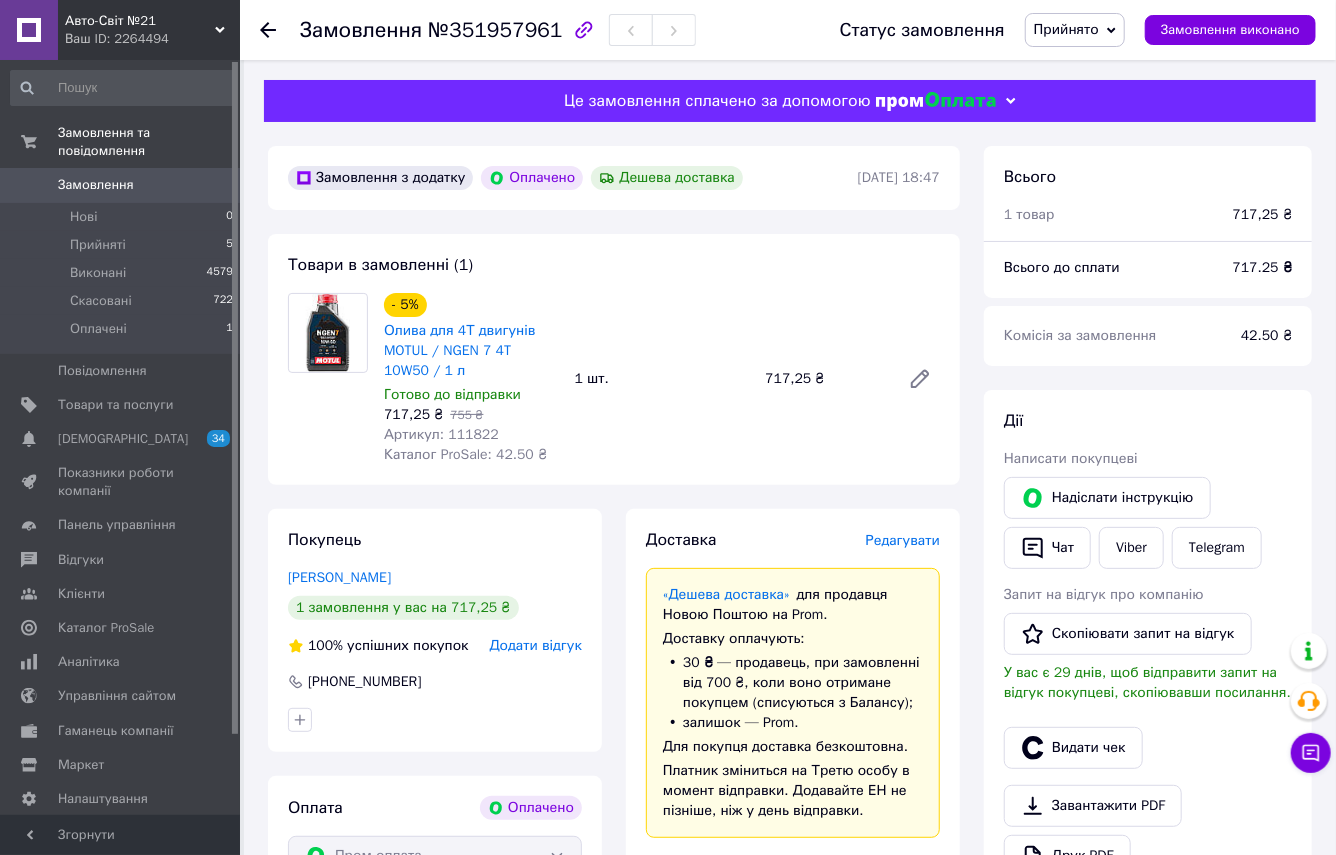 scroll, scrollTop: 0, scrollLeft: 0, axis: both 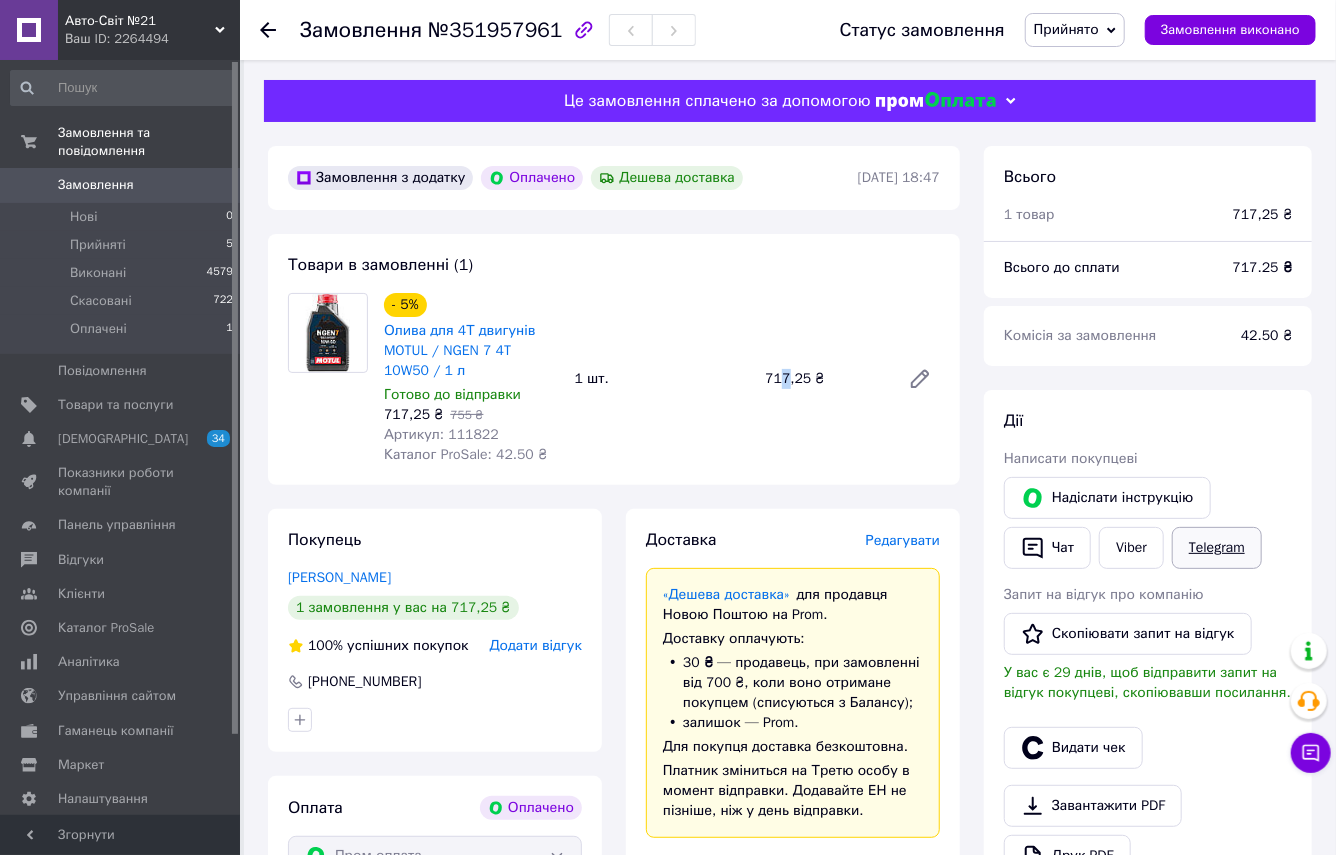 click on "Telegram" at bounding box center (1217, 548) 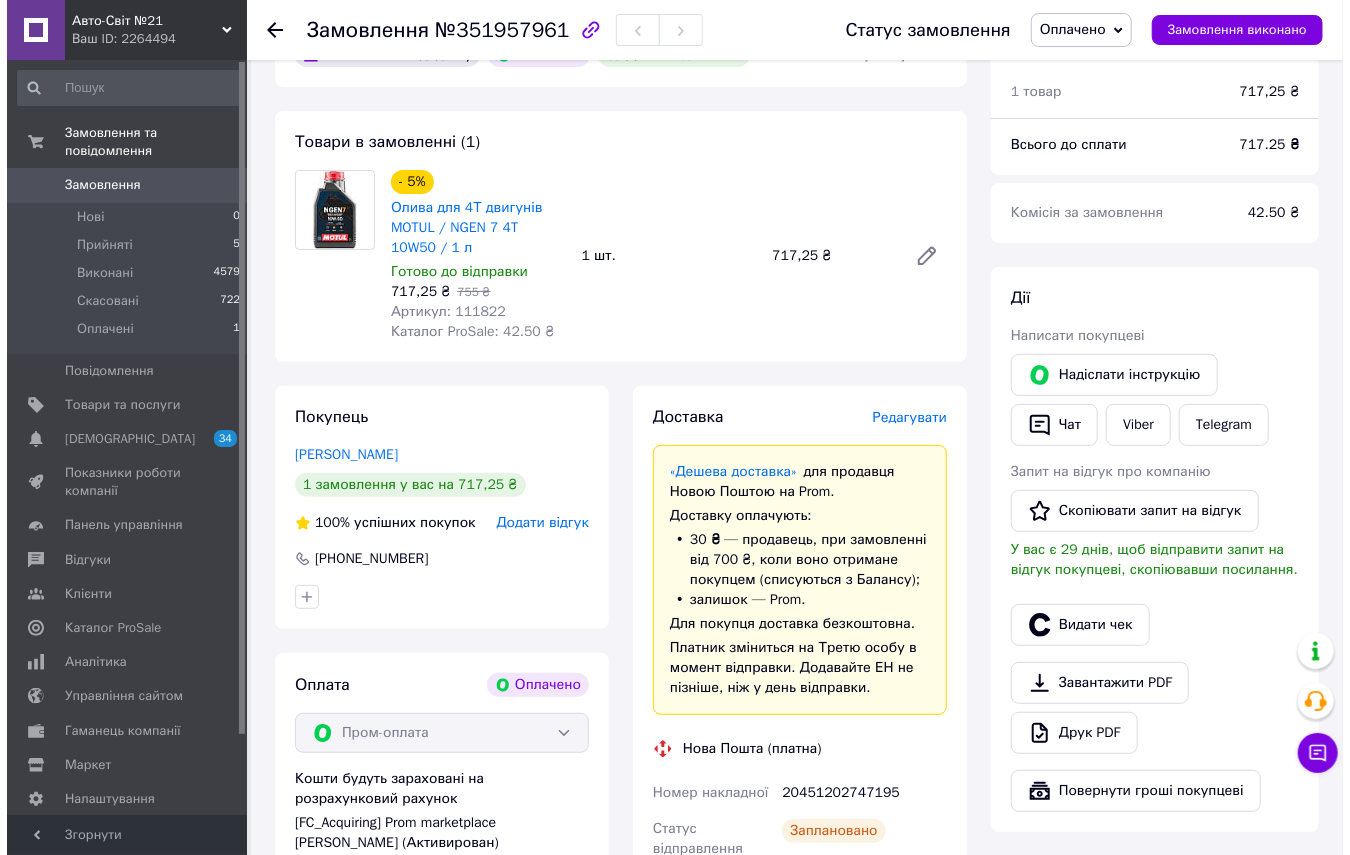 scroll, scrollTop: 487, scrollLeft: 0, axis: vertical 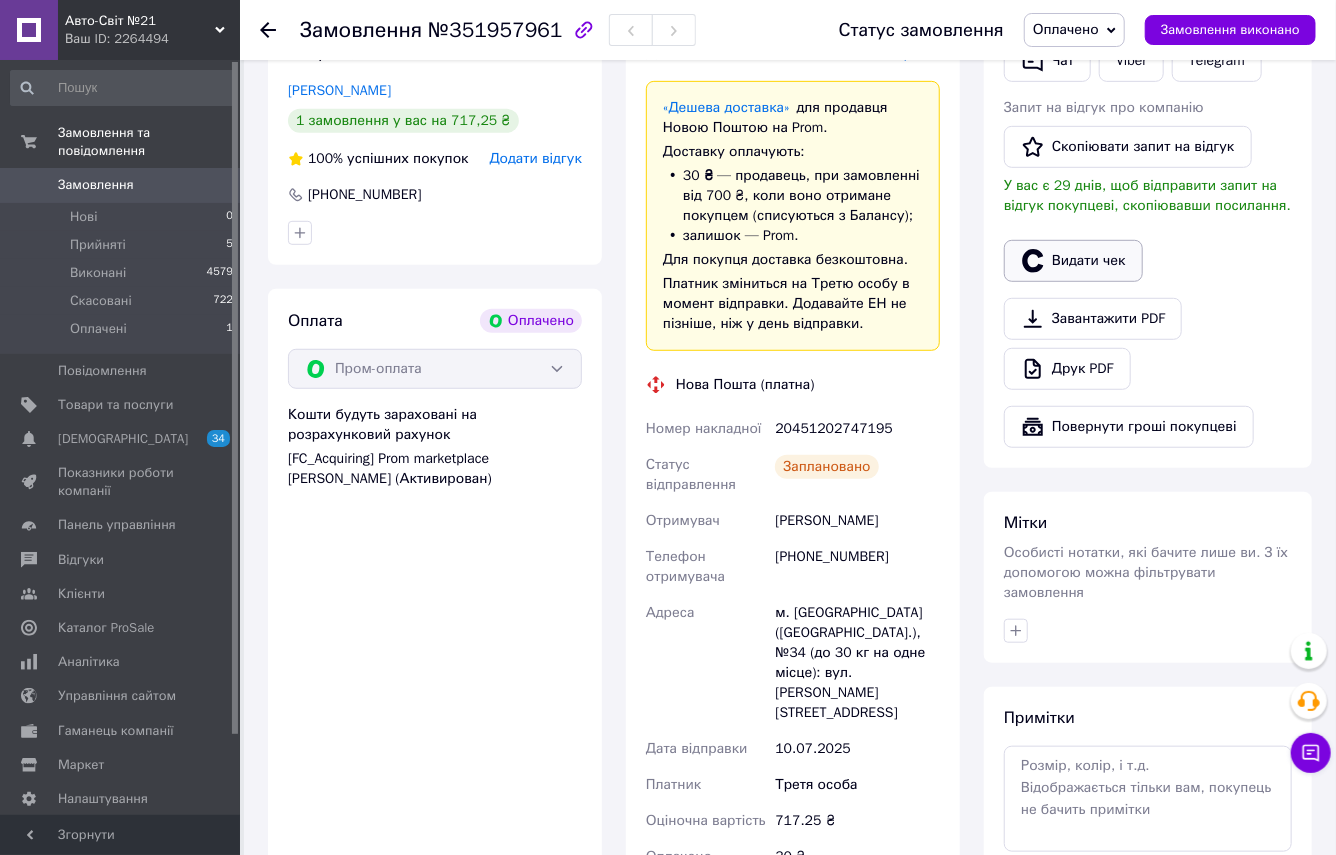 drag, startPoint x: 1094, startPoint y: 452, endPoint x: 1076, endPoint y: 465, distance: 22.203604 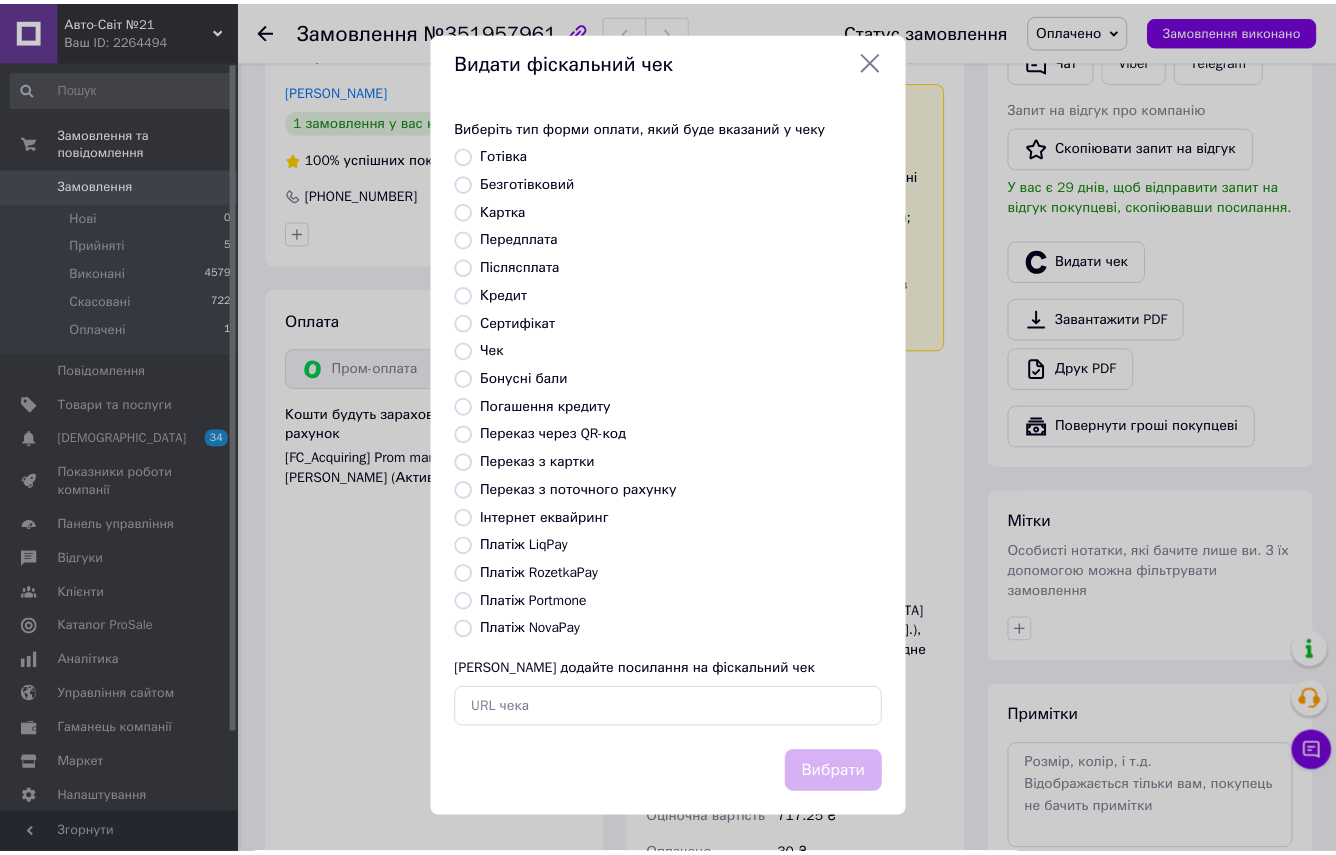 scroll, scrollTop: 0, scrollLeft: 0, axis: both 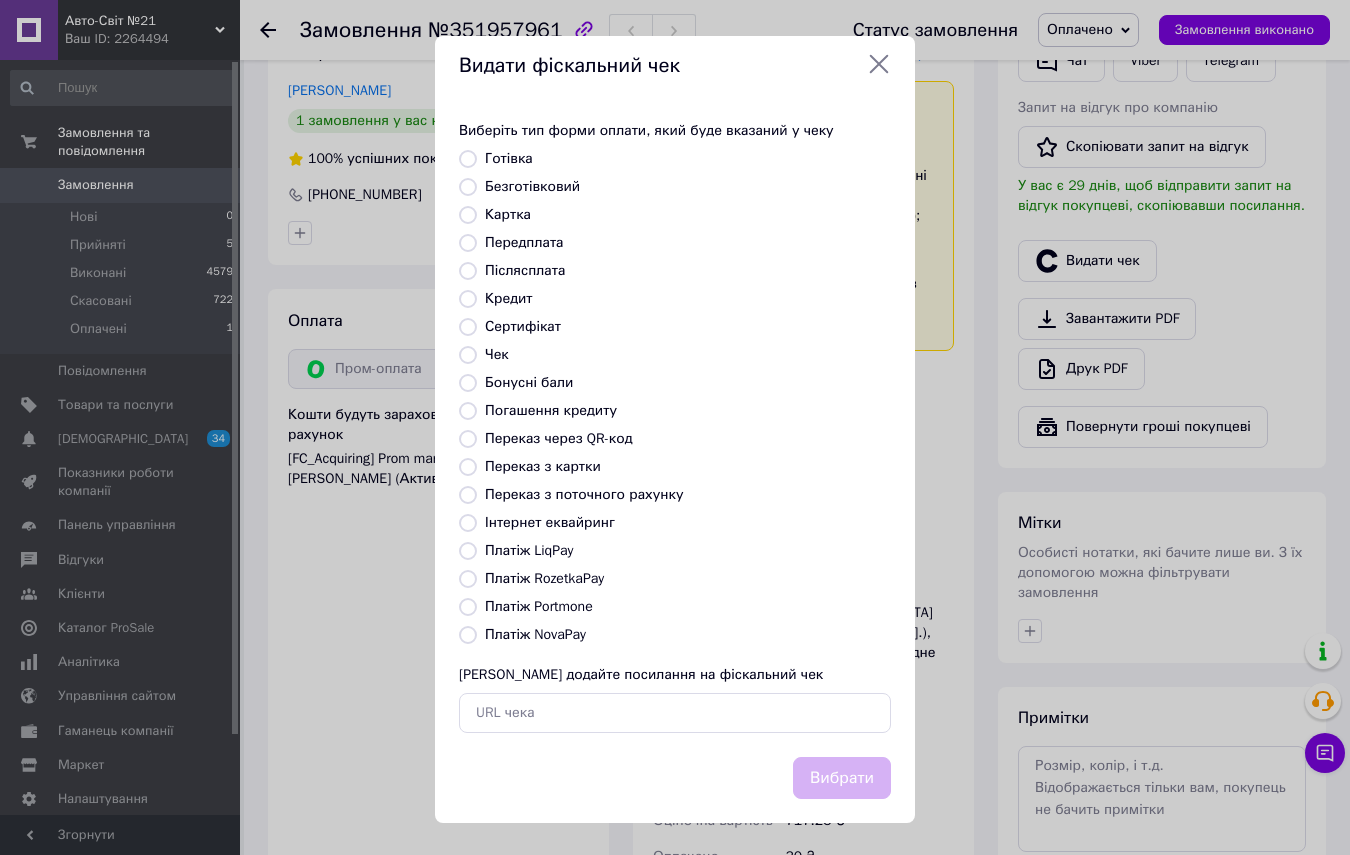 drag, startPoint x: 870, startPoint y: 63, endPoint x: 941, endPoint y: 224, distance: 175.96022 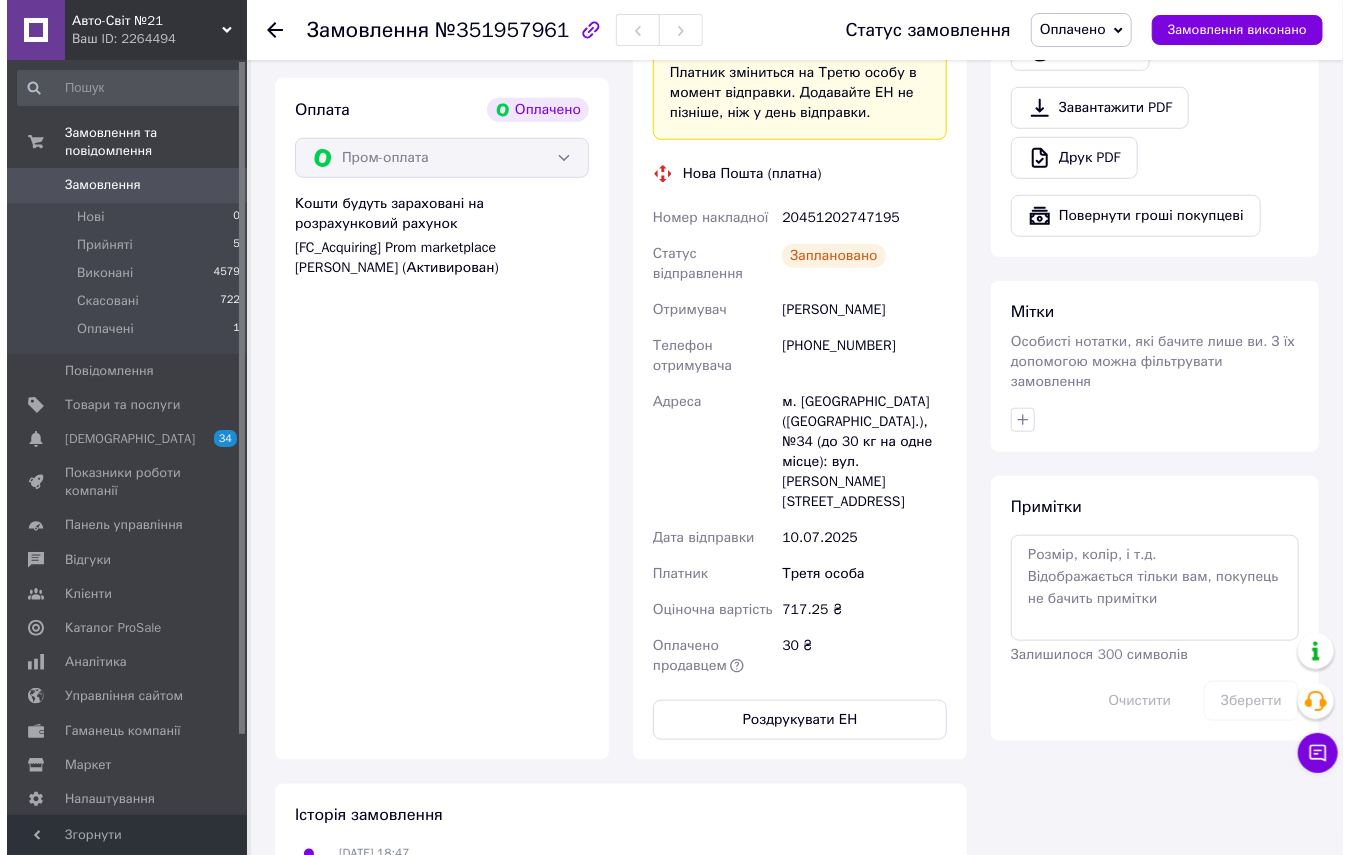 scroll, scrollTop: 727, scrollLeft: 0, axis: vertical 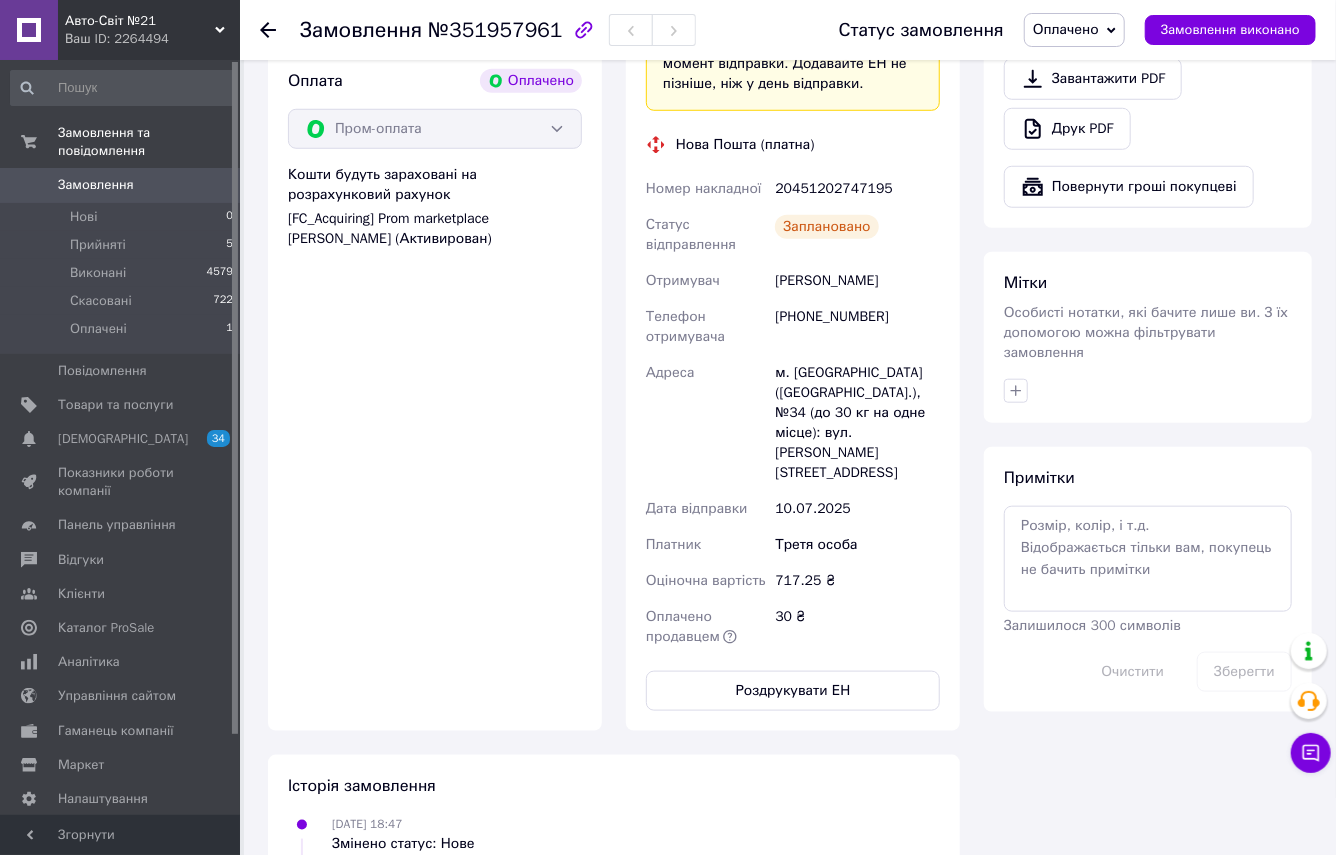 click on "Видати чек" at bounding box center [1073, 21] 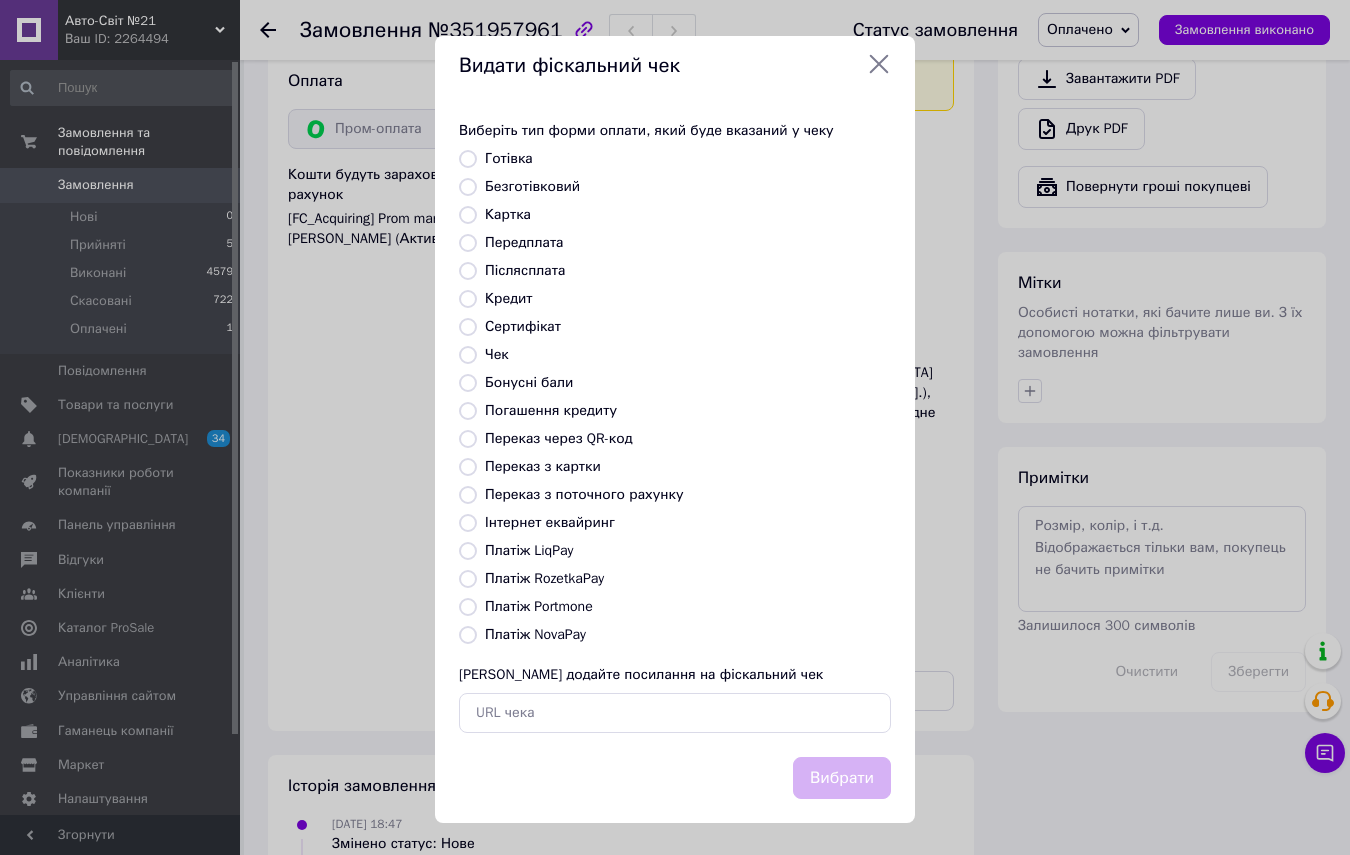 click on "Інтернет еквайринг" at bounding box center [468, 523] 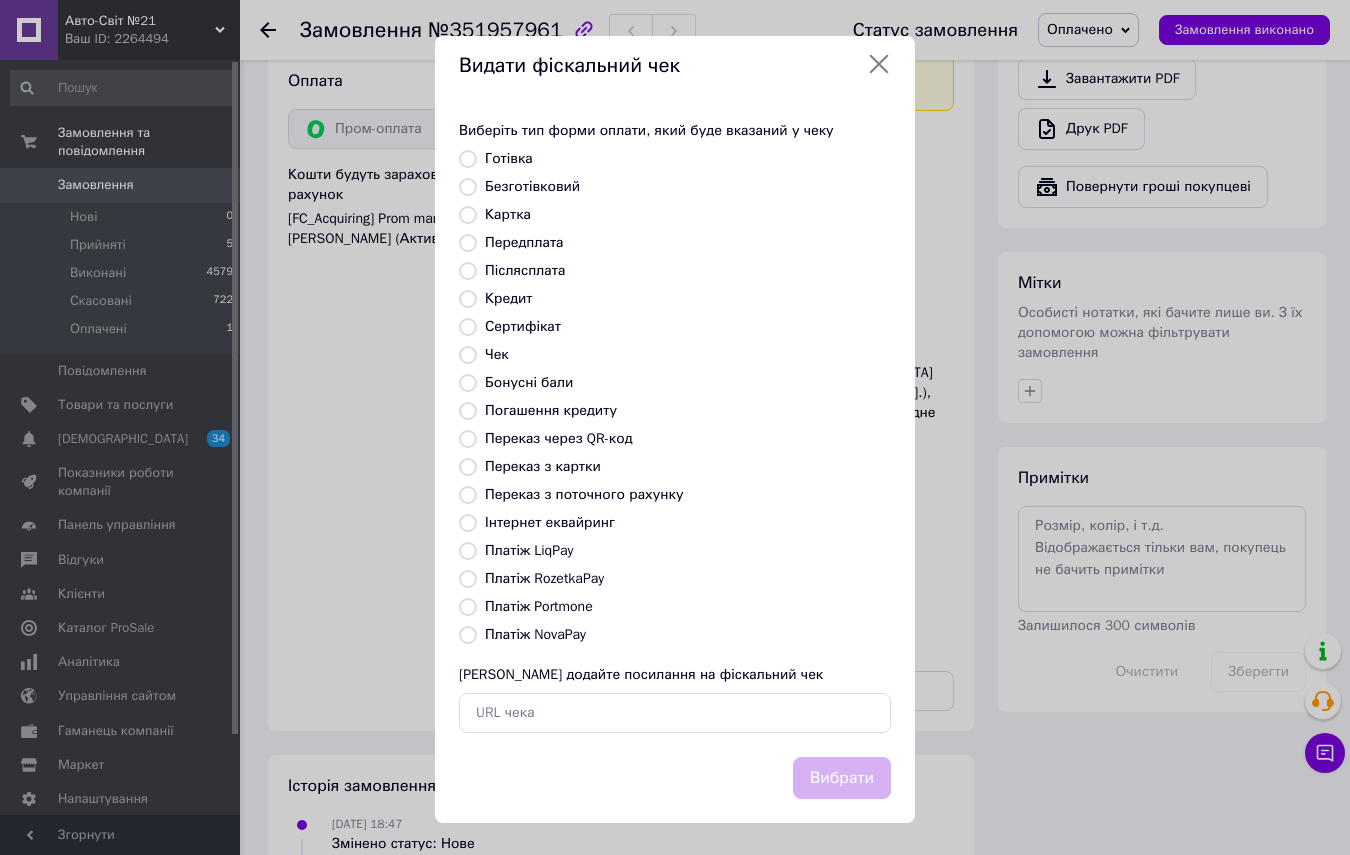 radio on "true" 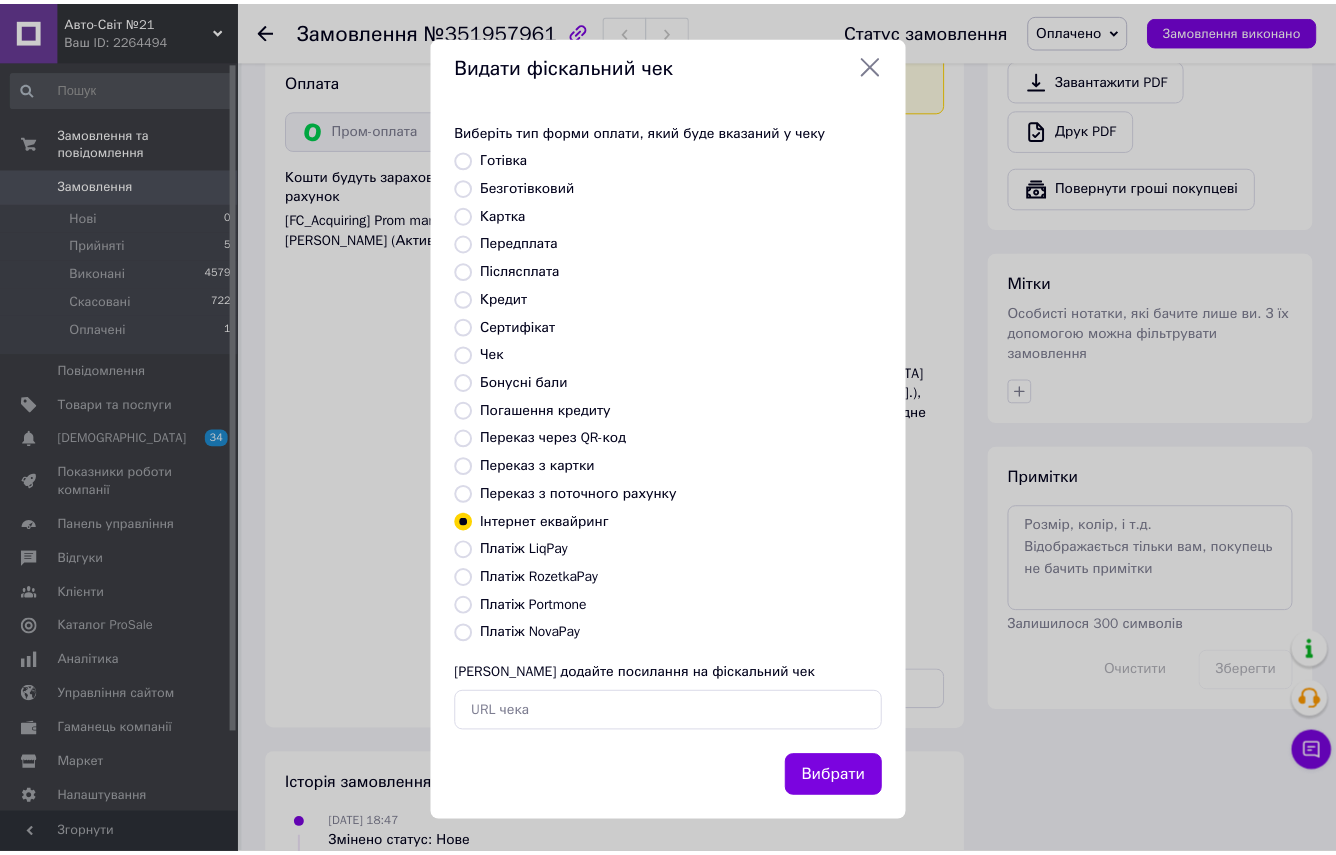 scroll, scrollTop: 209, scrollLeft: 0, axis: vertical 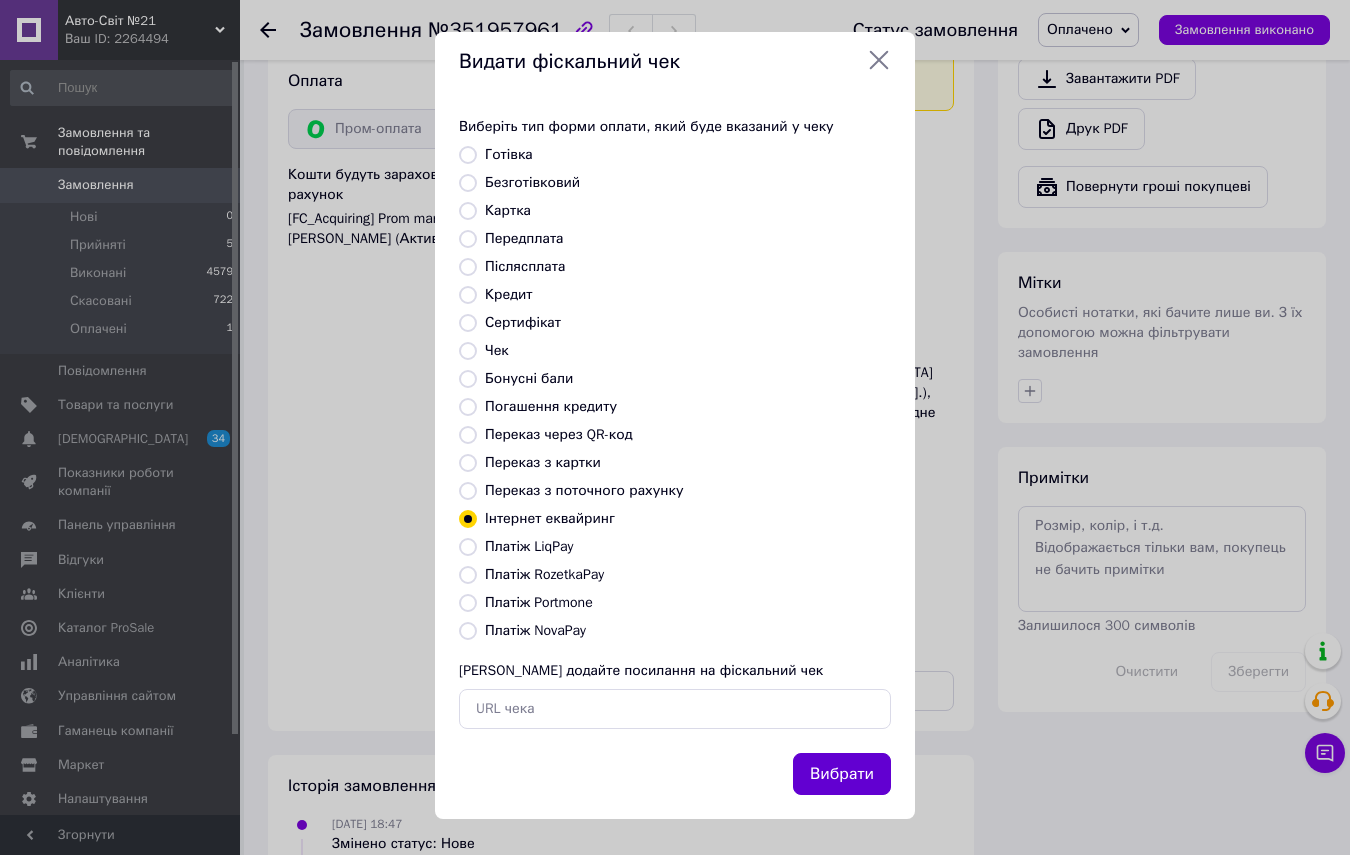 click on "Вибрати" at bounding box center [842, 774] 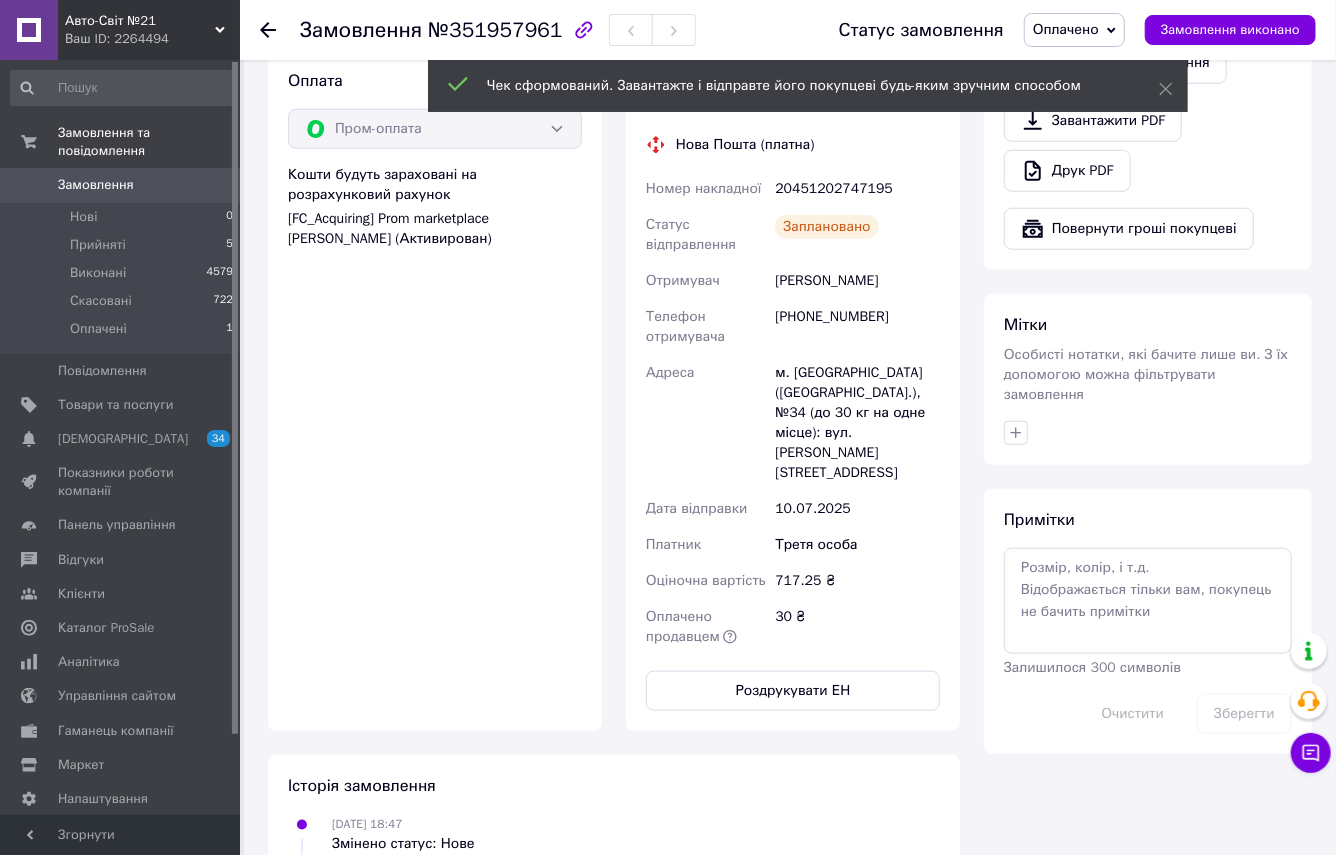 click 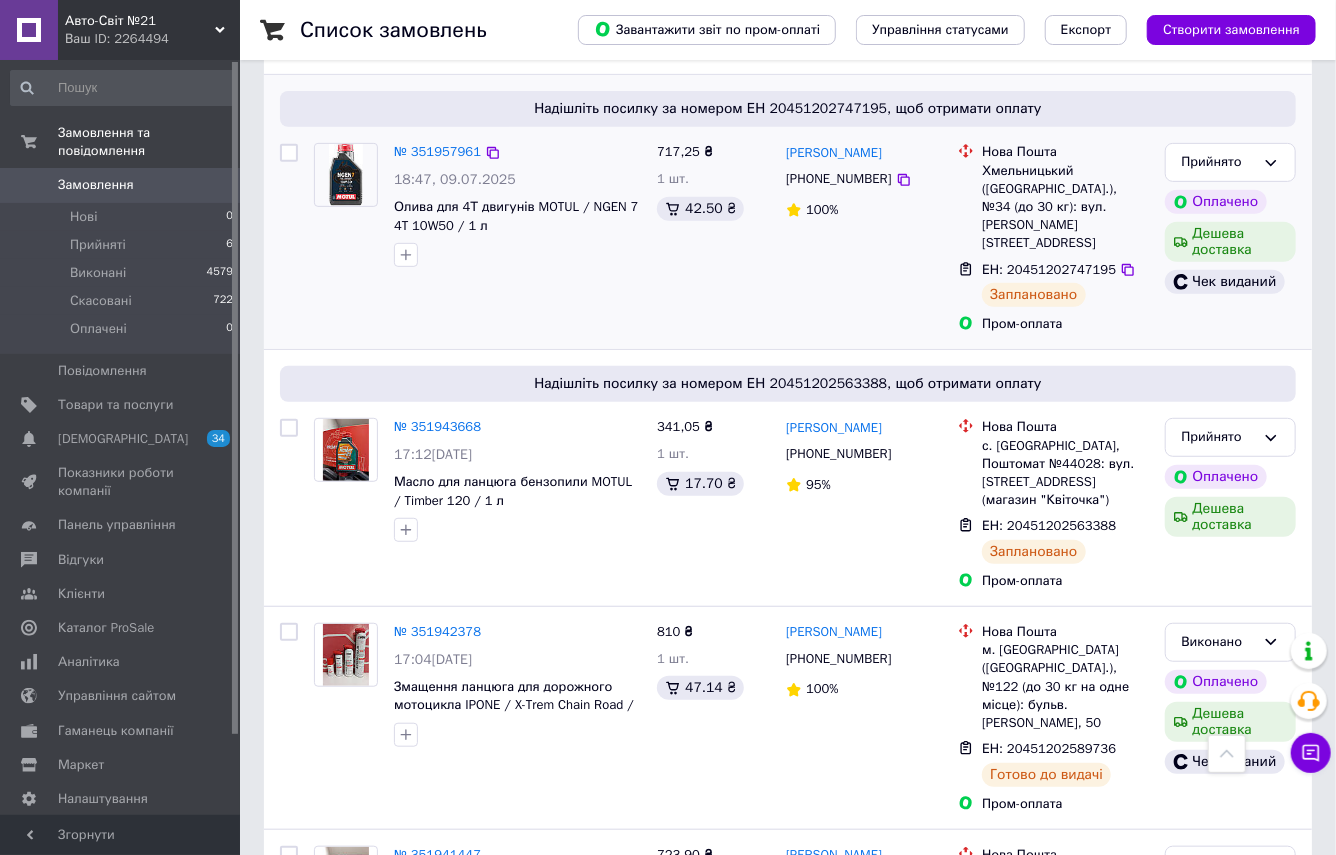 scroll, scrollTop: 0, scrollLeft: 0, axis: both 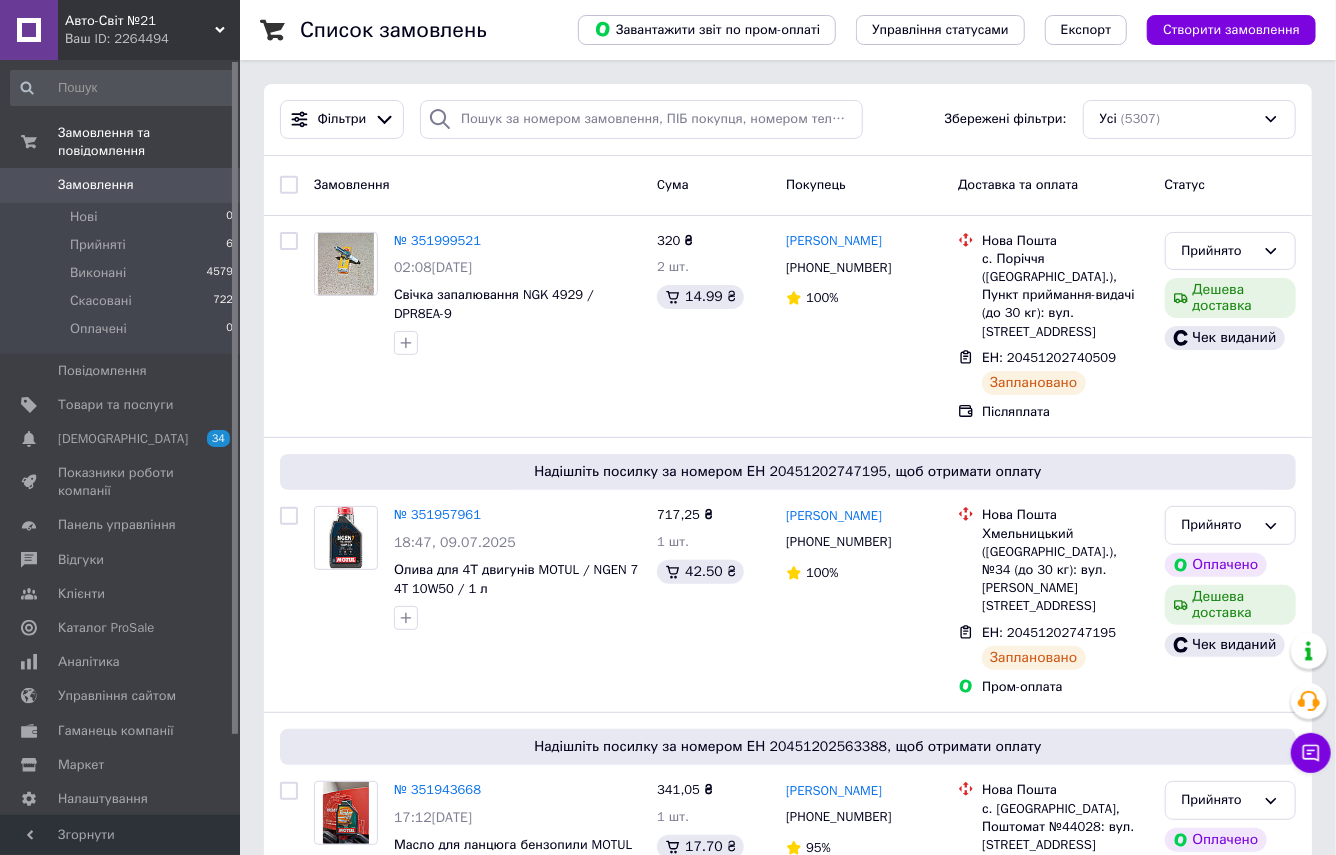 click on "Замовлення" at bounding box center [96, 185] 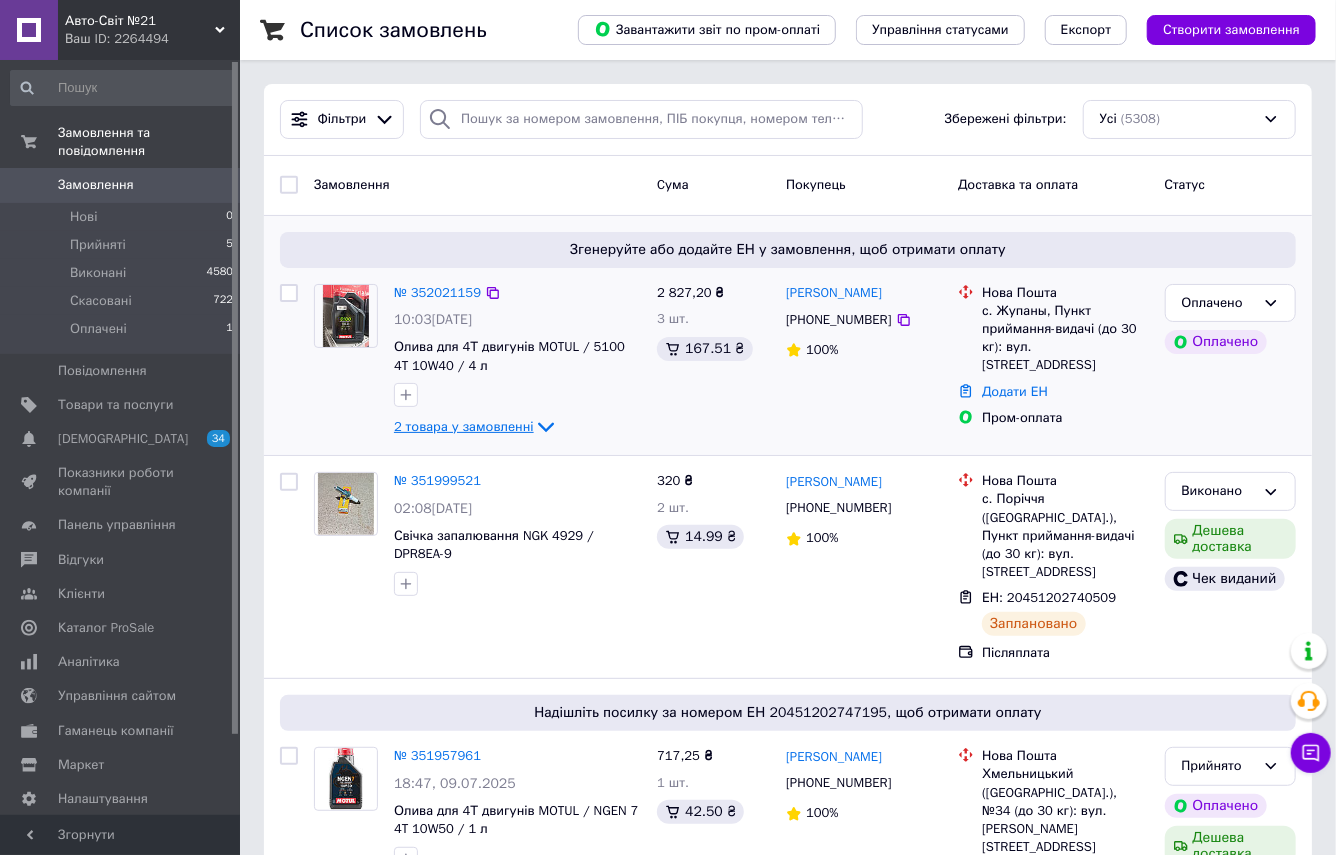click on "2 товара у замовленні" at bounding box center [464, 426] 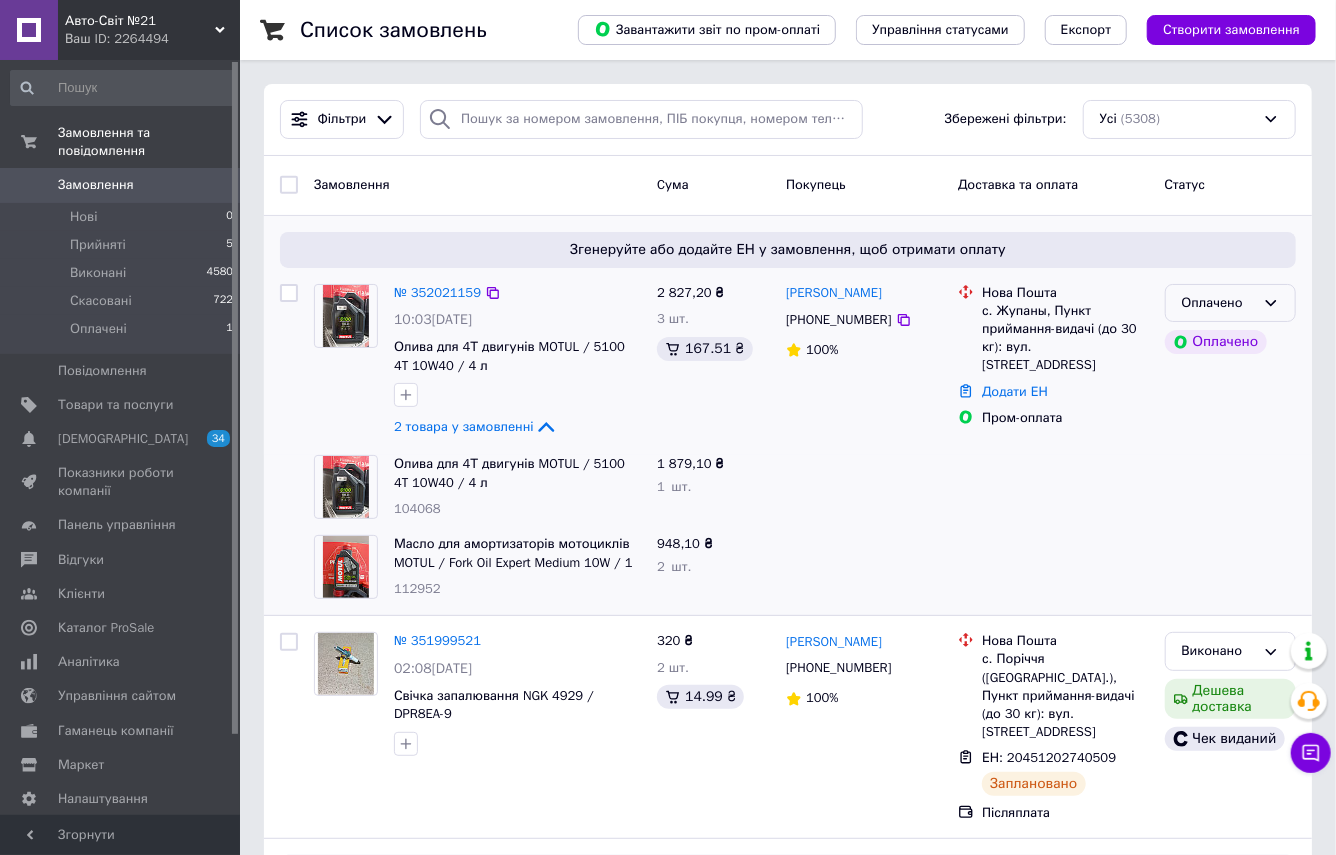click on "Оплачено" at bounding box center [1218, 303] 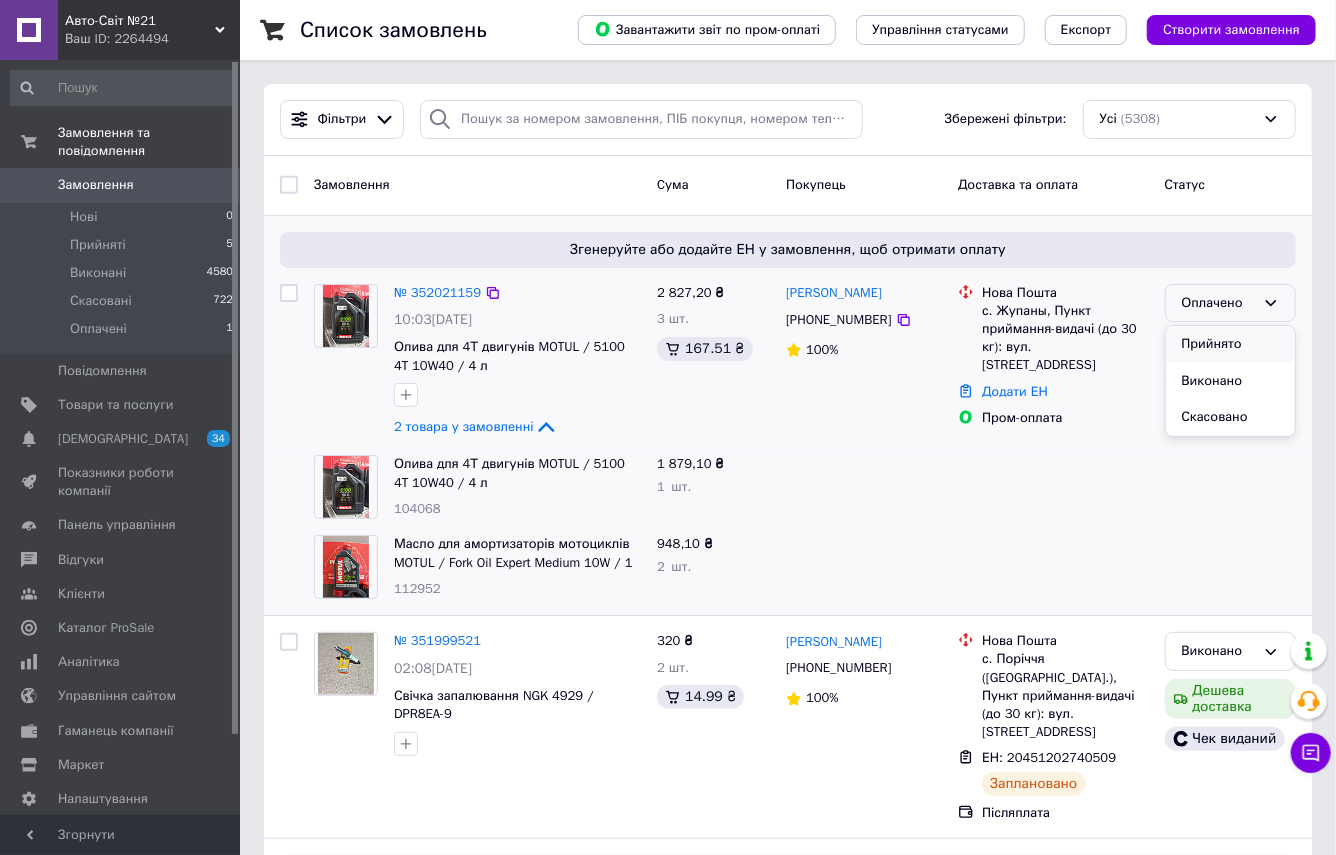 click on "Прийнято" at bounding box center [1230, 344] 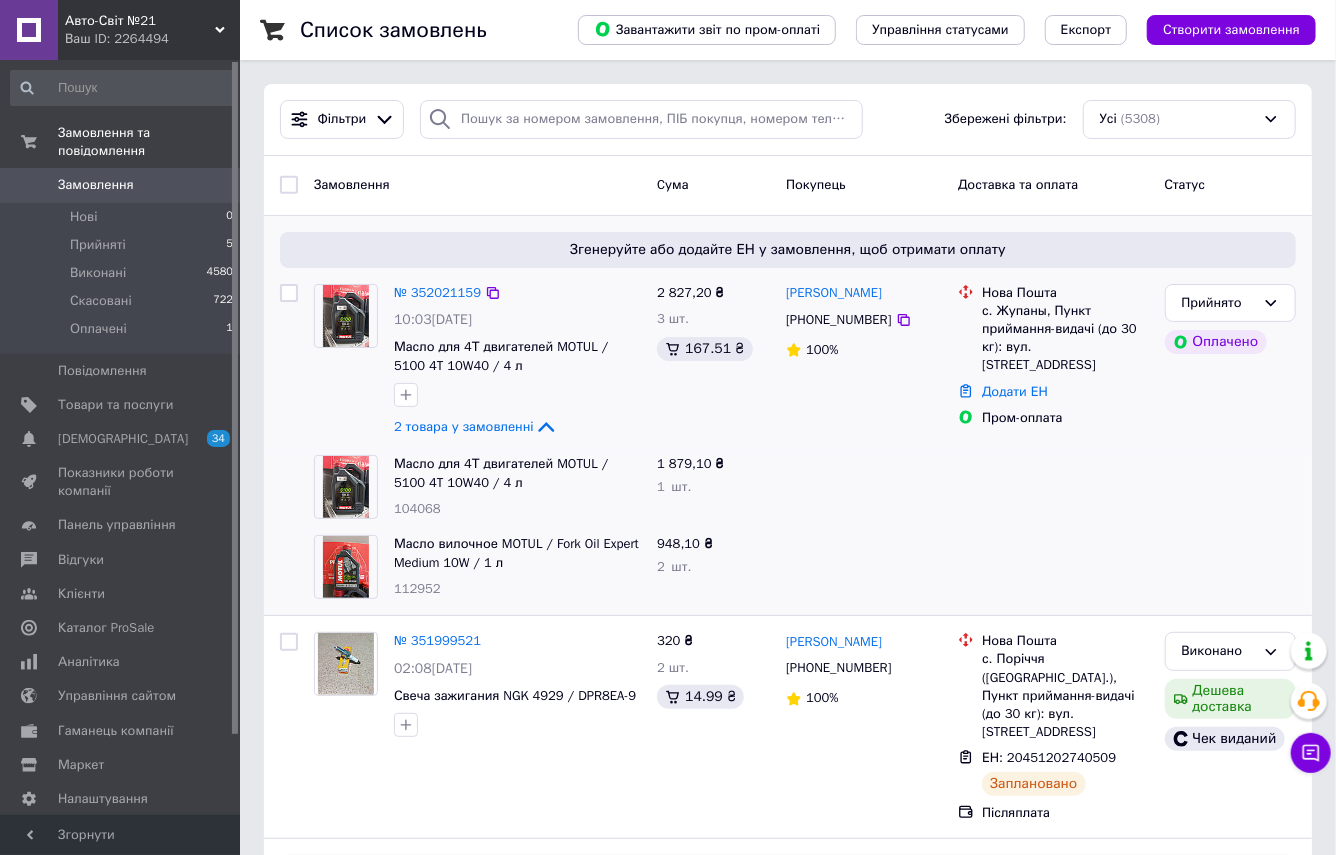 click on "104068" at bounding box center (417, 508) 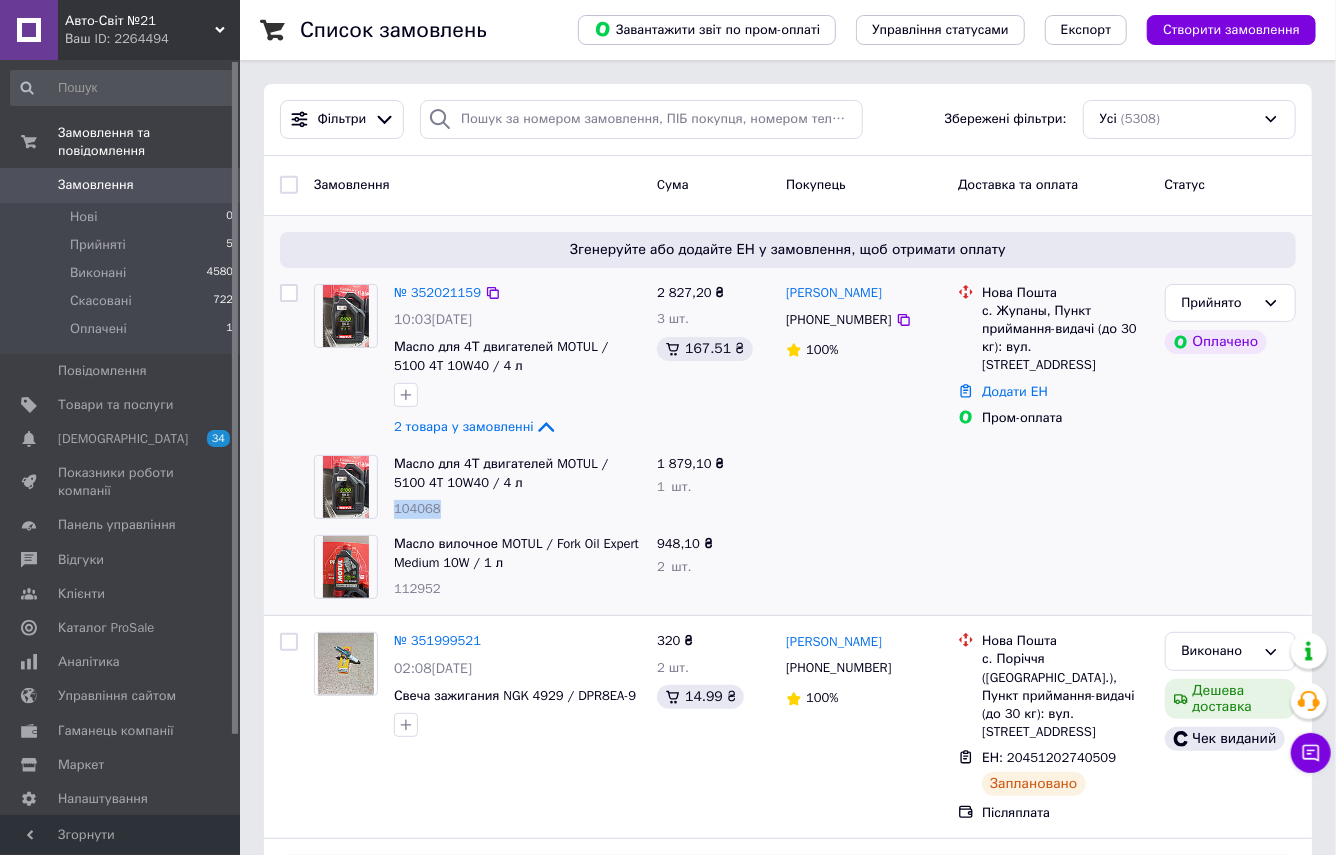 click on "104068" at bounding box center [417, 508] 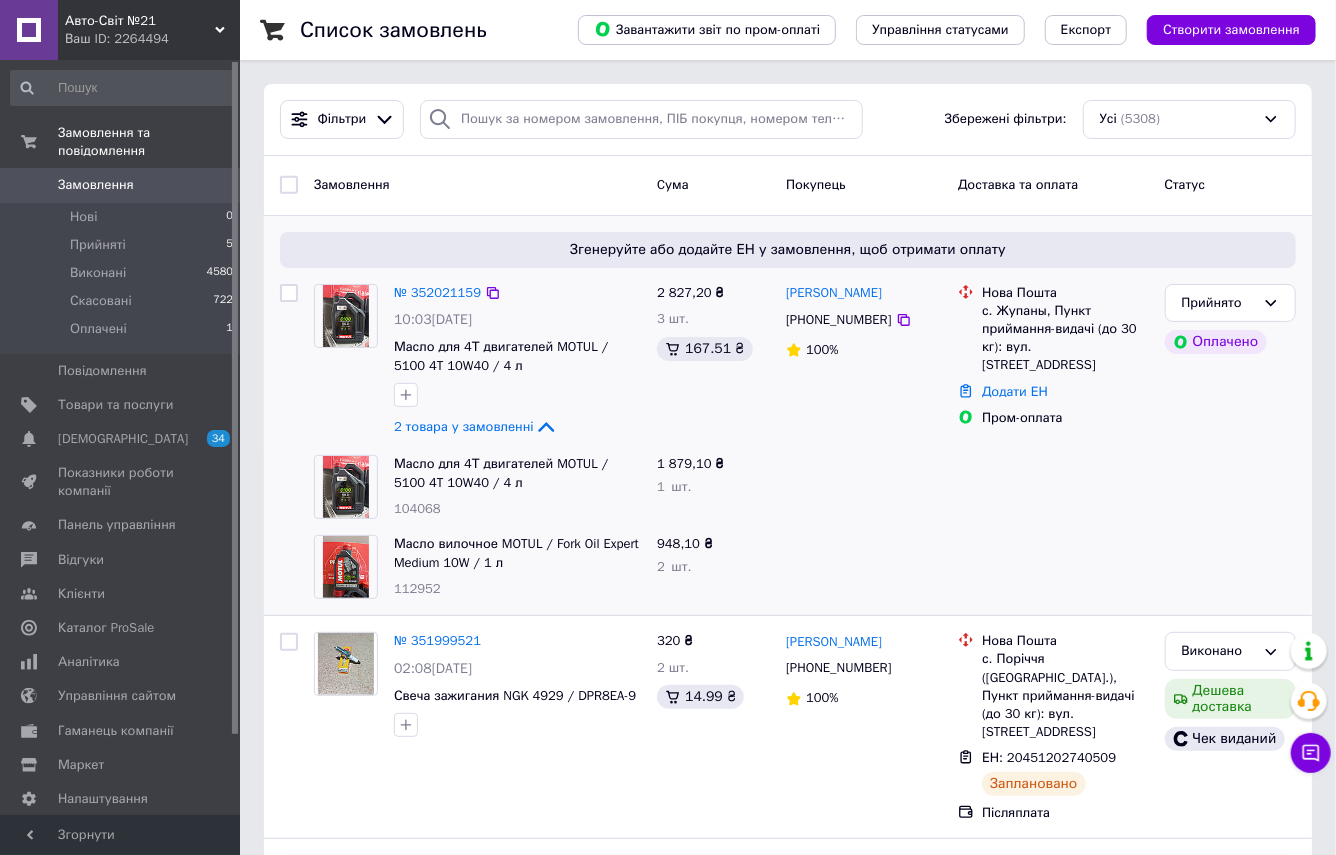 click on "112952" at bounding box center [417, 588] 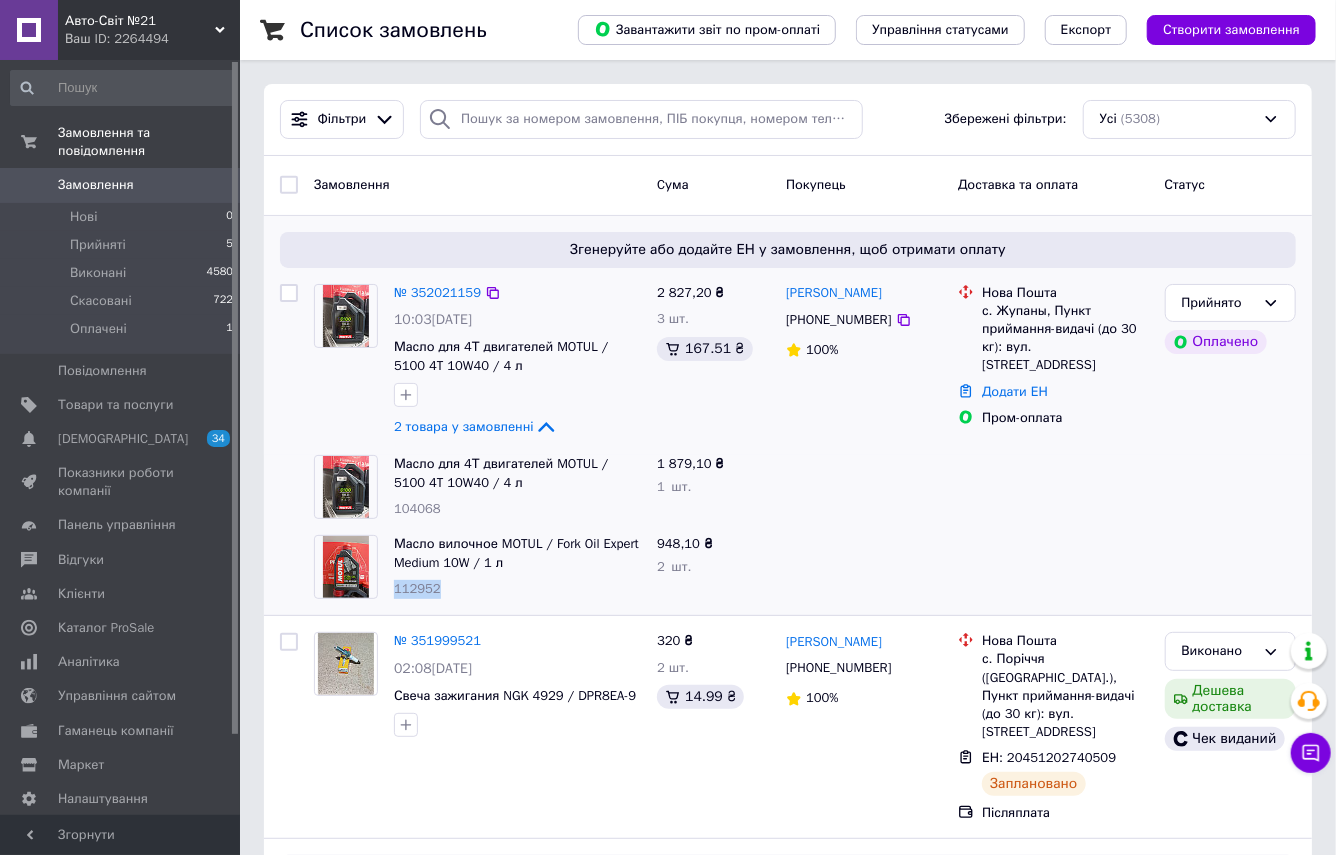 click on "112952" at bounding box center [417, 588] 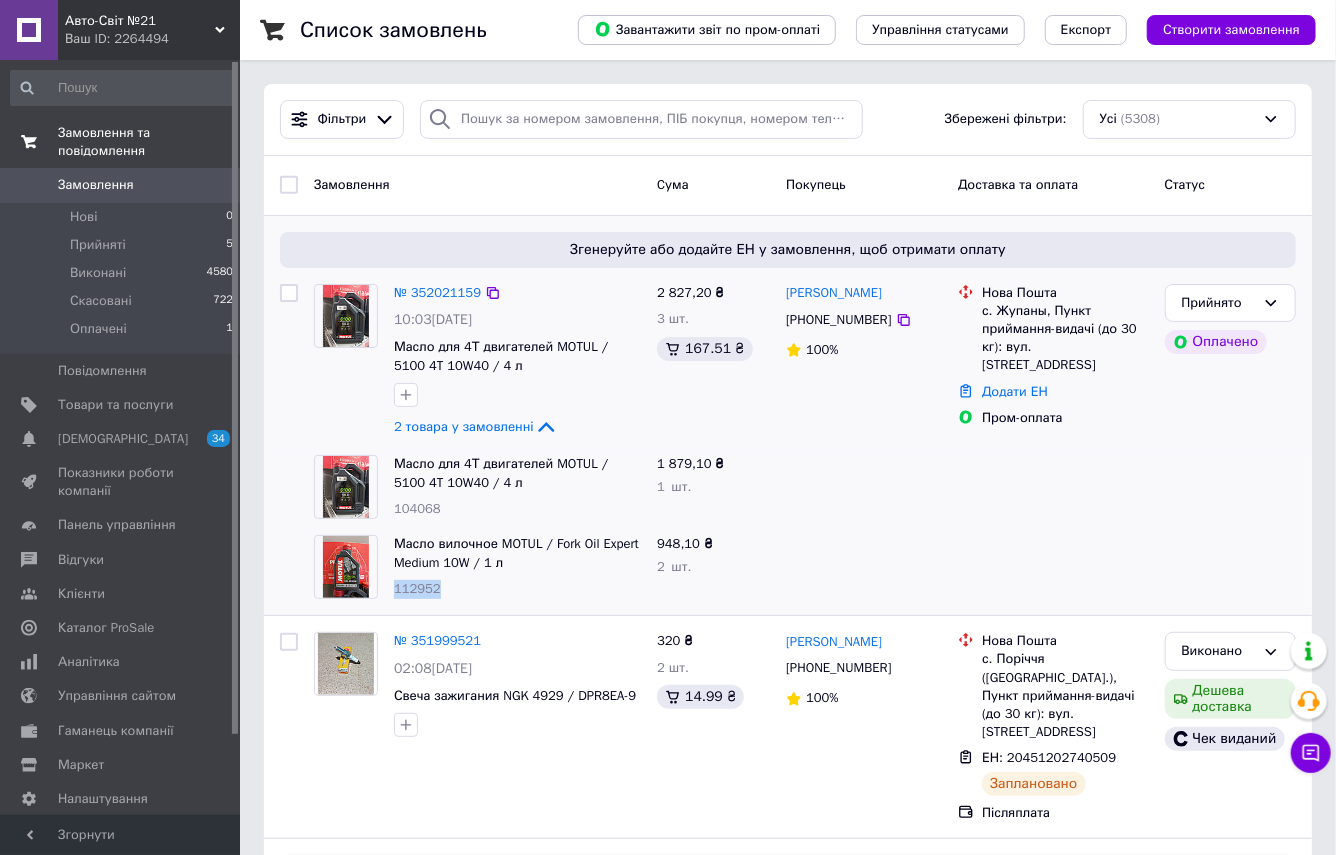 copy on "112952" 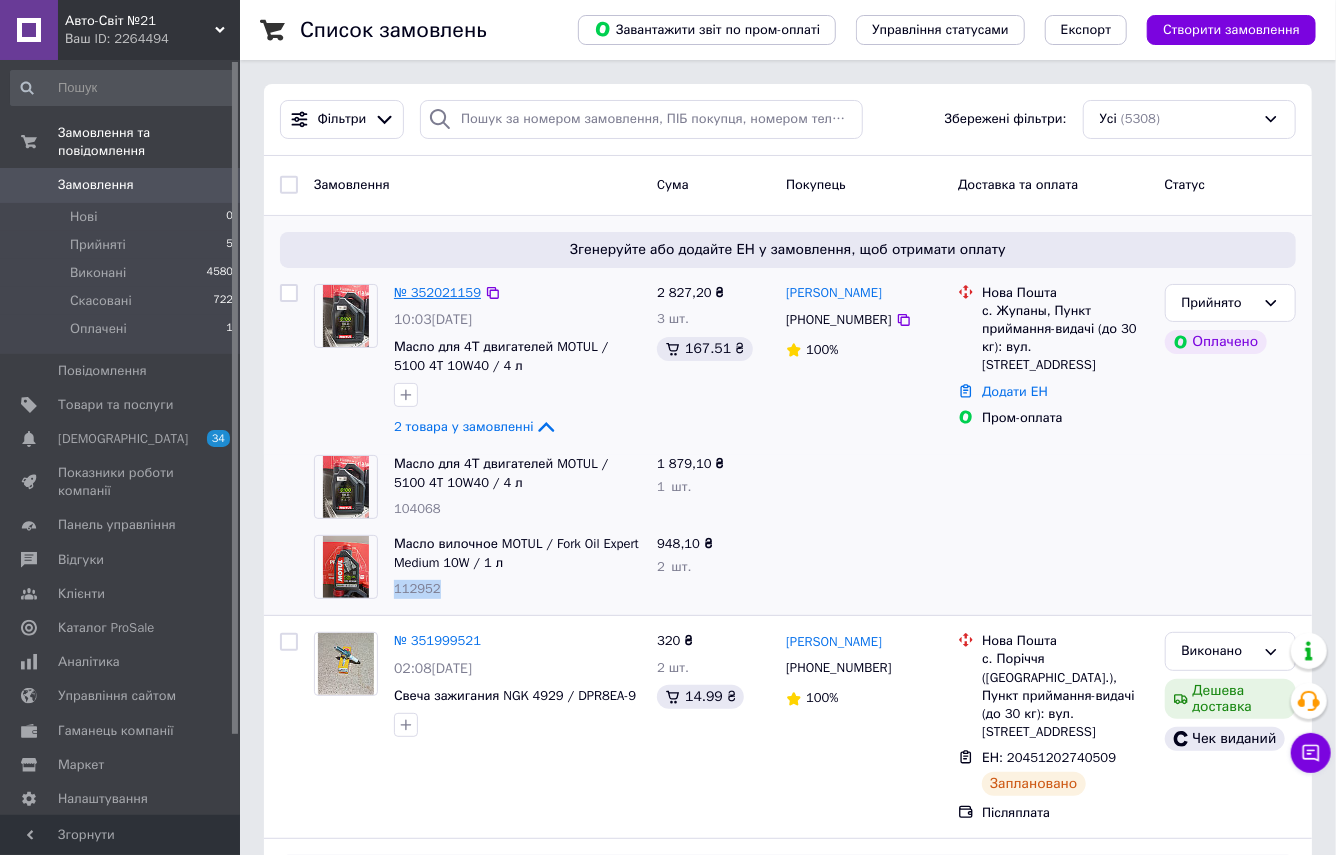 click on "№ 352021159" at bounding box center (437, 292) 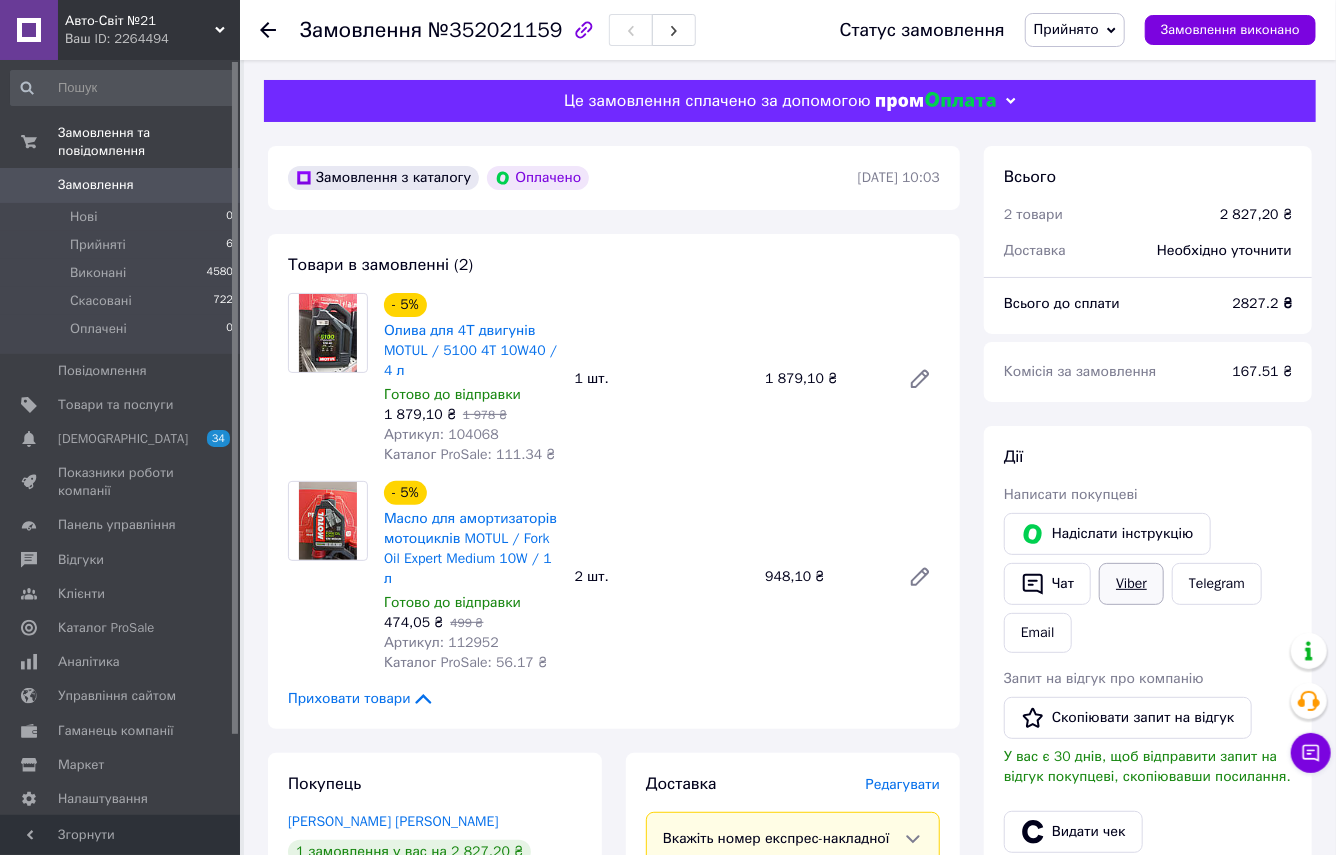 click on "Viber" at bounding box center [1131, 584] 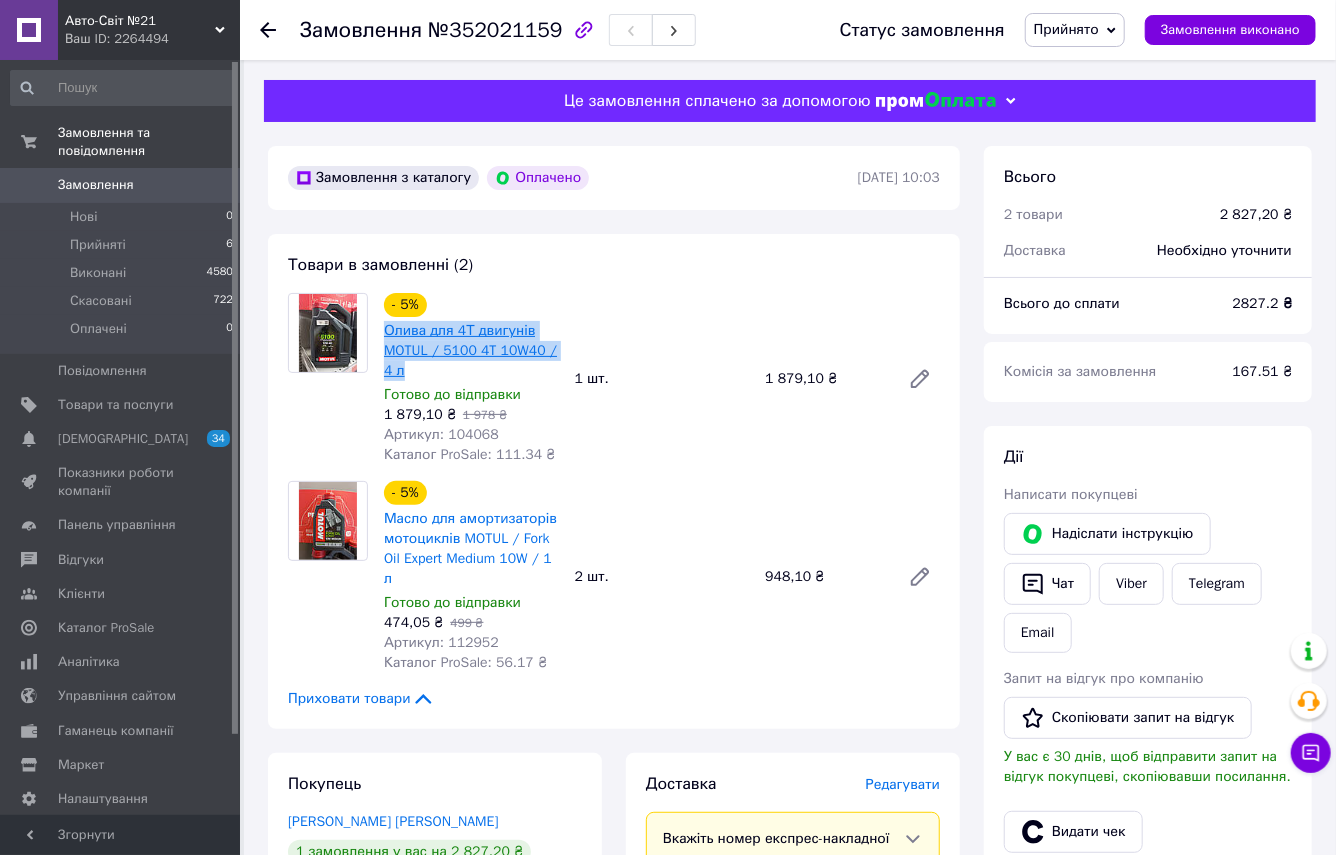 copy on "Олива для 4Т двигунів MOTUL / 5100 4T 10W40 / 4 л" 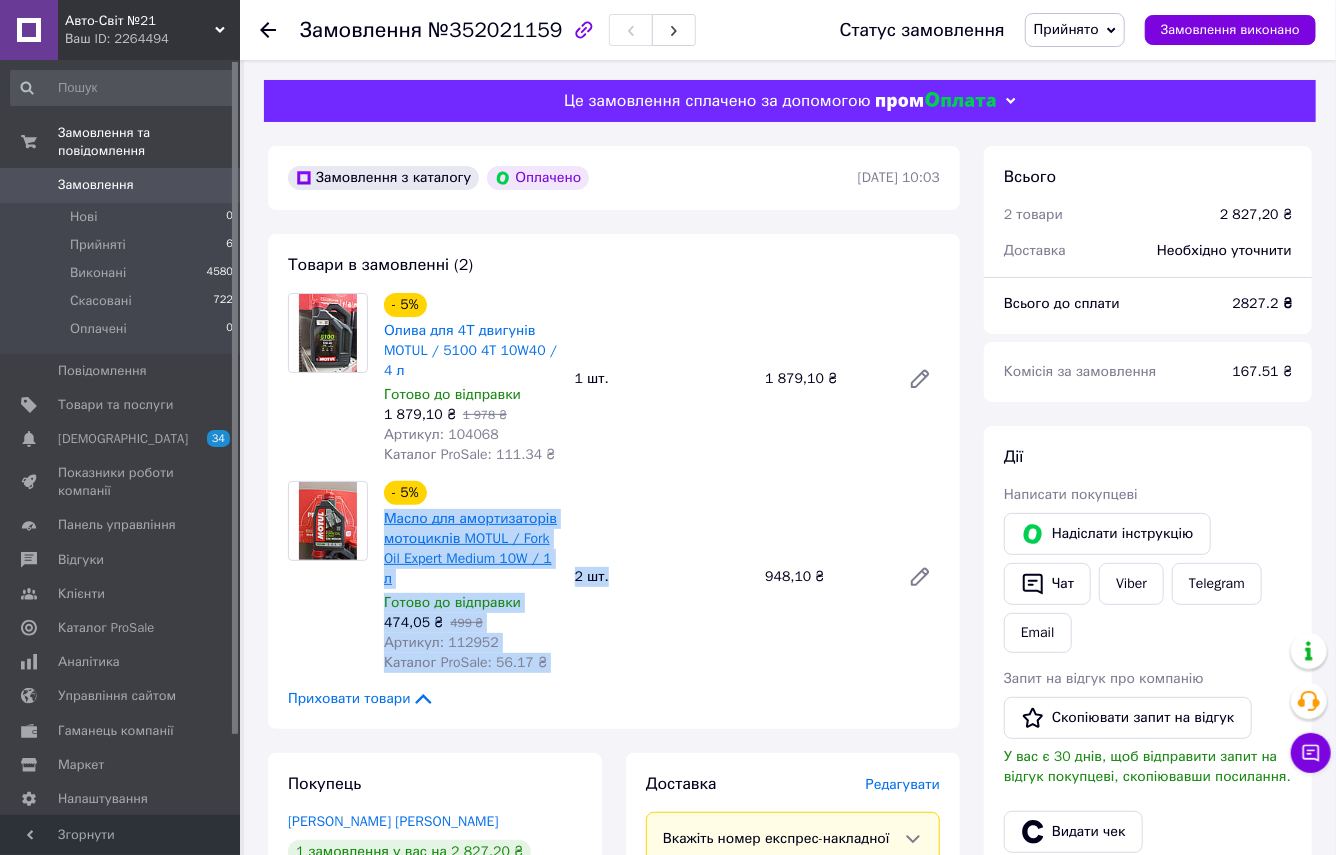 drag, startPoint x: 618, startPoint y: 817, endPoint x: 386, endPoint y: 690, distance: 264.4863 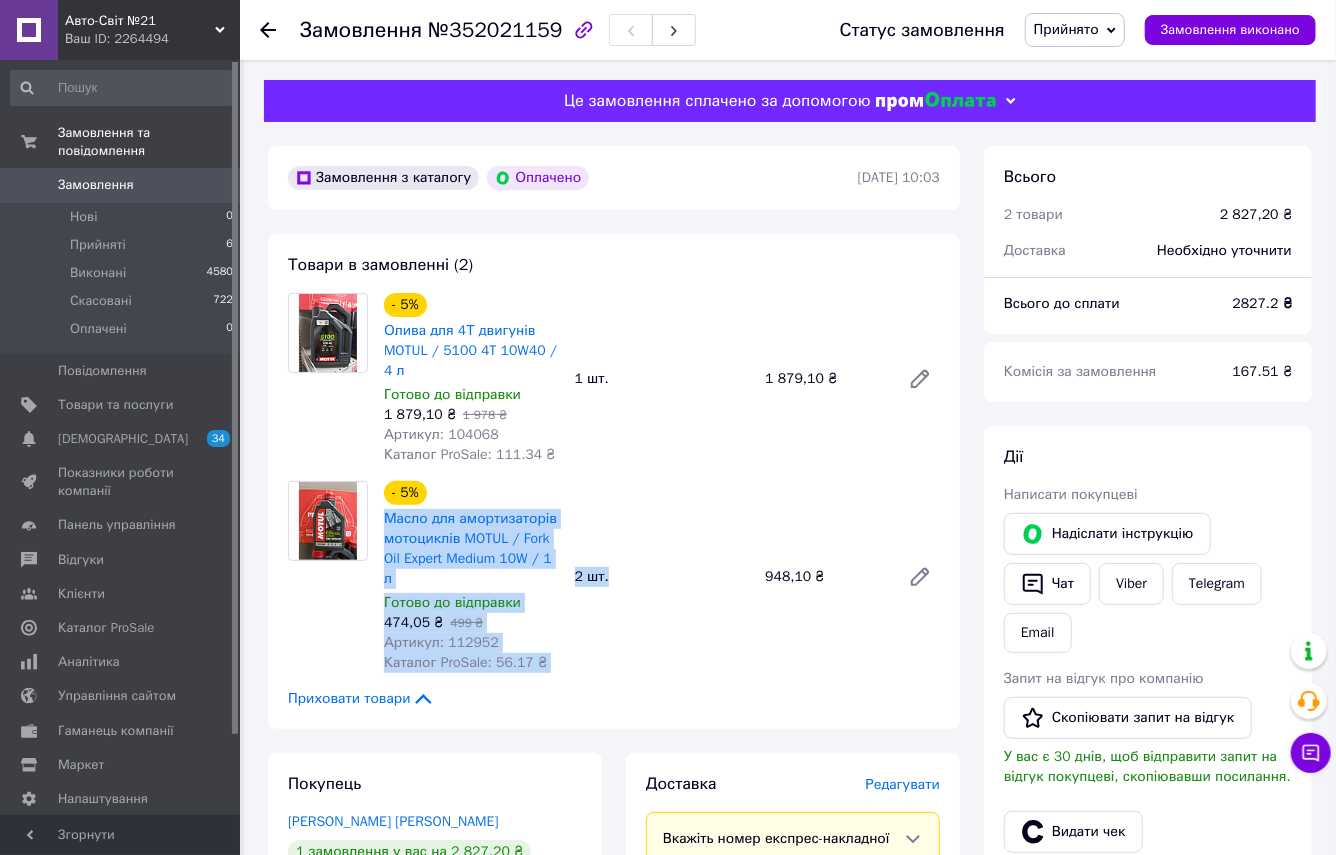 copy on "Масло для амортизаторів мотоциклів MOTUL / Fork Oil Expert Medium 10W / 1 л Готово до відправки 474,05 ₴   499 ₴ Артикул: 112952 Каталог ProSale: 56.17 ₴  2 шт." 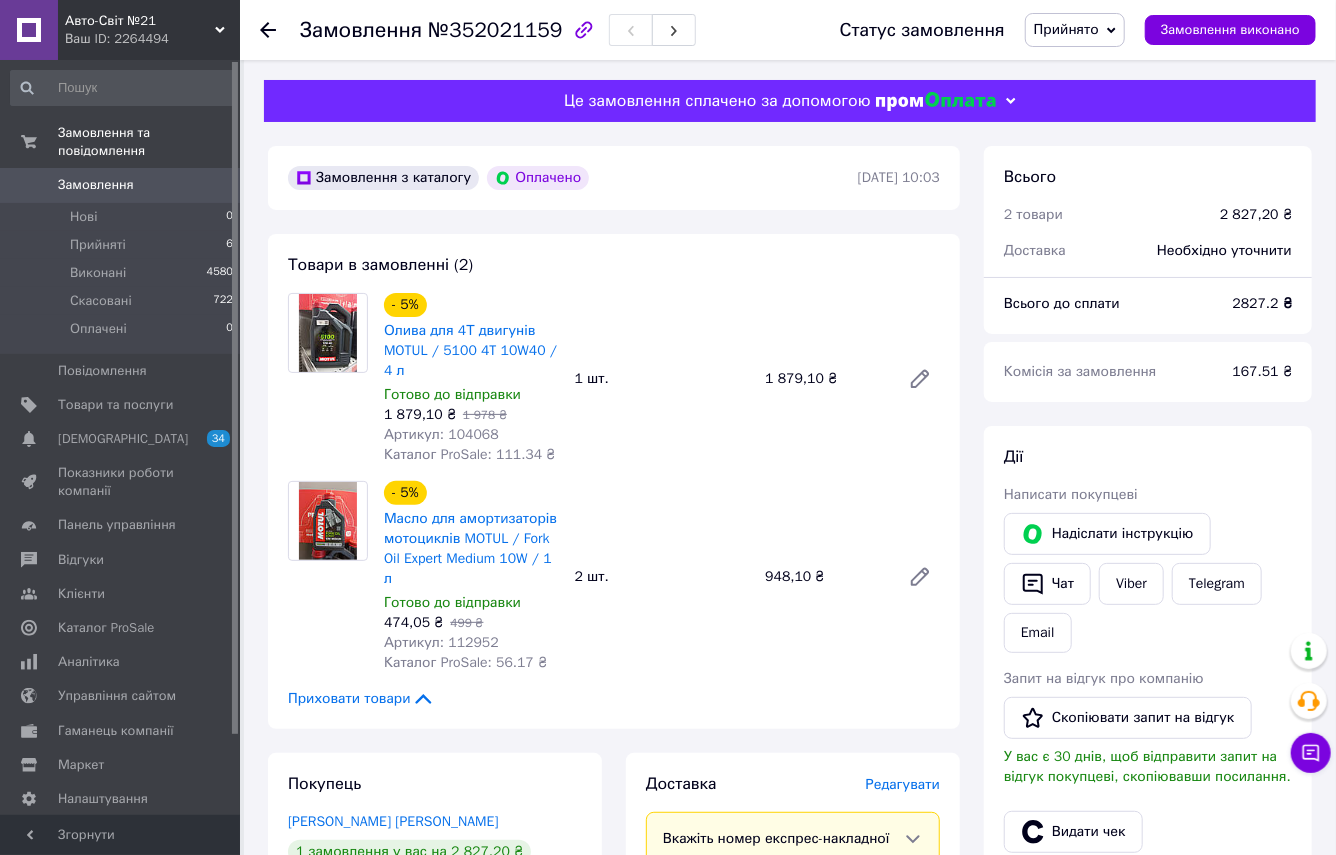 click on "- 5% Олива для 4Т двигунів MOTUL / 5100 4T 10W40 / 4 л Готово до відправки 1 879,10 ₴   1 978 ₴ Артикул: 104068 Каталог ProSale: 111.34 ₴  1 шт. 1 879,10 ₴" at bounding box center [662, 379] 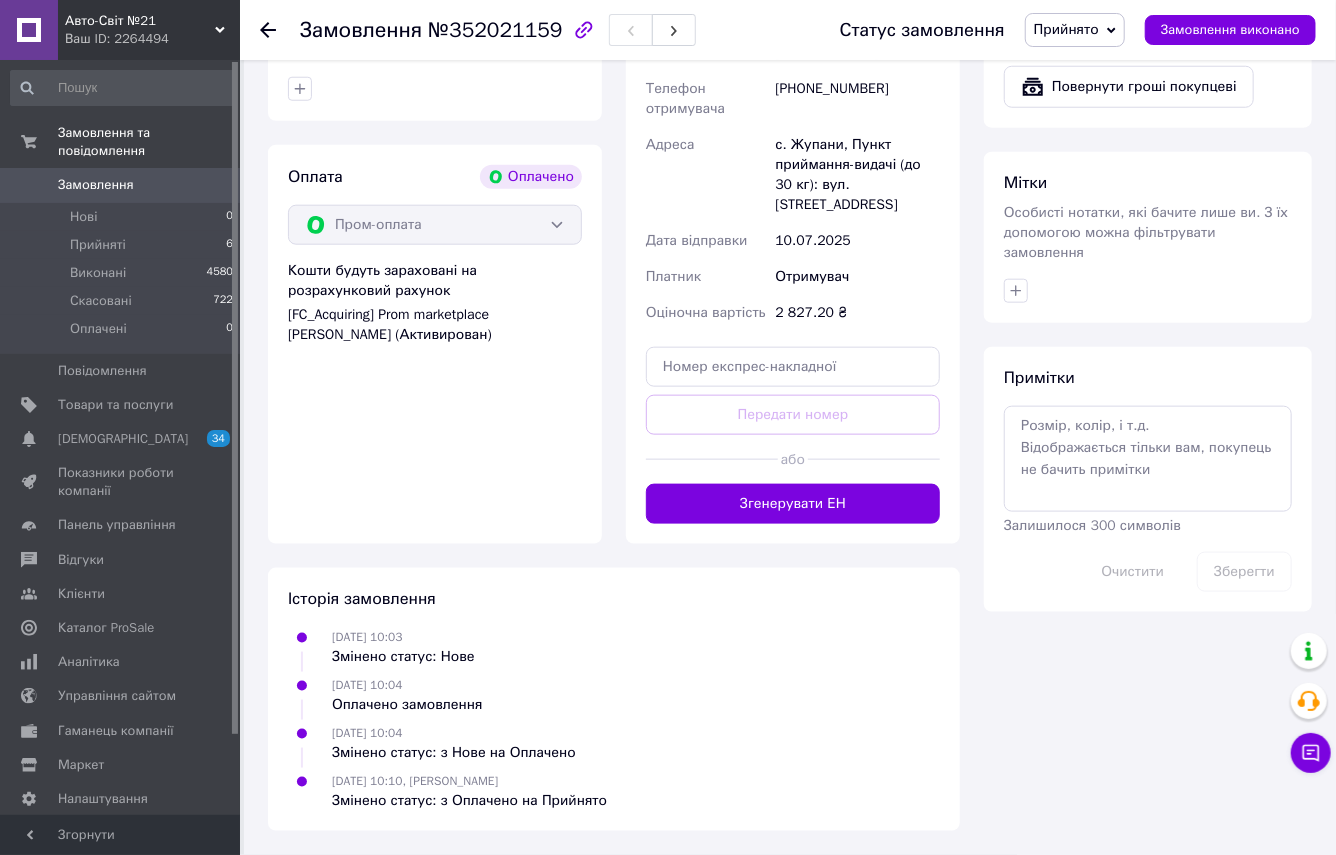 scroll, scrollTop: 1512, scrollLeft: 0, axis: vertical 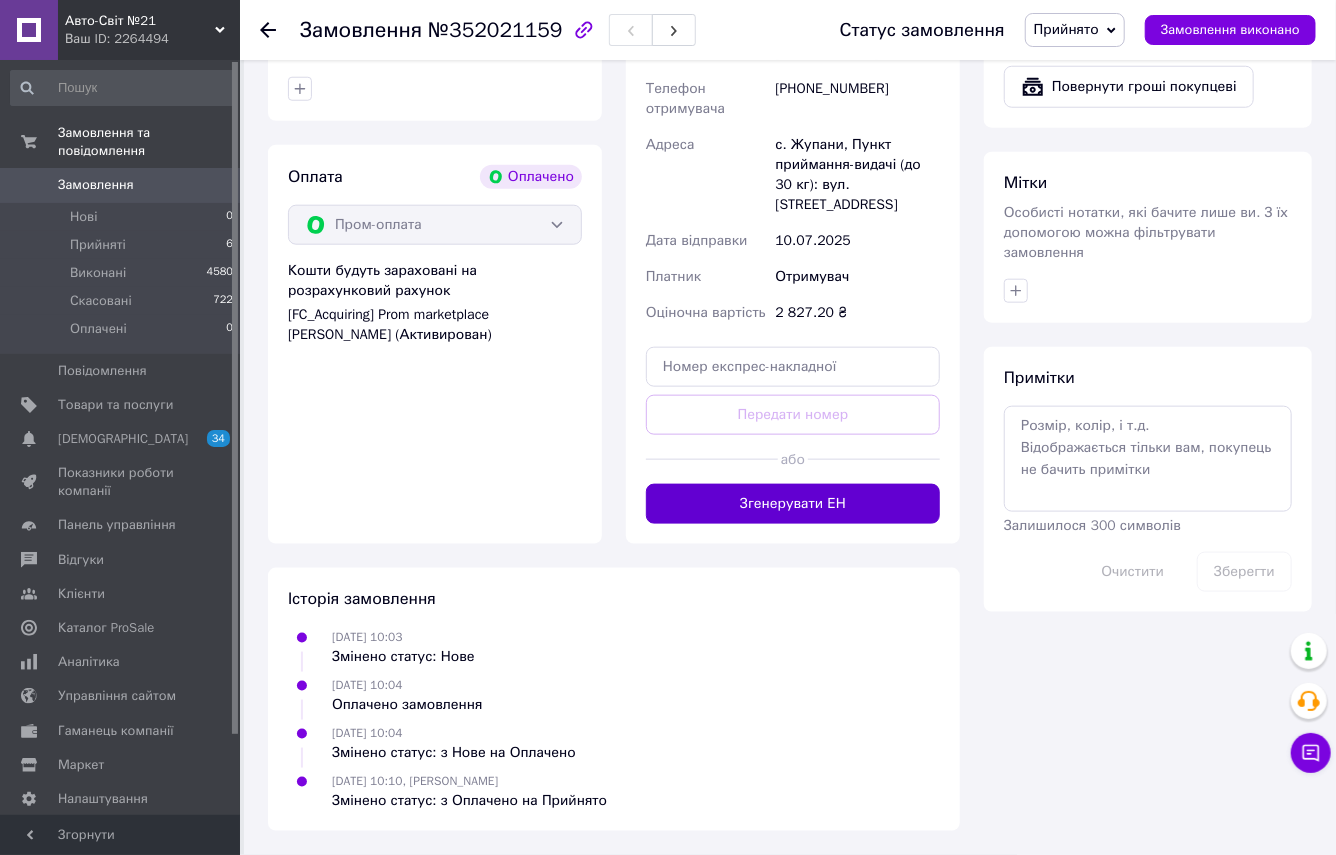 click on "Згенерувати ЕН" at bounding box center (793, 504) 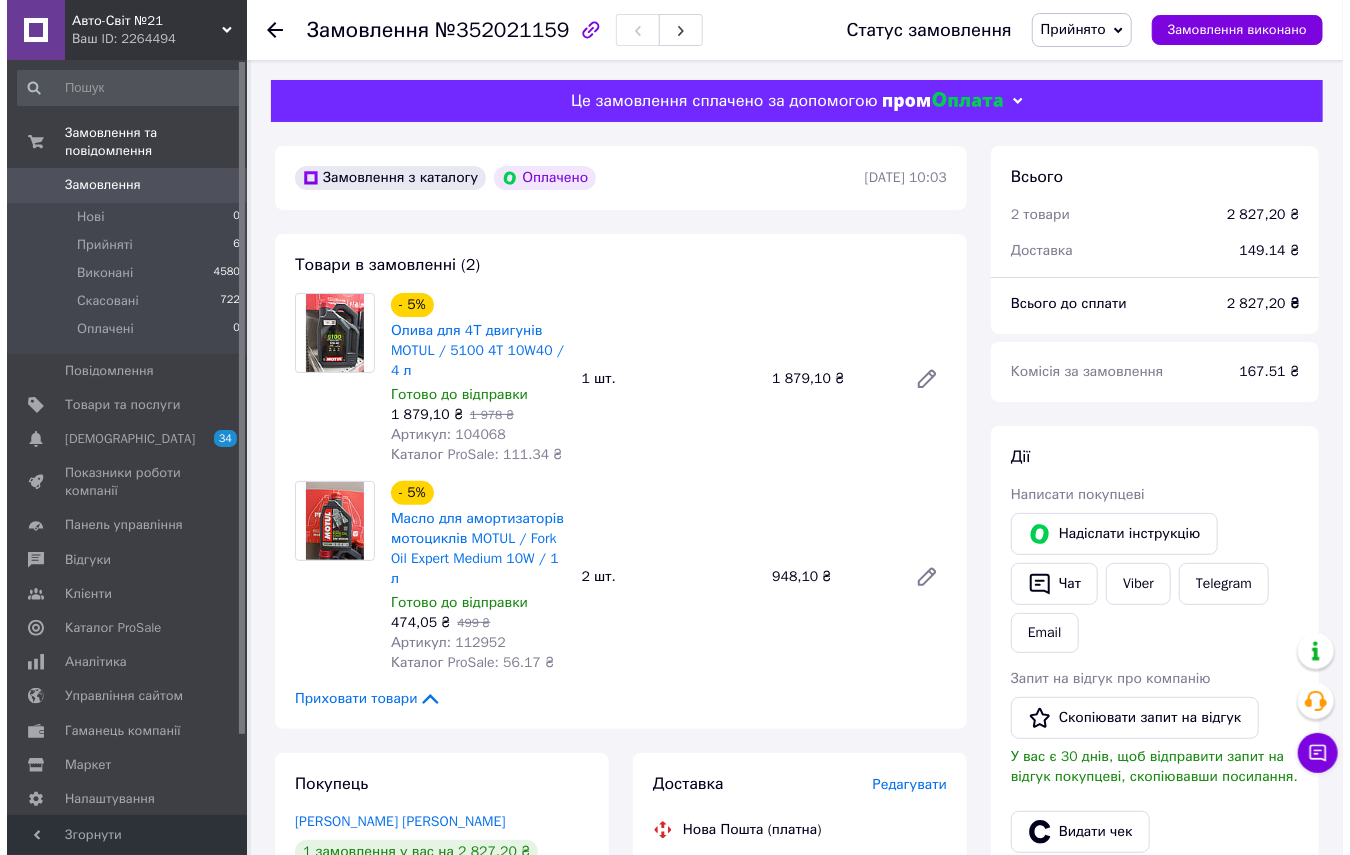 scroll, scrollTop: 363, scrollLeft: 0, axis: vertical 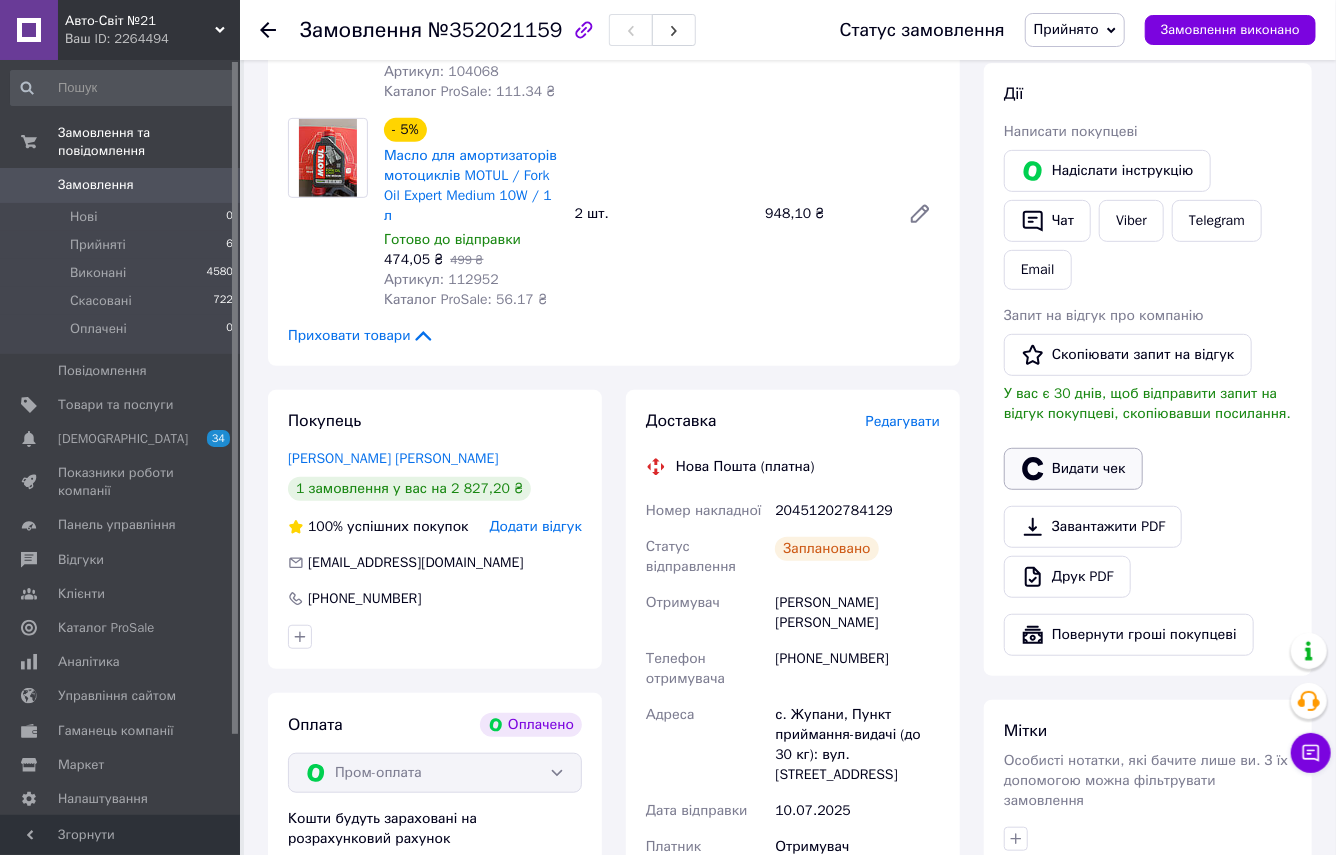 click on "Видати чек" at bounding box center [1073, 469] 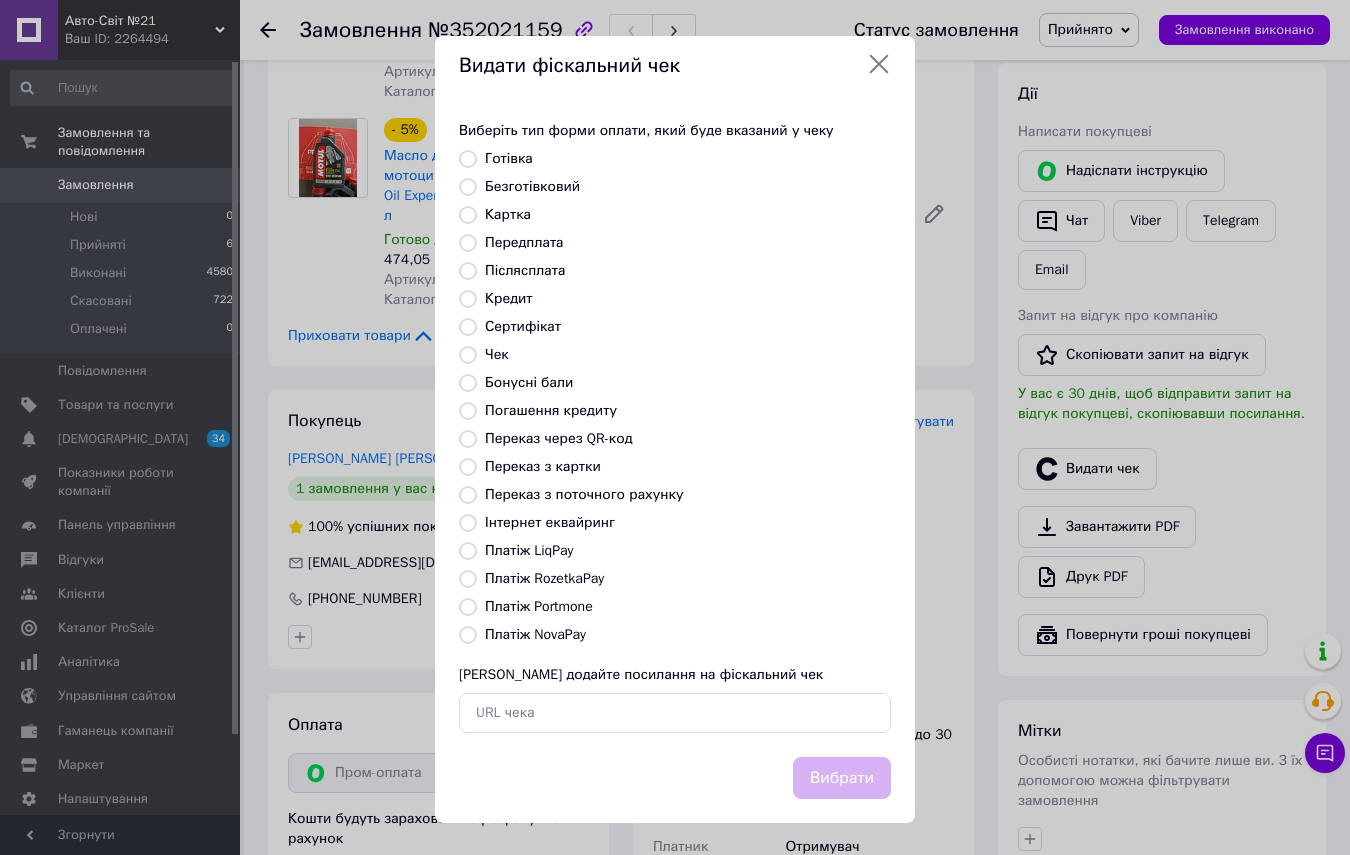 click on "Інтернет еквайринг" at bounding box center (468, 523) 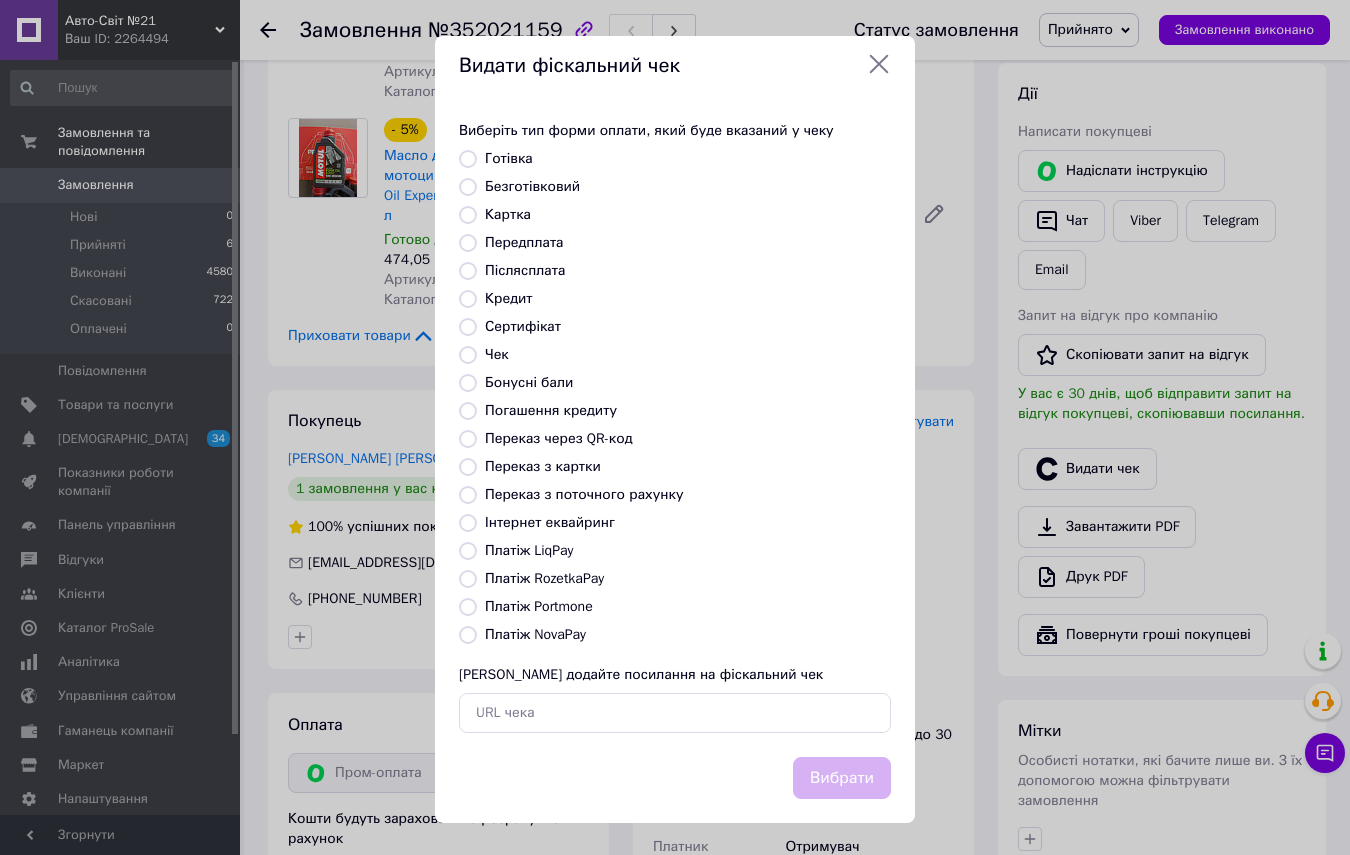 radio on "true" 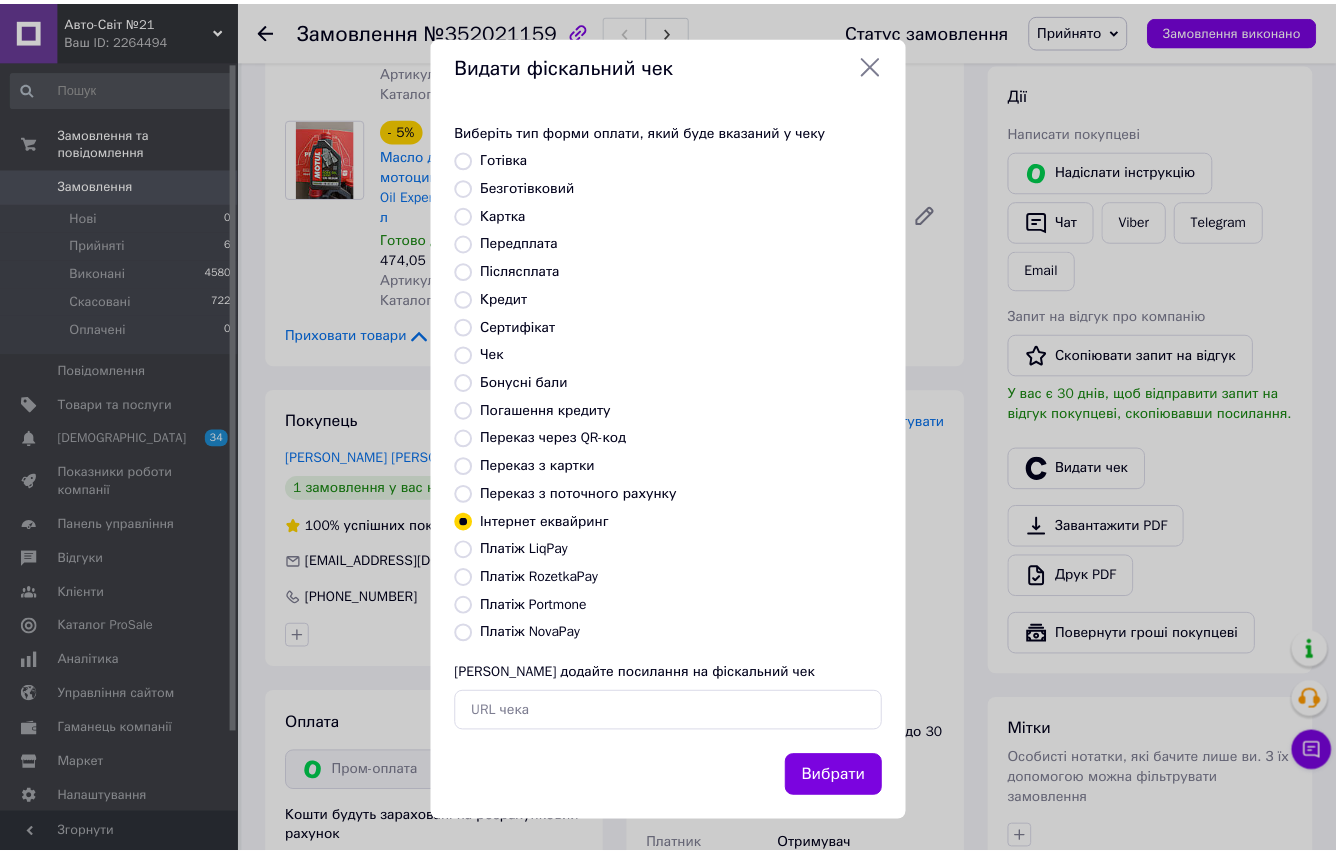 scroll, scrollTop: 209, scrollLeft: 0, axis: vertical 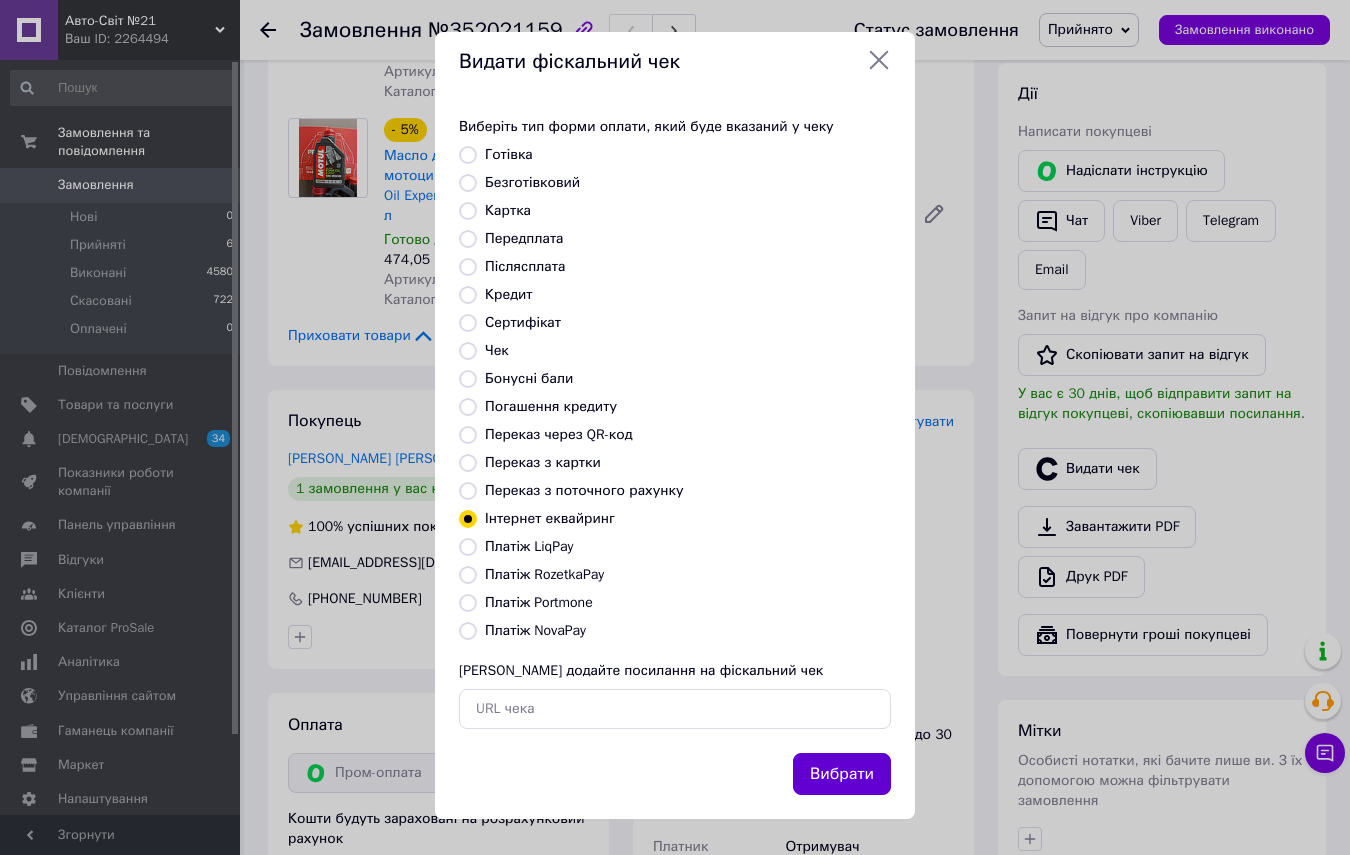 click on "Вибрати" at bounding box center (842, 774) 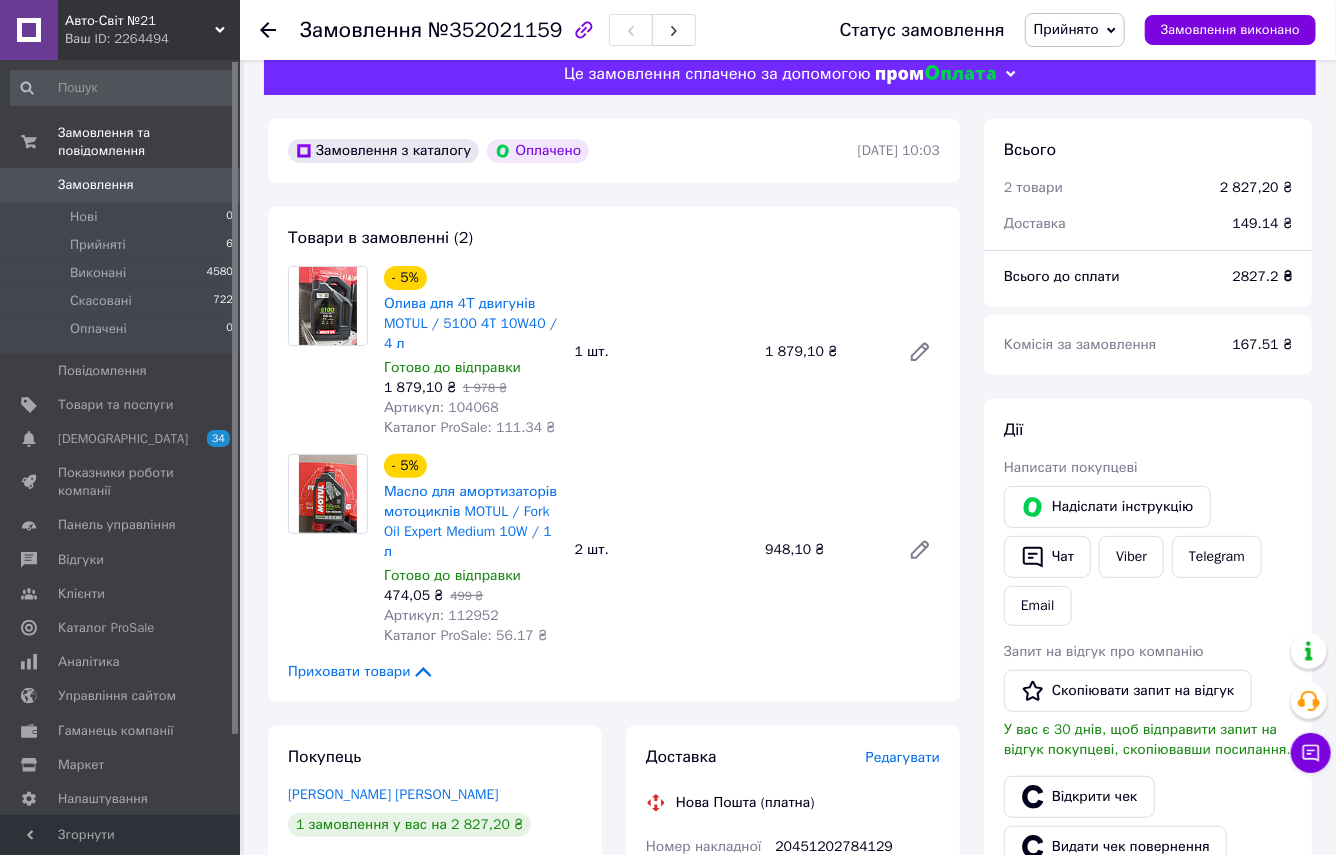 scroll, scrollTop: 0, scrollLeft: 0, axis: both 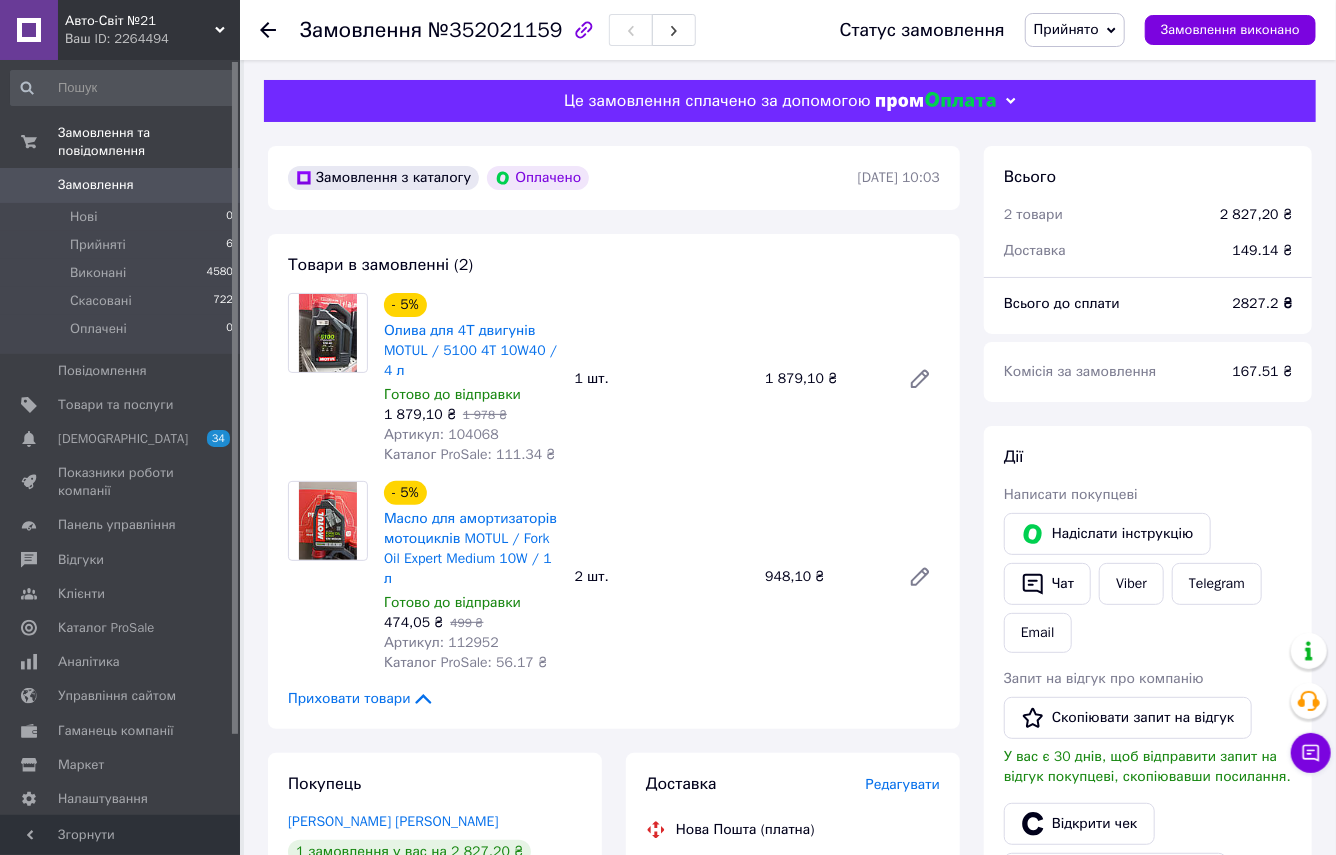 click 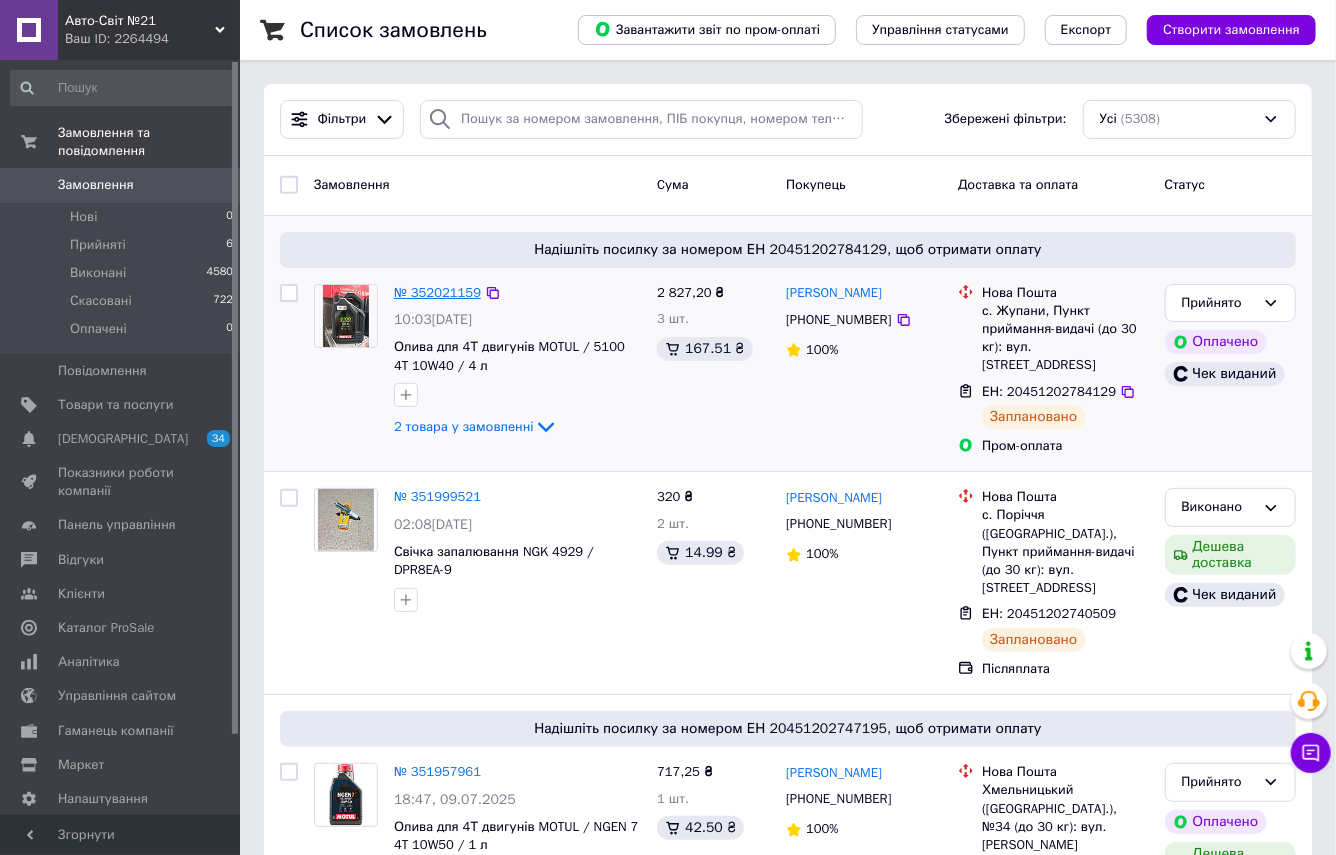 click on "№ 352021159" at bounding box center (437, 292) 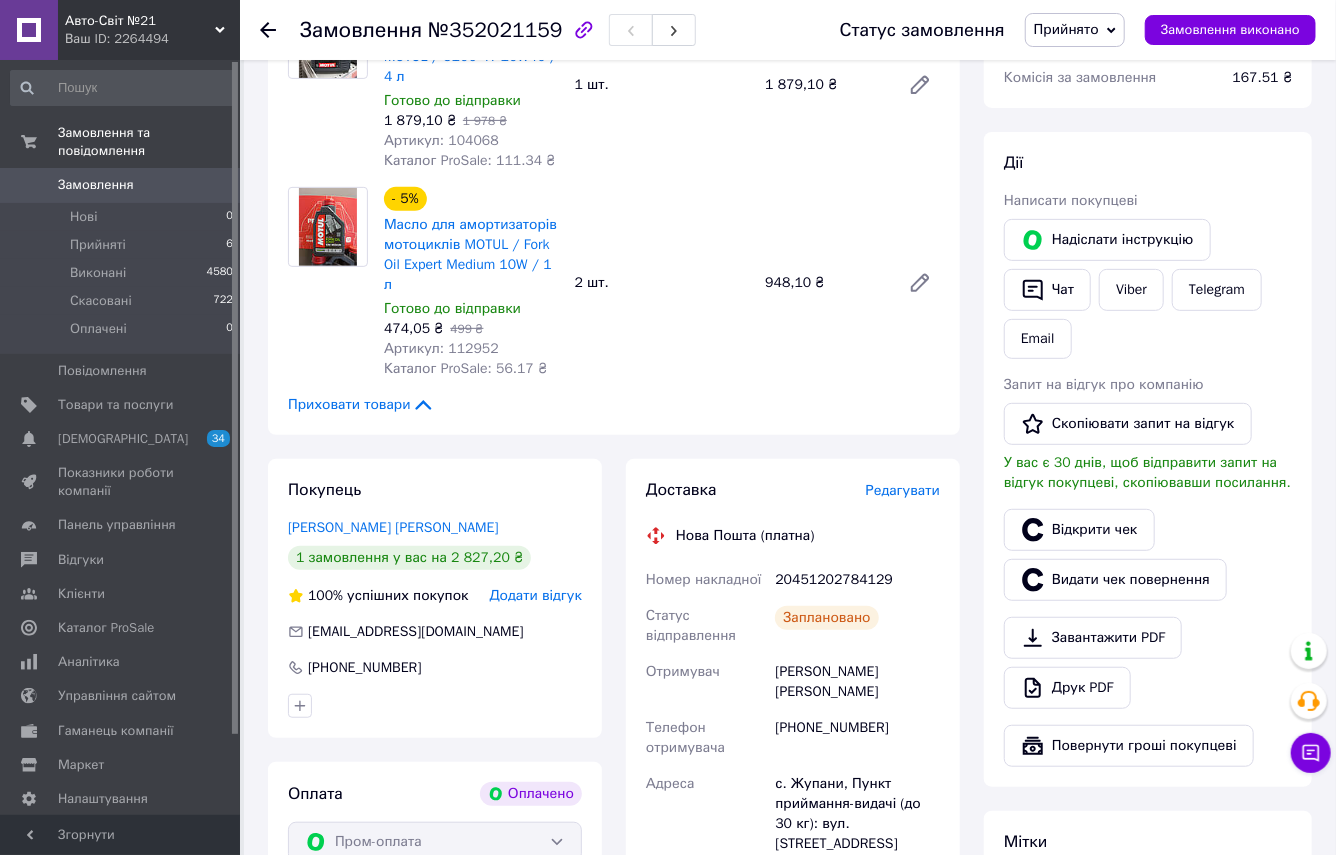 scroll, scrollTop: 363, scrollLeft: 0, axis: vertical 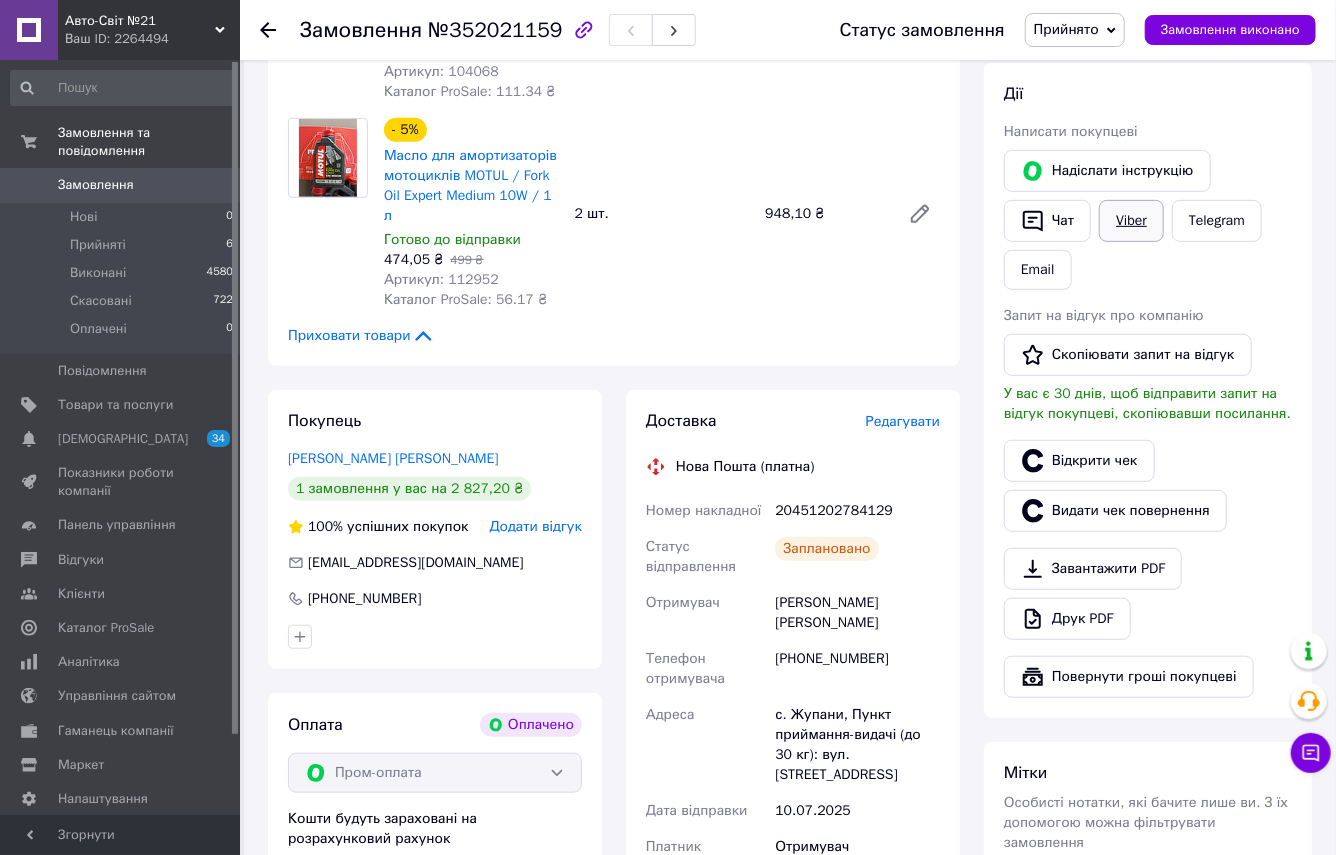 click on "Viber" at bounding box center (1131, 221) 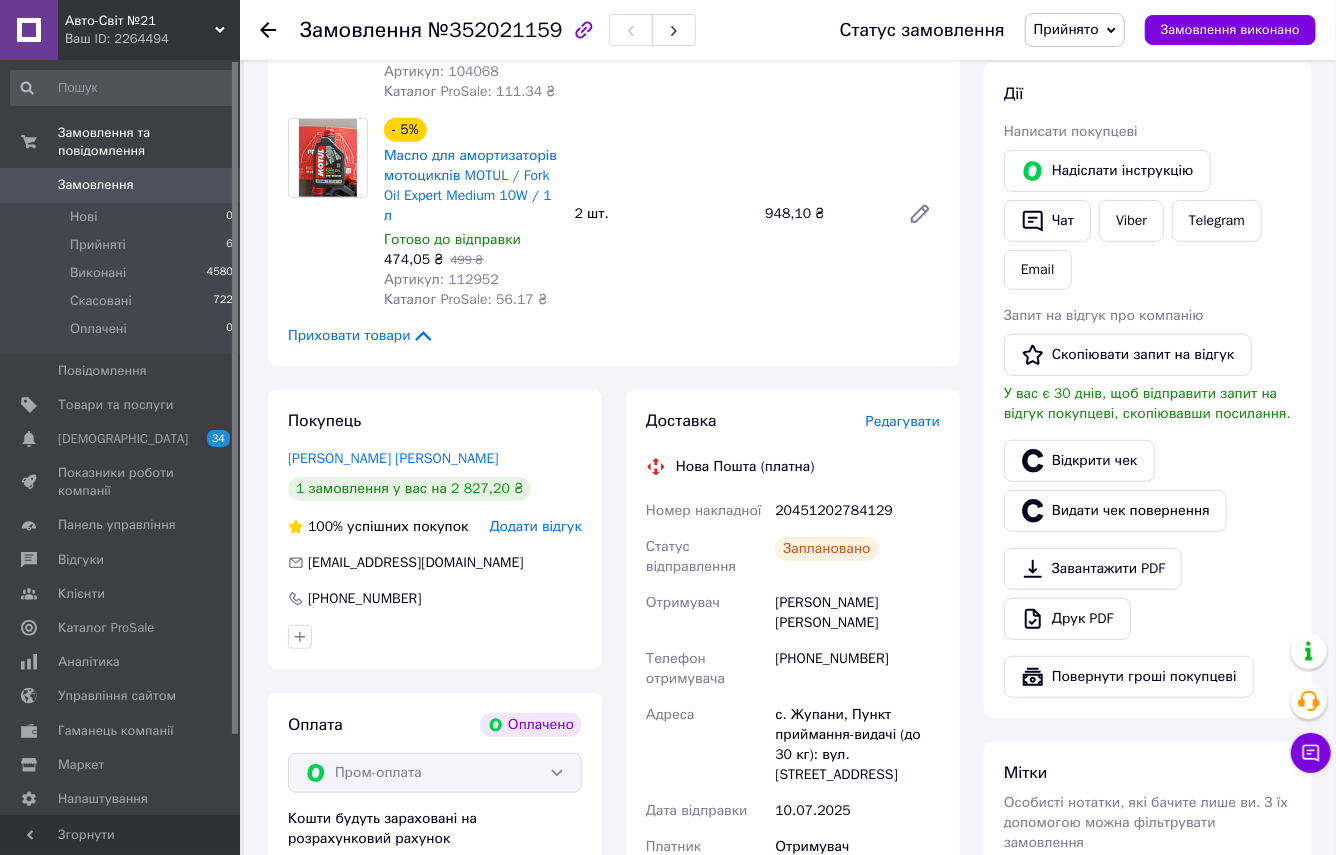 click on "- 5% Масло для амортизаторів мотоциклів MOTUL / Fork Oil Expert Medium 10W / 1 л Готово до відправки 474,05 ₴   499 ₴ Артикул: 112952 Каталог ProSale: 56.17 ₴  2 шт. 948,10 ₴" at bounding box center [662, 214] 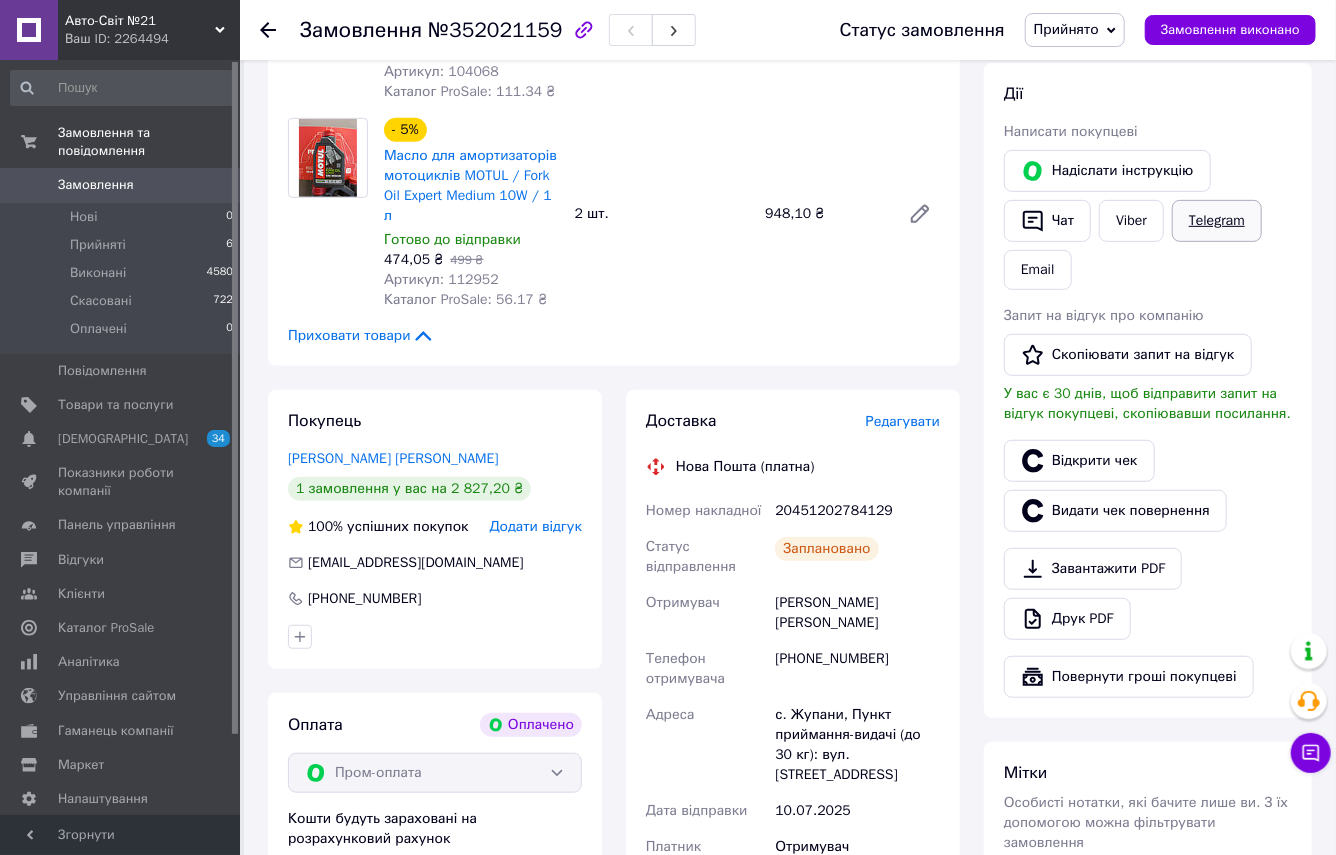click on "Telegram" at bounding box center [1217, 221] 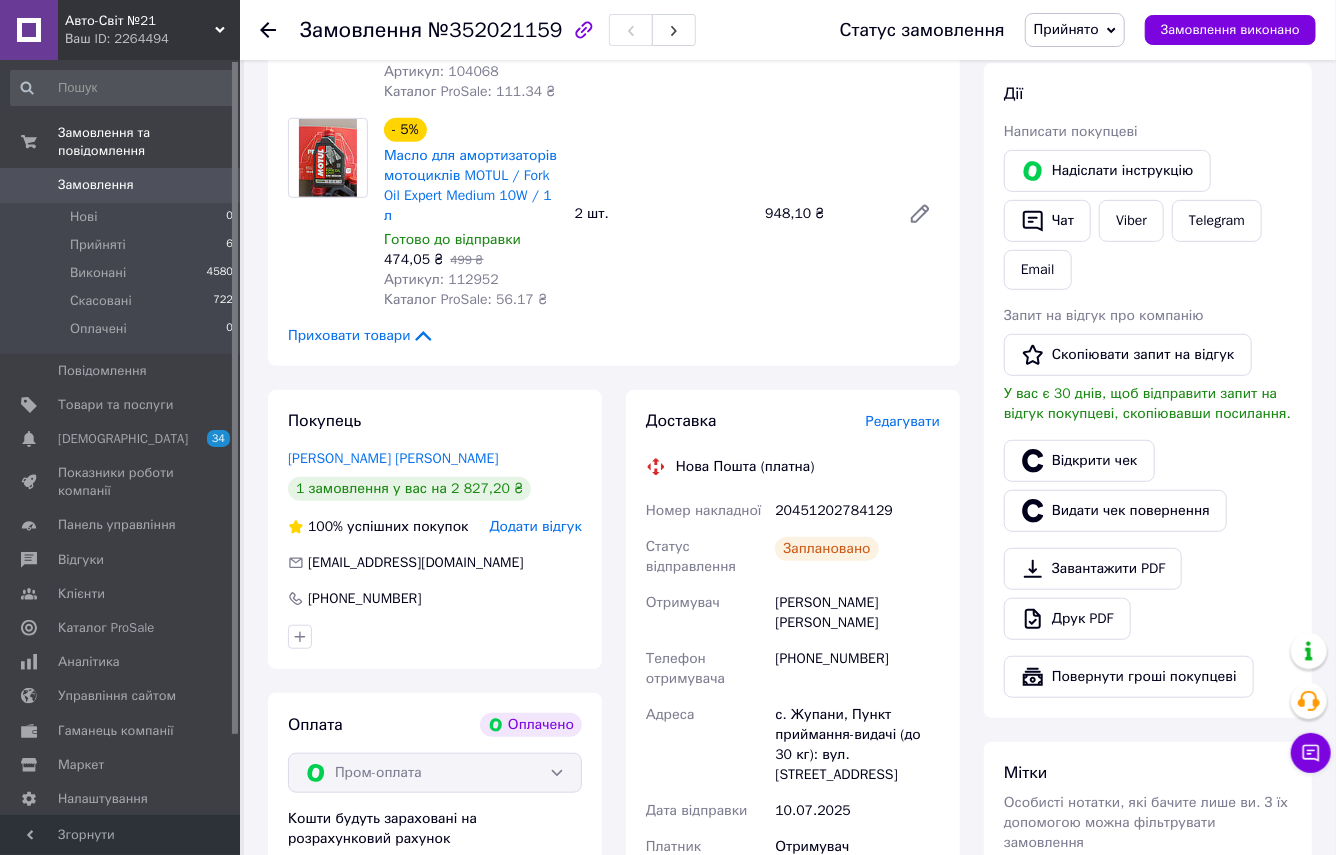 scroll, scrollTop: 363, scrollLeft: 0, axis: vertical 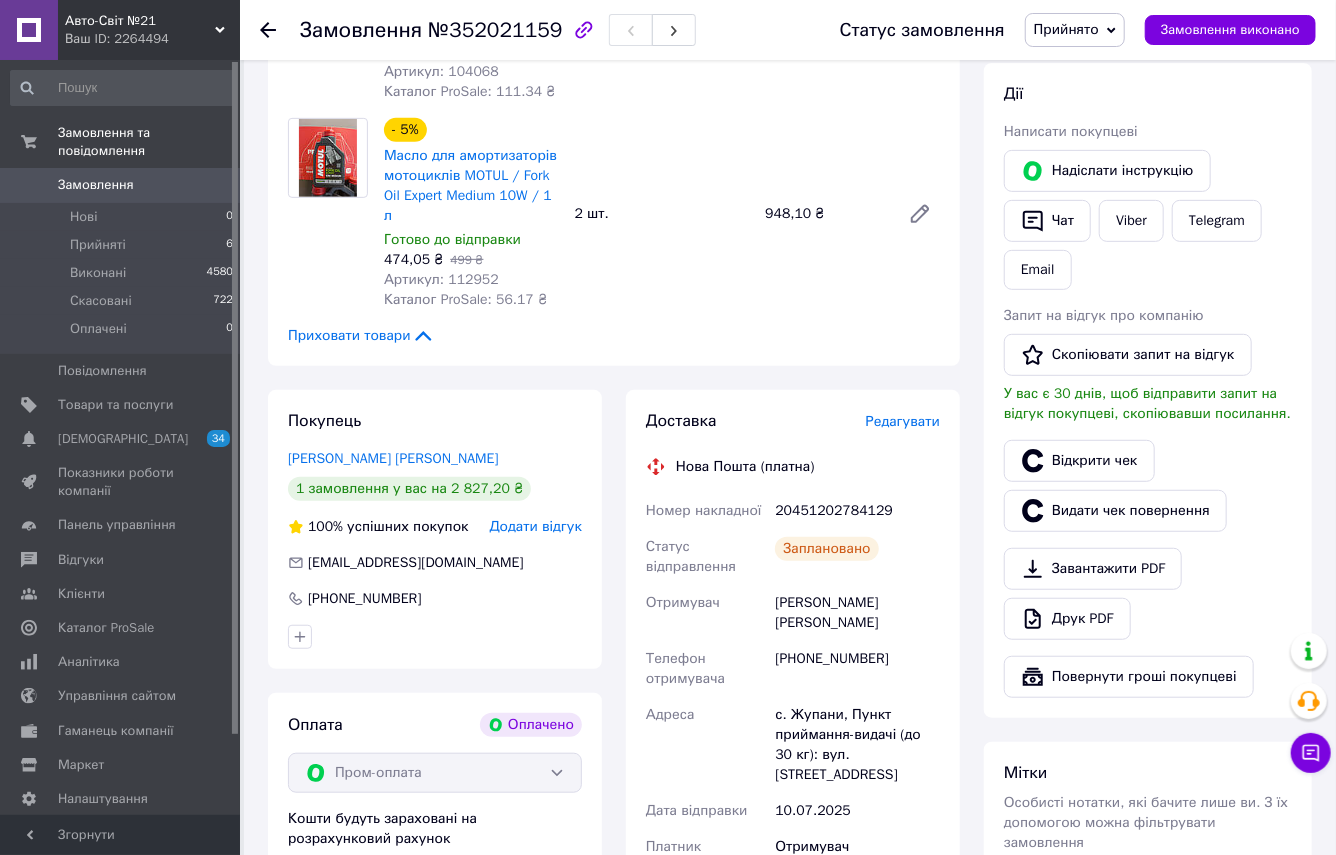 click on "Замовлення" at bounding box center (96, 185) 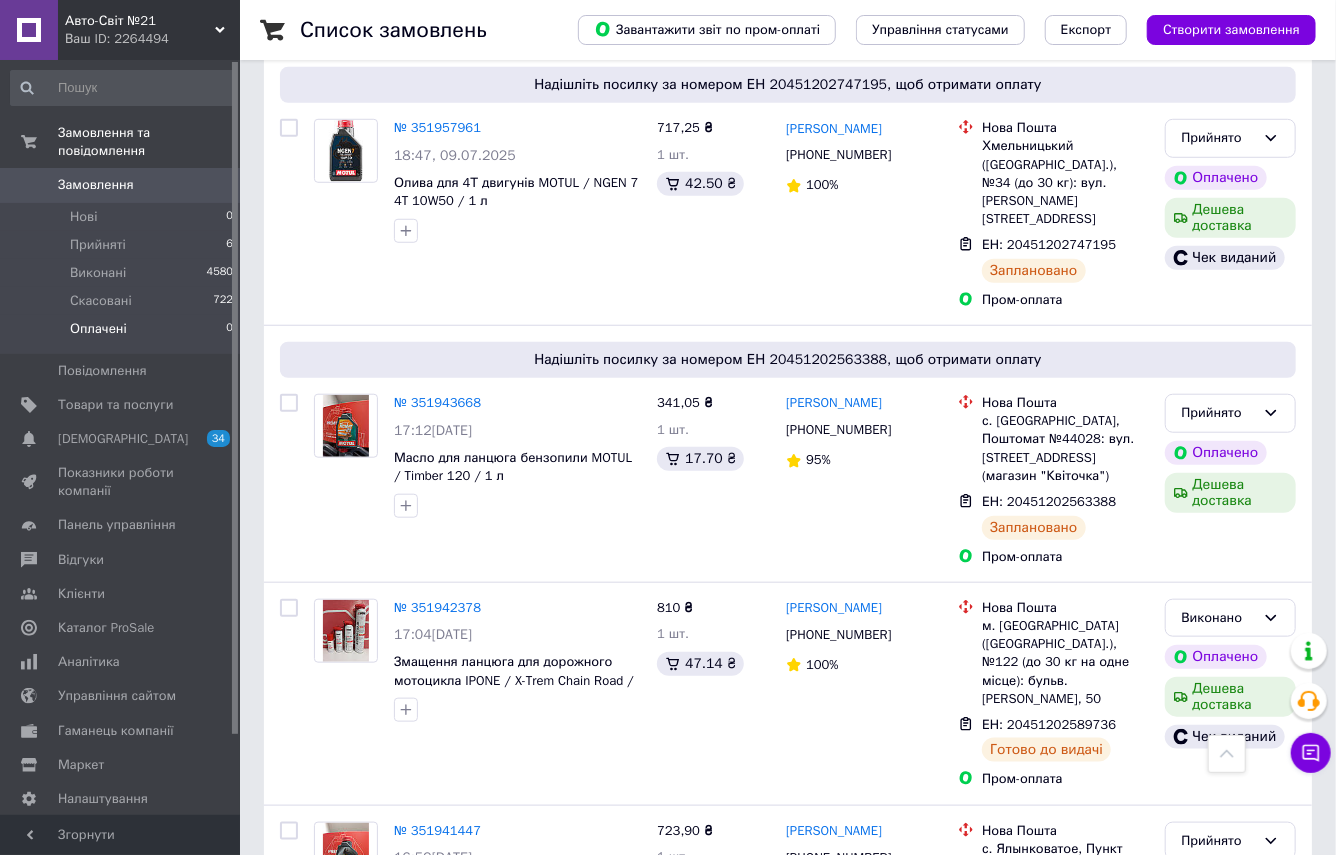 scroll, scrollTop: 363, scrollLeft: 0, axis: vertical 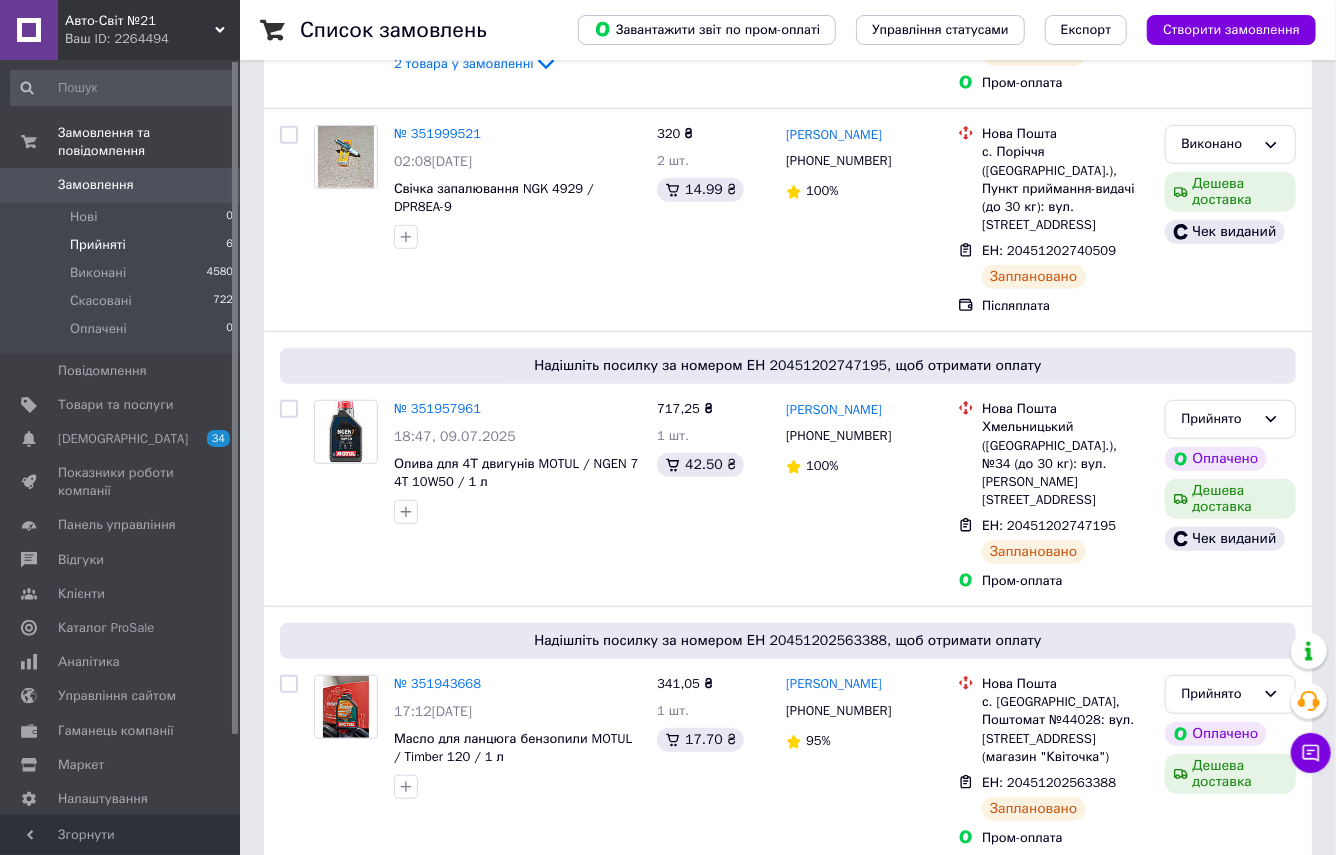 click on "Прийняті" at bounding box center [98, 245] 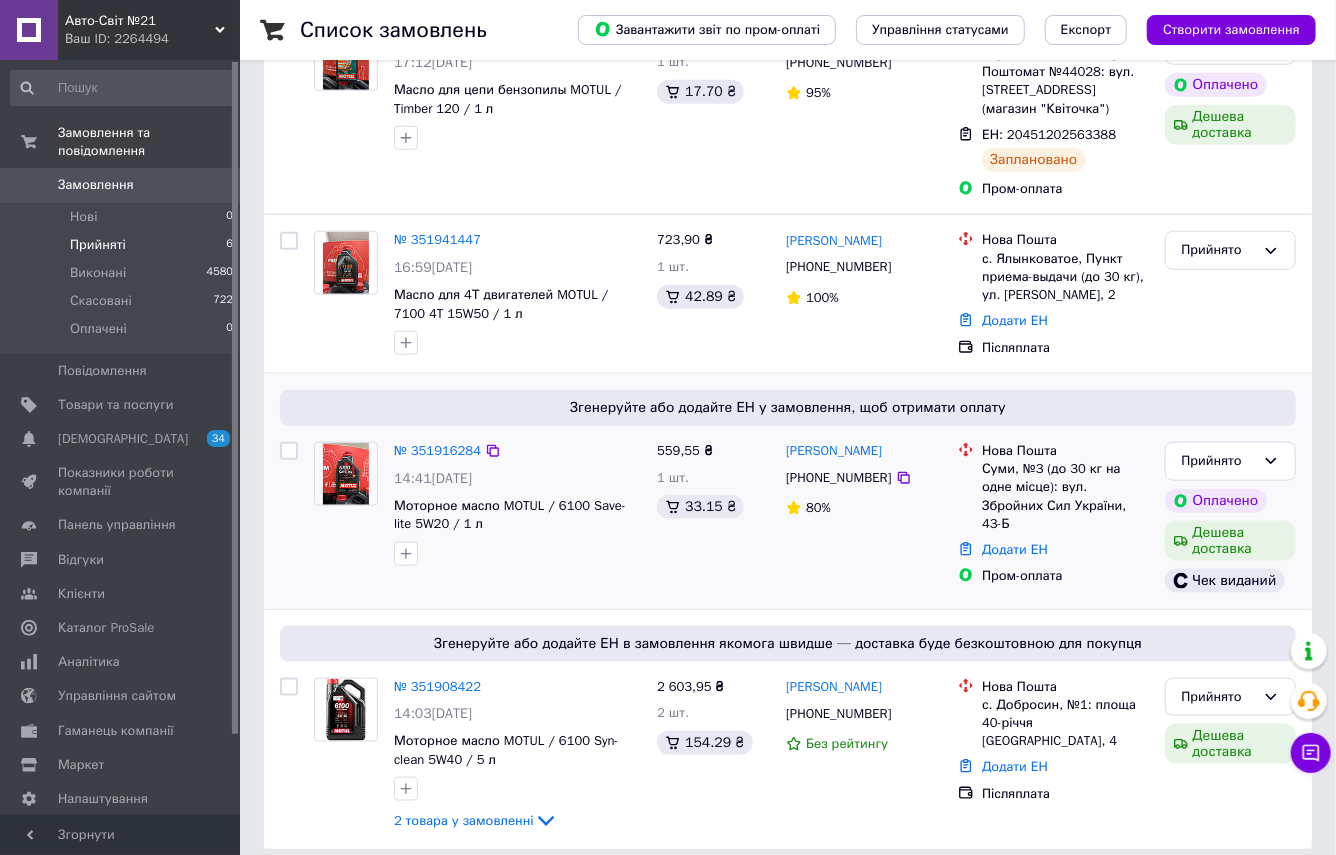 scroll, scrollTop: 966, scrollLeft: 0, axis: vertical 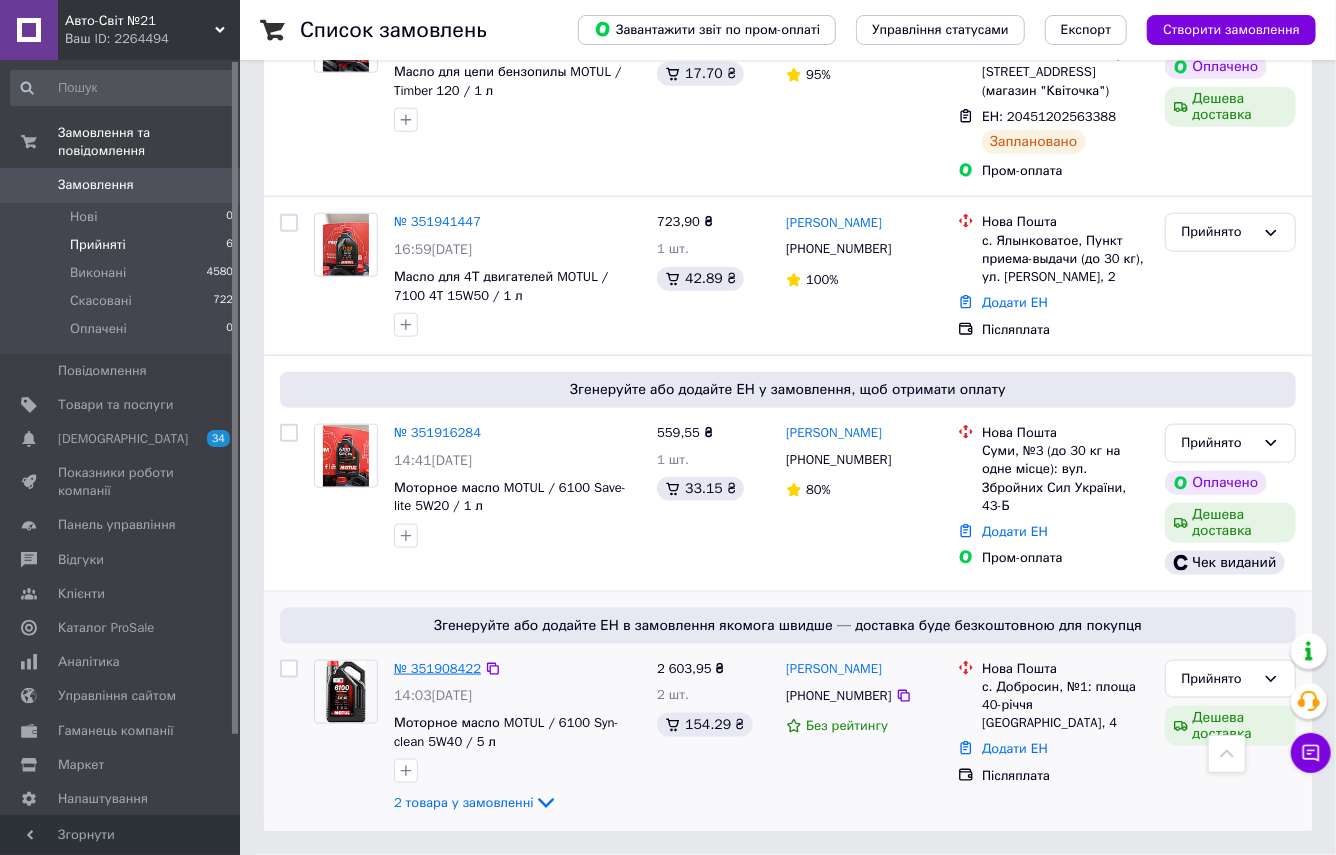 click on "№ 351908422" at bounding box center (437, 668) 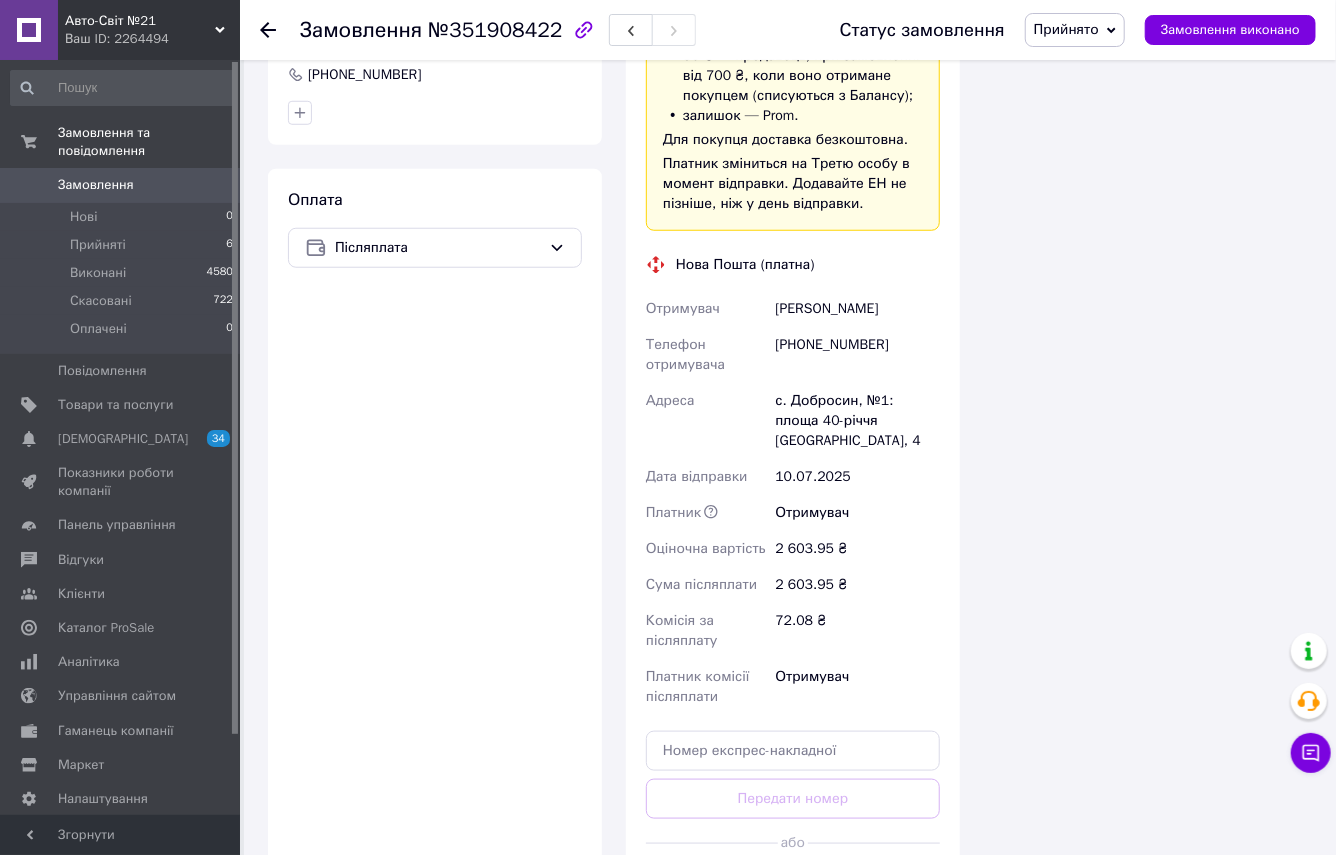 scroll, scrollTop: 966, scrollLeft: 0, axis: vertical 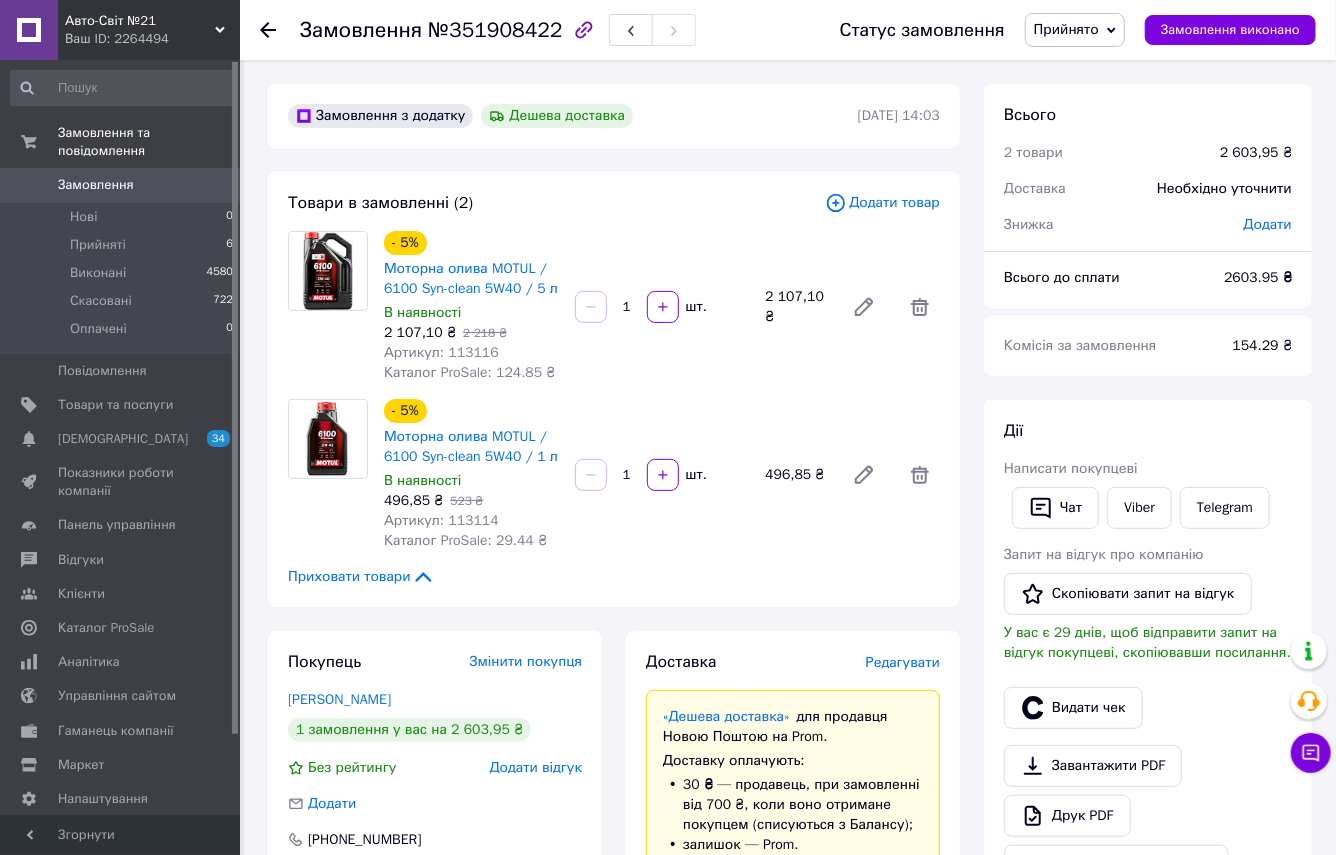 drag, startPoint x: 775, startPoint y: 730, endPoint x: 815, endPoint y: 722, distance: 40.792156 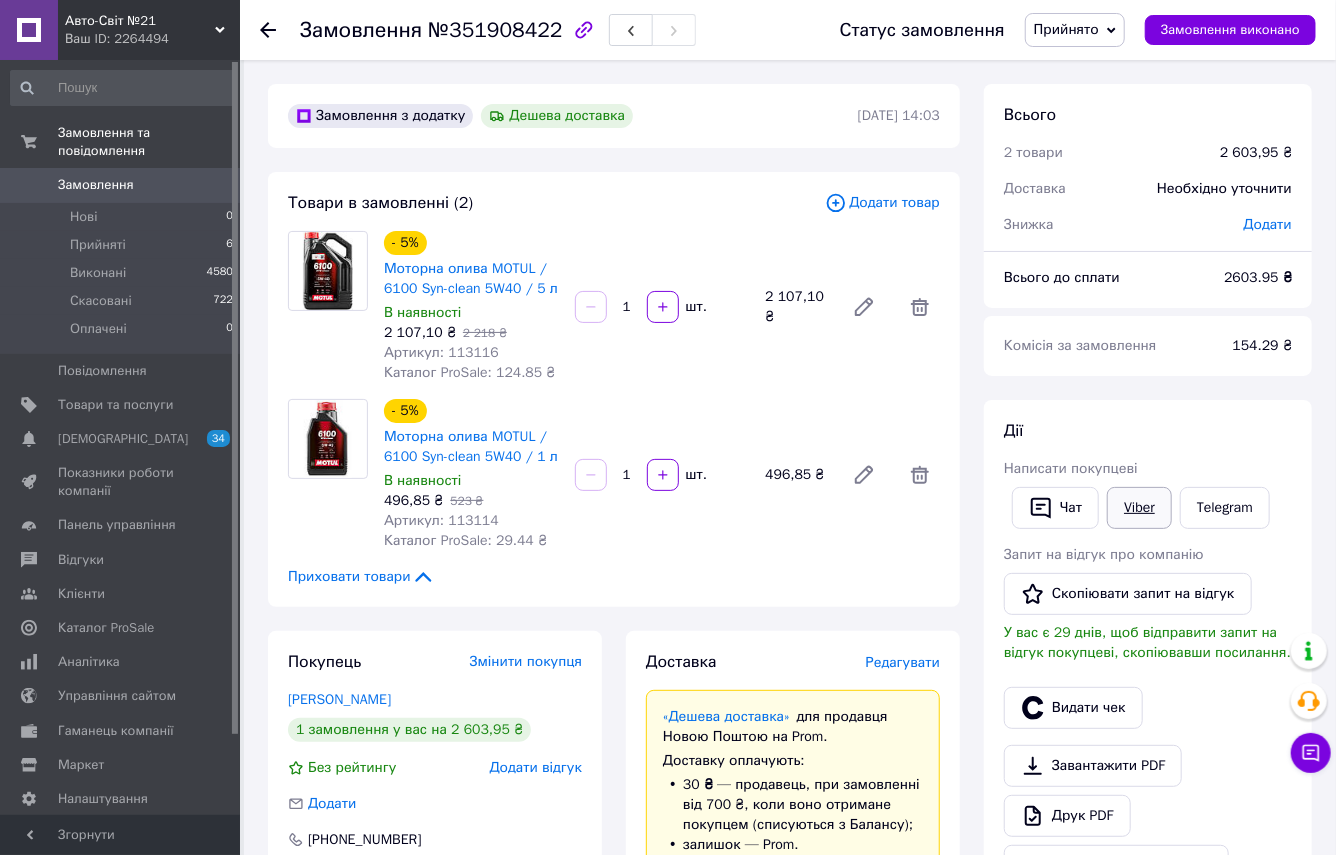click on "Viber" at bounding box center (1139, 508) 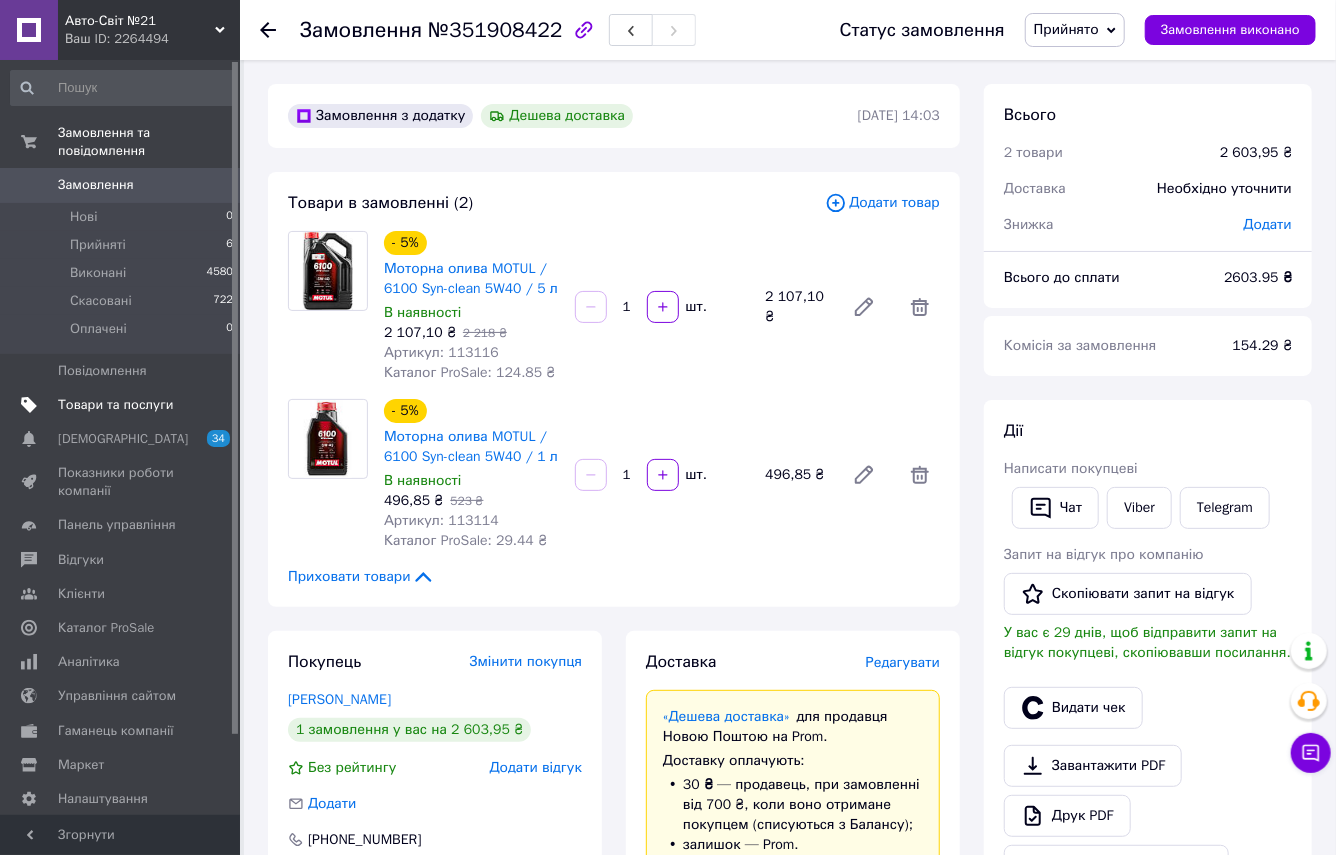 click on "Товари та послуги" at bounding box center [115, 405] 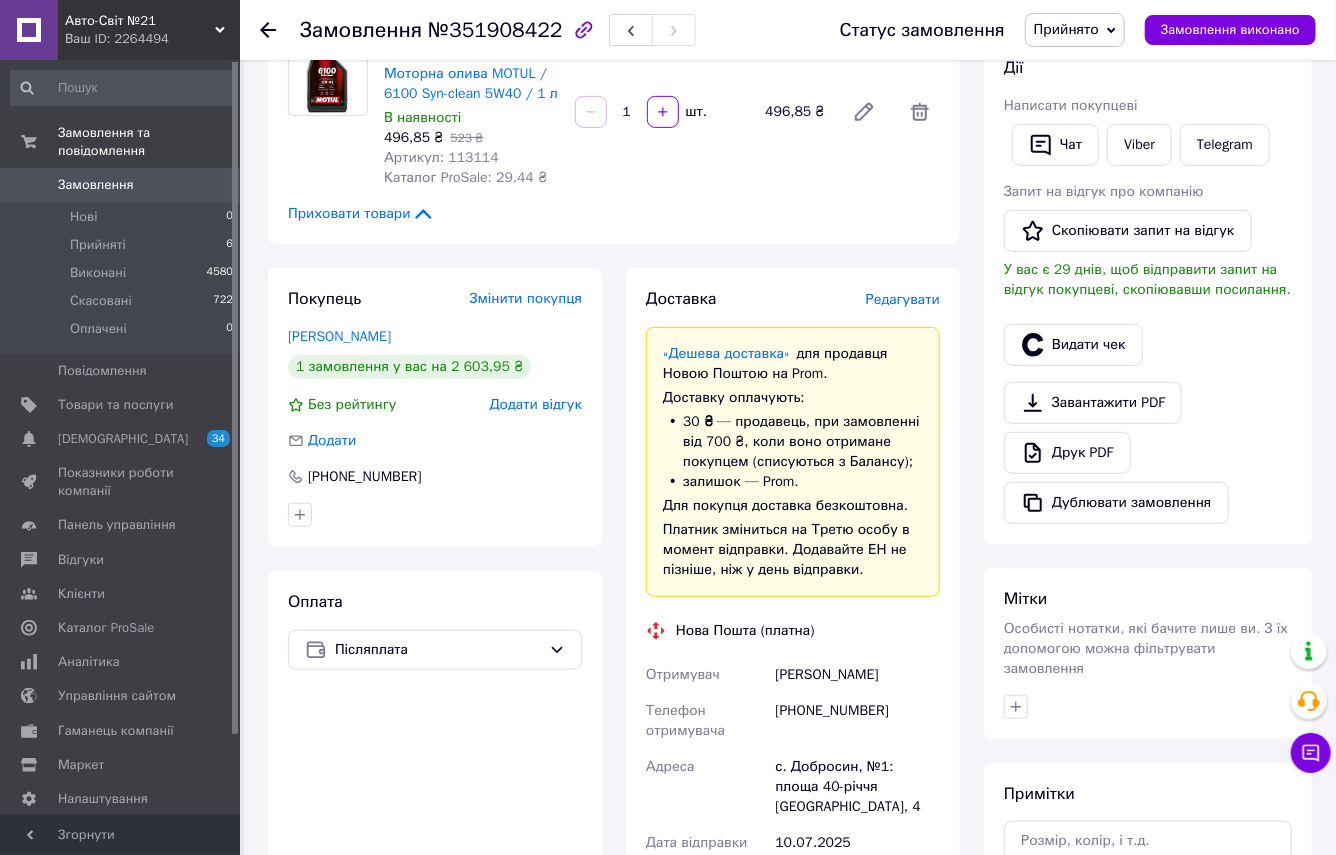 scroll, scrollTop: 0, scrollLeft: 0, axis: both 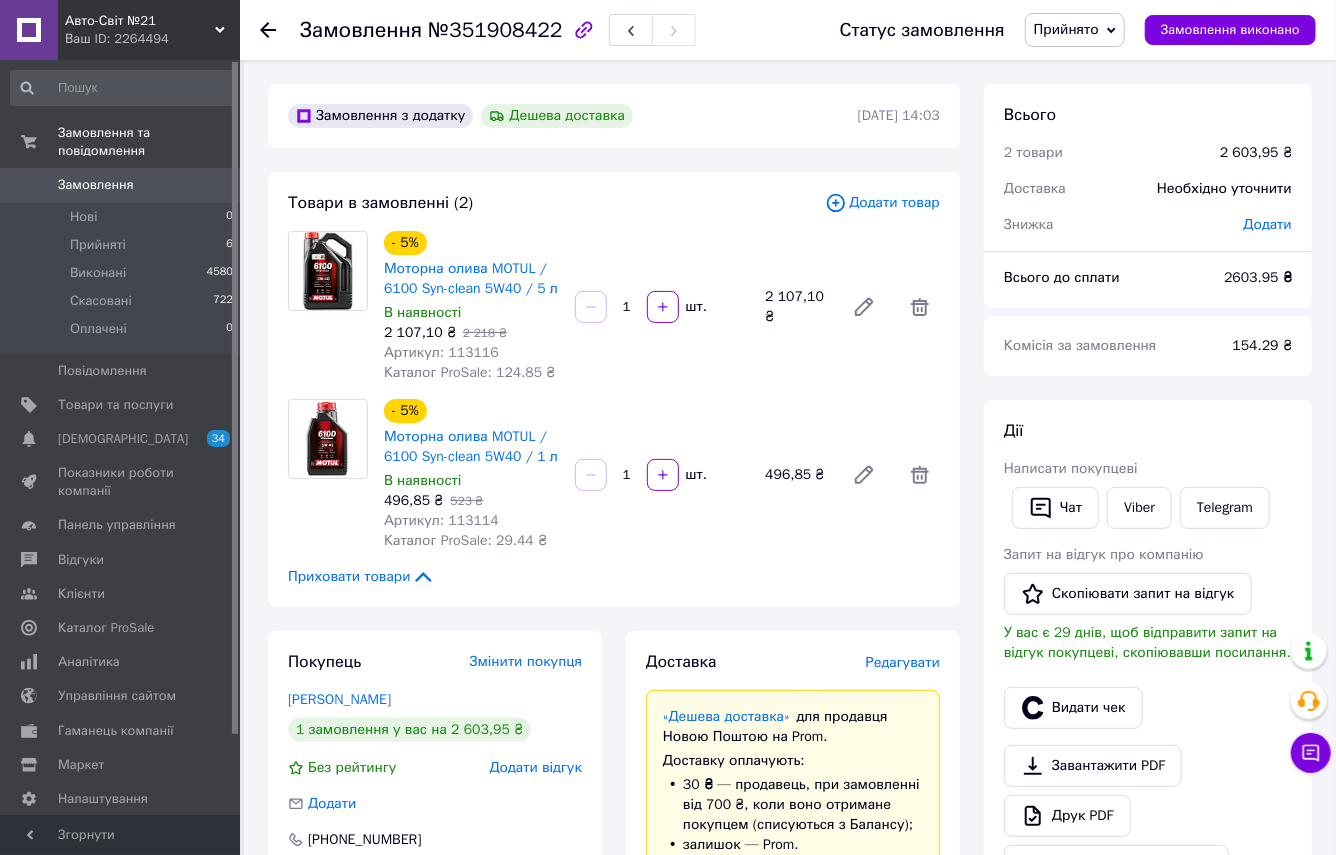 click on "Додати товар" at bounding box center [882, 203] 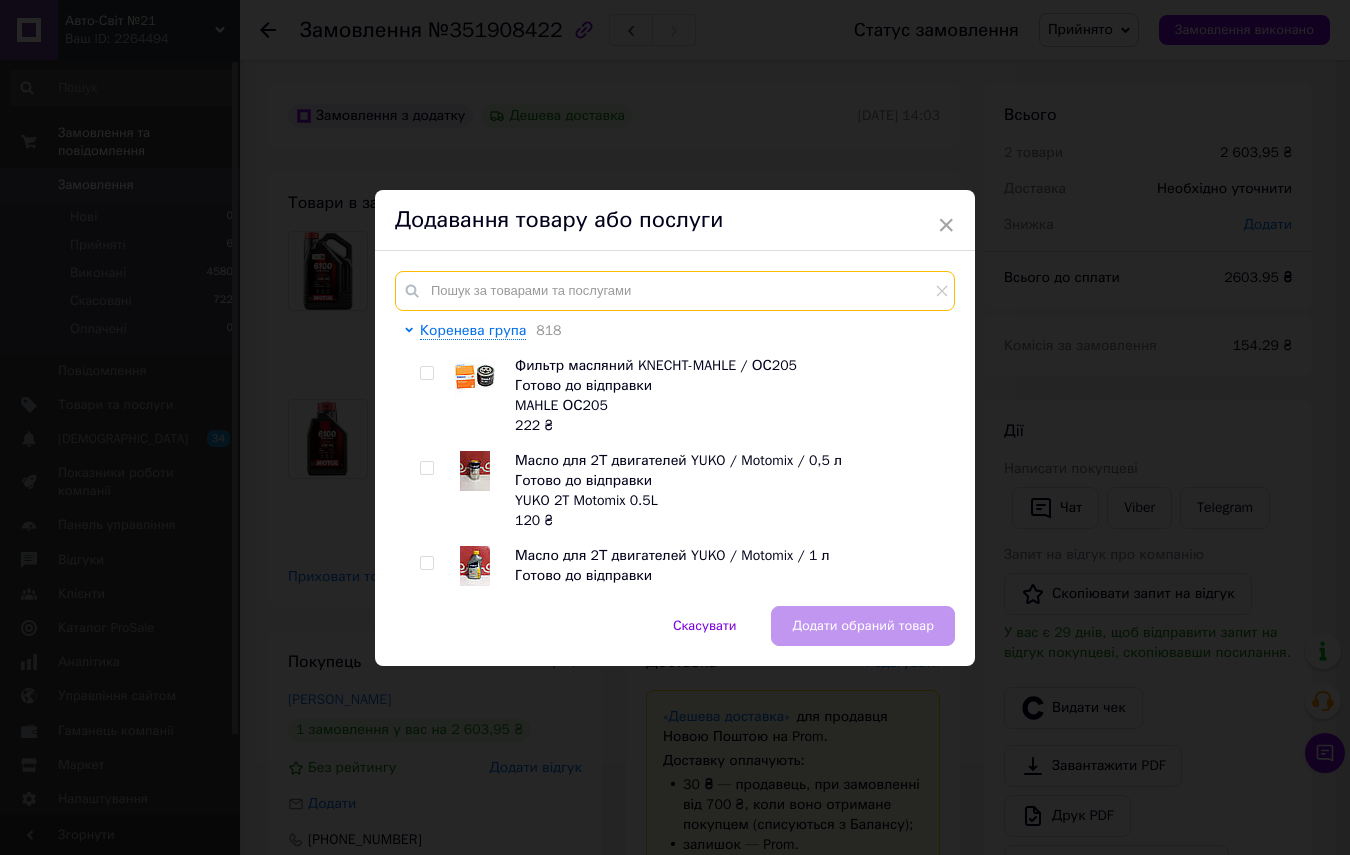 click at bounding box center [675, 291] 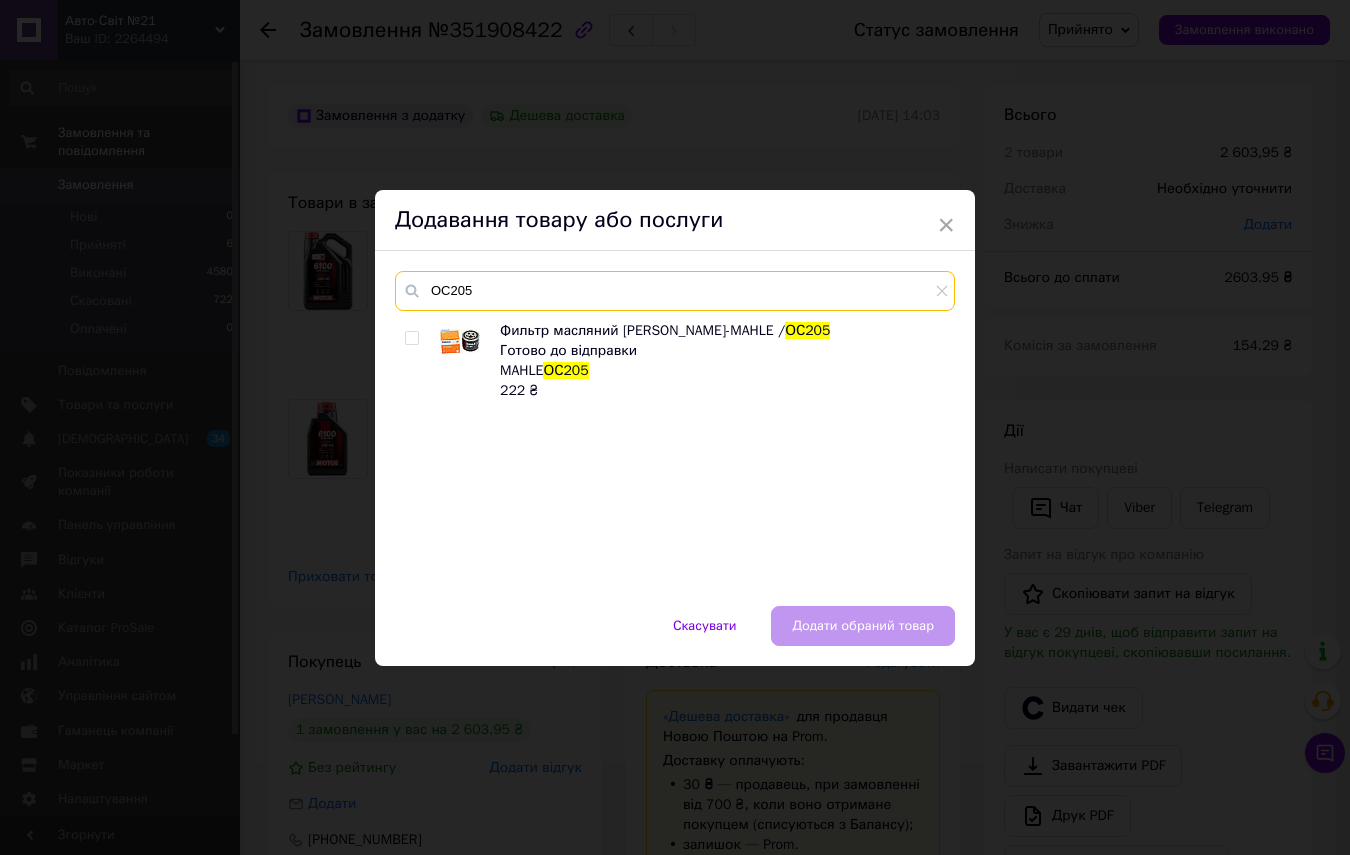 type on "ОС205" 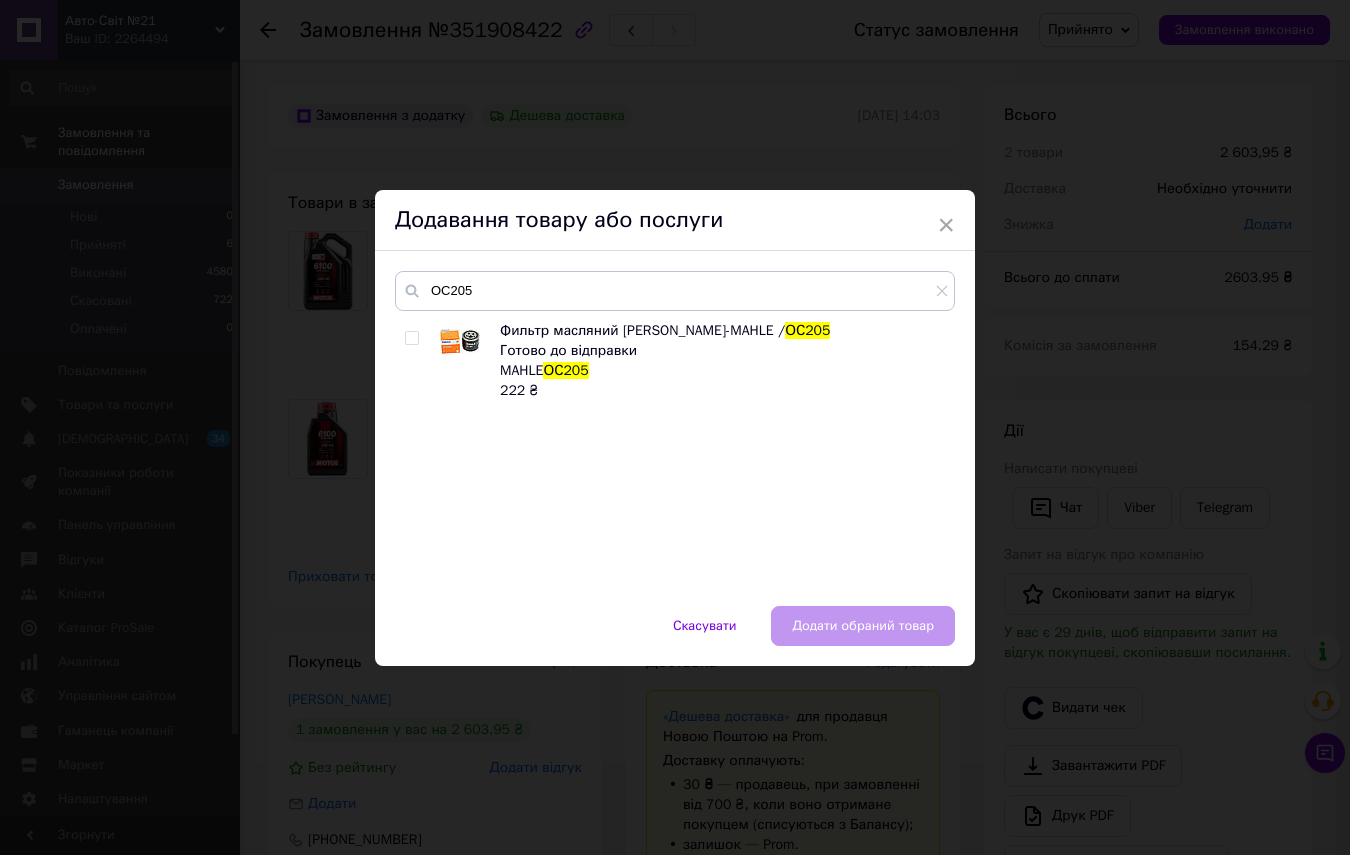 click at bounding box center (411, 338) 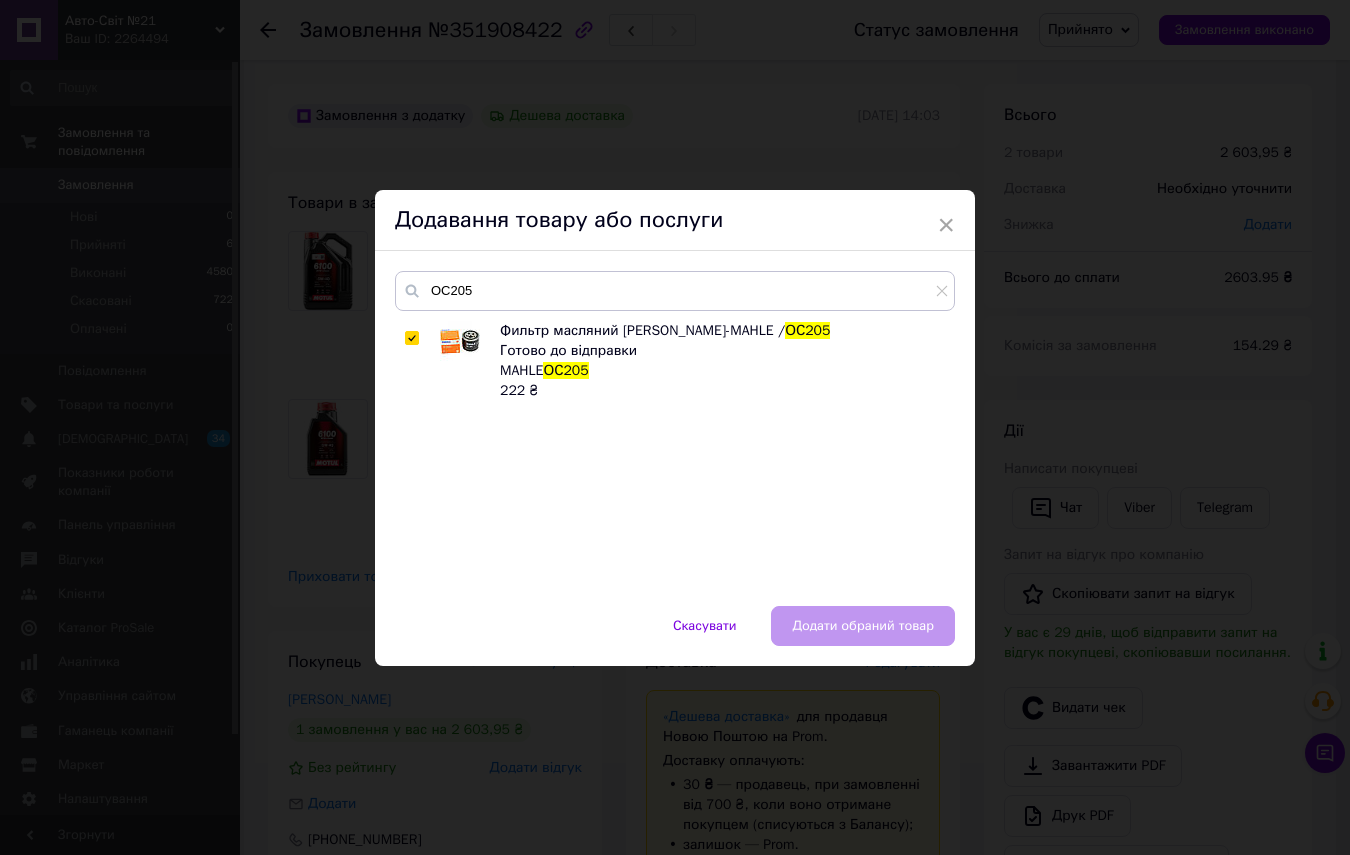checkbox on "true" 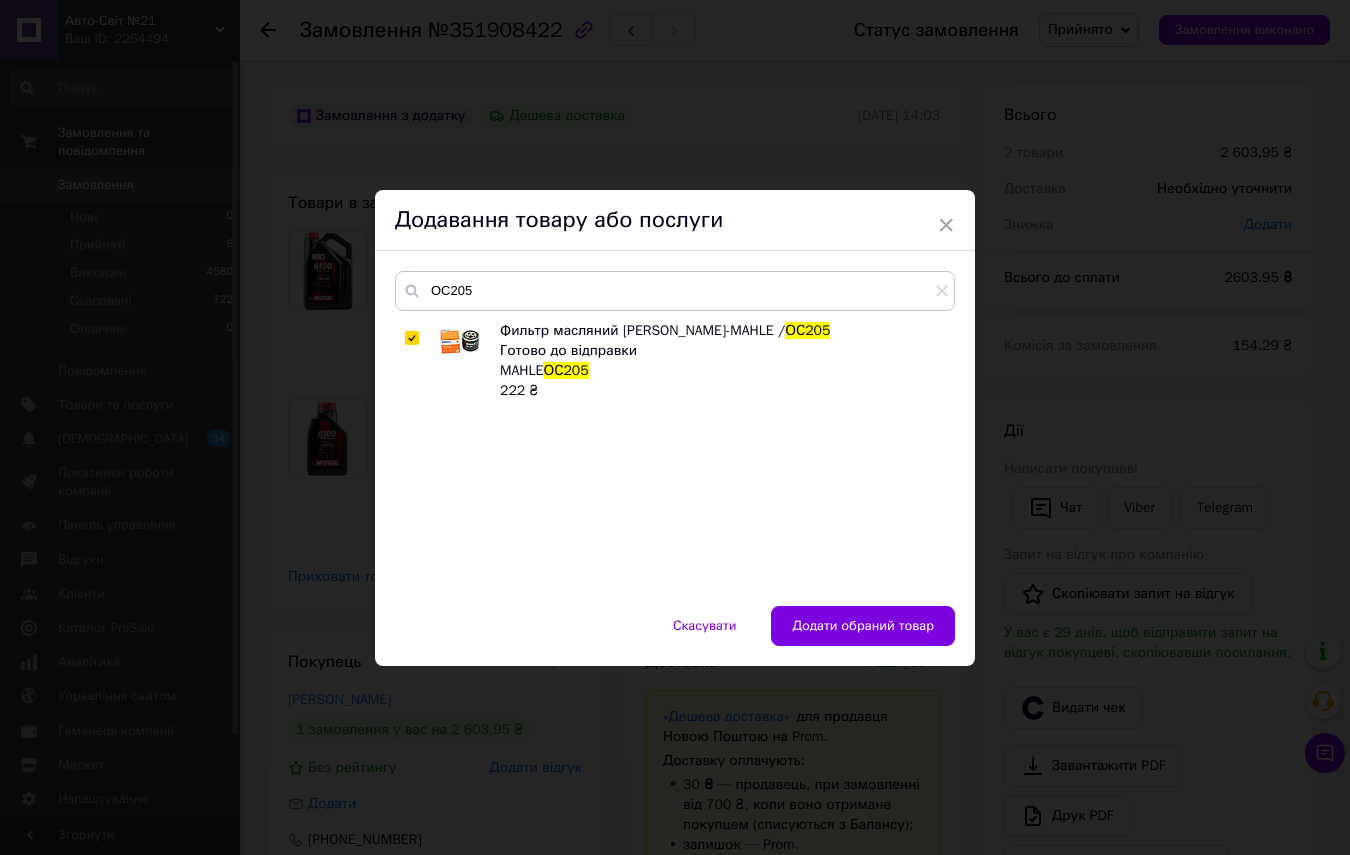 click on "Додати обраний товар" at bounding box center (863, 626) 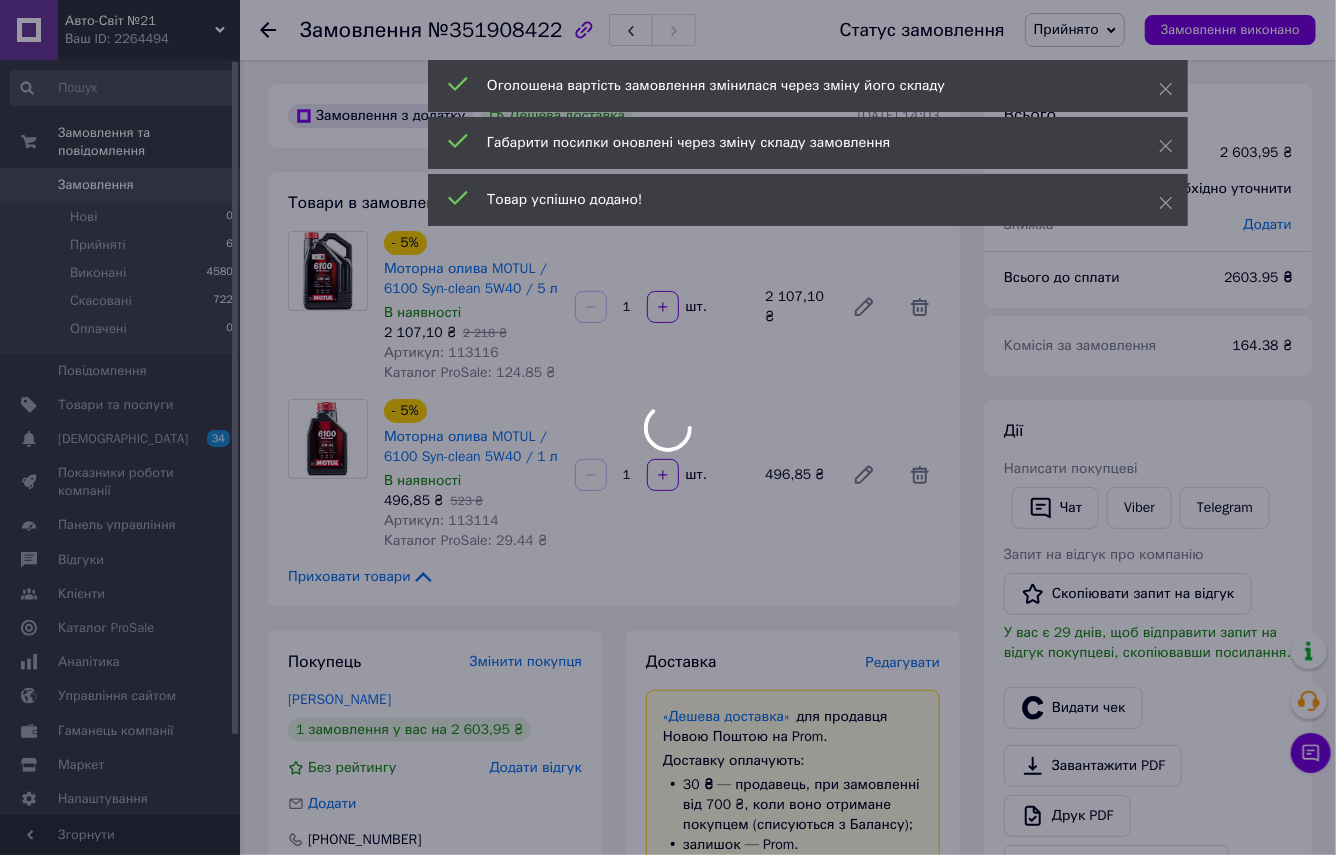 scroll, scrollTop: 313, scrollLeft: 0, axis: vertical 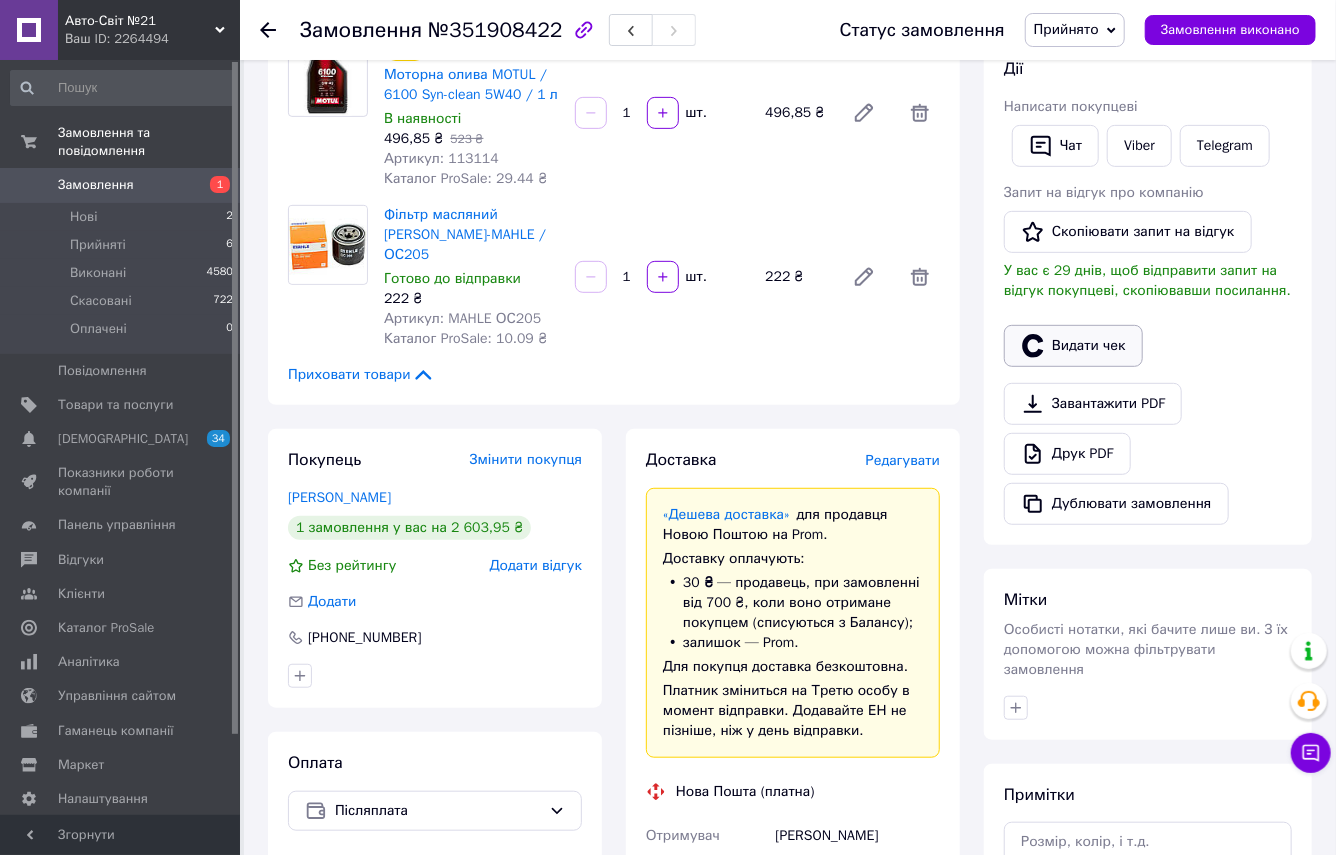 click on "Видати чек" at bounding box center (1073, 346) 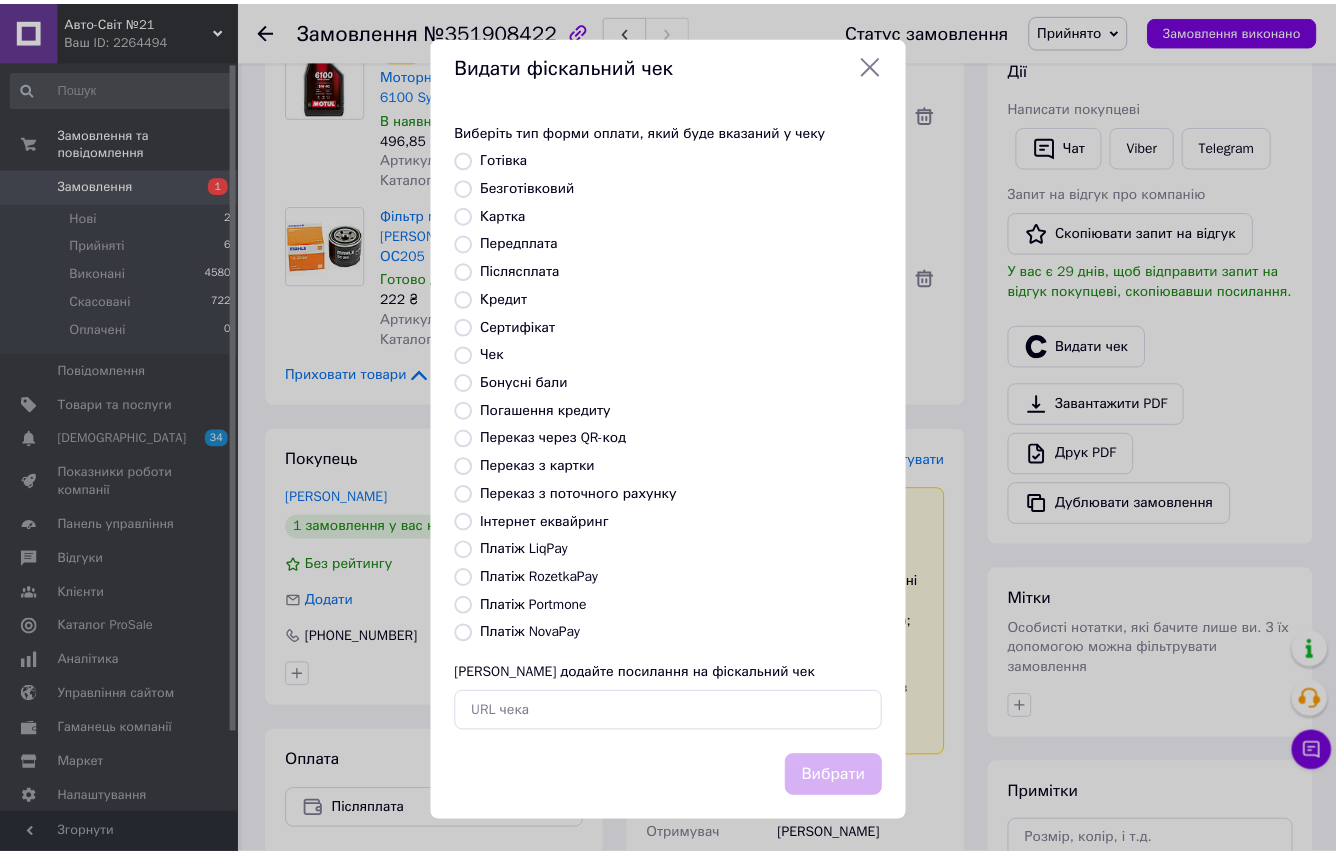 scroll, scrollTop: 209, scrollLeft: 0, axis: vertical 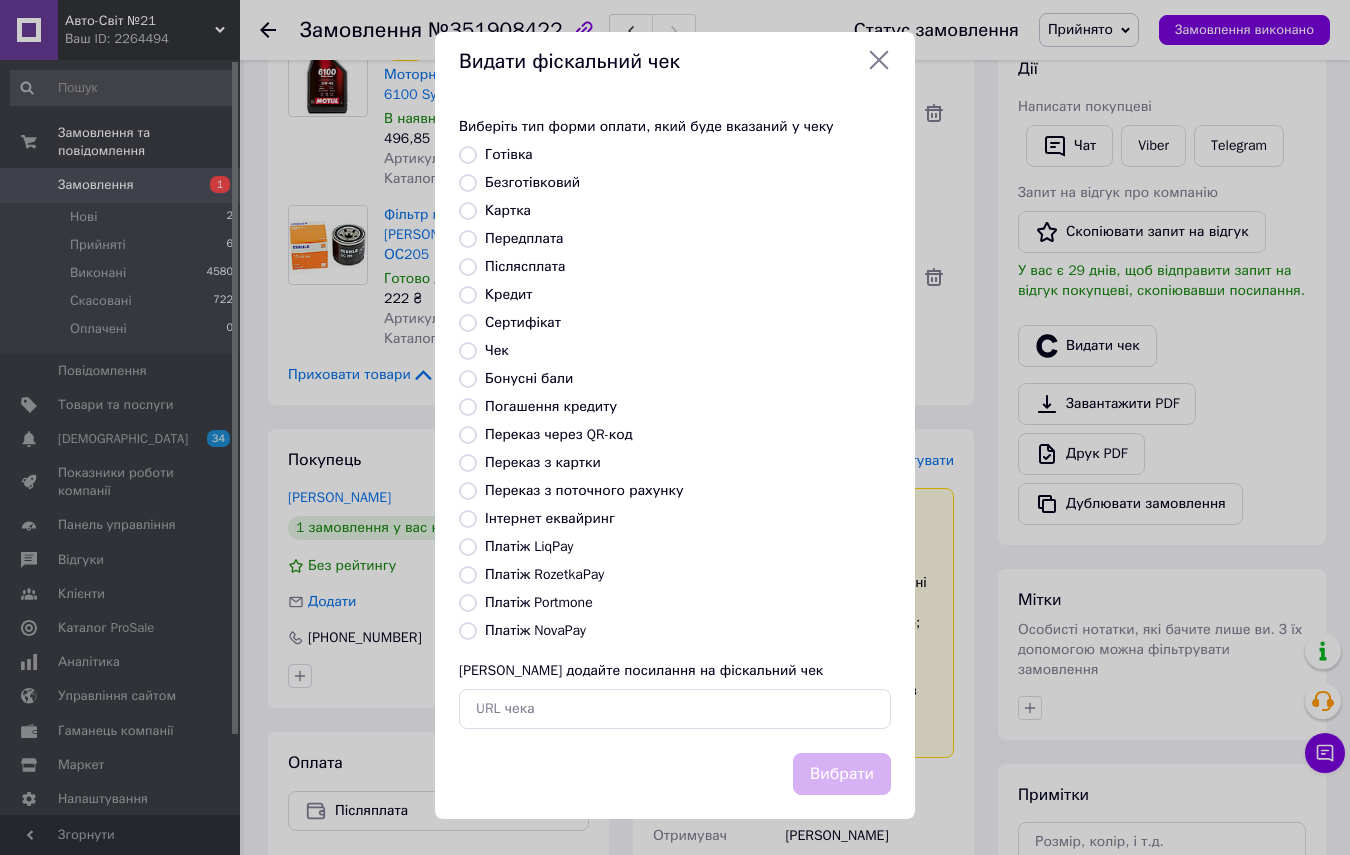 click on "Платіж NovaPay" at bounding box center [468, 631] 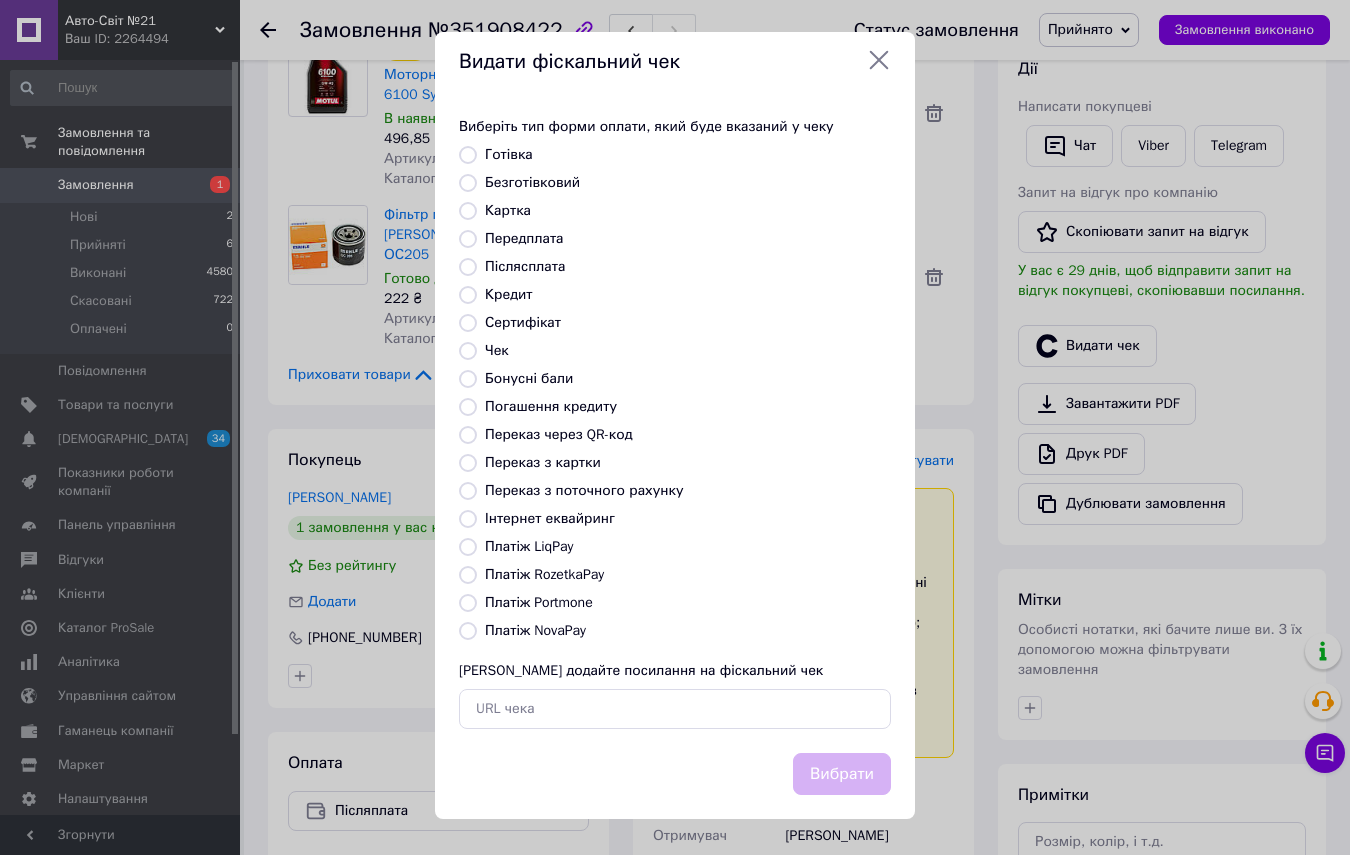 radio on "true" 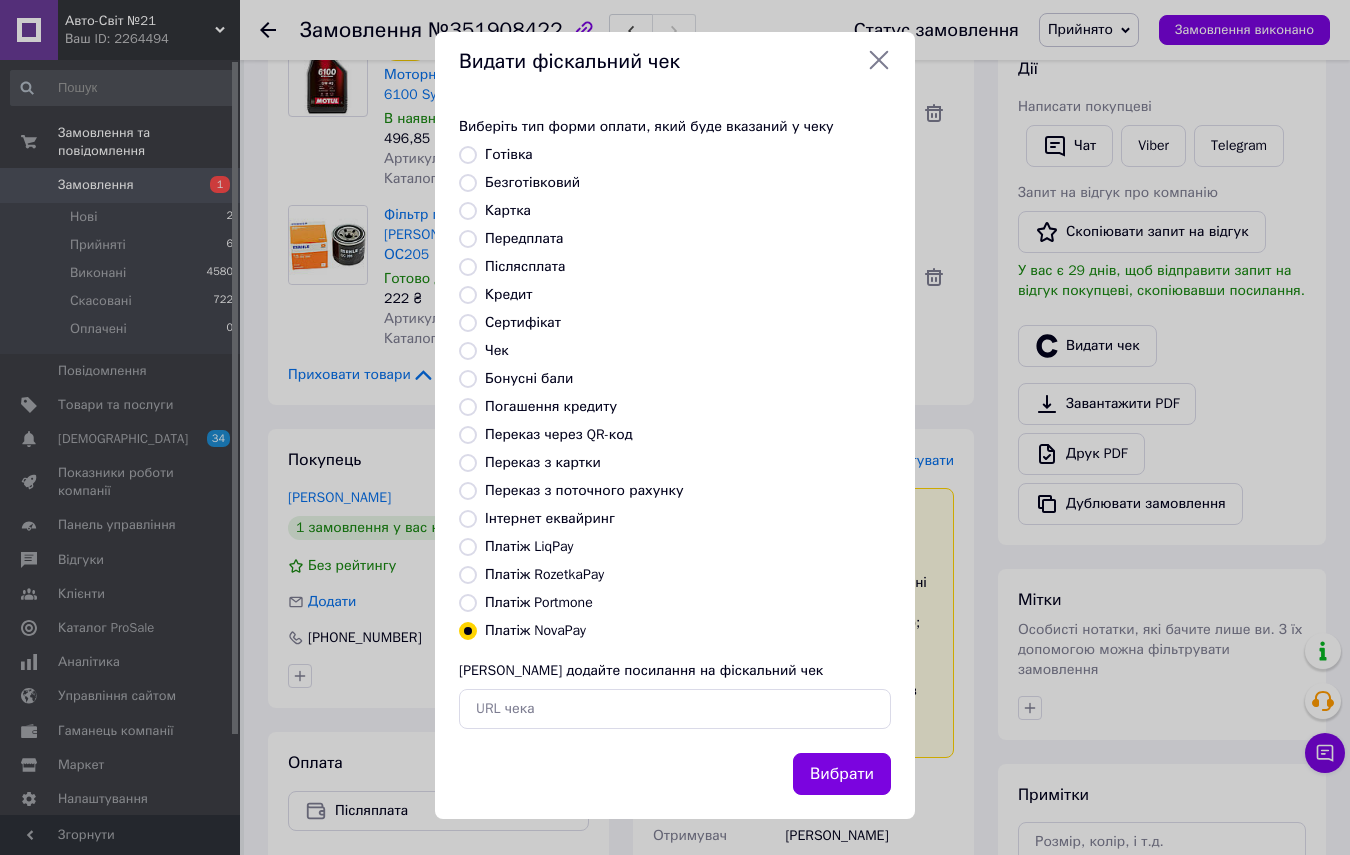 click on "Вибрати" at bounding box center (842, 774) 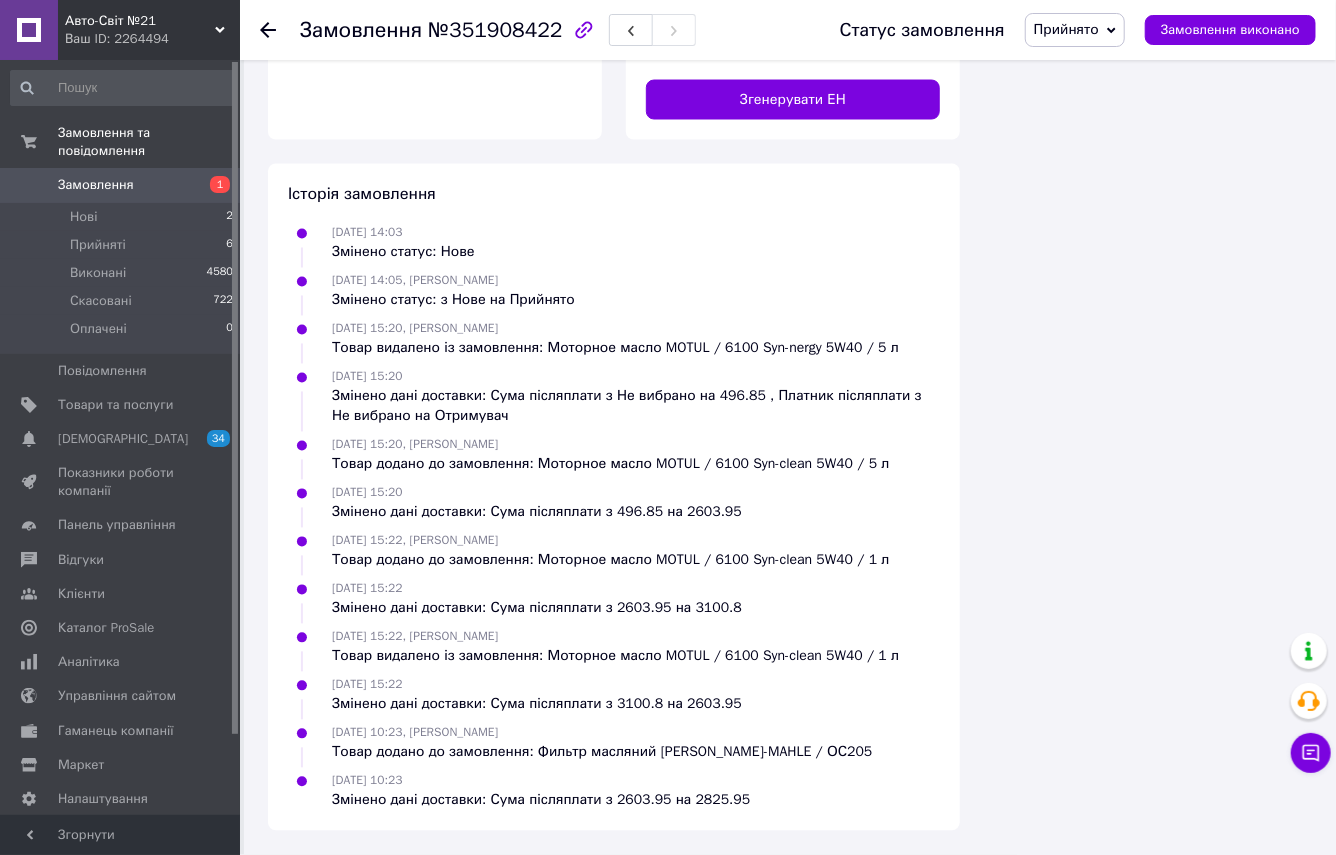 scroll, scrollTop: 1818, scrollLeft: 0, axis: vertical 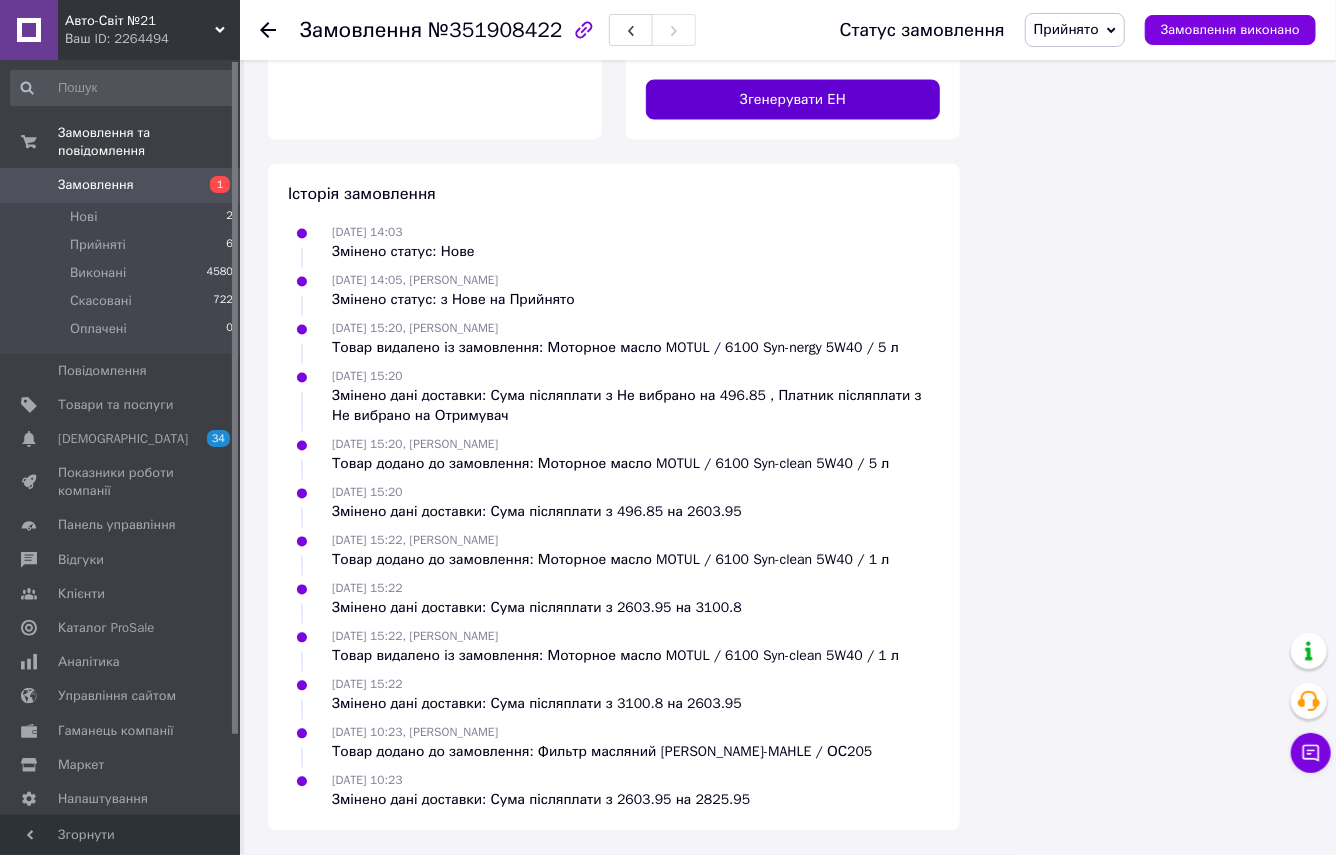 click on "Згенерувати ЕН" at bounding box center (793, 100) 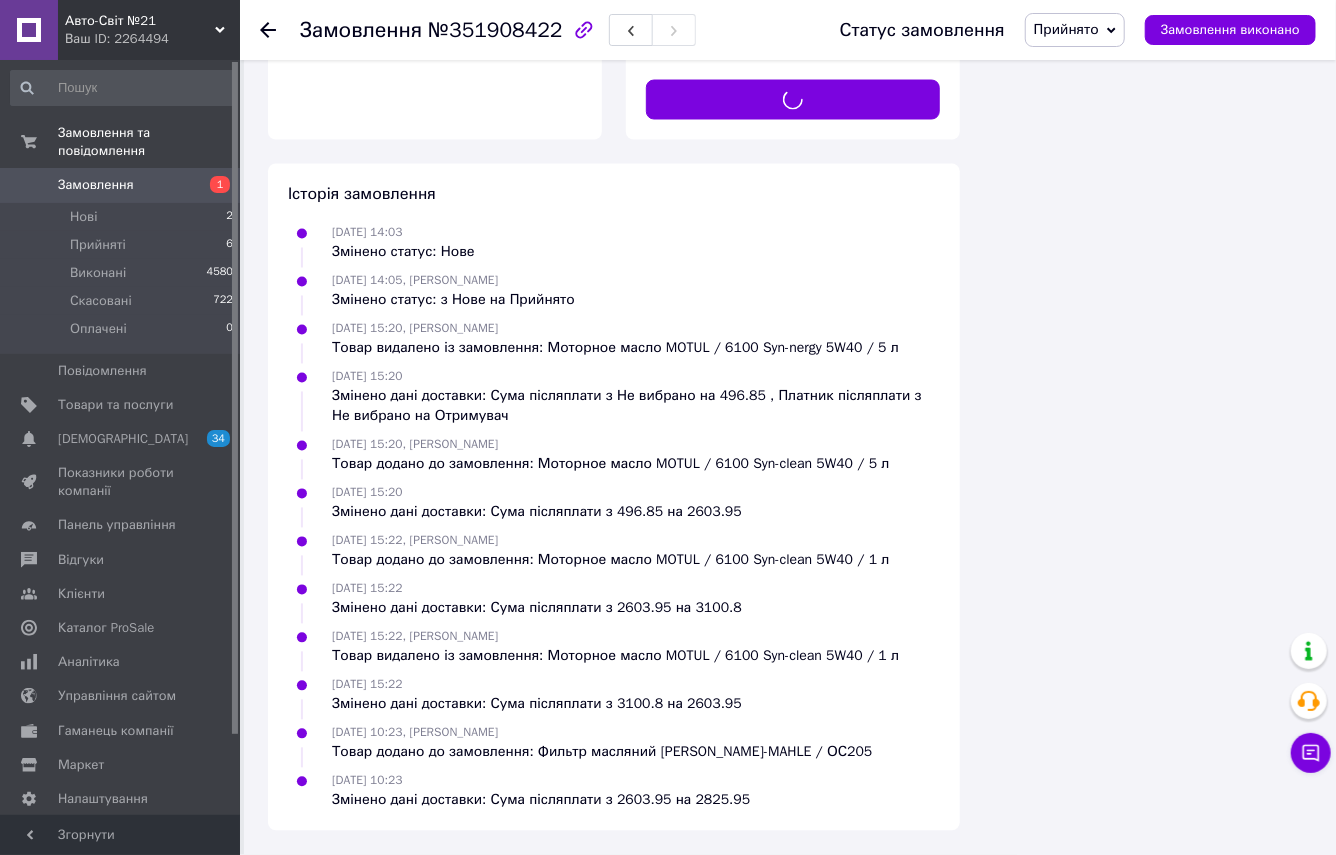 scroll, scrollTop: 0, scrollLeft: 0, axis: both 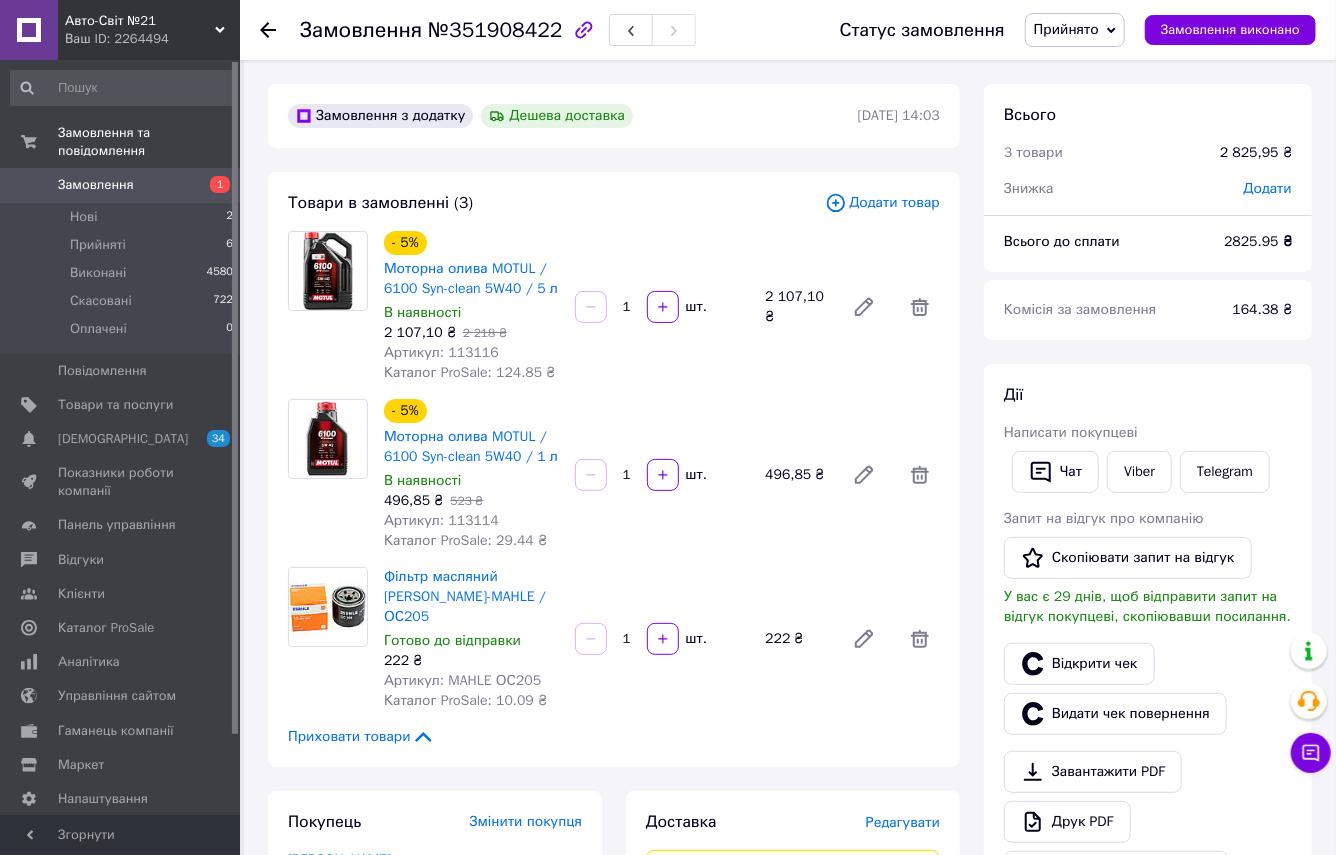click on "Замовлення" at bounding box center (96, 185) 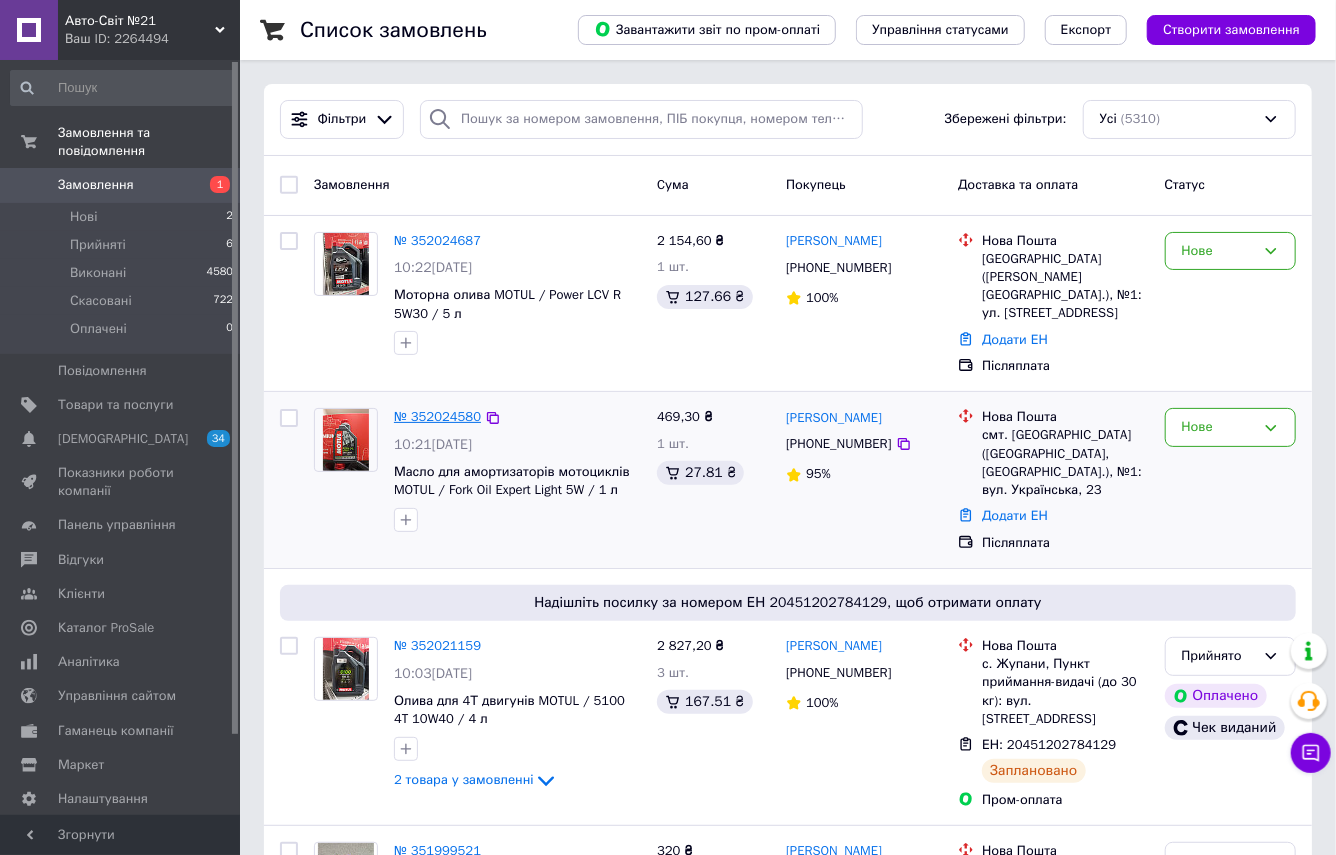click on "№ 352024580" at bounding box center [437, 416] 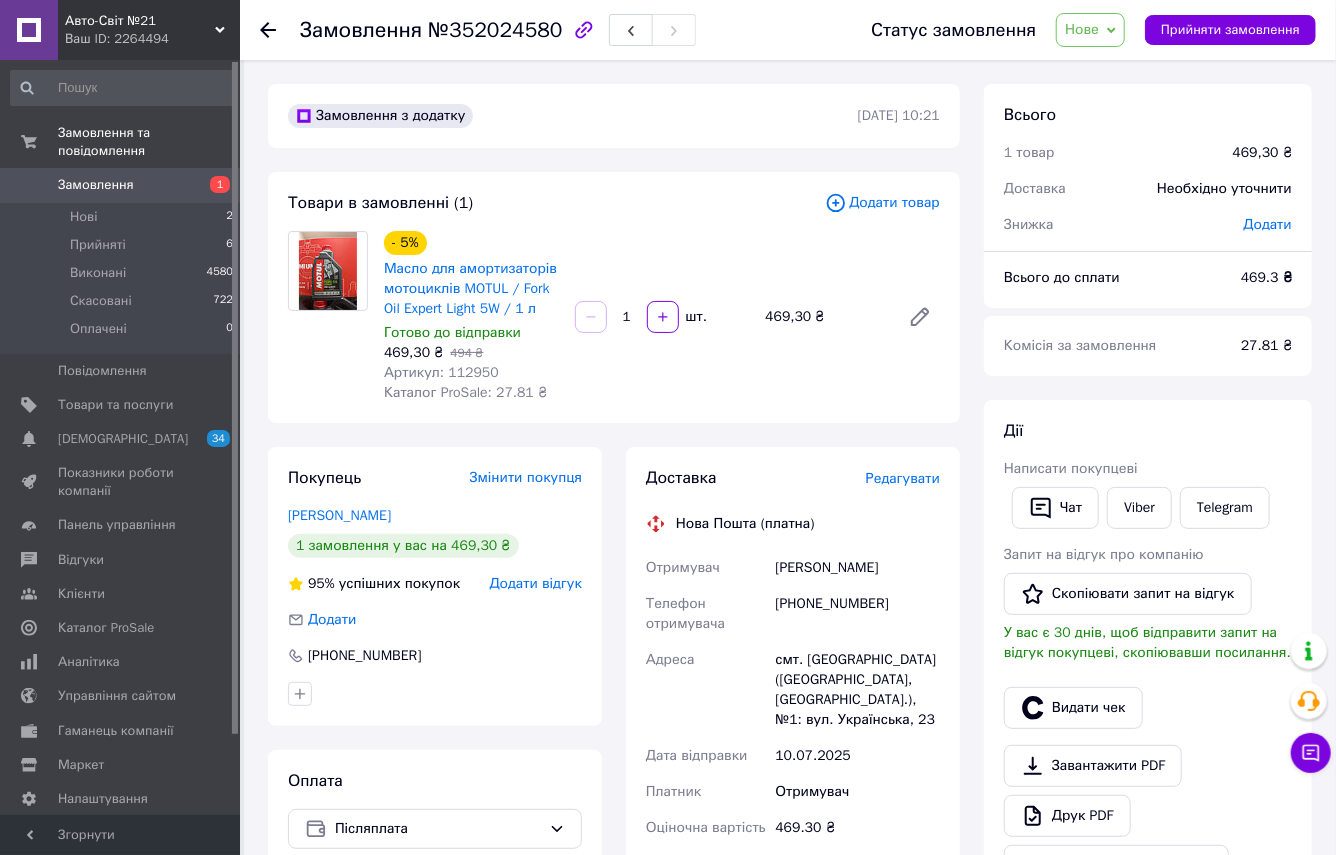 click on "Нове" at bounding box center (1082, 29) 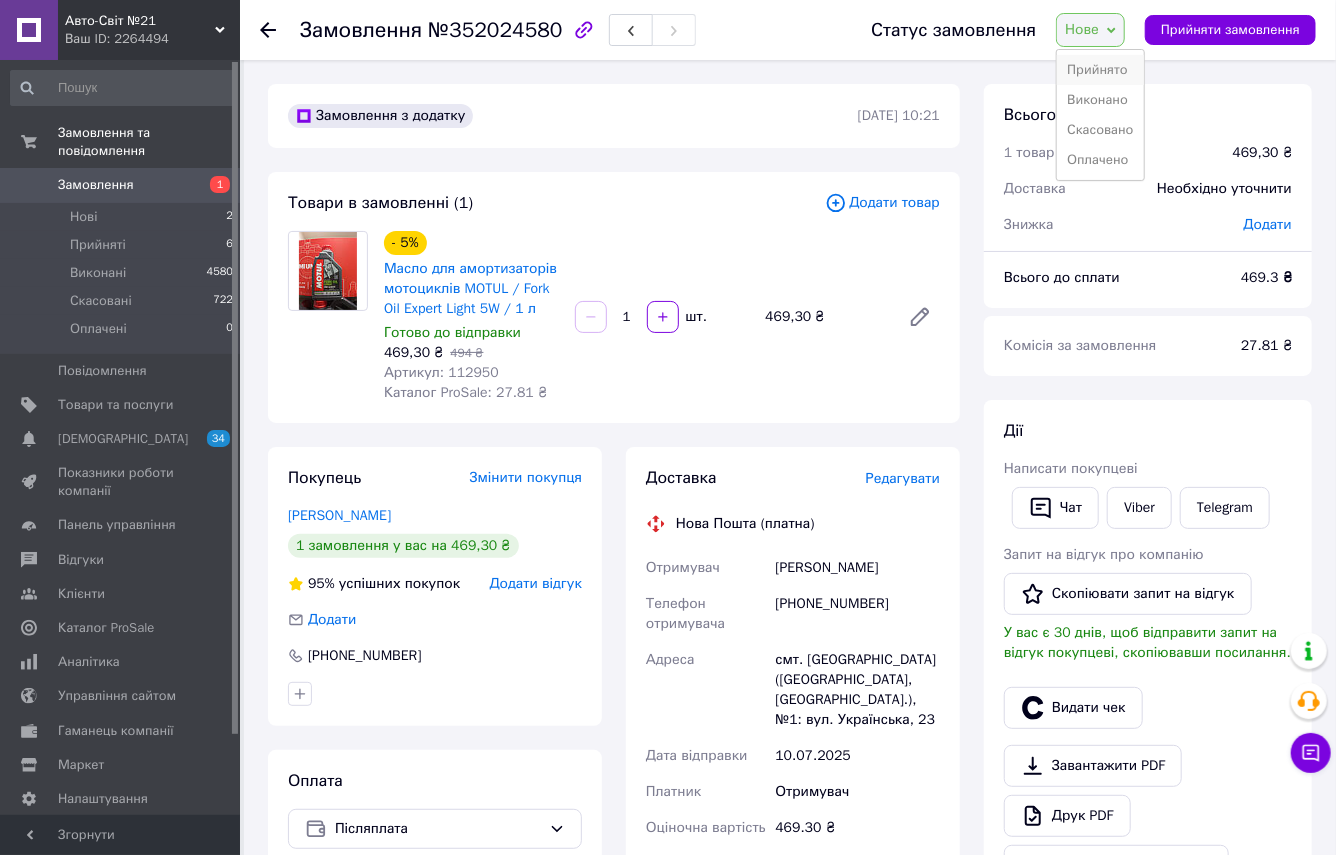 click on "Прийнято" at bounding box center (1100, 70) 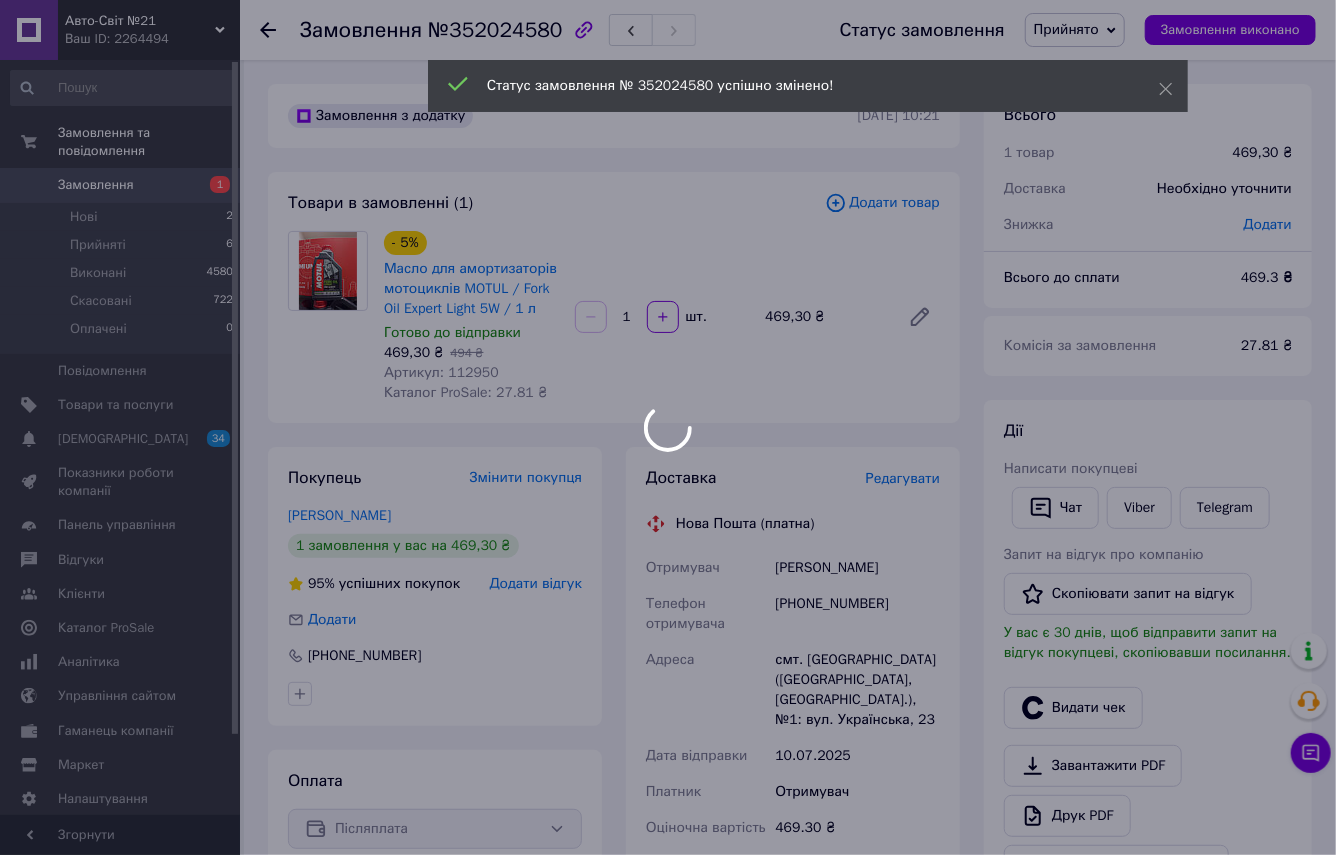 click on "Артикул: 112950" at bounding box center (441, 372) 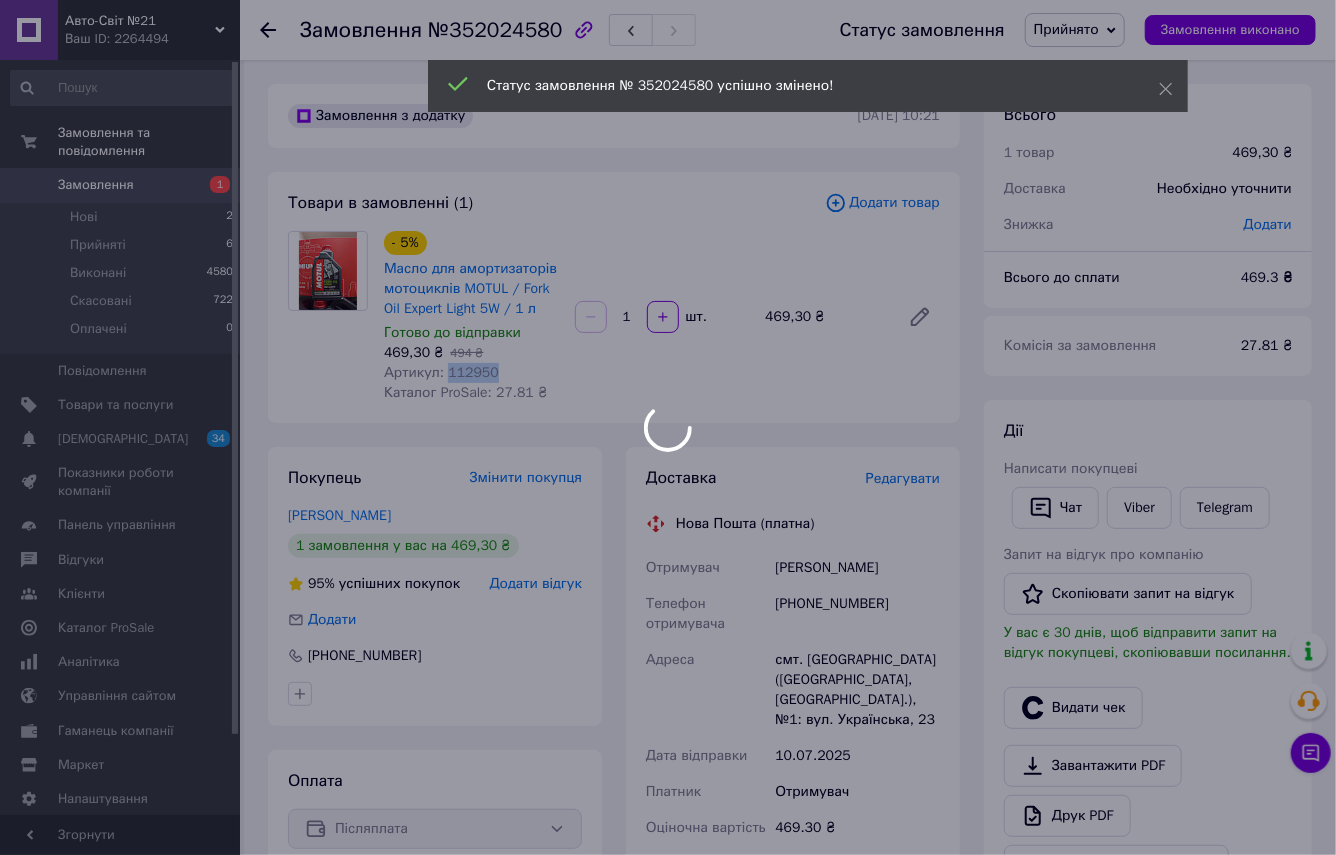 click on "Авто-Світ №21 Ваш ID: 2264494 Сайт Авто-Світ №21 Кабінет покупця Перевірити стан системи Сторінка на порталі Довідка Вийти Замовлення та повідомлення Замовлення 1 Нові 2 Прийняті 6 Виконані 4580 Скасовані 722 Оплачені 0 Повідомлення 0 Товари та послуги Сповіщення 34 0 Показники роботи компанії Панель управління Відгуки Клієнти Каталог ProSale Аналітика Управління сайтом Гаманець компанії Маркет Налаштування Тарифи та рахунки Prom топ Згорнути
Замовлення №352024580 Статус замовлення Прийнято Виконано Скасовано - 5%" at bounding box center [668, 707] 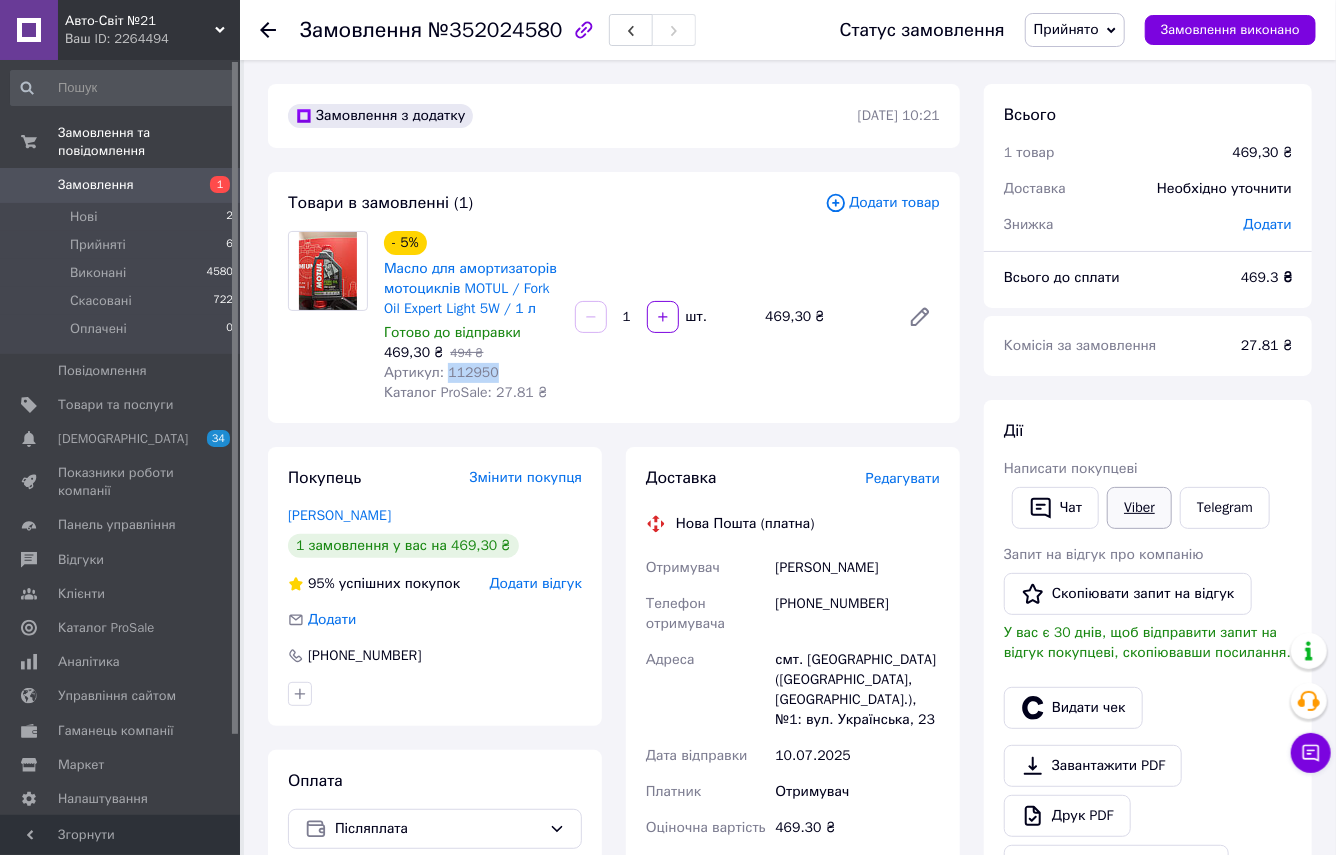 click on "Viber" at bounding box center (1139, 508) 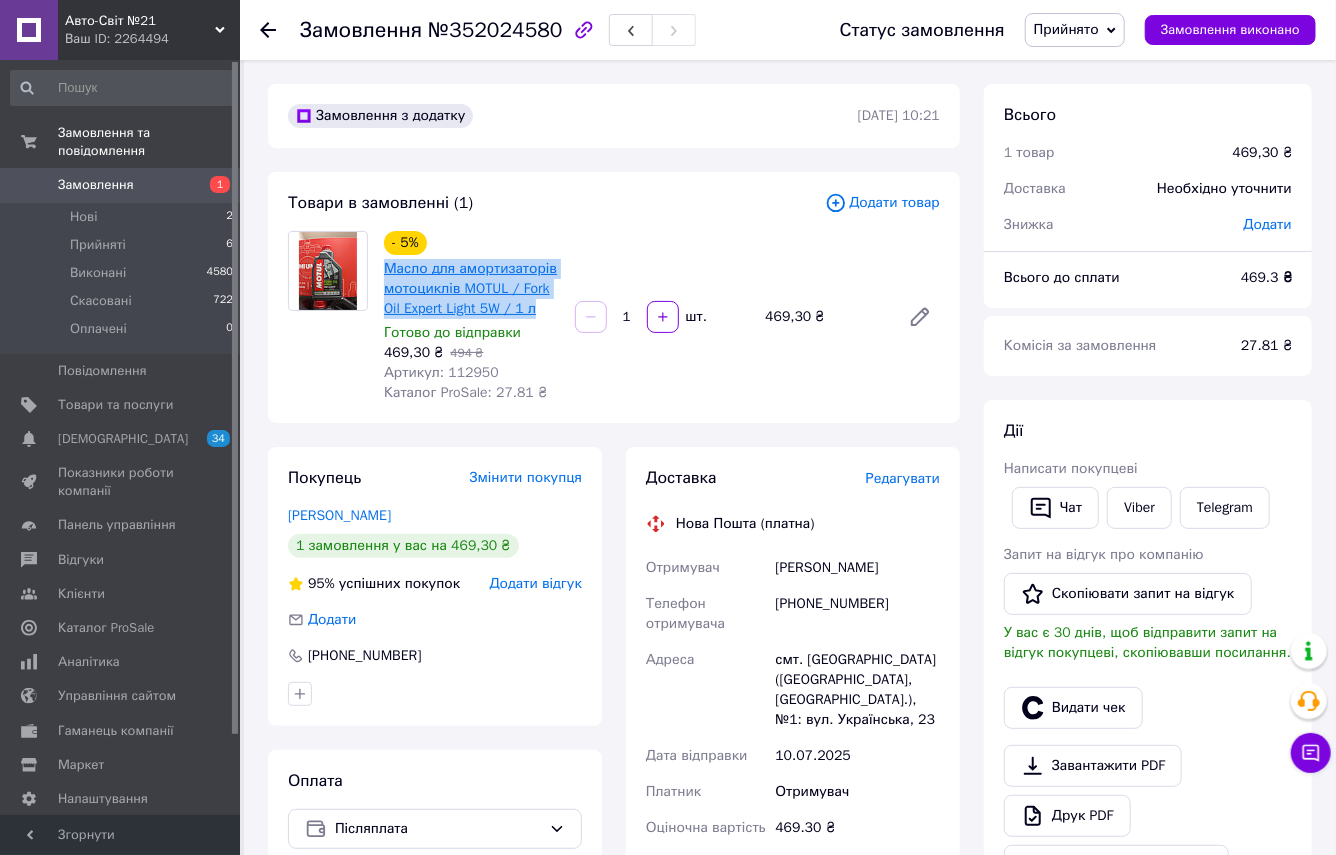 drag, startPoint x: 509, startPoint y: 405, endPoint x: 389, endPoint y: 290, distance: 166.2077 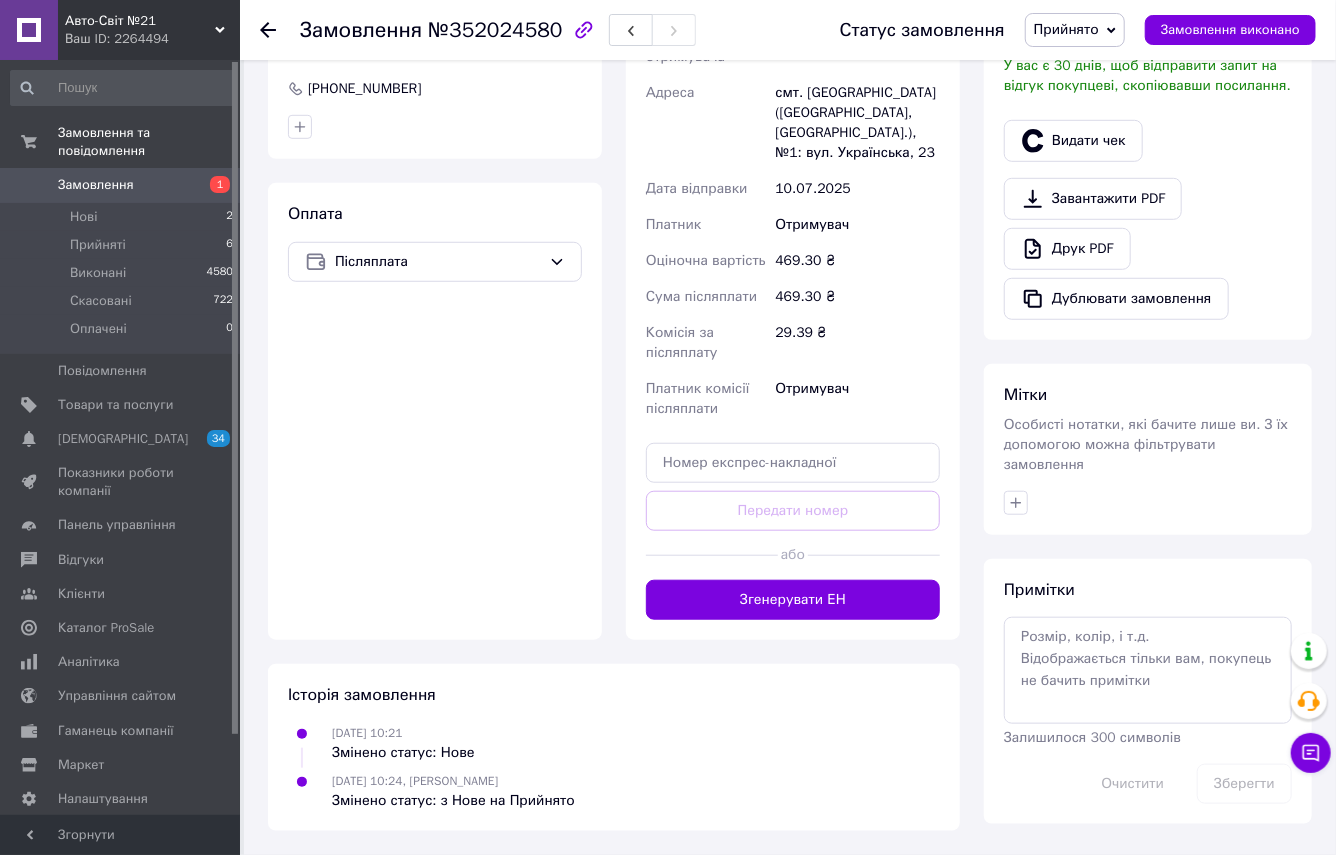 scroll, scrollTop: 0, scrollLeft: 0, axis: both 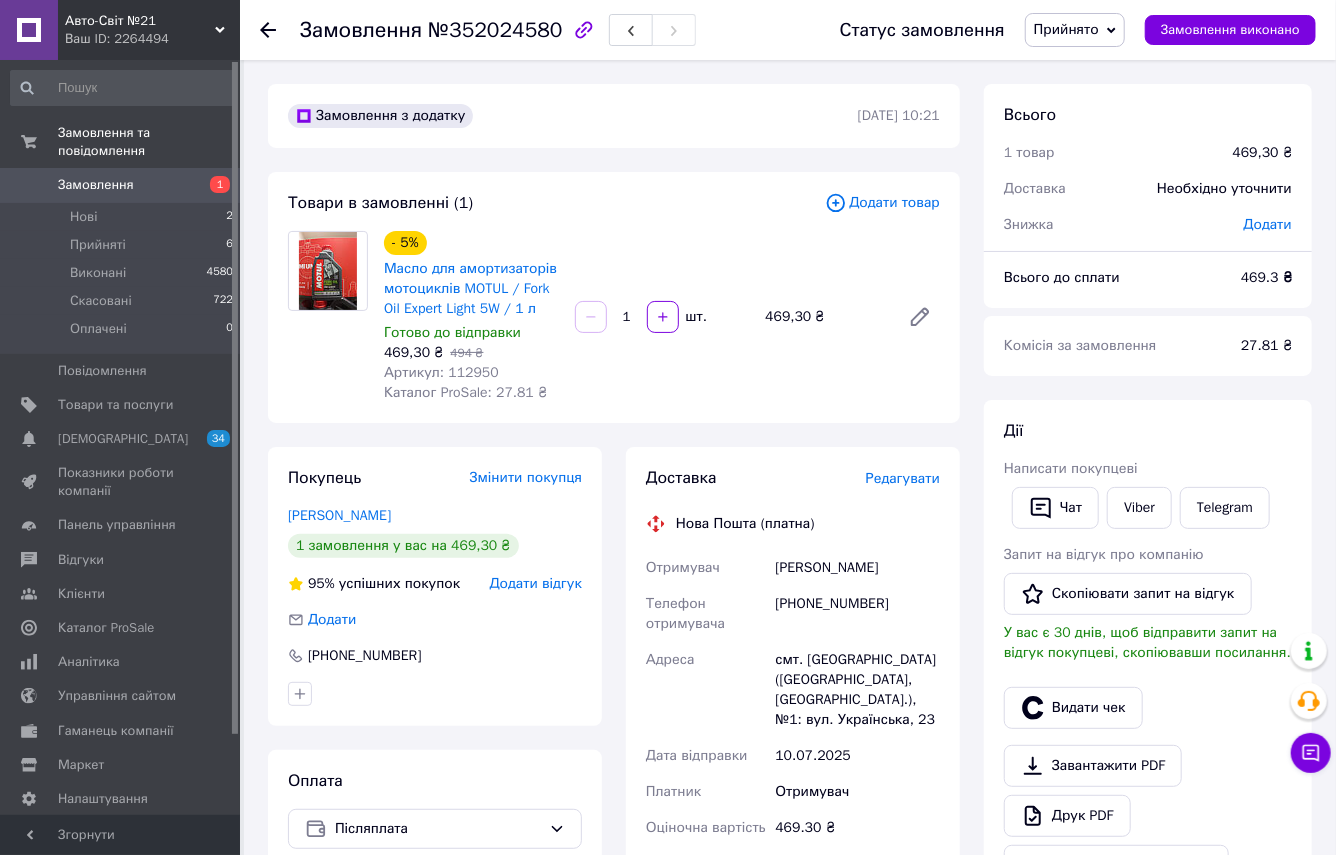 click on "- 5% Масло для амортизаторів мотоциклів MOTUL / Fork Oil Expert Light 5W / 1 л Готово до відправки 469,30 ₴   494 ₴ Артикул: 112950 Каталог ProSale: 27.81 ₴  1   шт. 469,30 ₴" at bounding box center (662, 317) 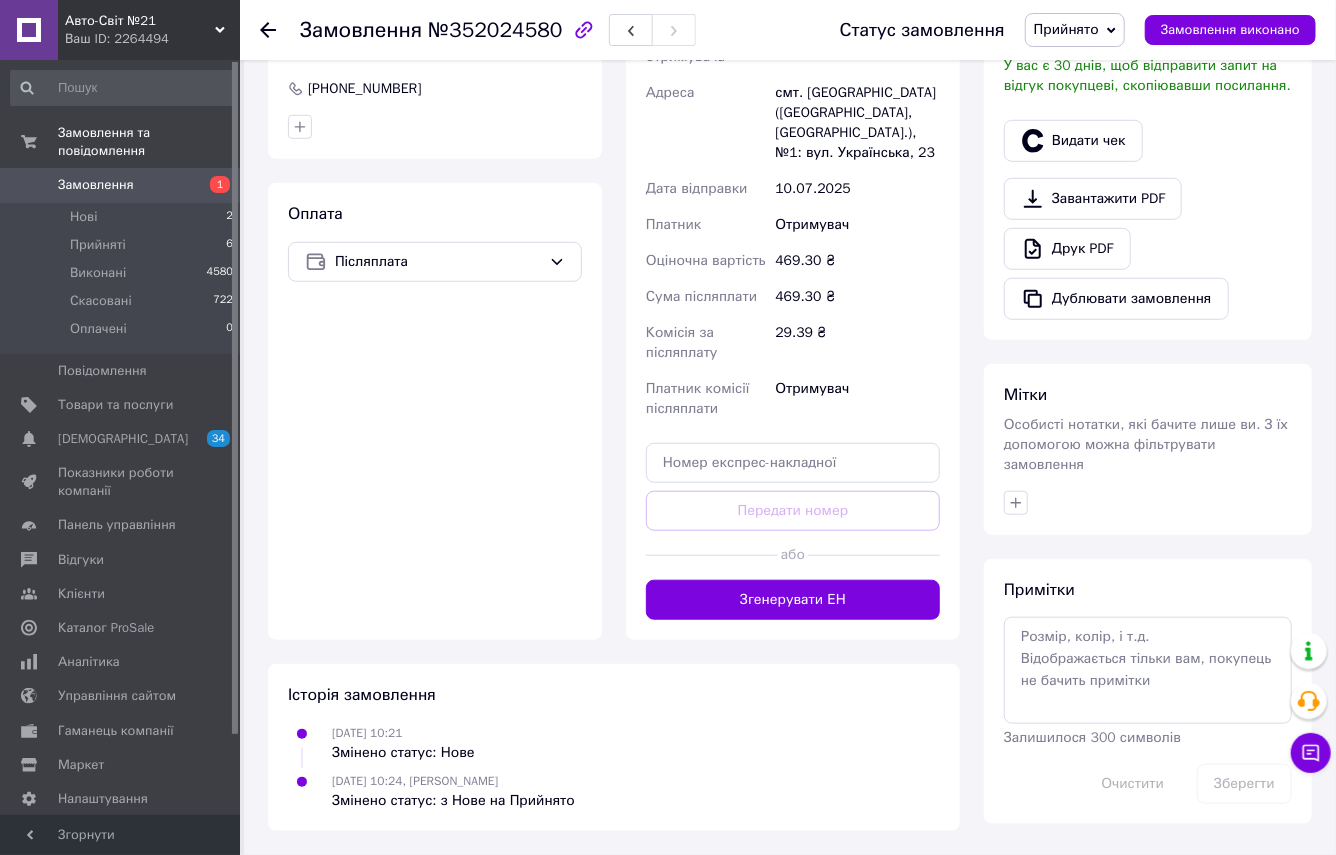 scroll, scrollTop: 1090, scrollLeft: 0, axis: vertical 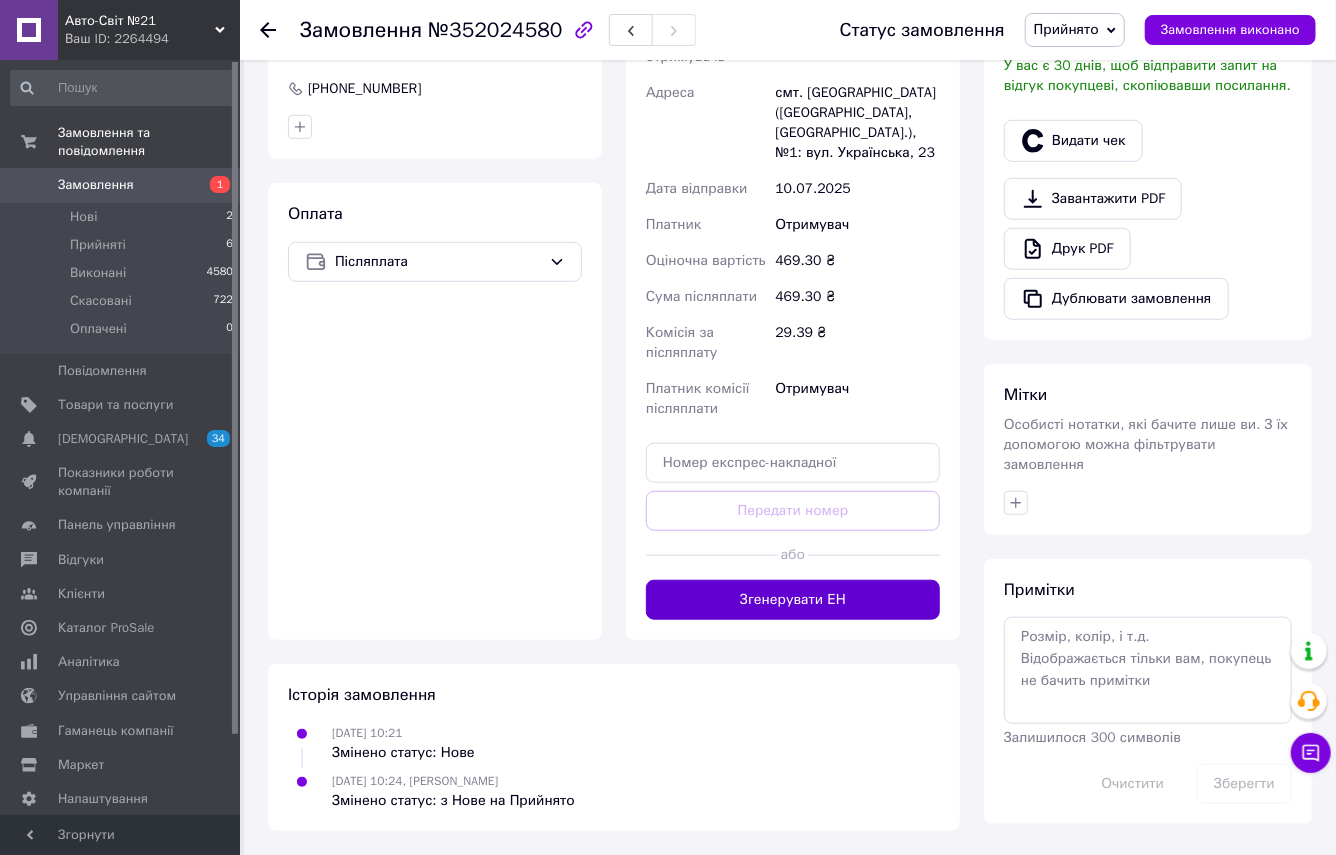 click on "Згенерувати ЕН" at bounding box center (793, 600) 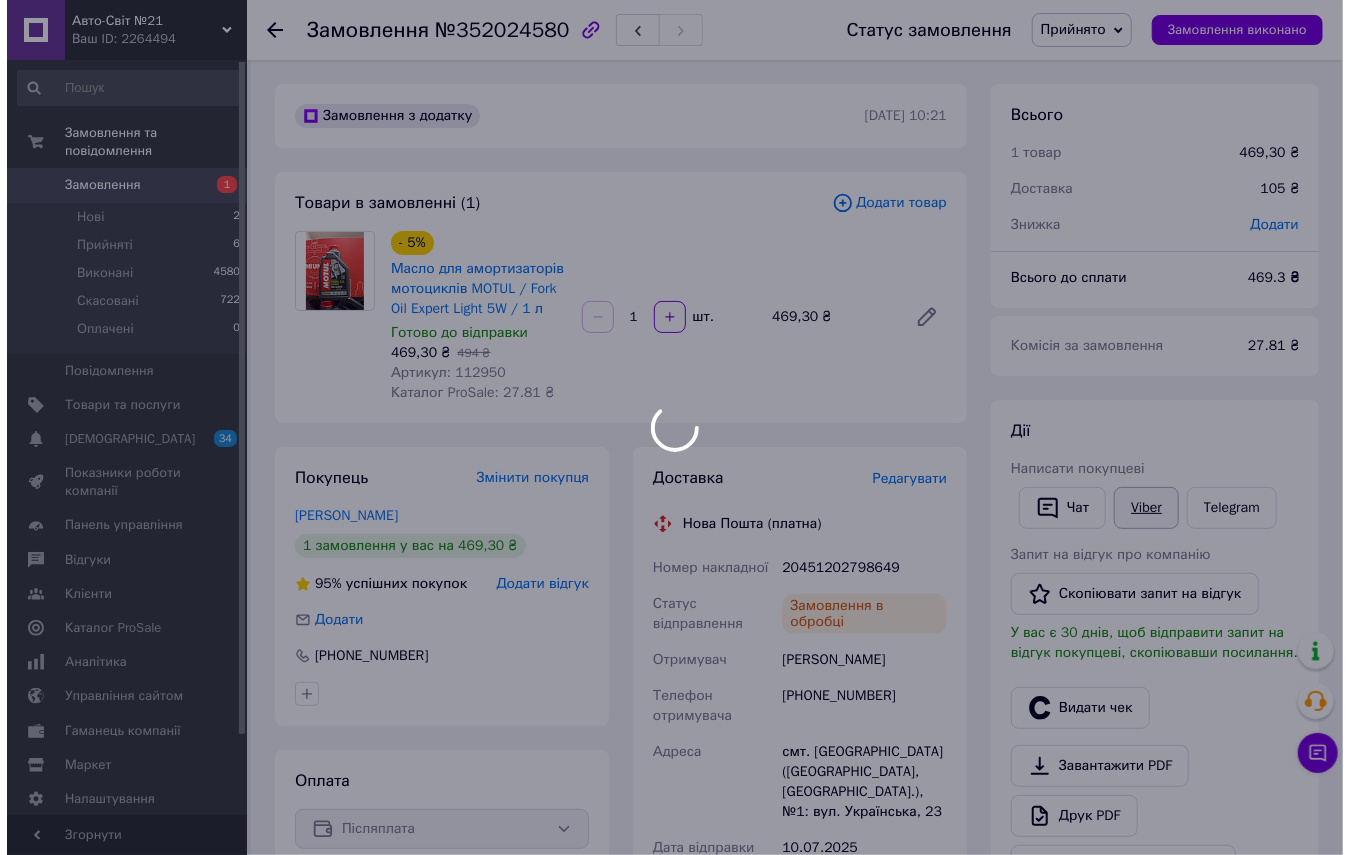 scroll, scrollTop: 363, scrollLeft: 0, axis: vertical 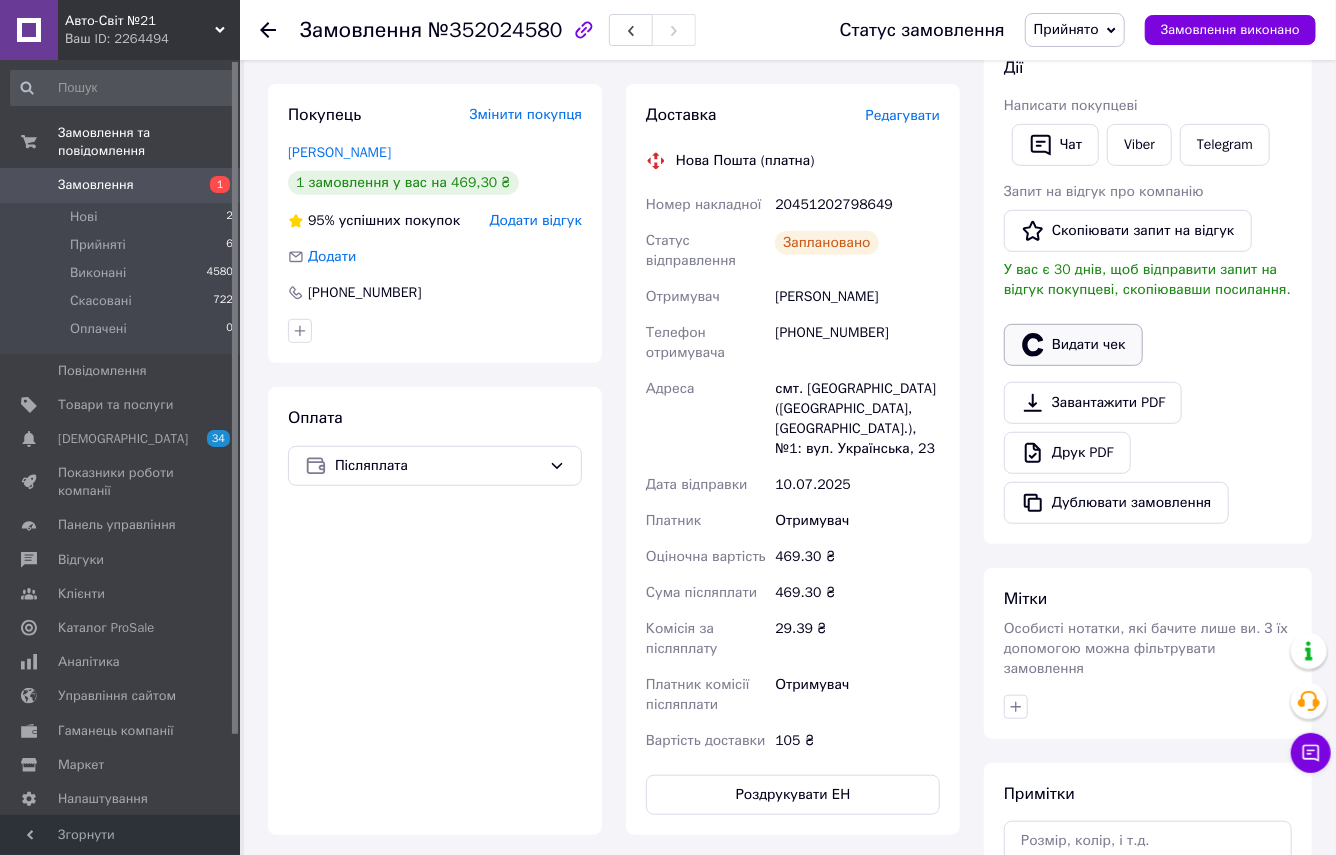 click on "Видати чек" at bounding box center [1073, 345] 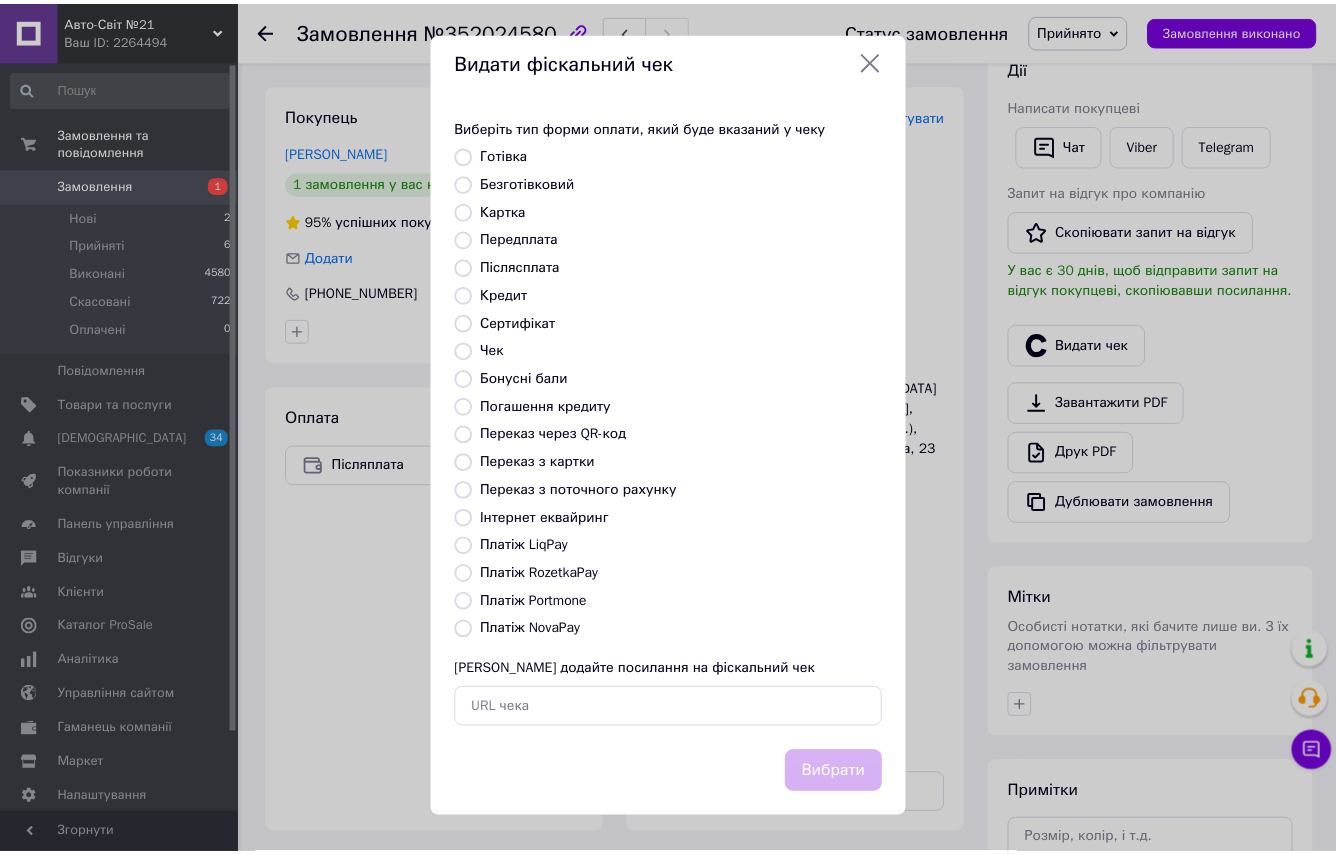 scroll, scrollTop: 209, scrollLeft: 0, axis: vertical 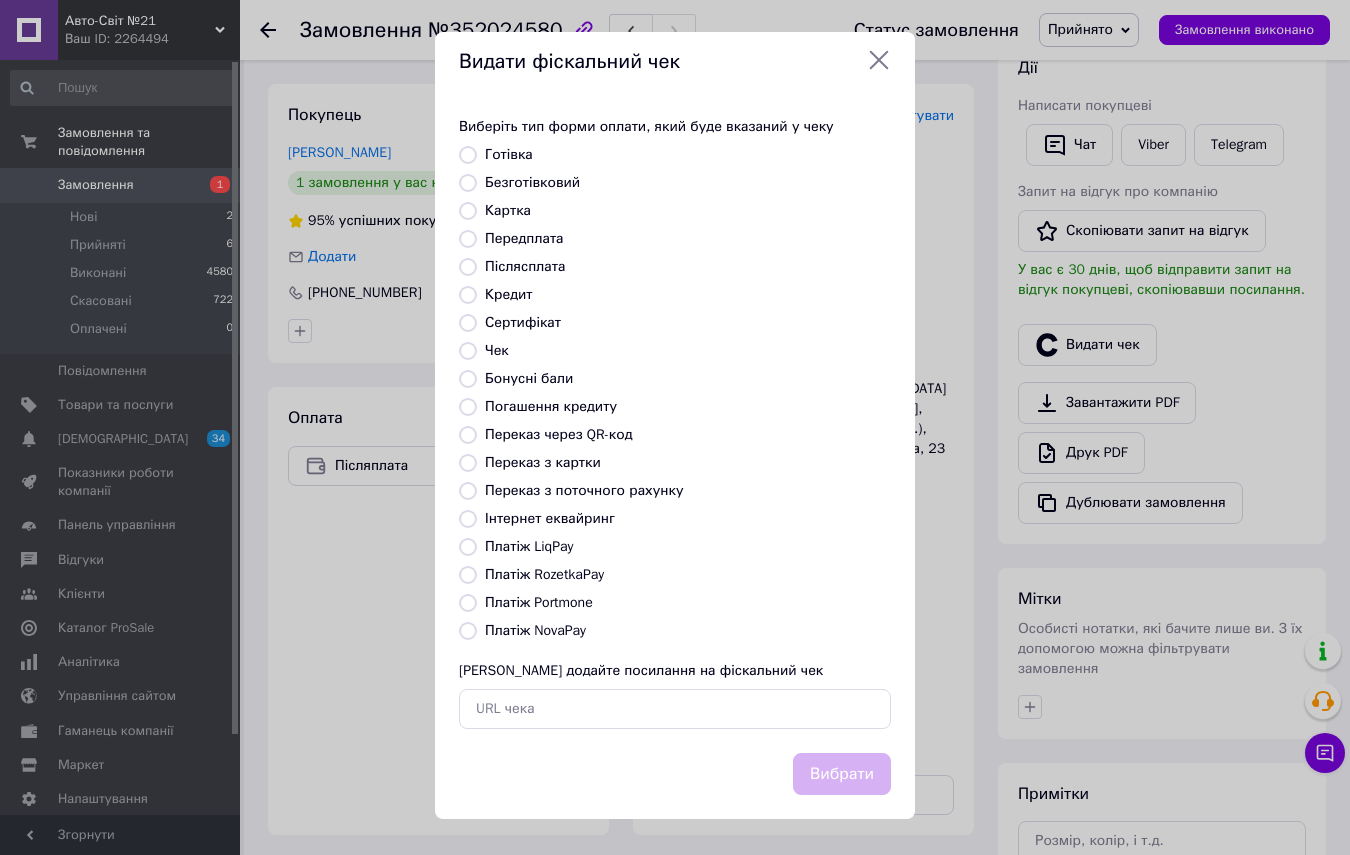 drag, startPoint x: 464, startPoint y: 600, endPoint x: 647, endPoint y: 647, distance: 188.93915 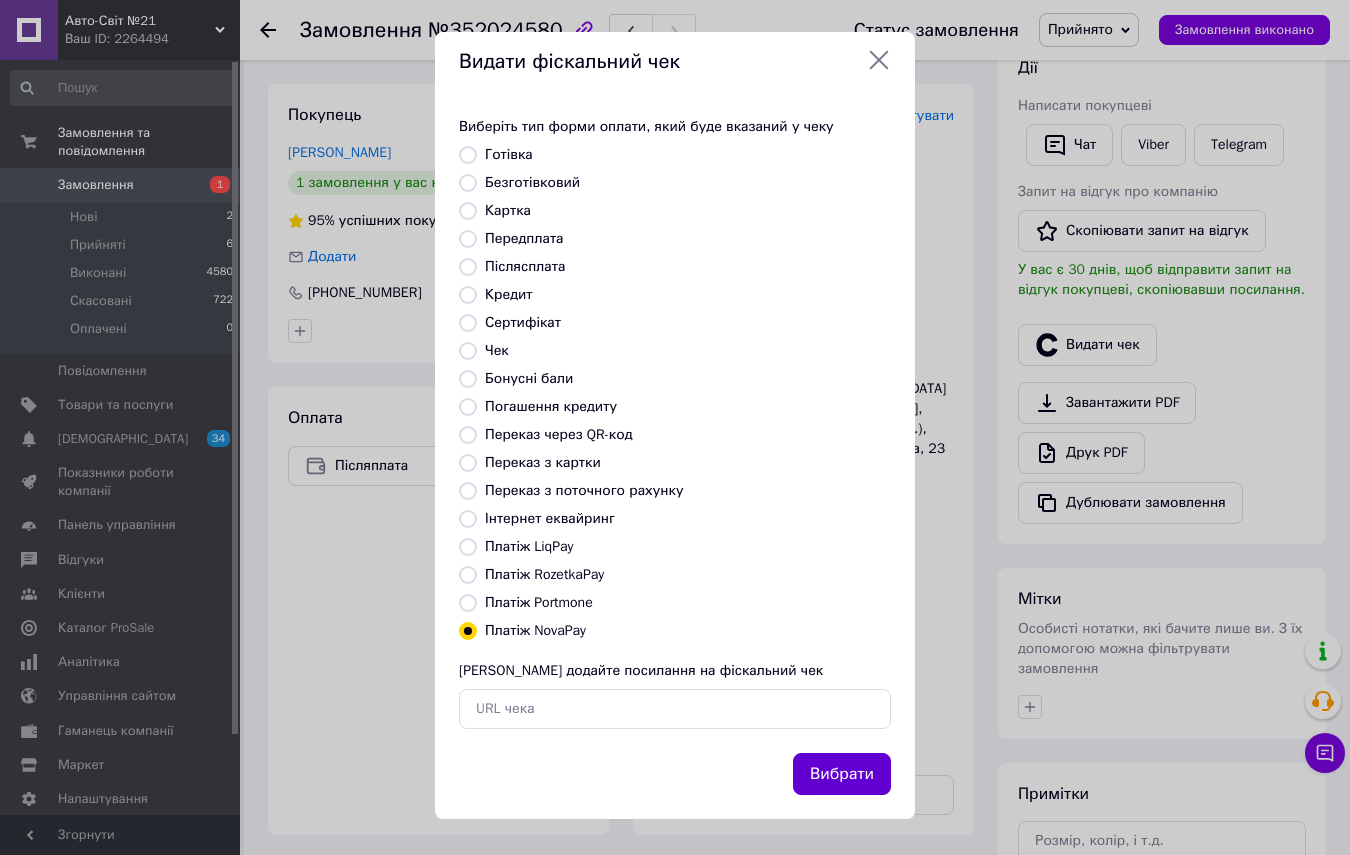 click on "Вибрати" at bounding box center (842, 774) 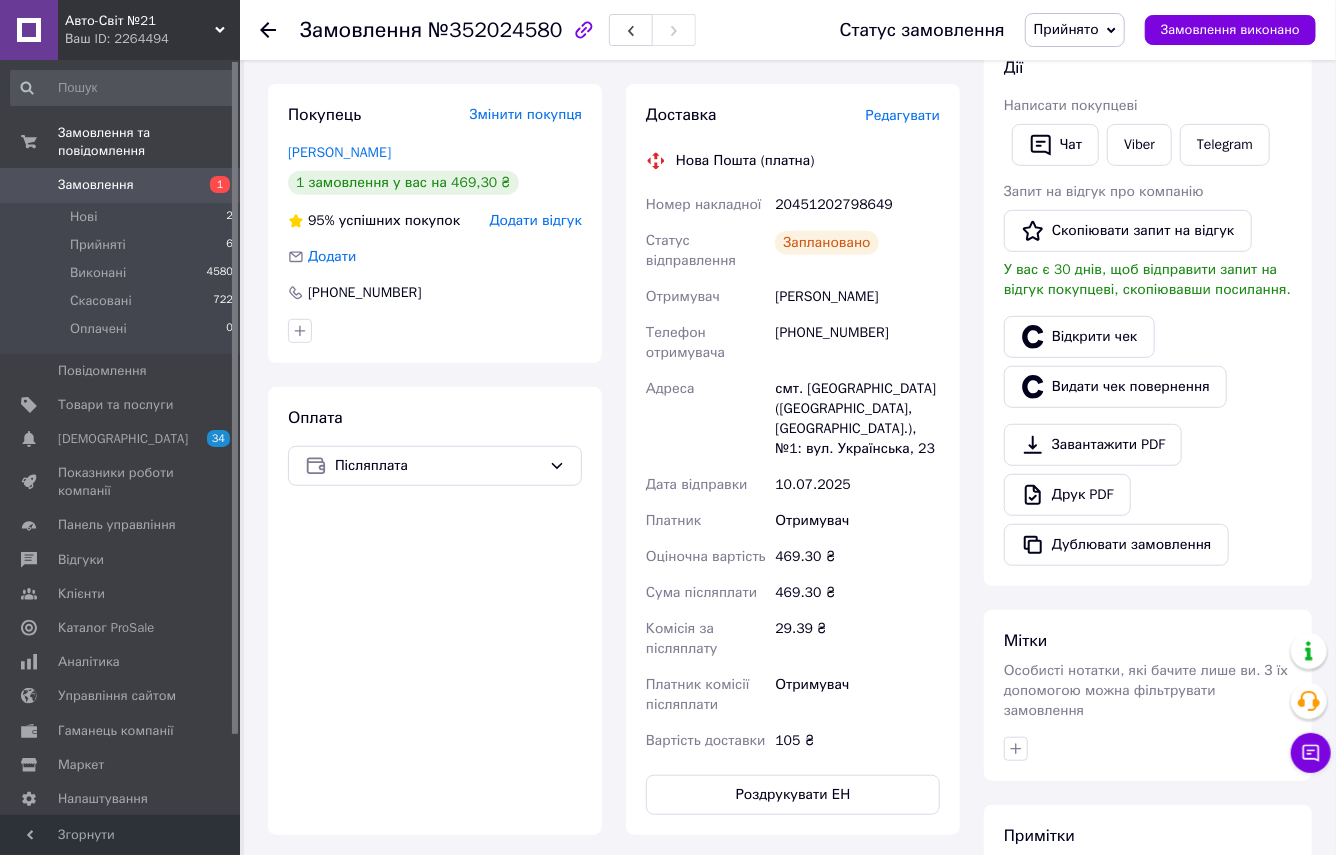 click 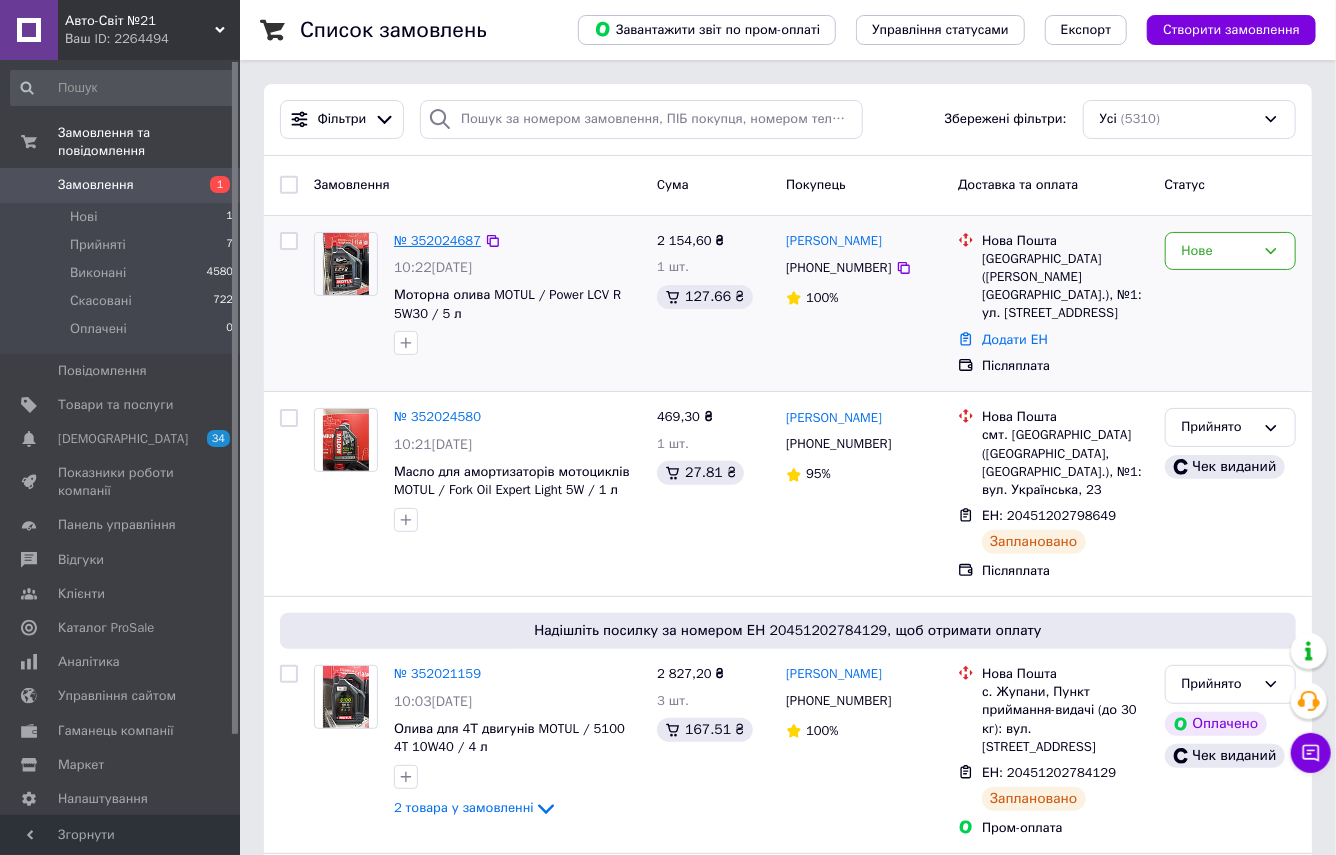 click on "№ 352024687" at bounding box center (437, 240) 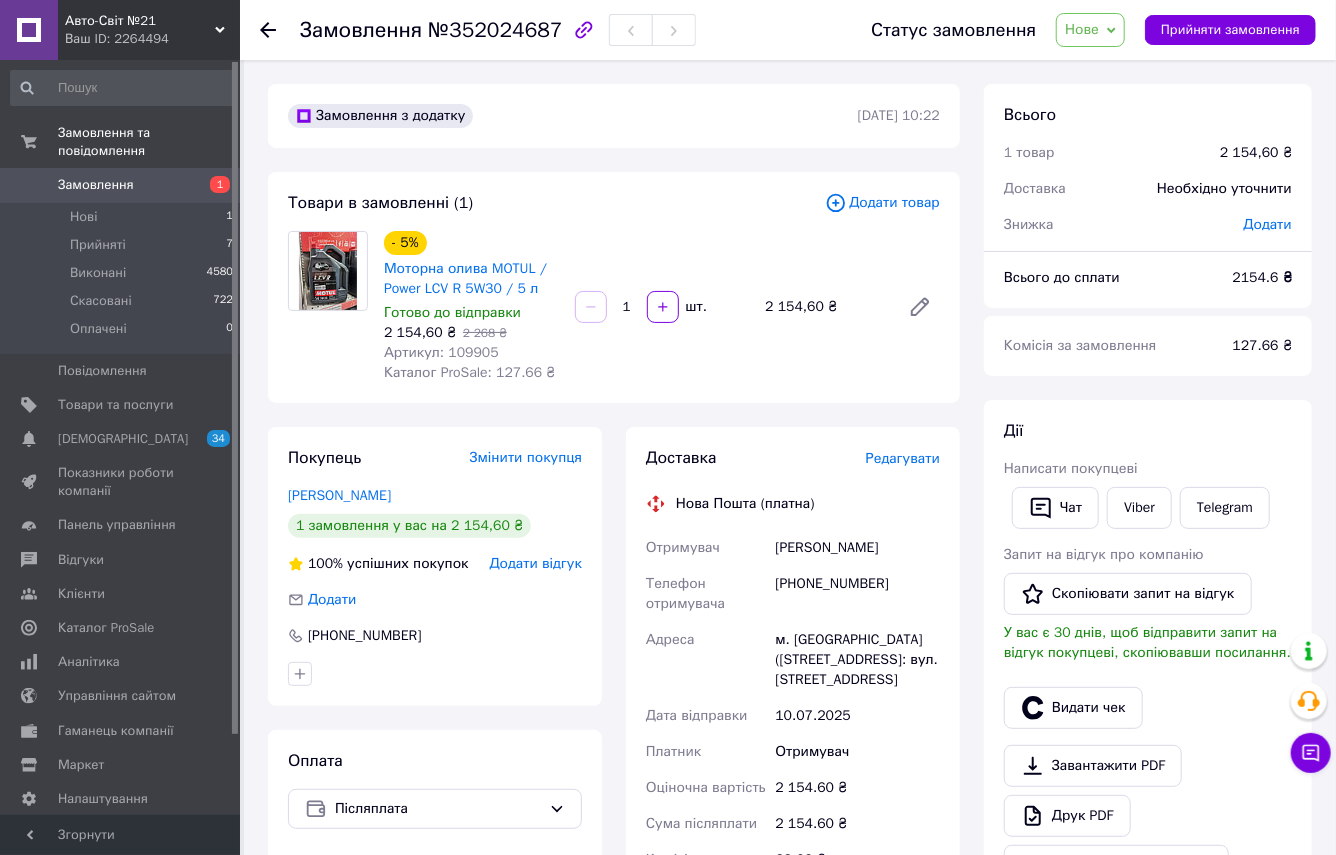 click on "Артикул: 109905" at bounding box center [441, 352] 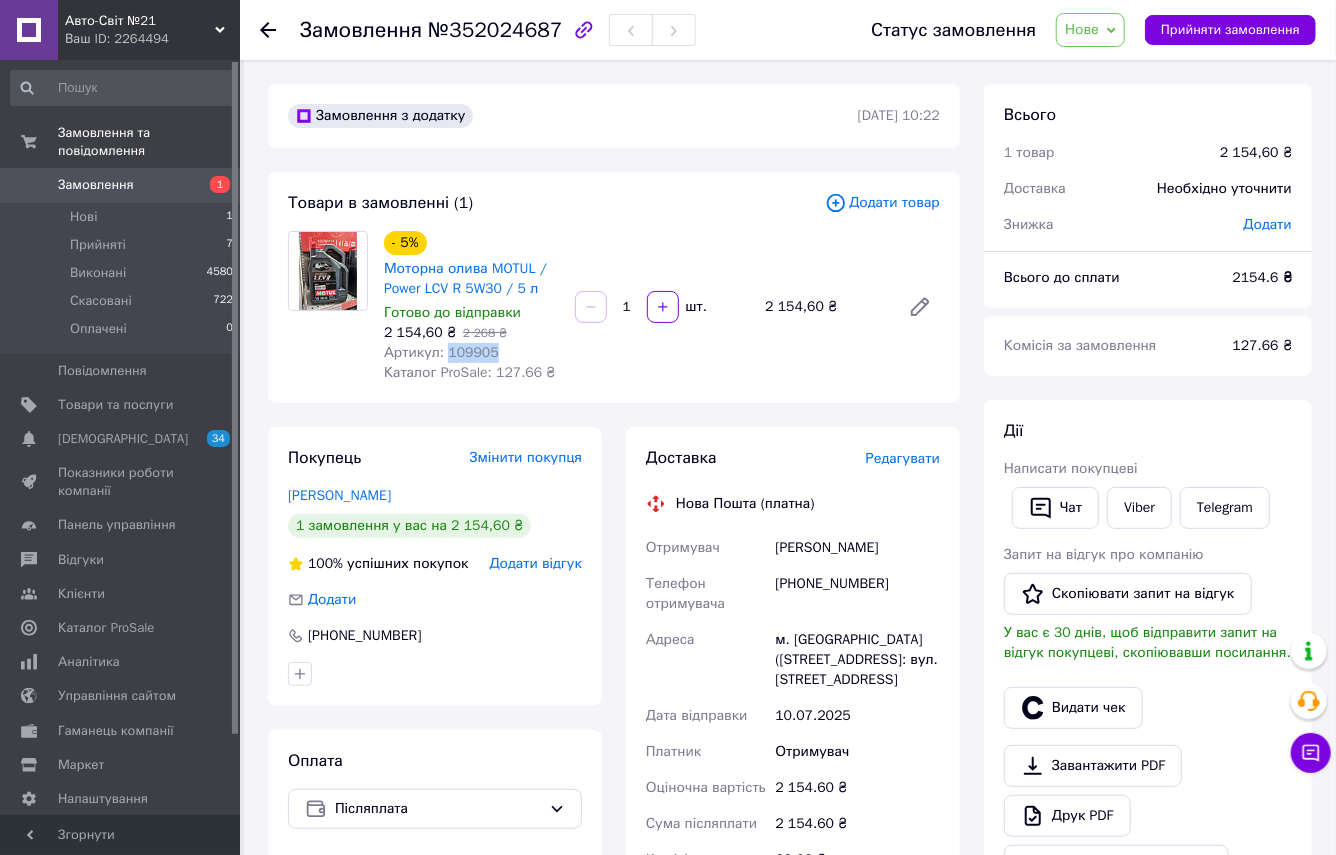click on "Артикул: 109905" at bounding box center (441, 352) 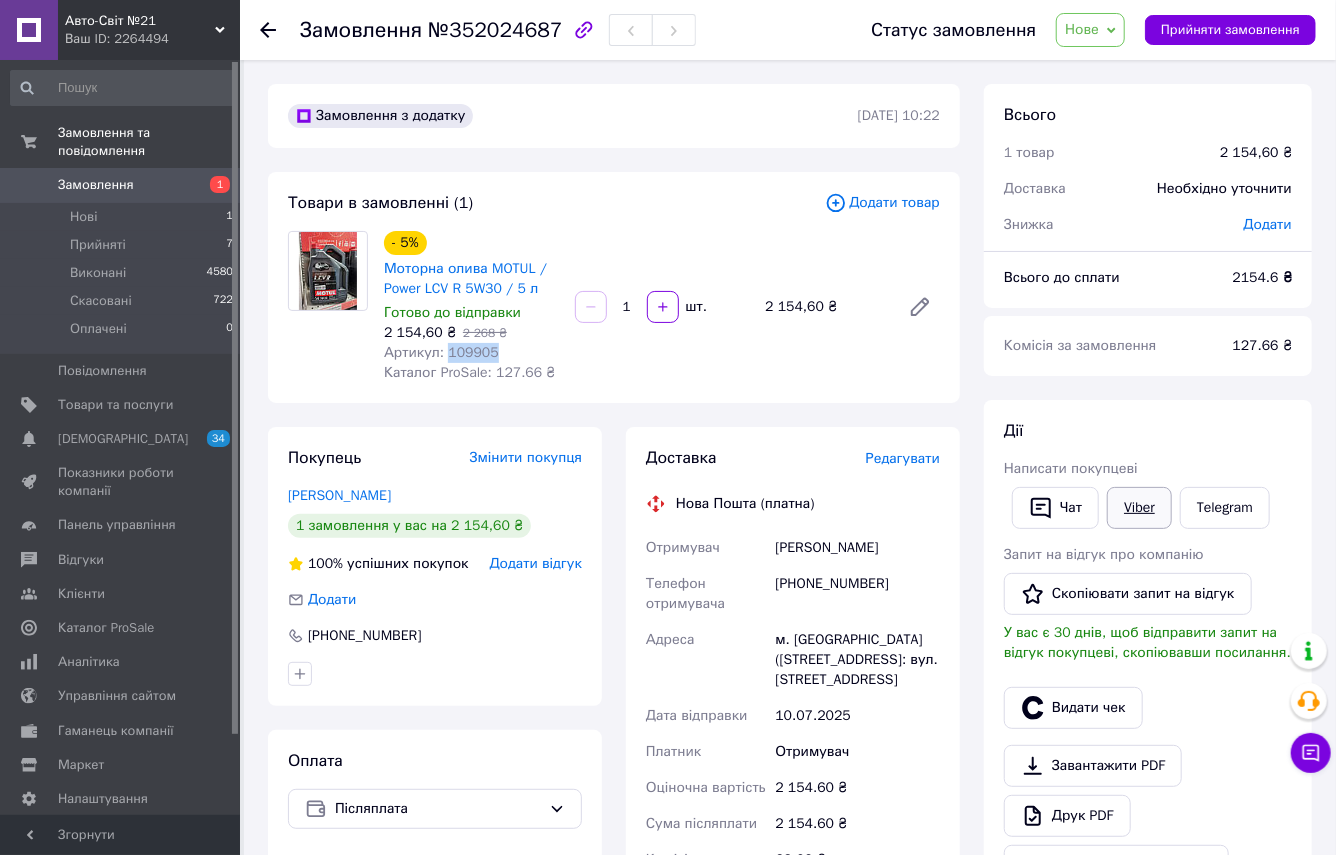click on "Viber" at bounding box center [1139, 508] 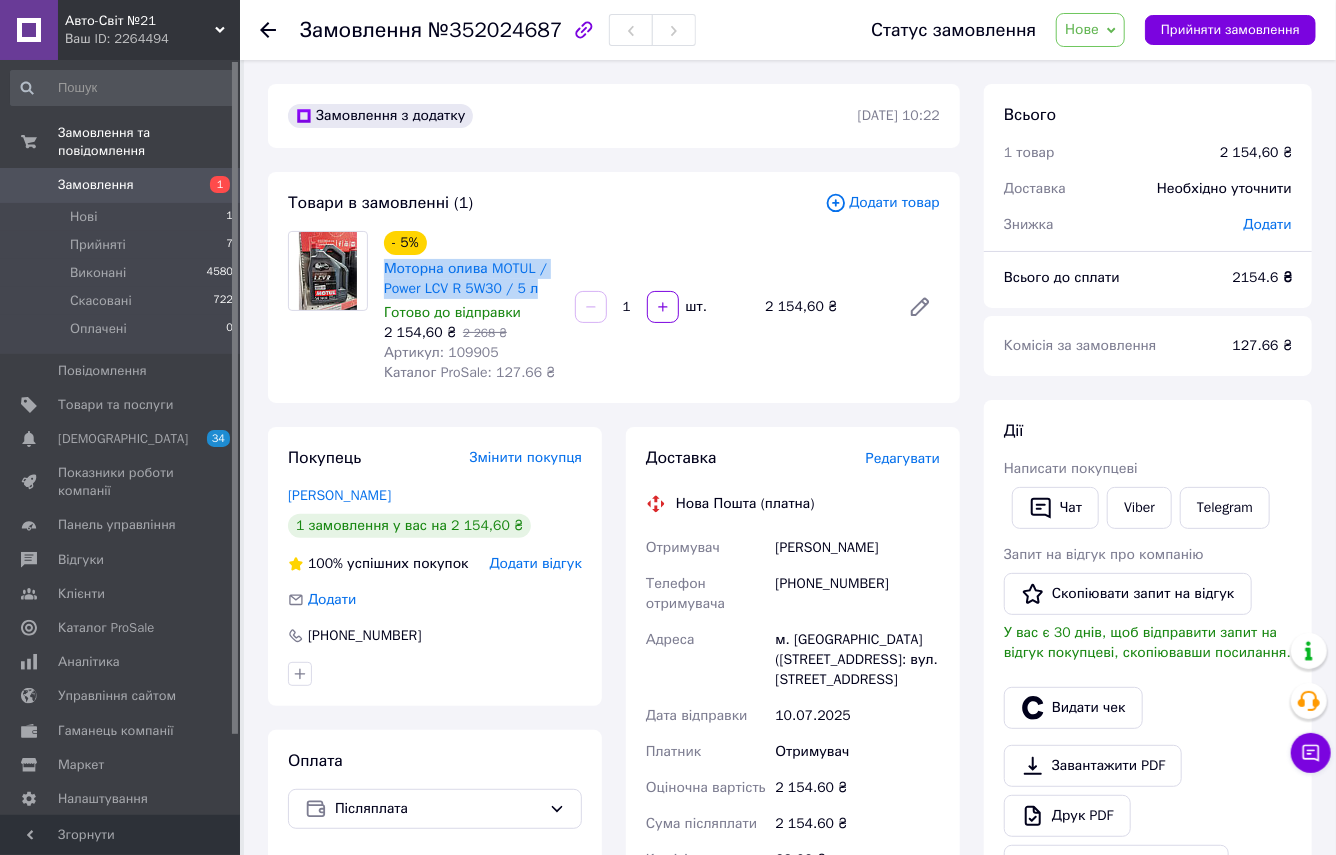 copy on "Моторна олива MOTUL / Power LCV R 5W30 / 5 л" 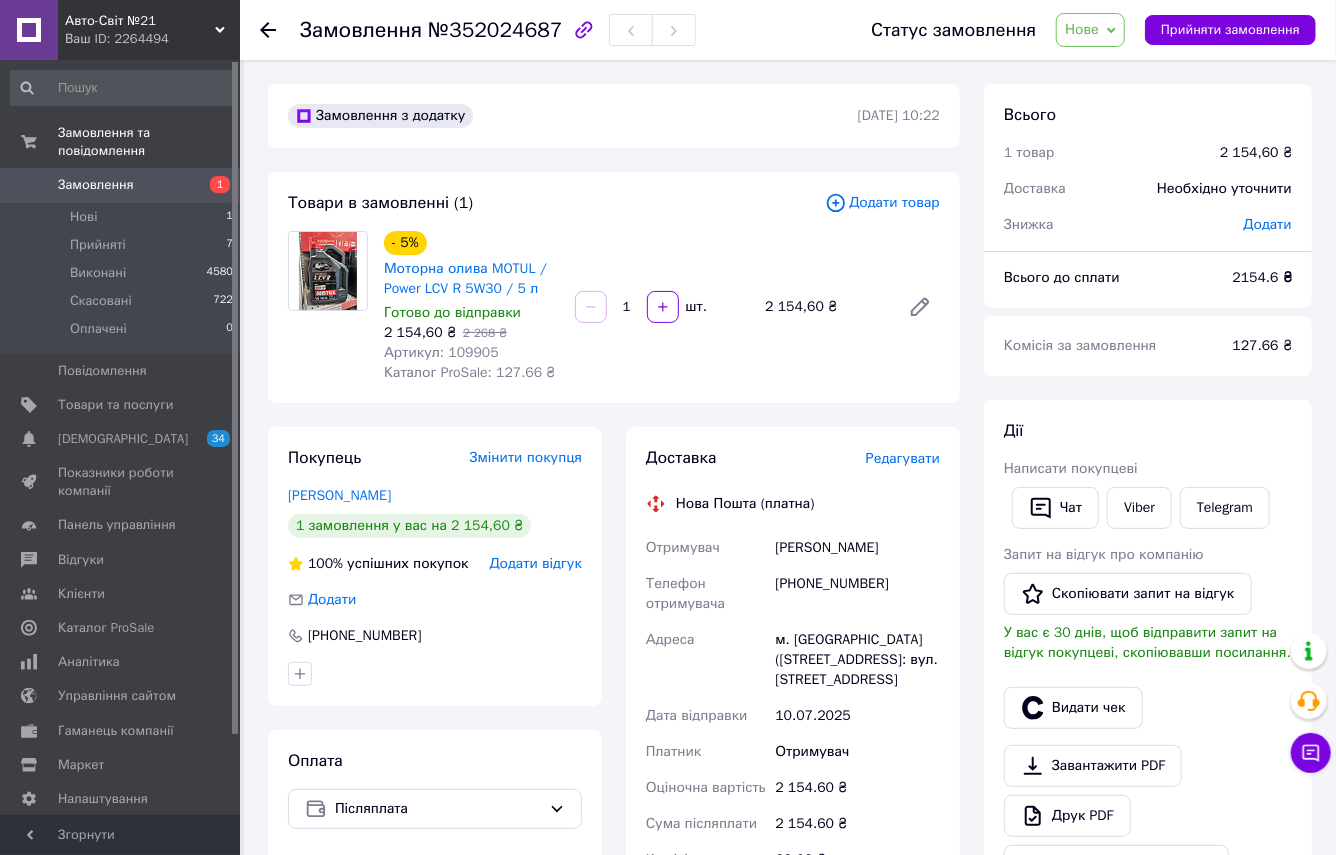click on "- 5% Моторна олива MOTUL / Power LCV R 5W30 / 5 л Готово до відправки 2 154,60 ₴   2 268 ₴ Артикул: 109905 Каталог ProSale: 127.66 ₴  1   шт. 2 154,60 ₴" at bounding box center (662, 307) 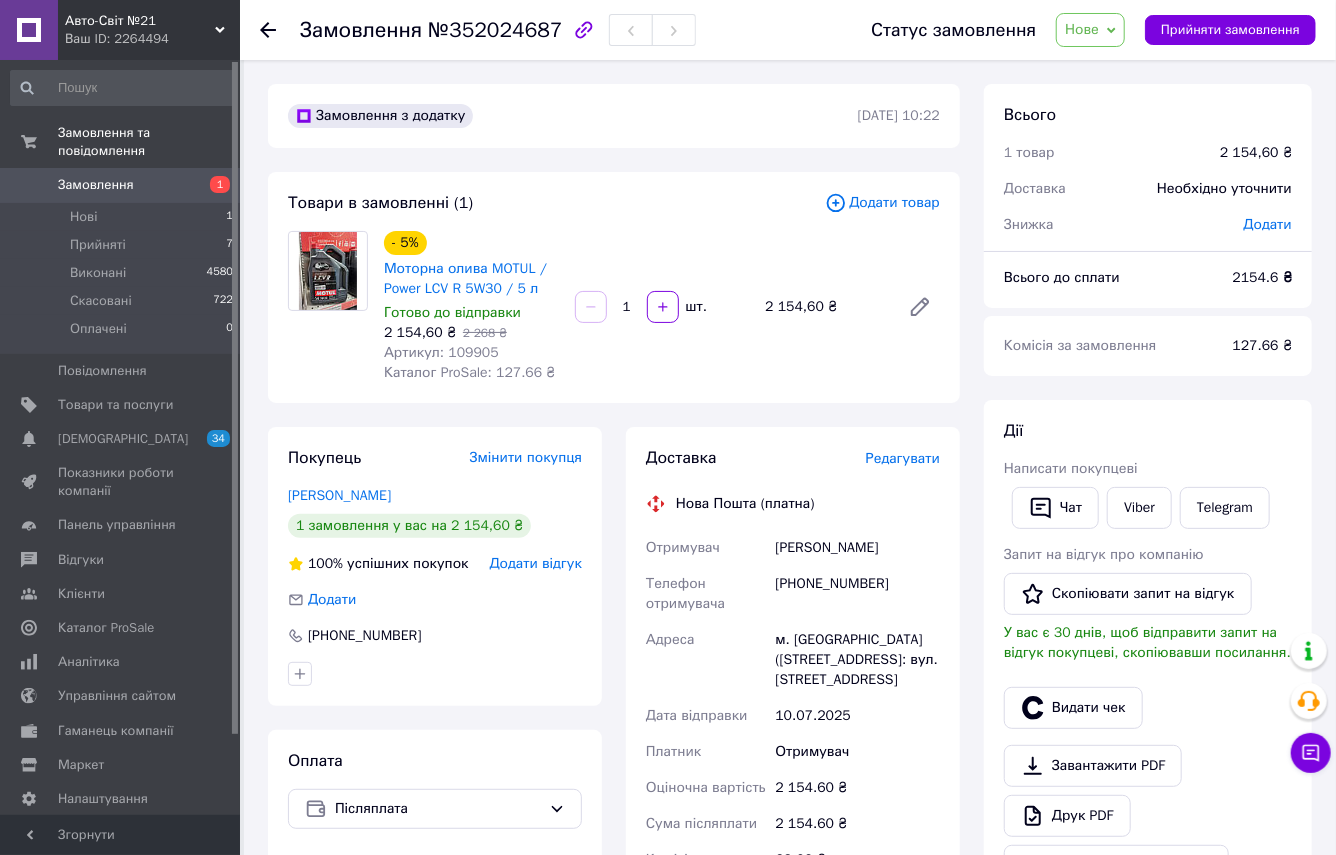 click on "Нове" at bounding box center [1082, 29] 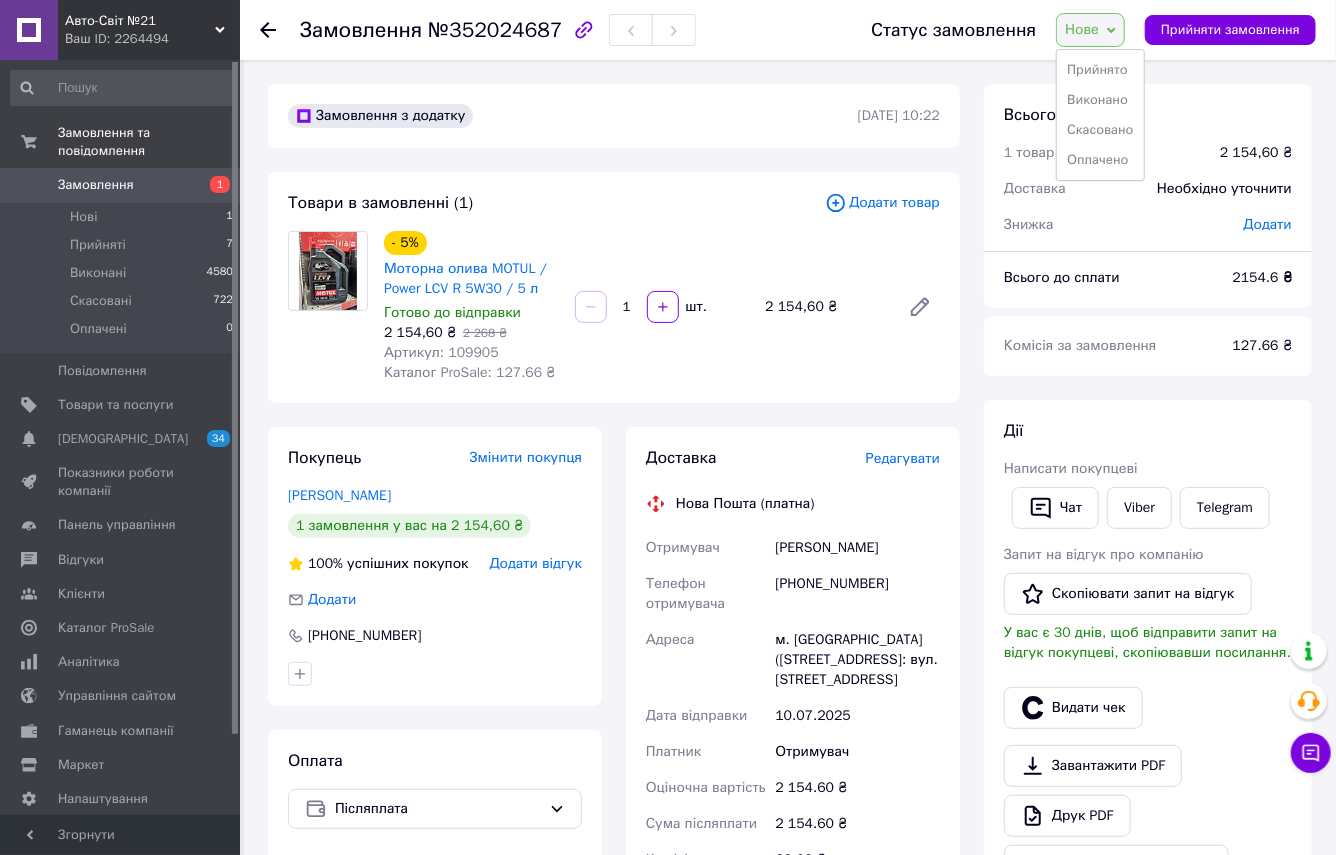 click on "Прийнято" at bounding box center [1100, 70] 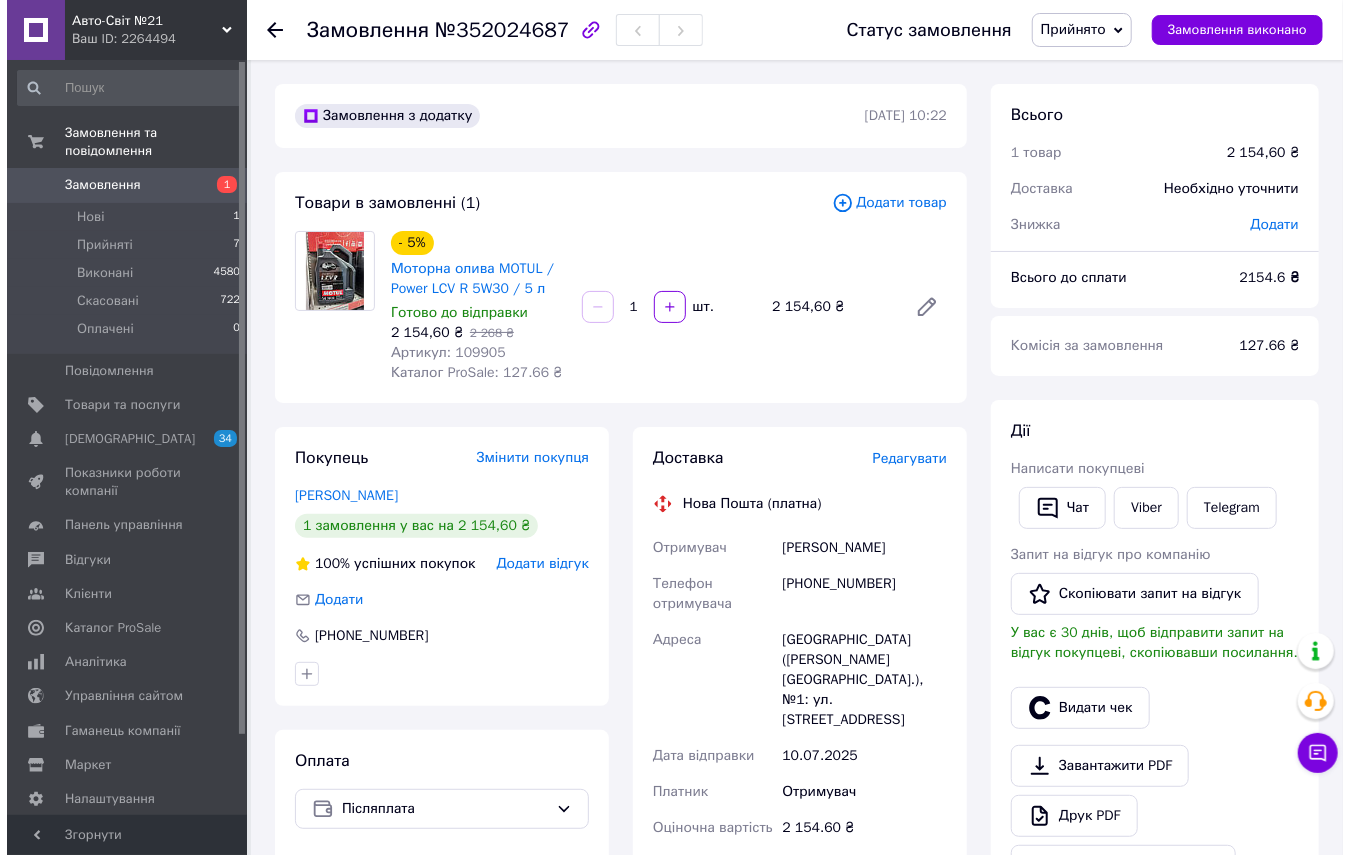 scroll, scrollTop: 727, scrollLeft: 0, axis: vertical 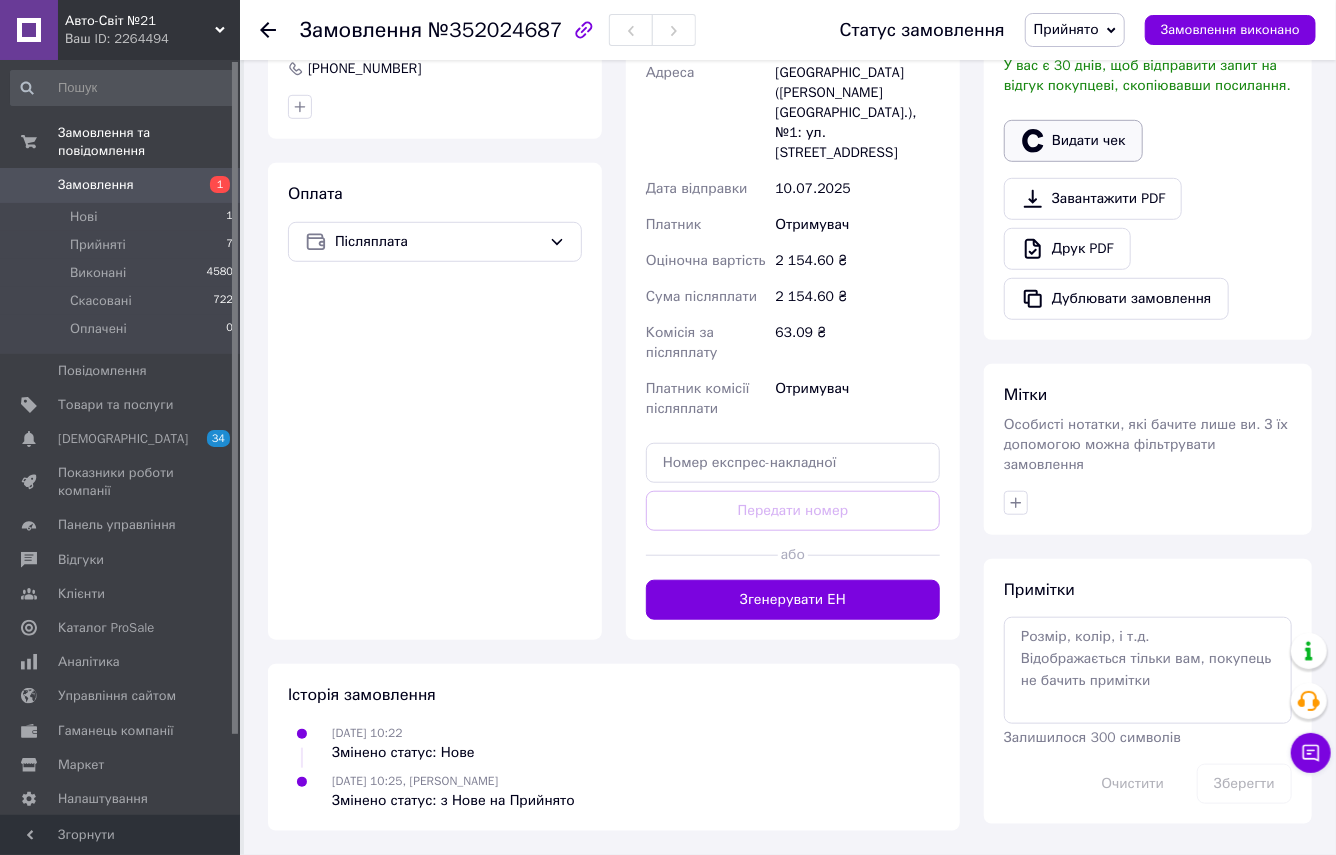 click on "Видати чек" at bounding box center (1073, 141) 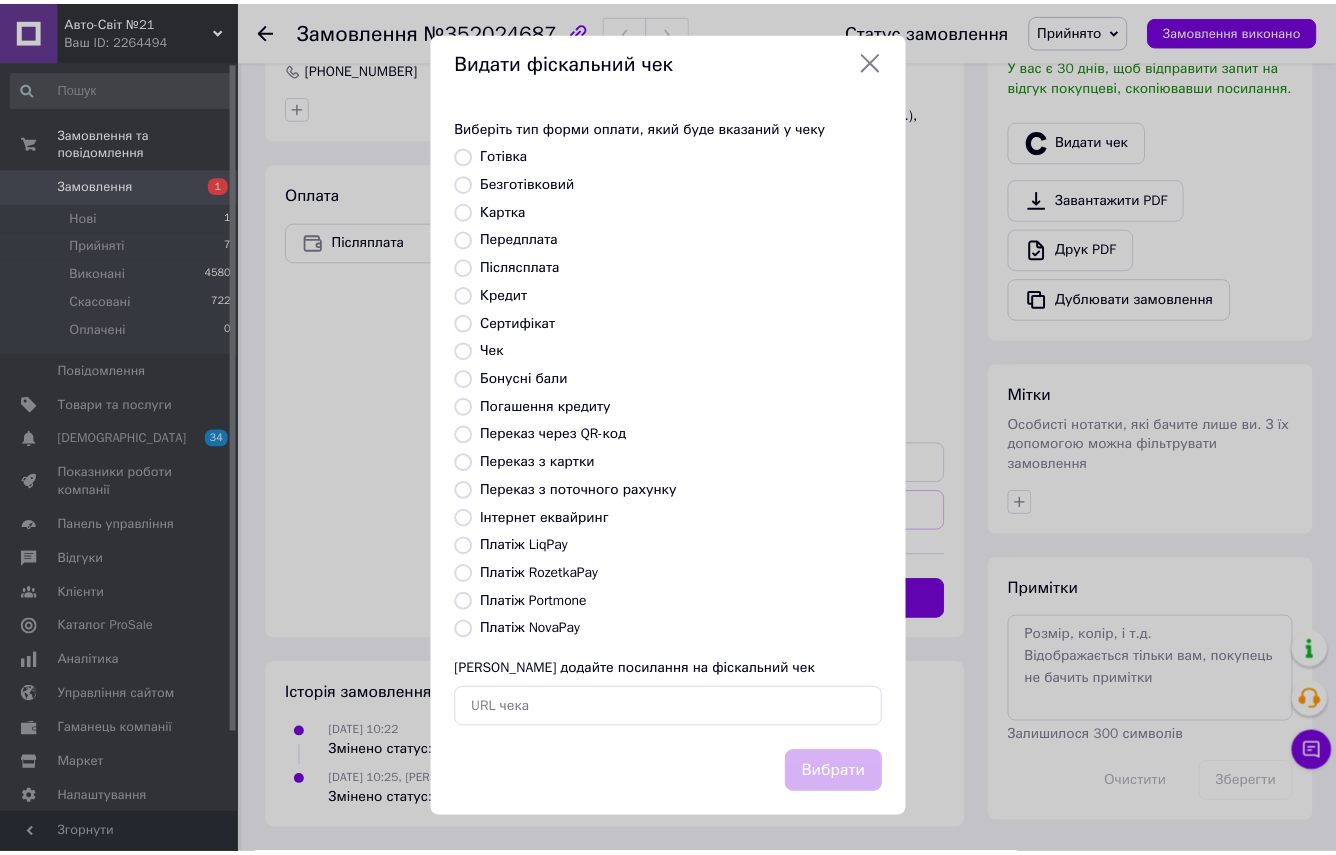 scroll, scrollTop: 209, scrollLeft: 0, axis: vertical 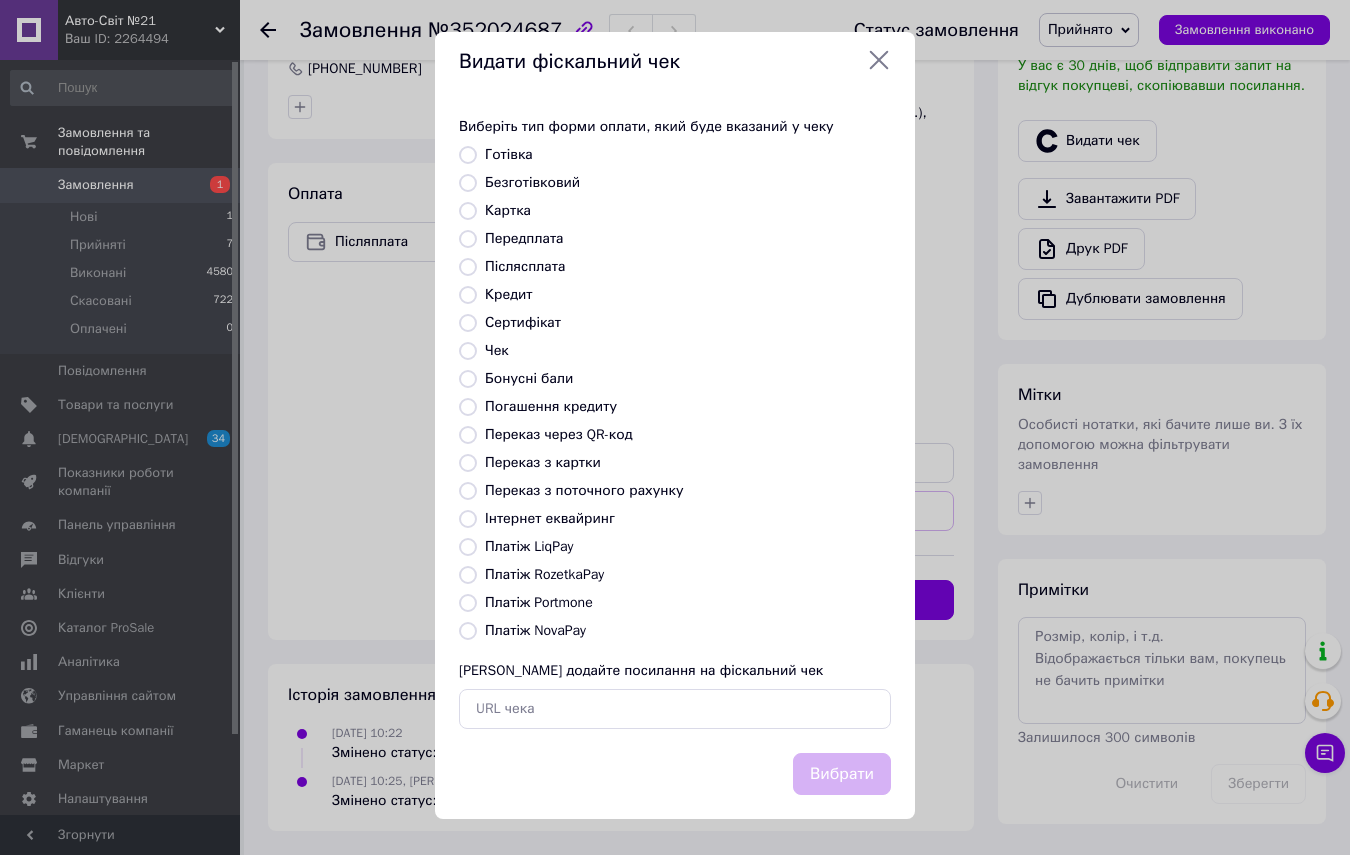 click on "Платіж NovaPay" at bounding box center [468, 631] 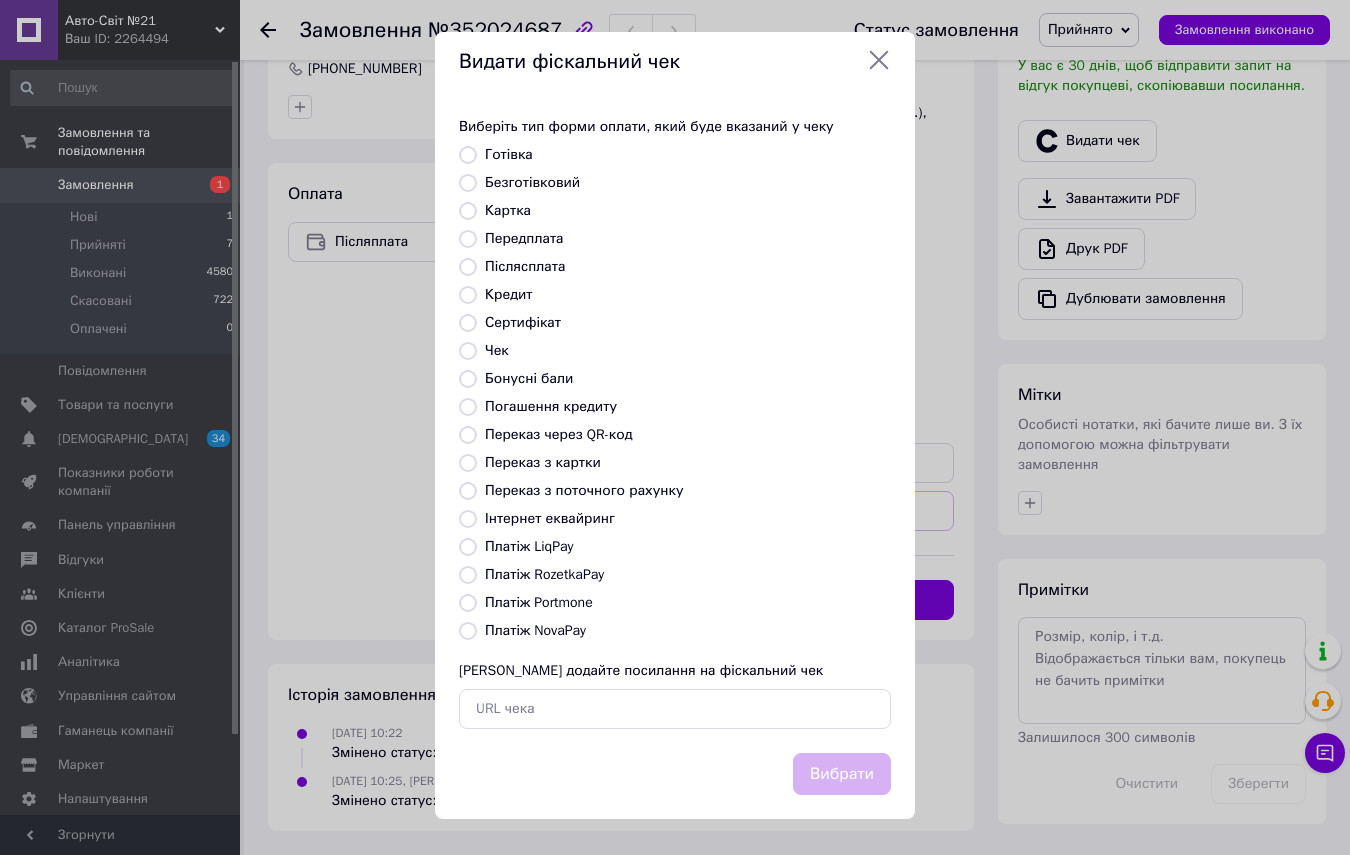 radio on "true" 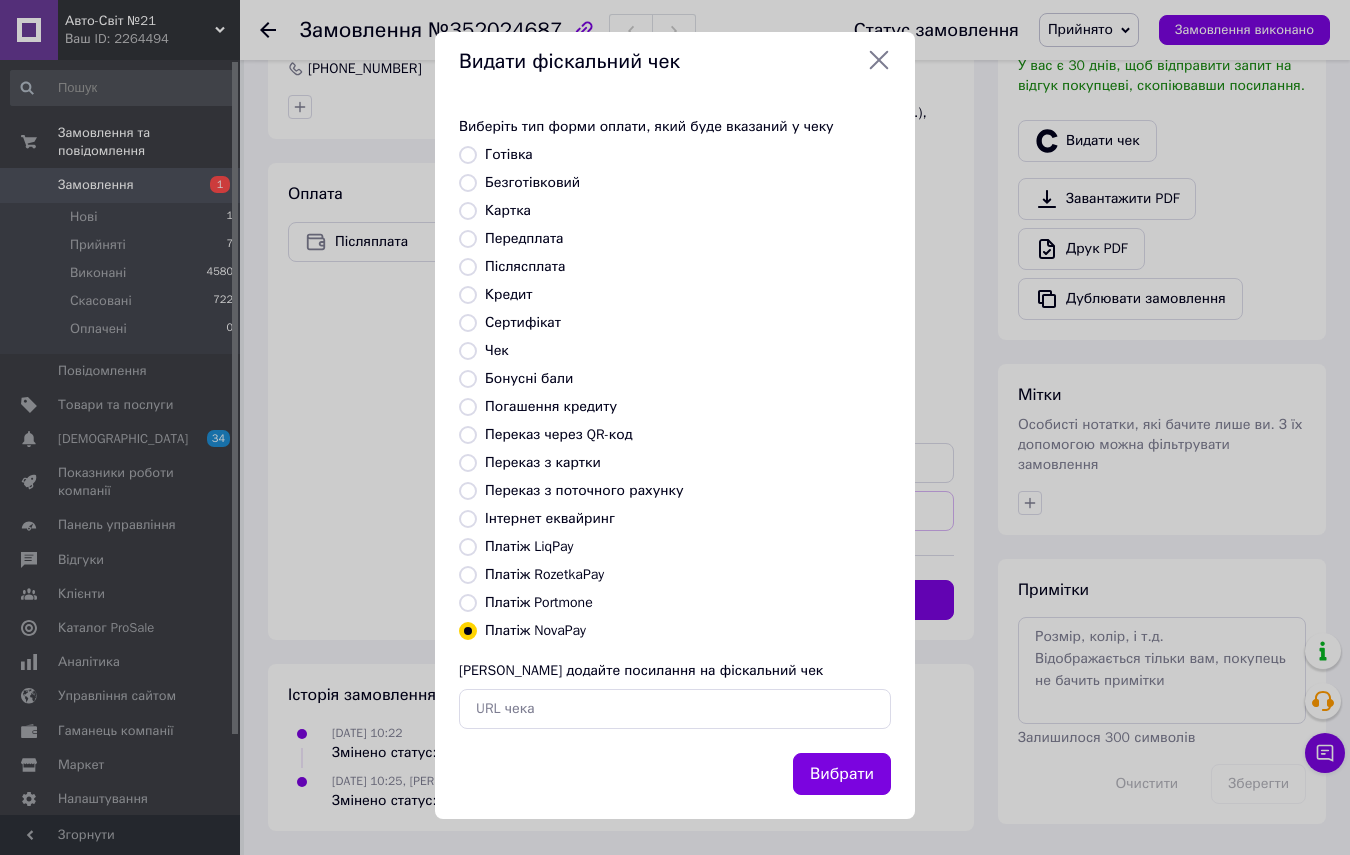click on "Вибрати" at bounding box center (842, 774) 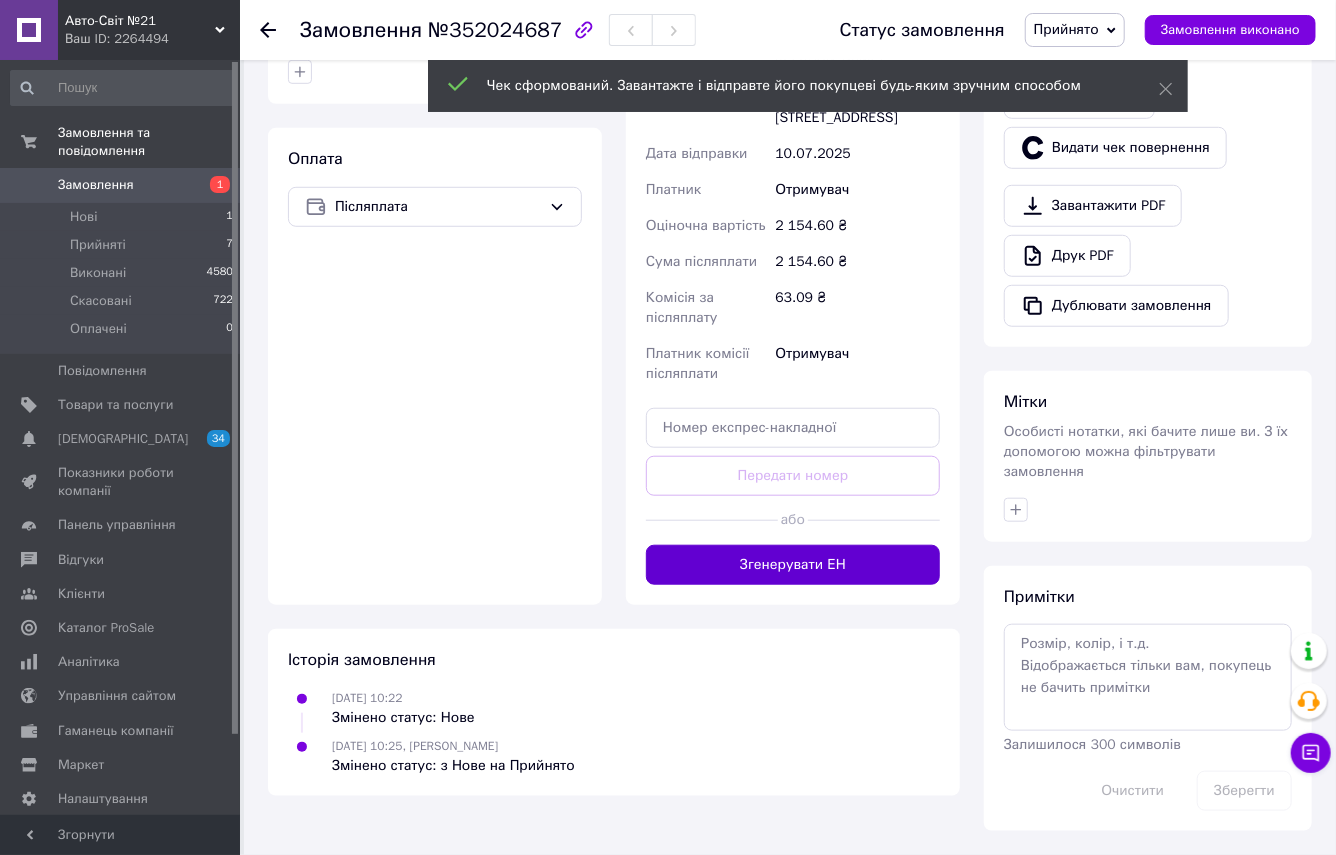 scroll, scrollTop: 1025, scrollLeft: 0, axis: vertical 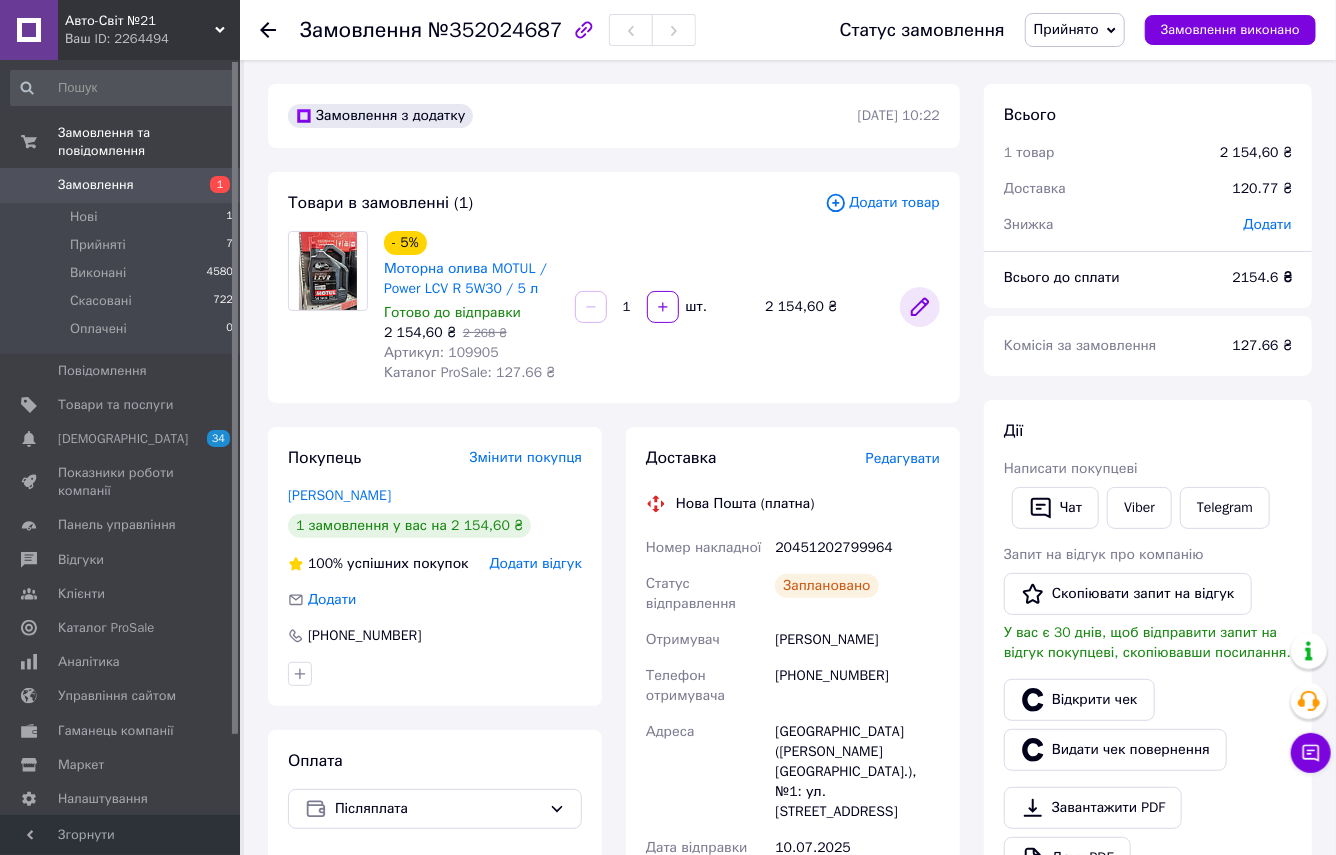 click 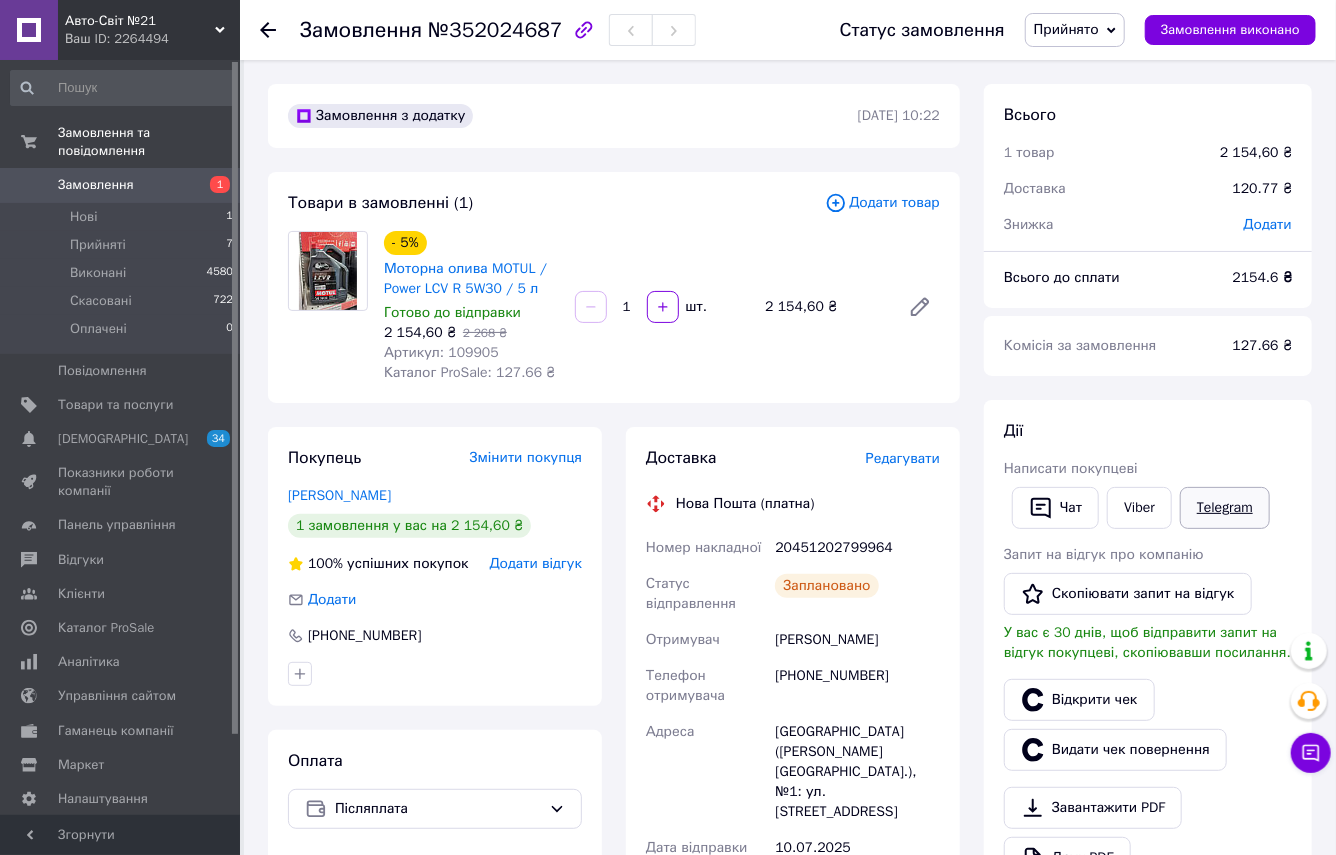 click on "Telegram" at bounding box center [1225, 508] 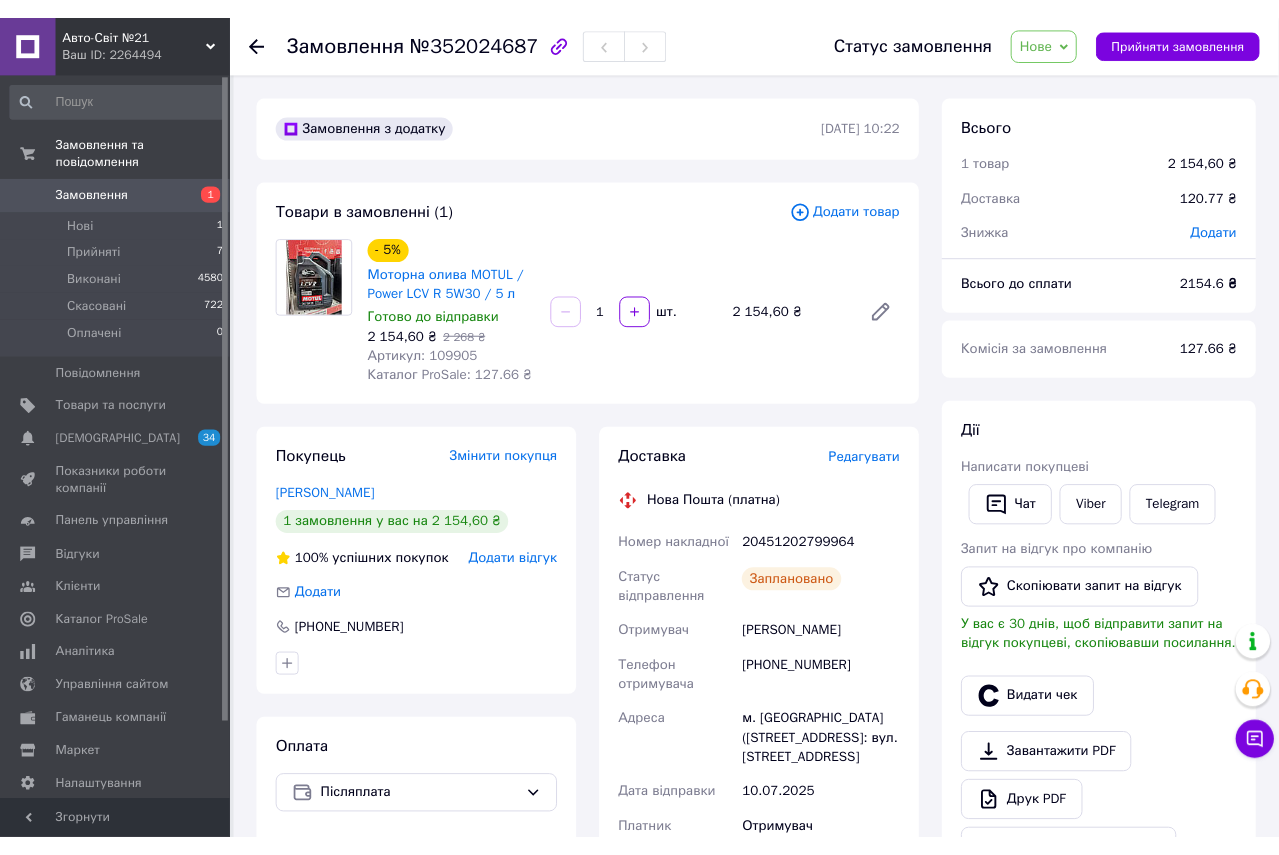 scroll, scrollTop: 0, scrollLeft: 0, axis: both 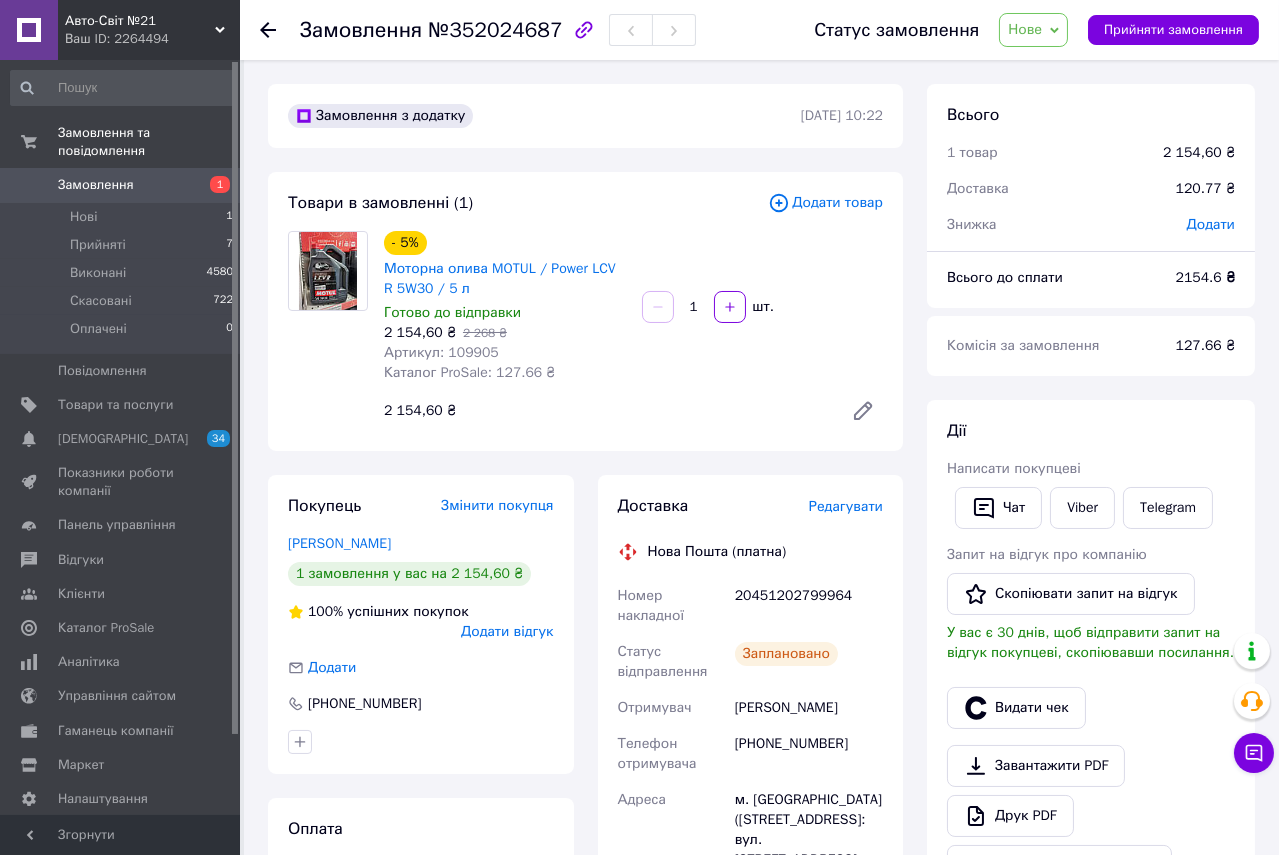 click on "- 5% Моторна олива MOTUL / Power LCV R 5W30 / 5 л Готово до відправки 2 154,60 ₴   2 268 ₴ Артикул: 109905 Каталог ProSale: 127.66 ₴  1   шт. 2 154,60 ₴" at bounding box center (633, 331) 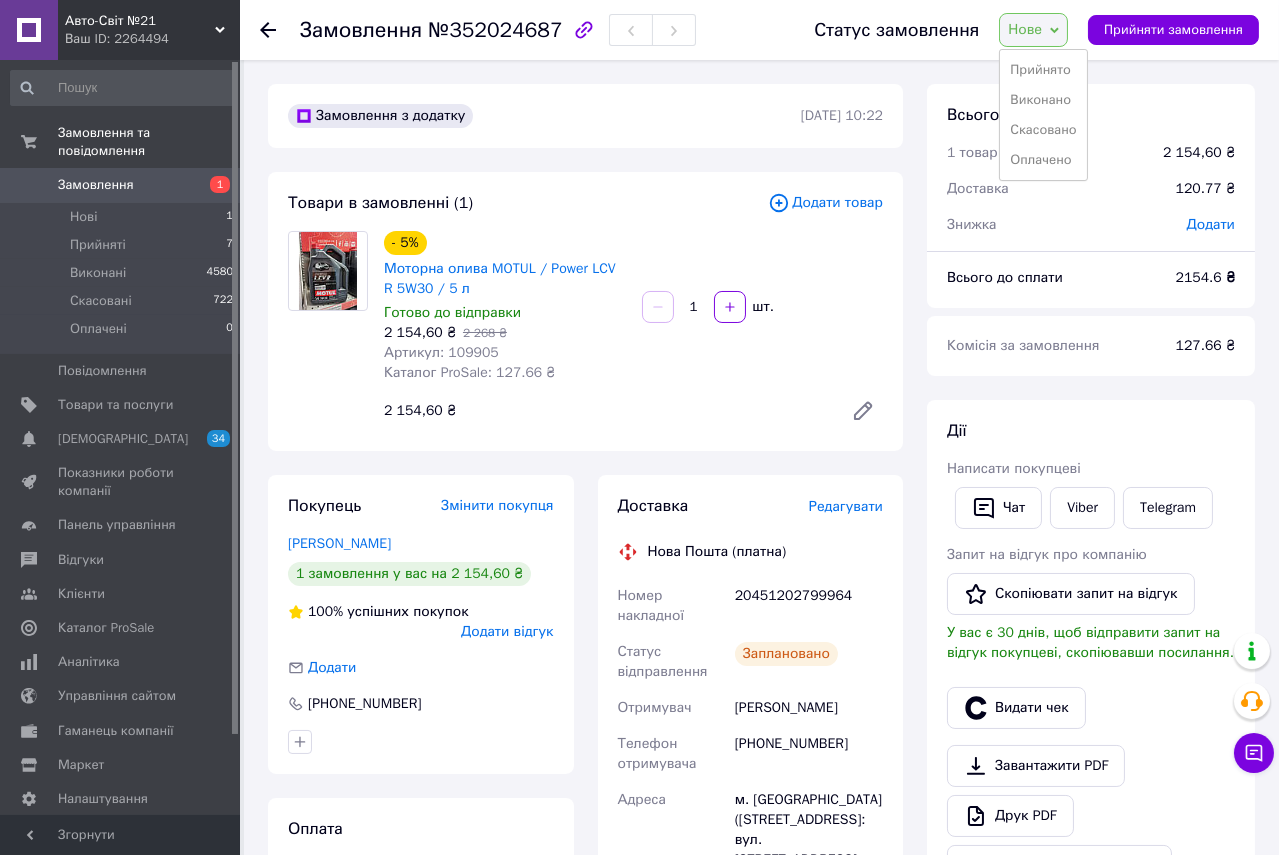 drag, startPoint x: 1007, startPoint y: 80, endPoint x: 992, endPoint y: 96, distance: 21.931713 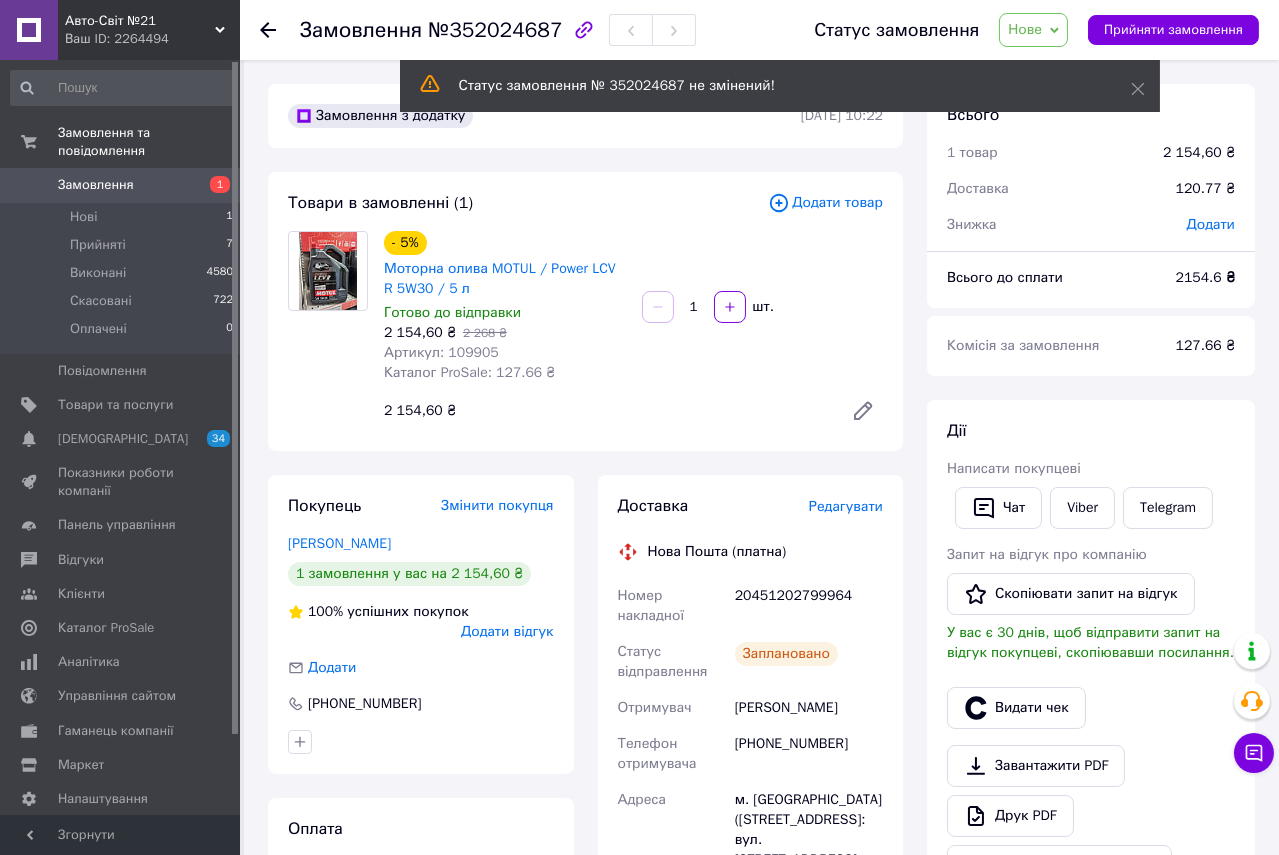 click 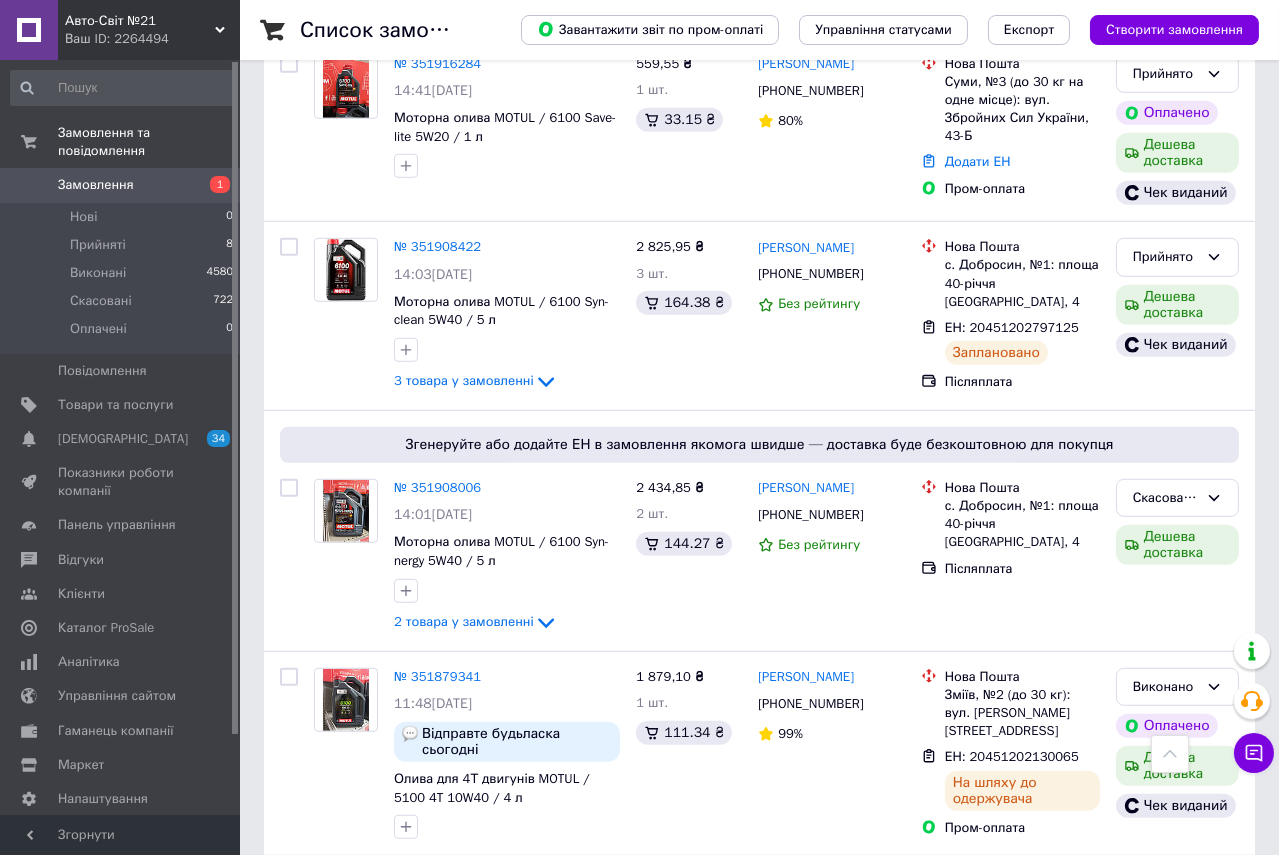 scroll, scrollTop: 2545, scrollLeft: 0, axis: vertical 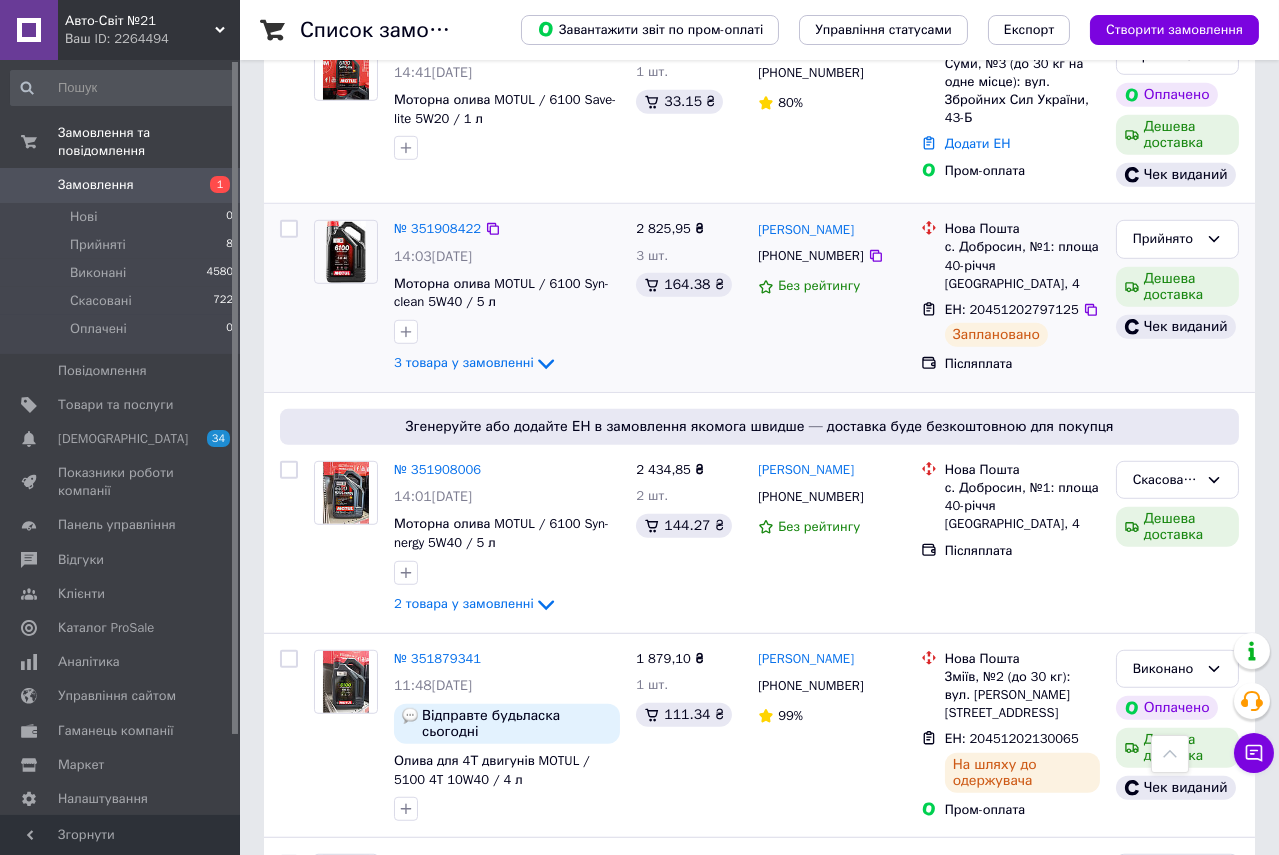 click on "[PERSON_NAME] [PHONE_NUMBER] Без рейтингу" at bounding box center (831, 298) 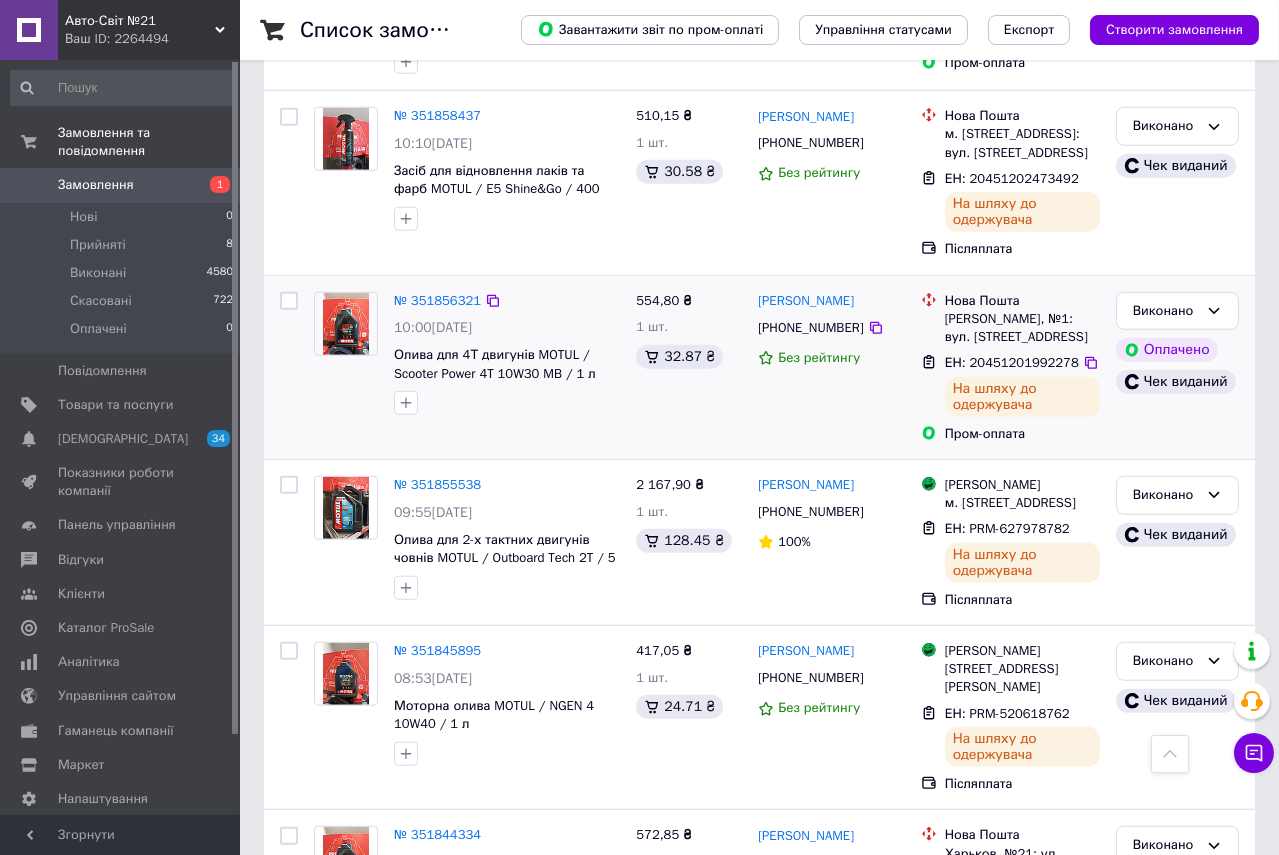 scroll, scrollTop: 3636, scrollLeft: 0, axis: vertical 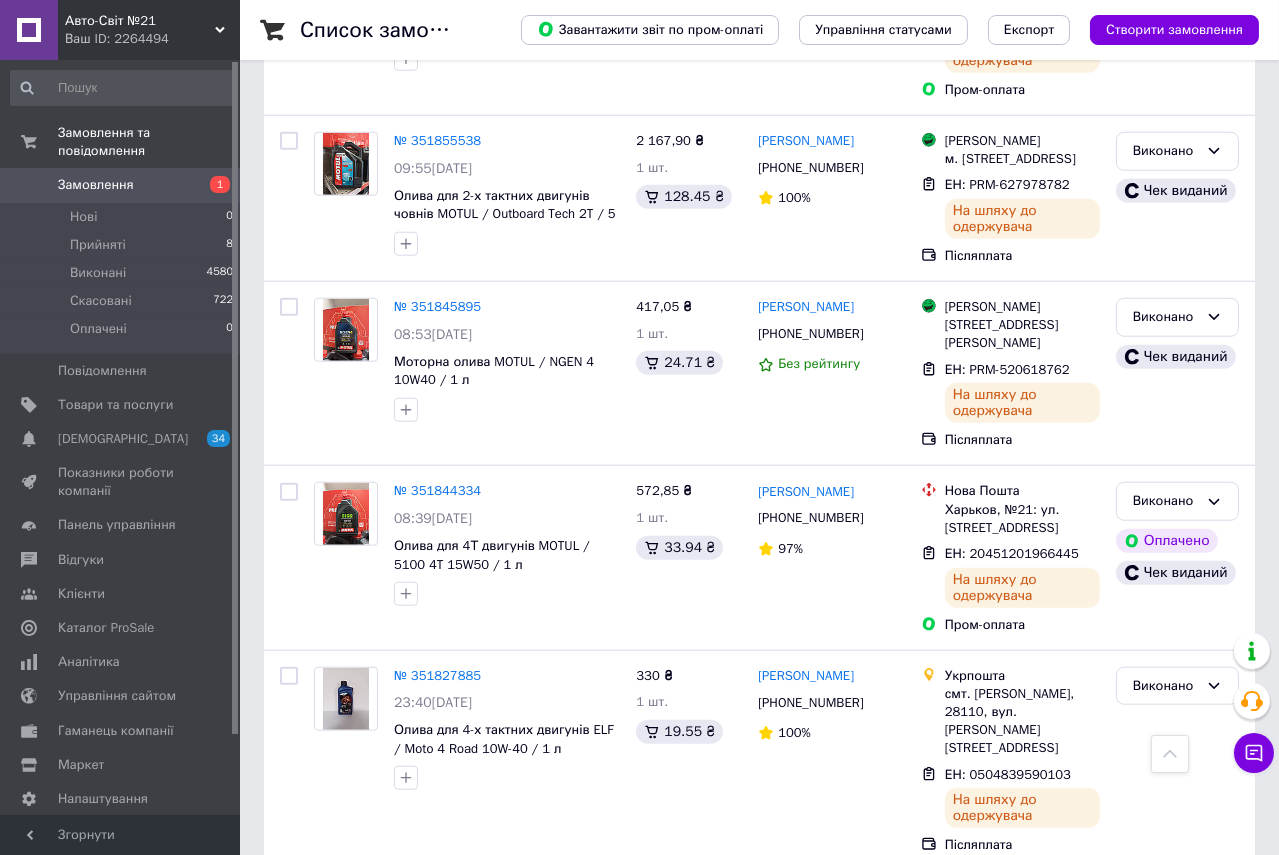 click on "Замовлення" at bounding box center (96, 185) 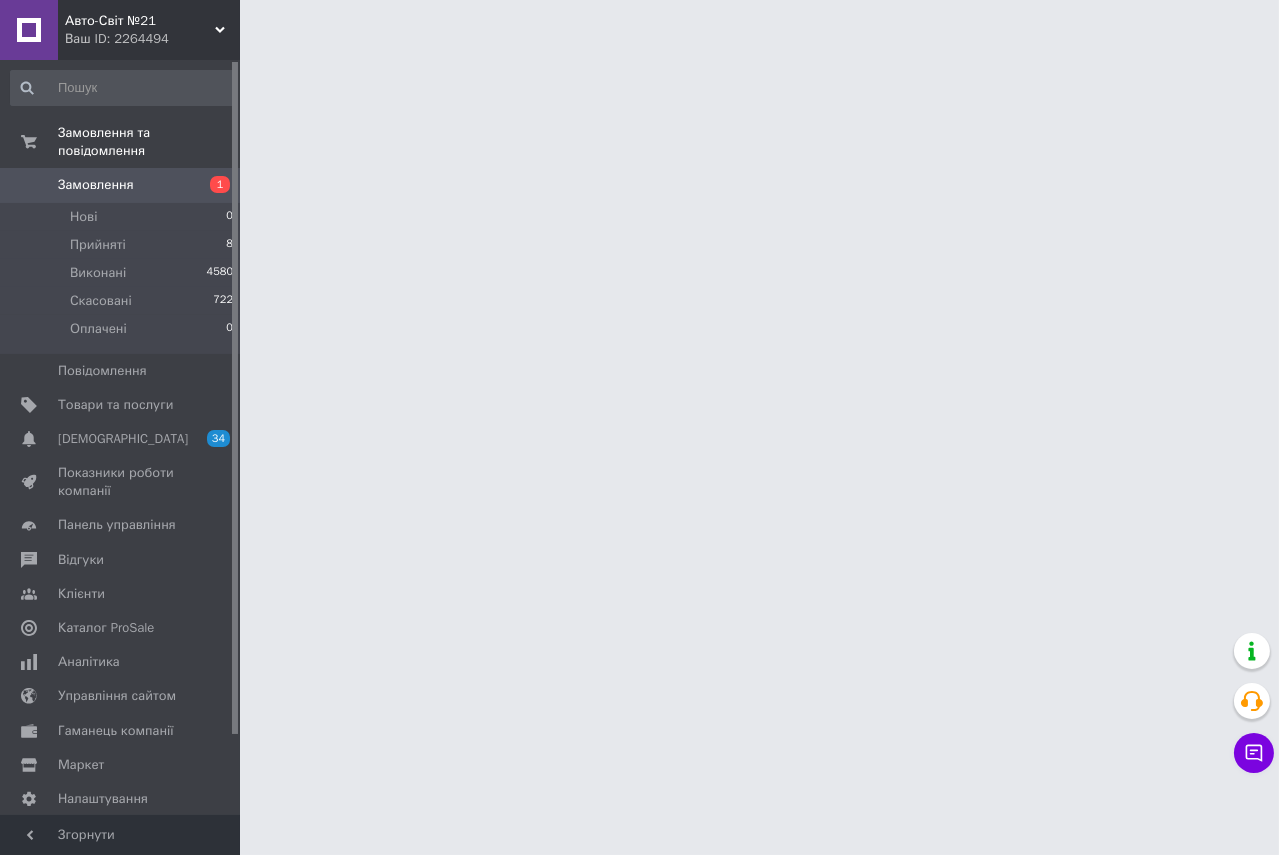 scroll, scrollTop: 0, scrollLeft: 0, axis: both 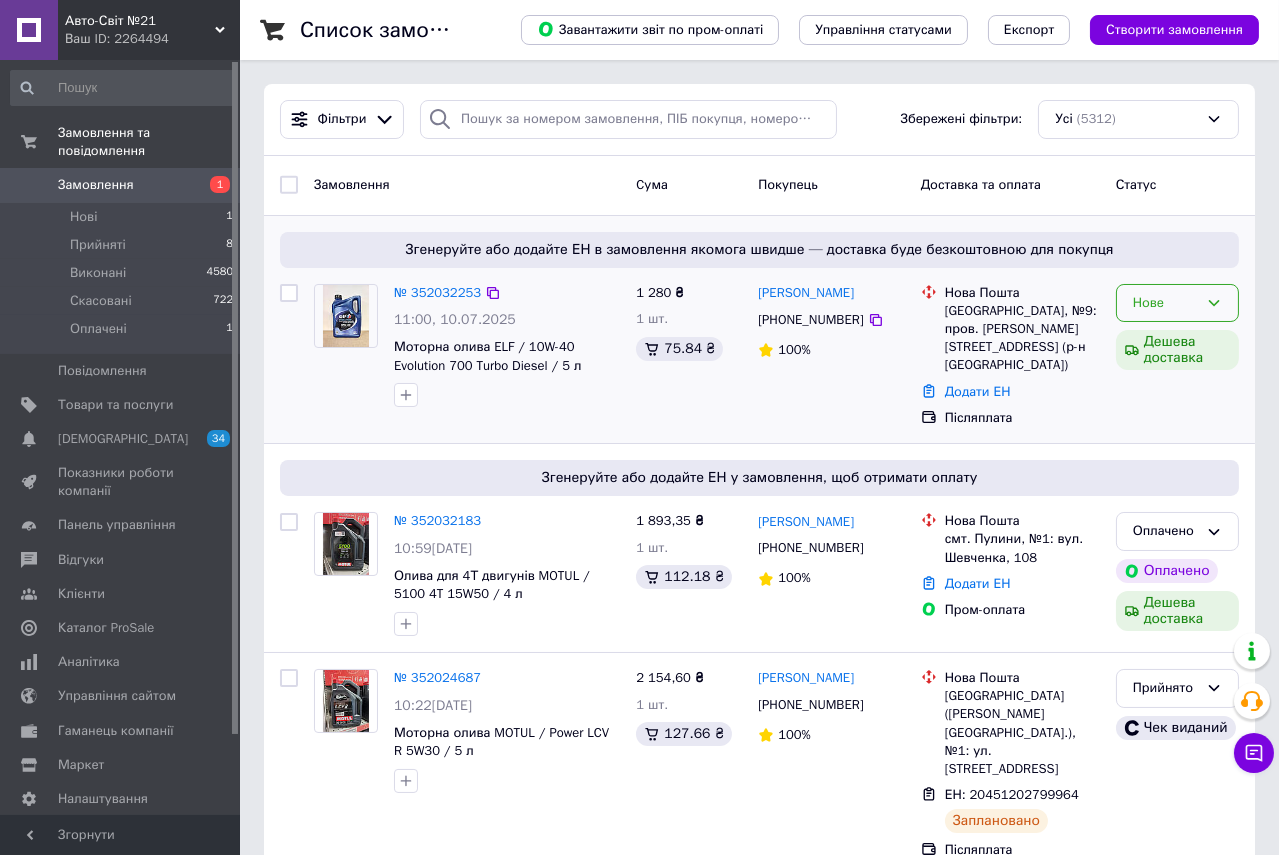 click on "Нове" at bounding box center (1165, 303) 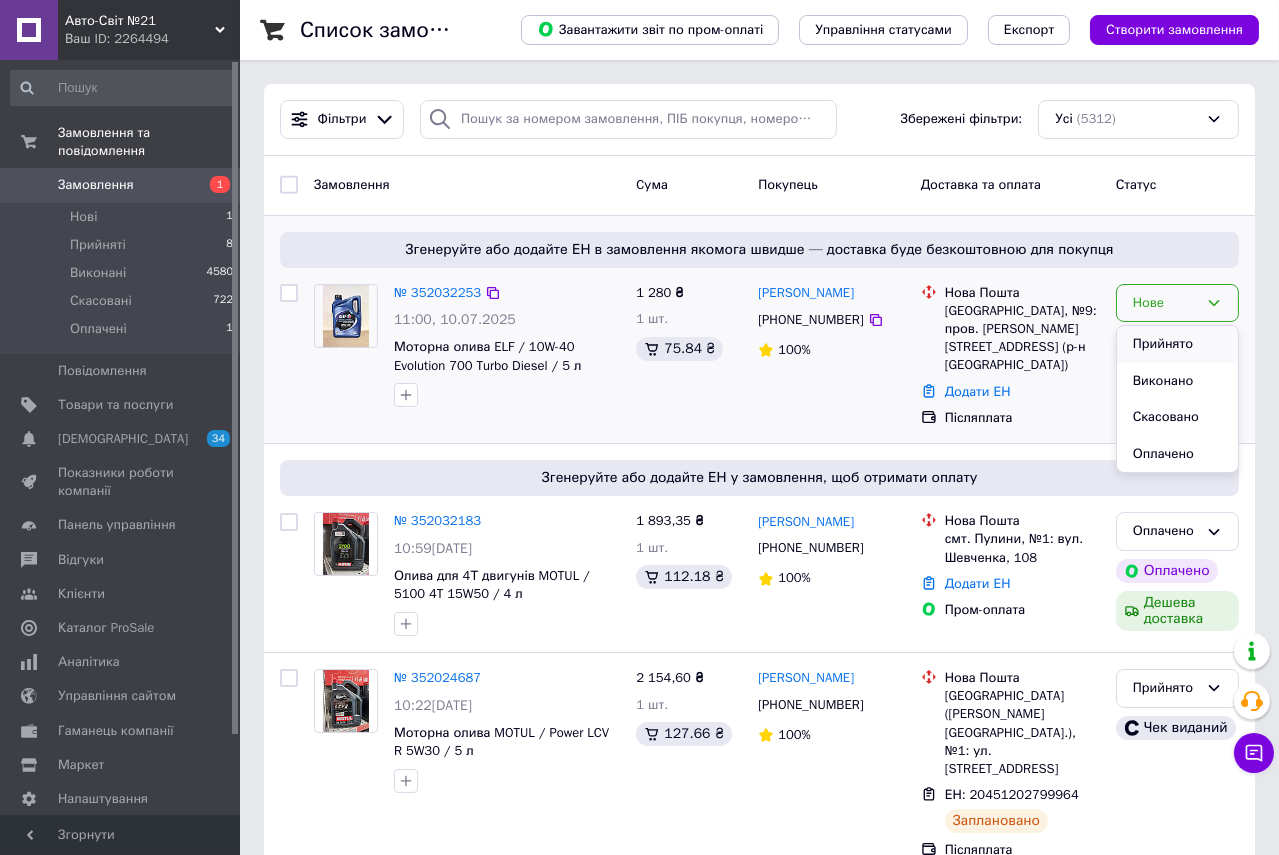 click on "Прийнято" at bounding box center [1177, 344] 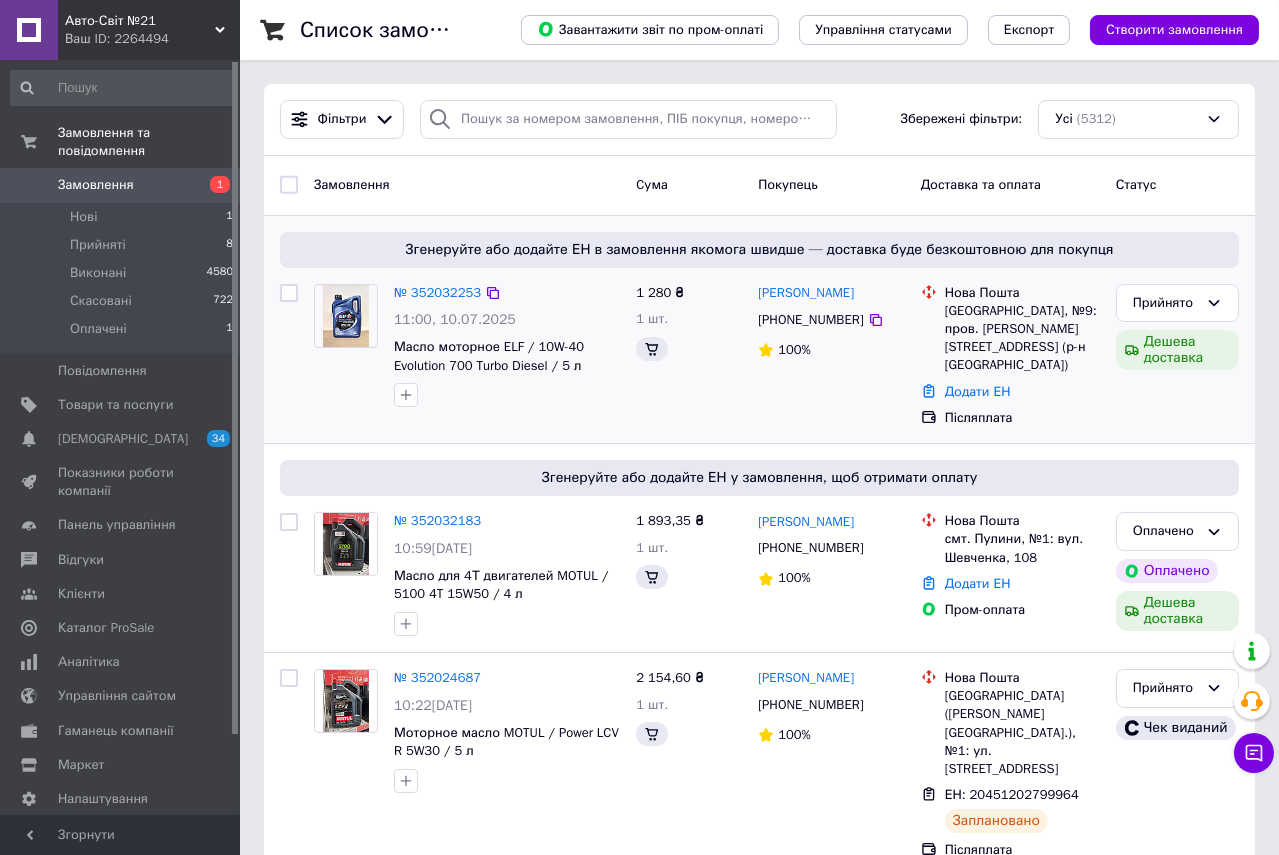 click on "Оплачено" at bounding box center (1165, 531) 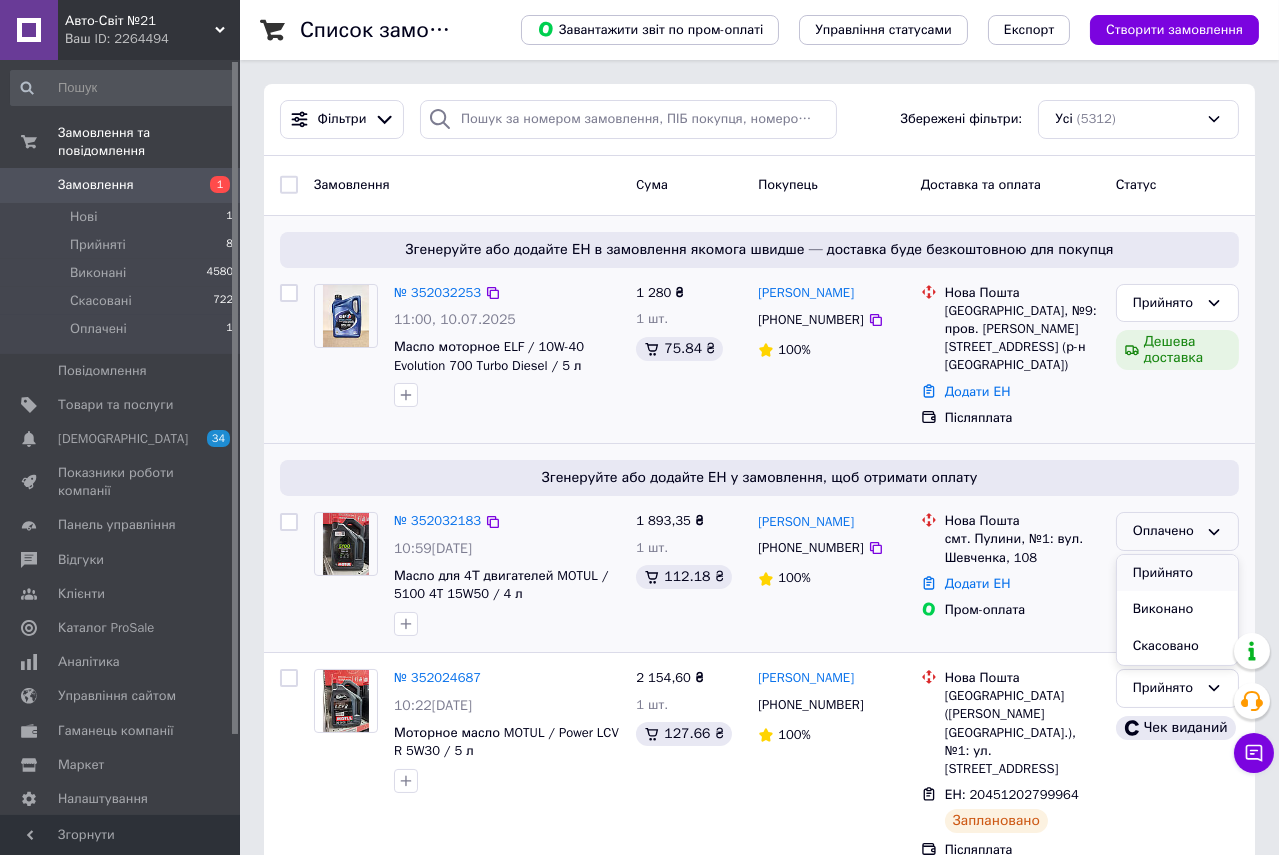 click on "Прийнято" at bounding box center [1177, 573] 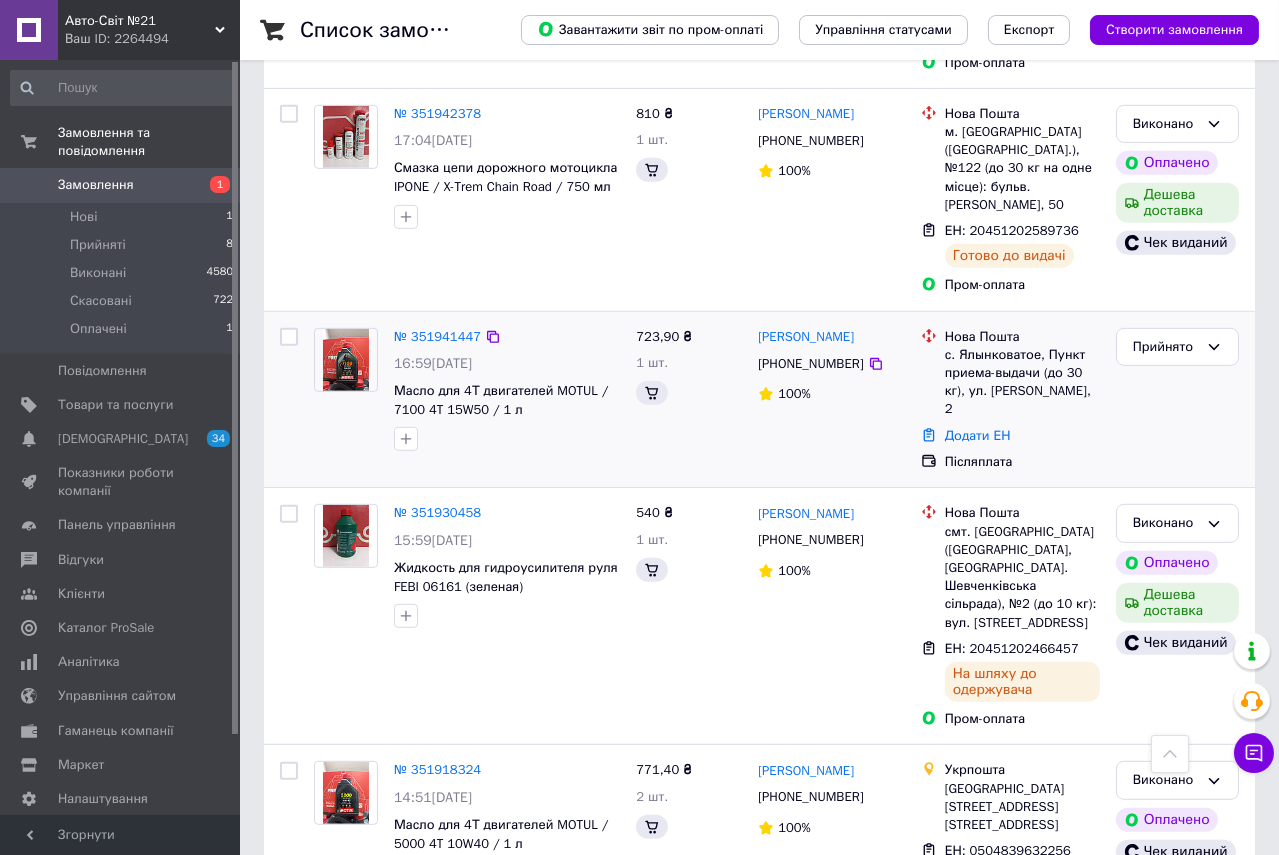 scroll, scrollTop: 2181, scrollLeft: 0, axis: vertical 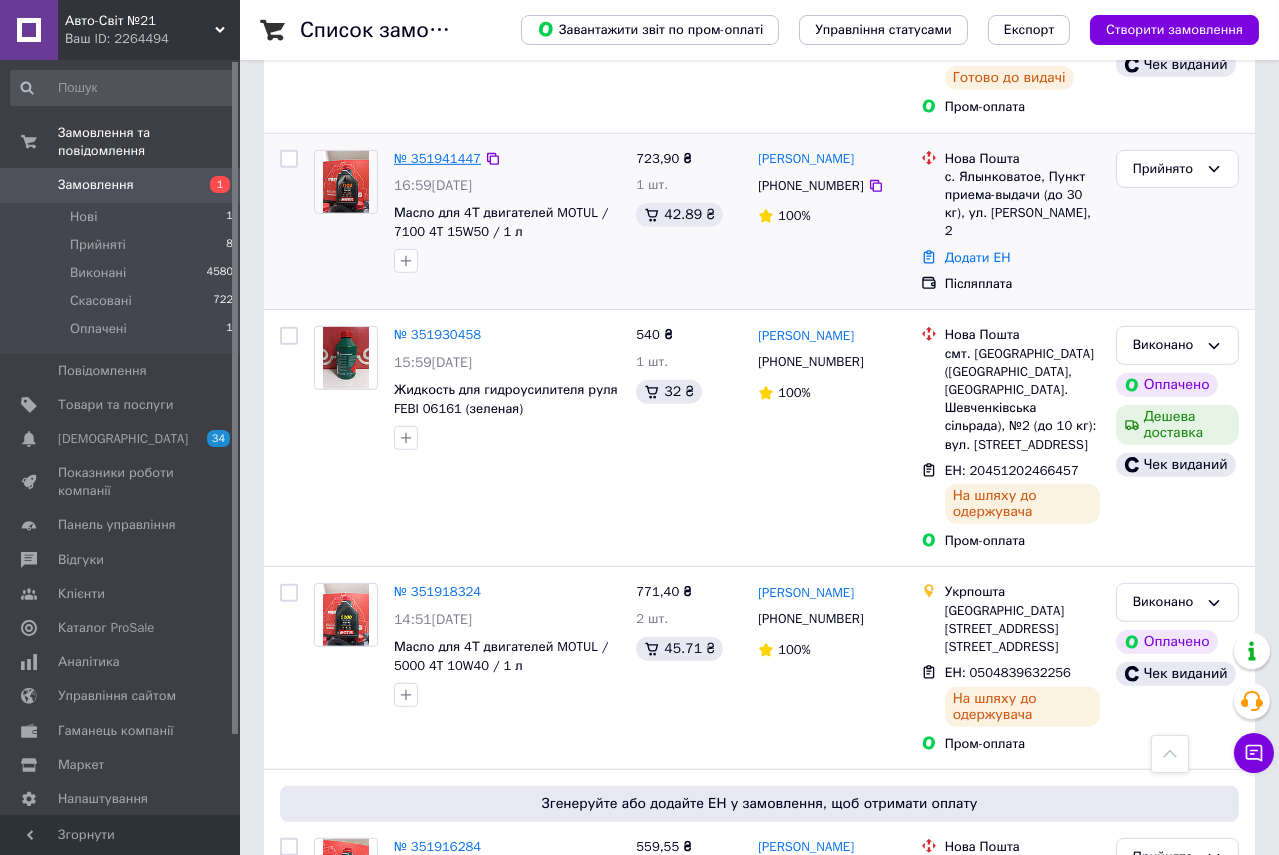 click on "№ 351941447" at bounding box center [437, 158] 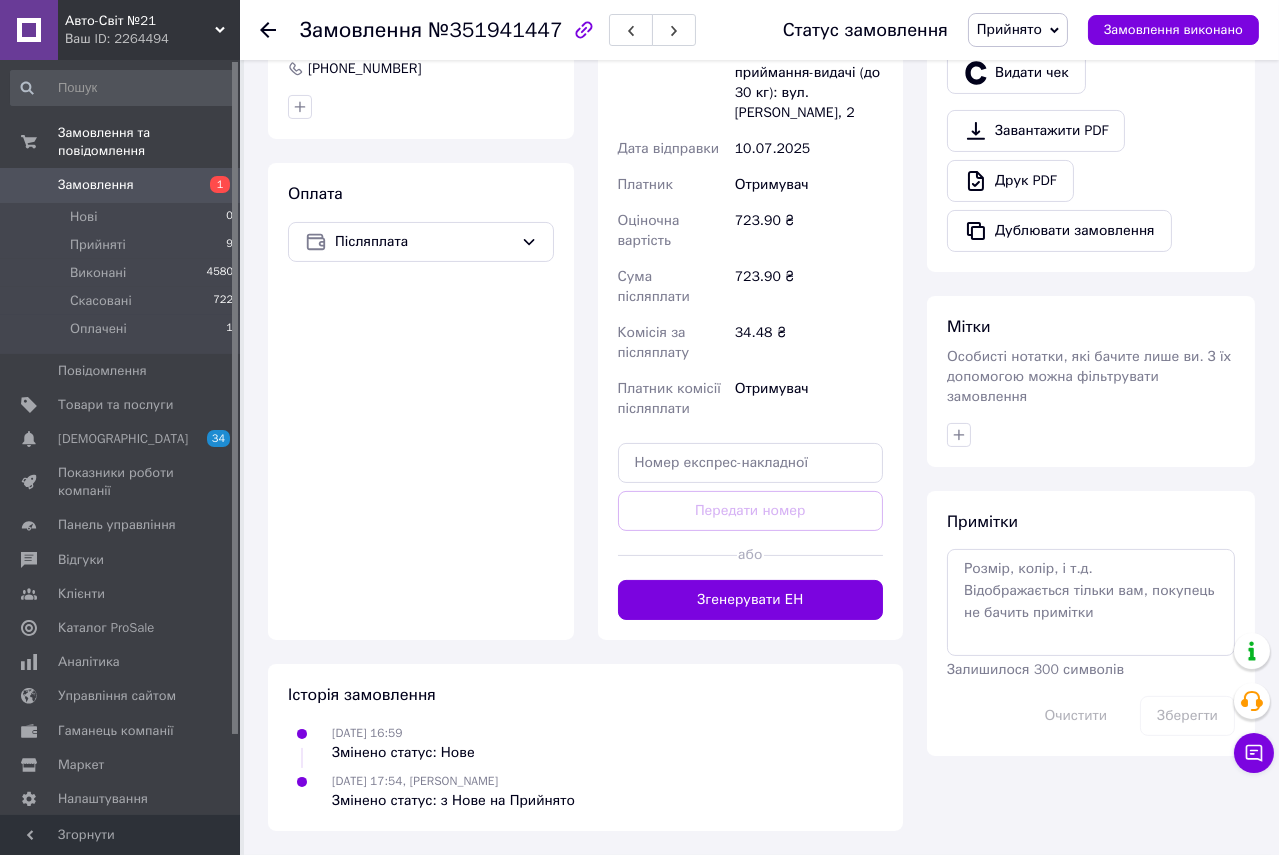 scroll, scrollTop: 1080, scrollLeft: 0, axis: vertical 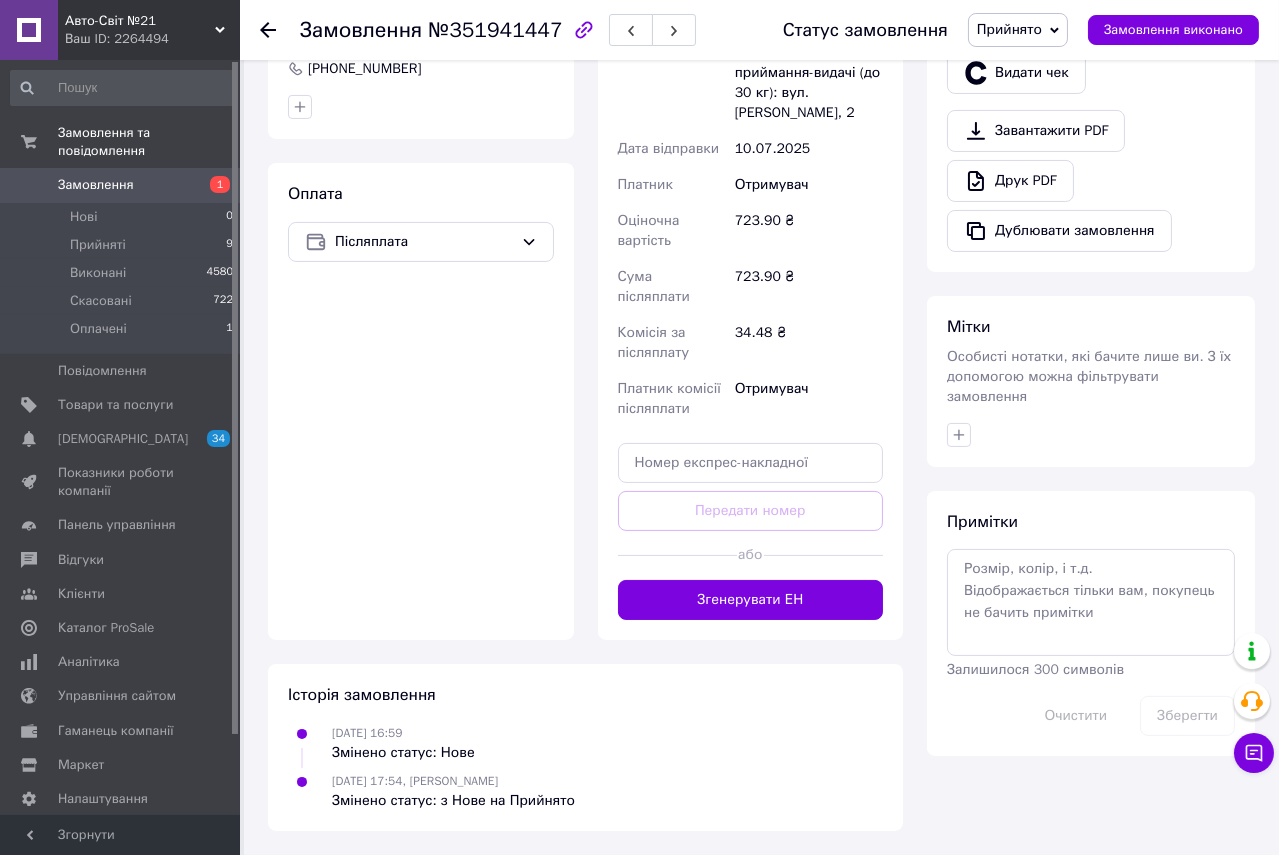 click on "Згенерувати ЕН" at bounding box center (751, 600) 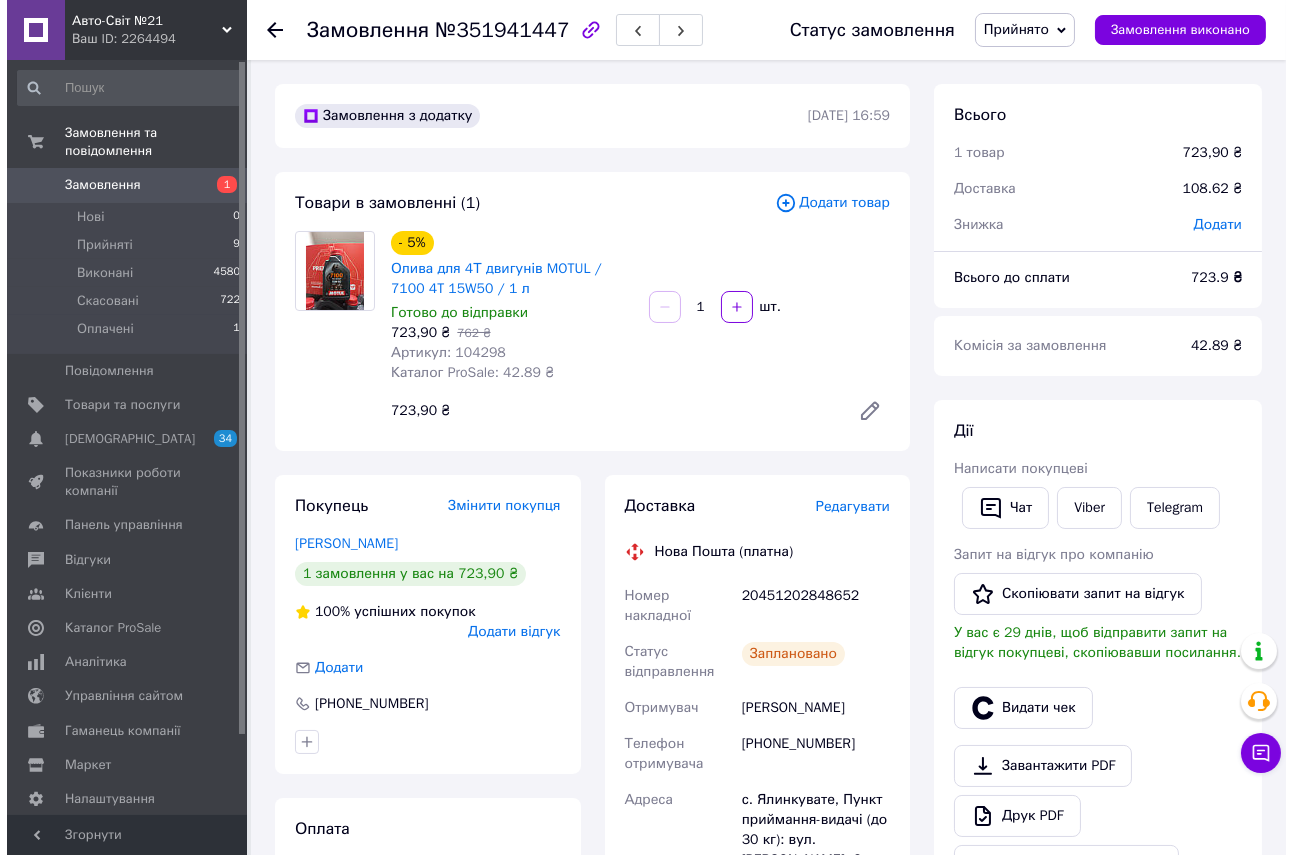 scroll, scrollTop: 363, scrollLeft: 0, axis: vertical 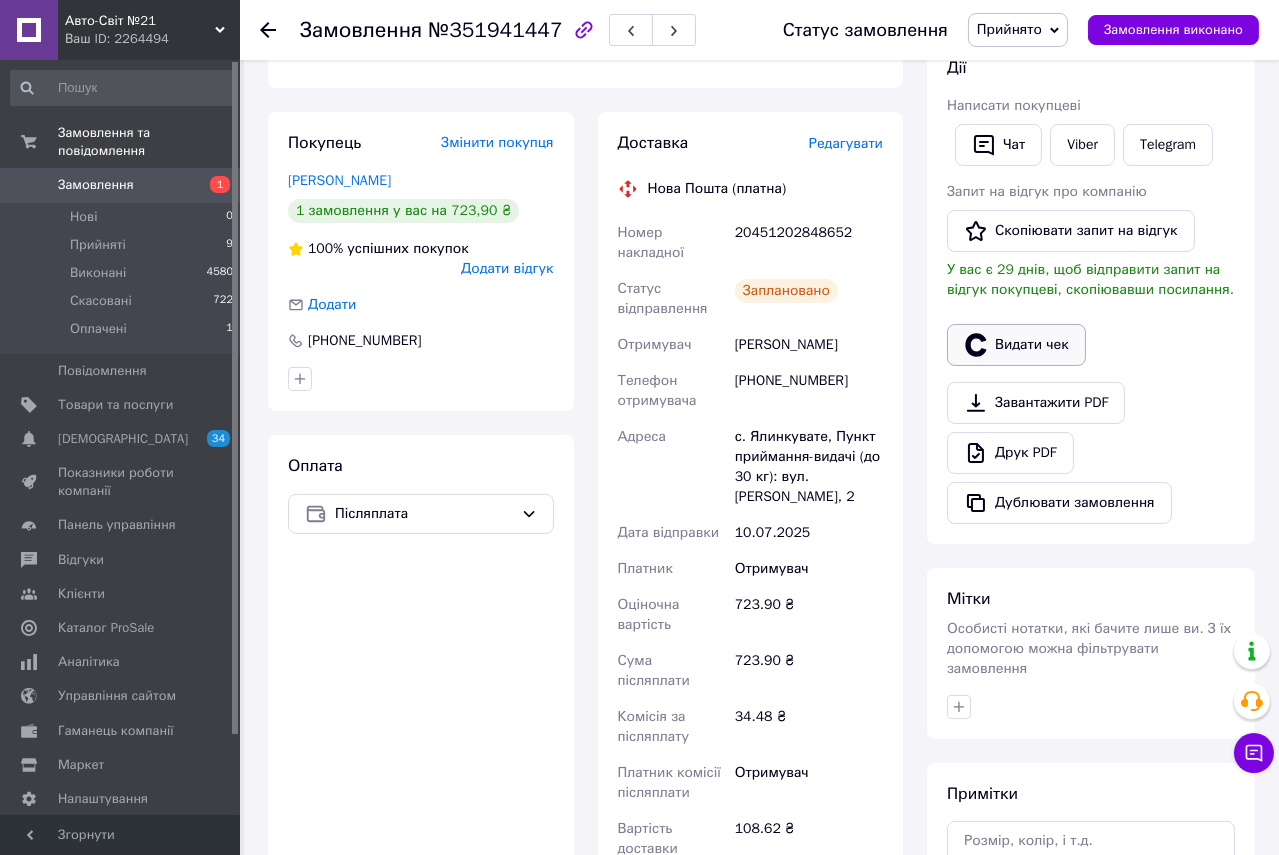 click on "Видати чек" at bounding box center [1016, 345] 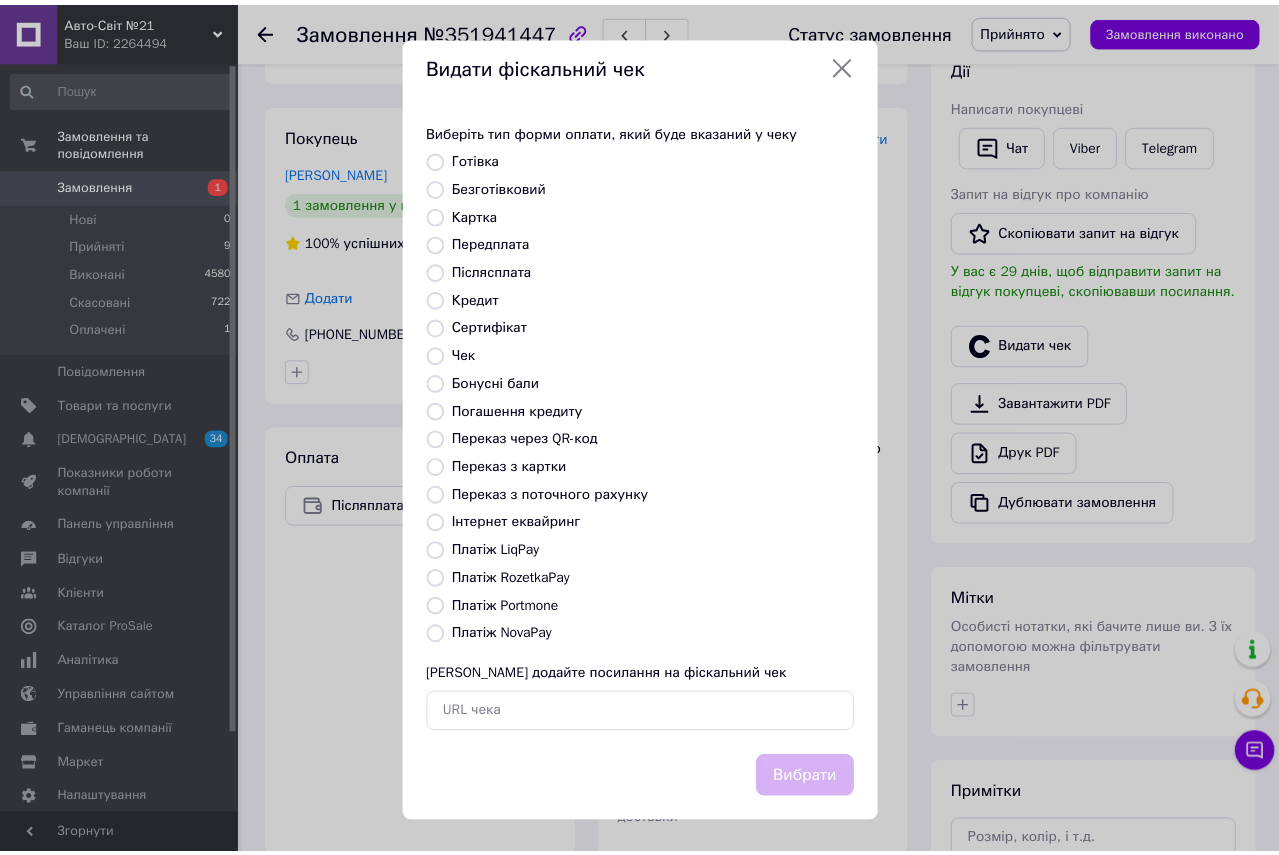scroll, scrollTop: 209, scrollLeft: 0, axis: vertical 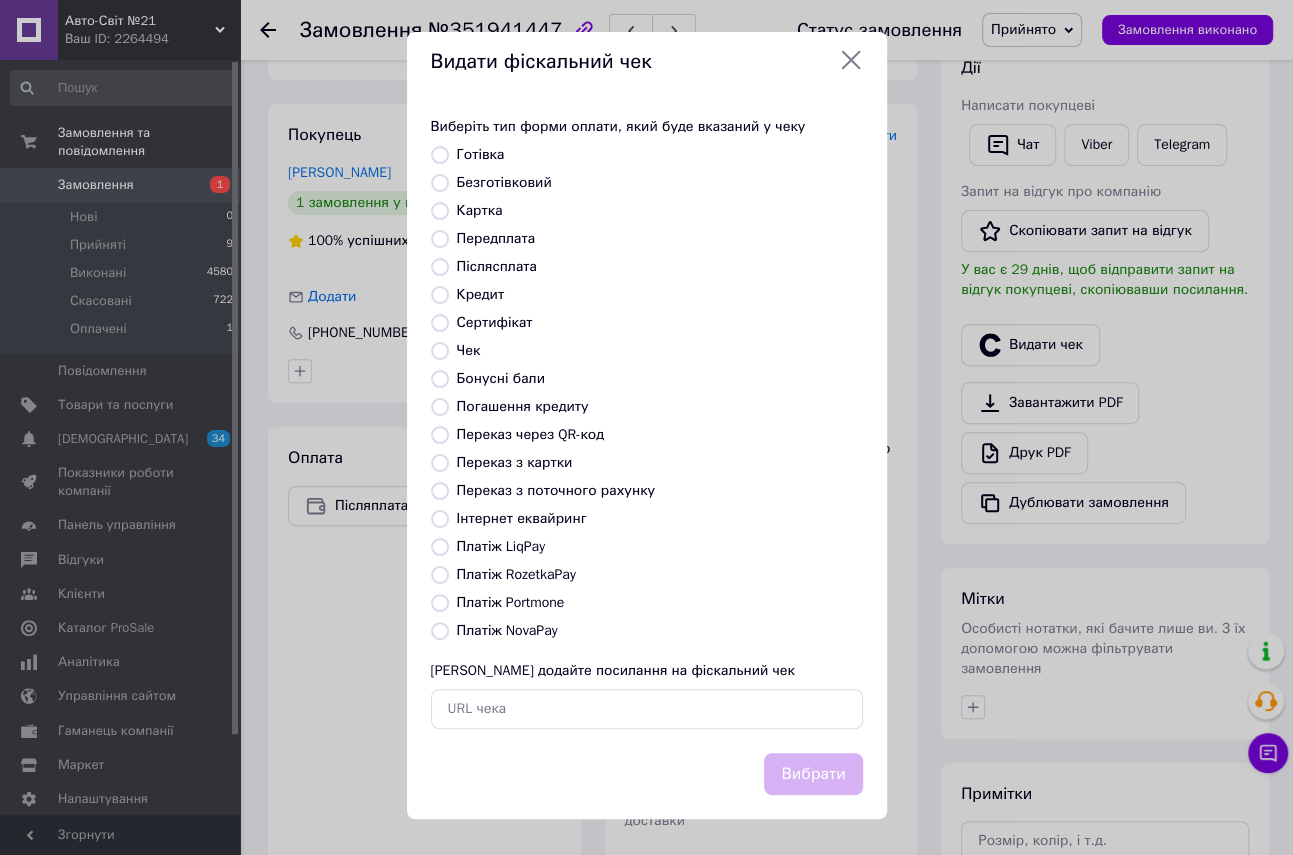 click on "Платіж NovaPay" at bounding box center (440, 631) 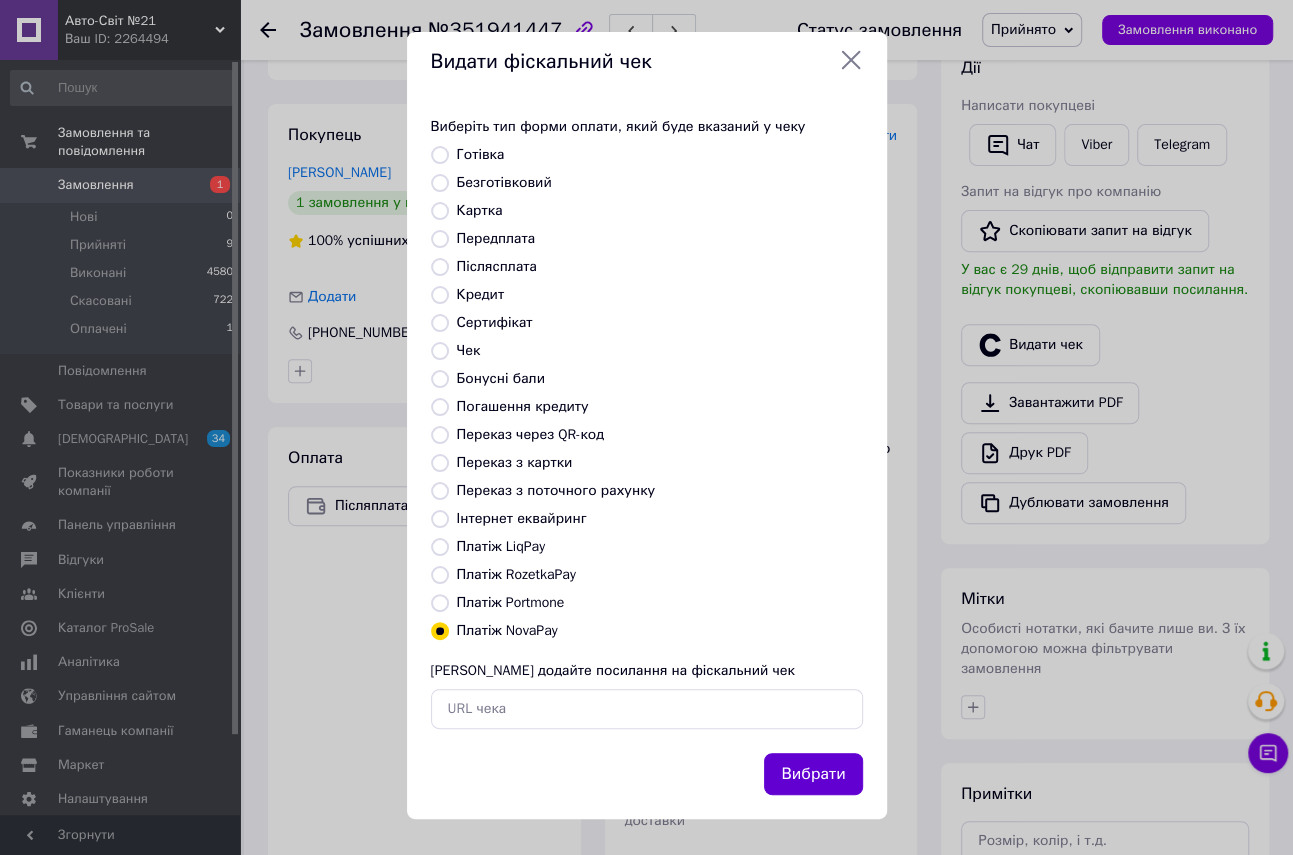 click on "Вибрати" at bounding box center (813, 774) 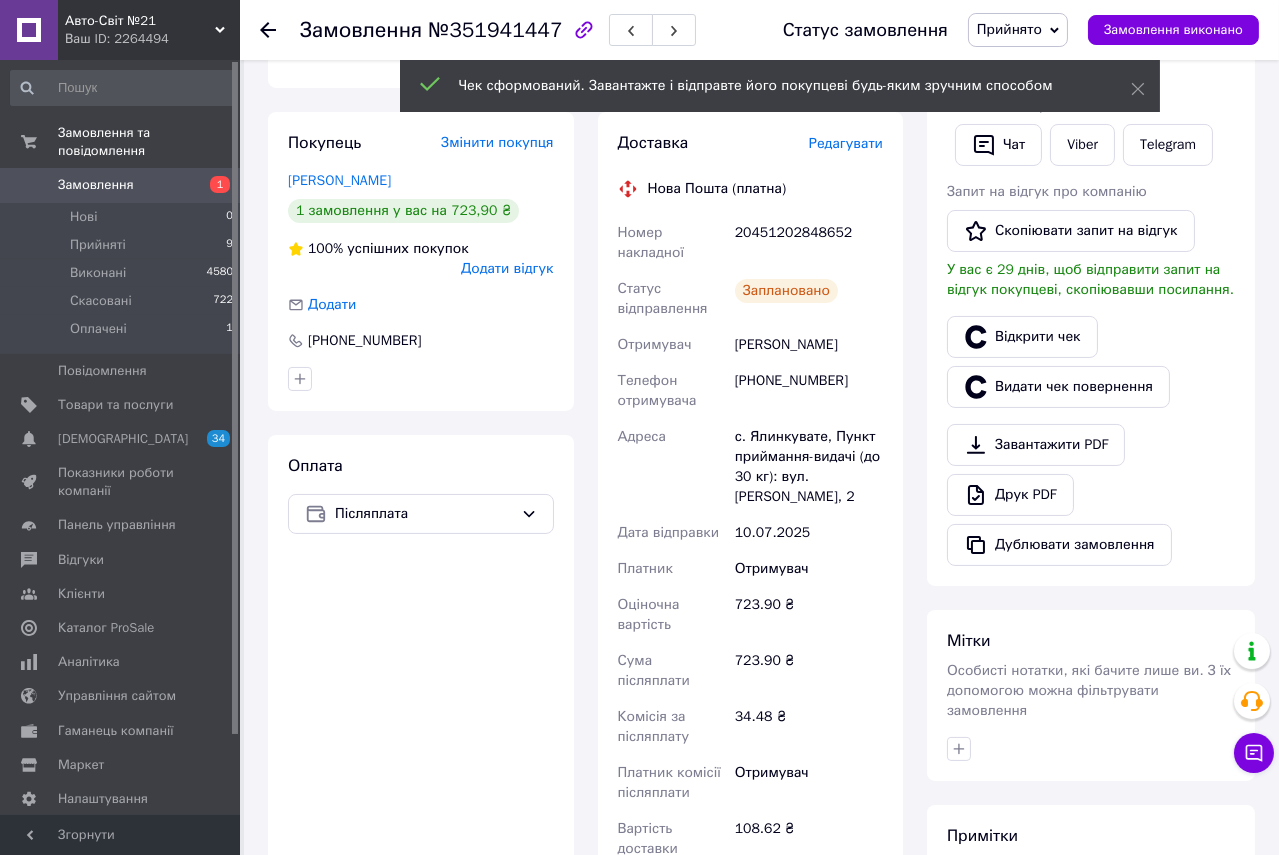 click 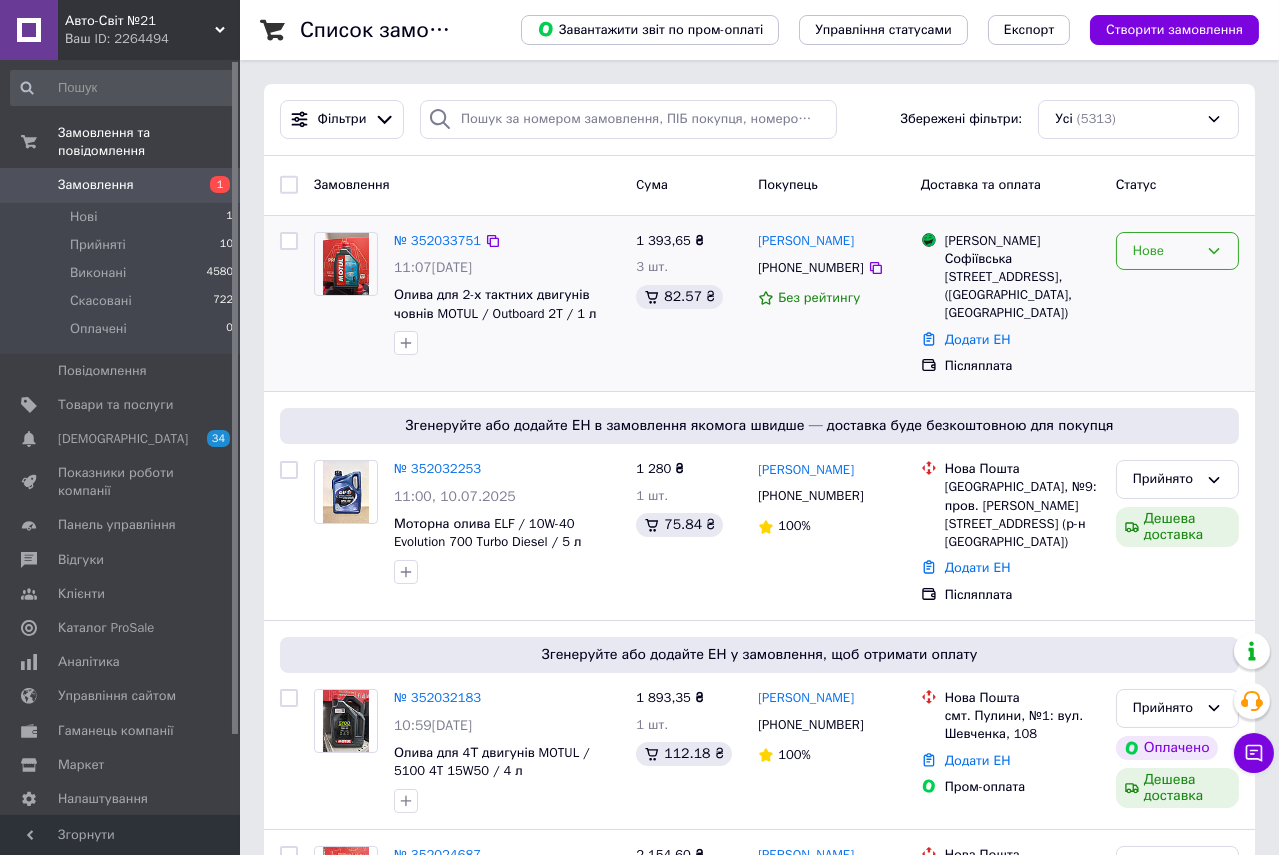 click on "Нове" at bounding box center [1165, 251] 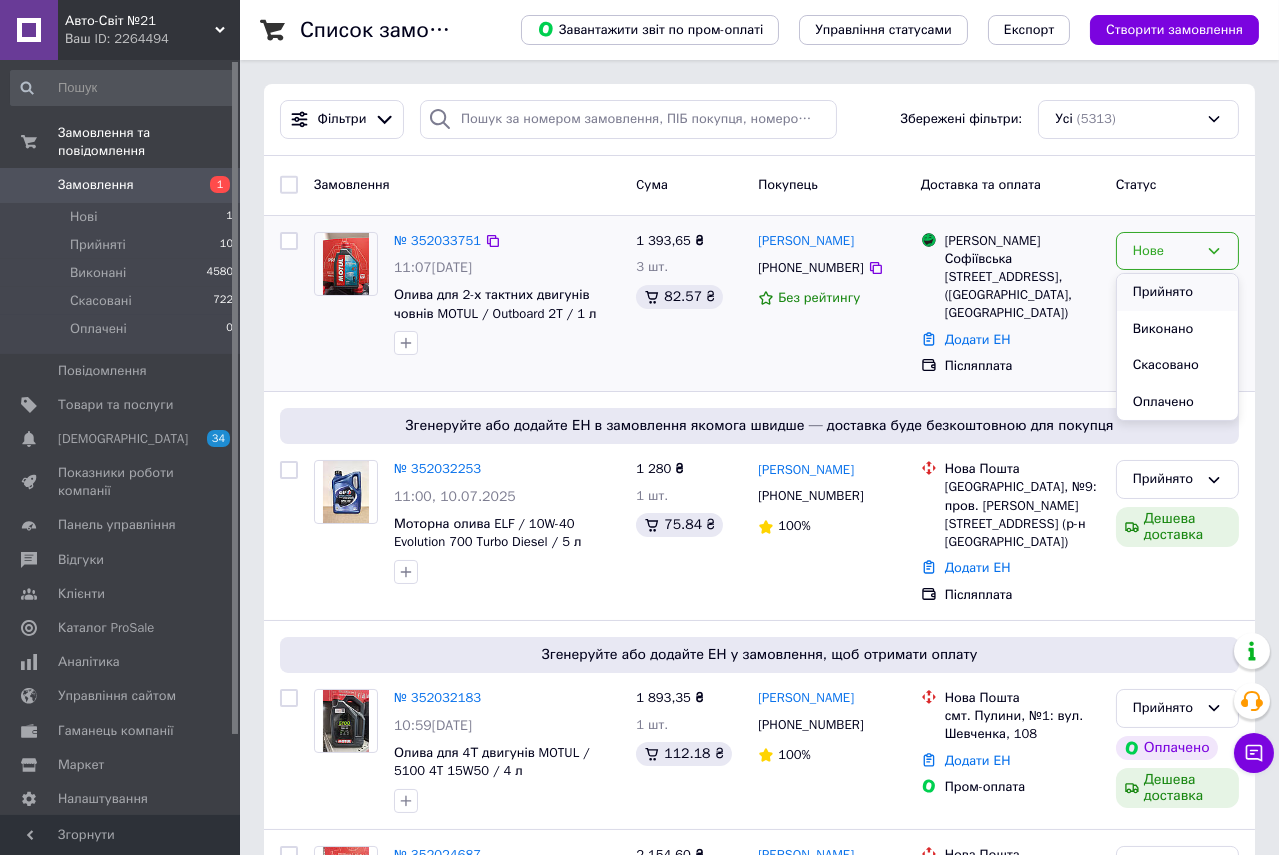 click on "Прийнято" at bounding box center (1177, 292) 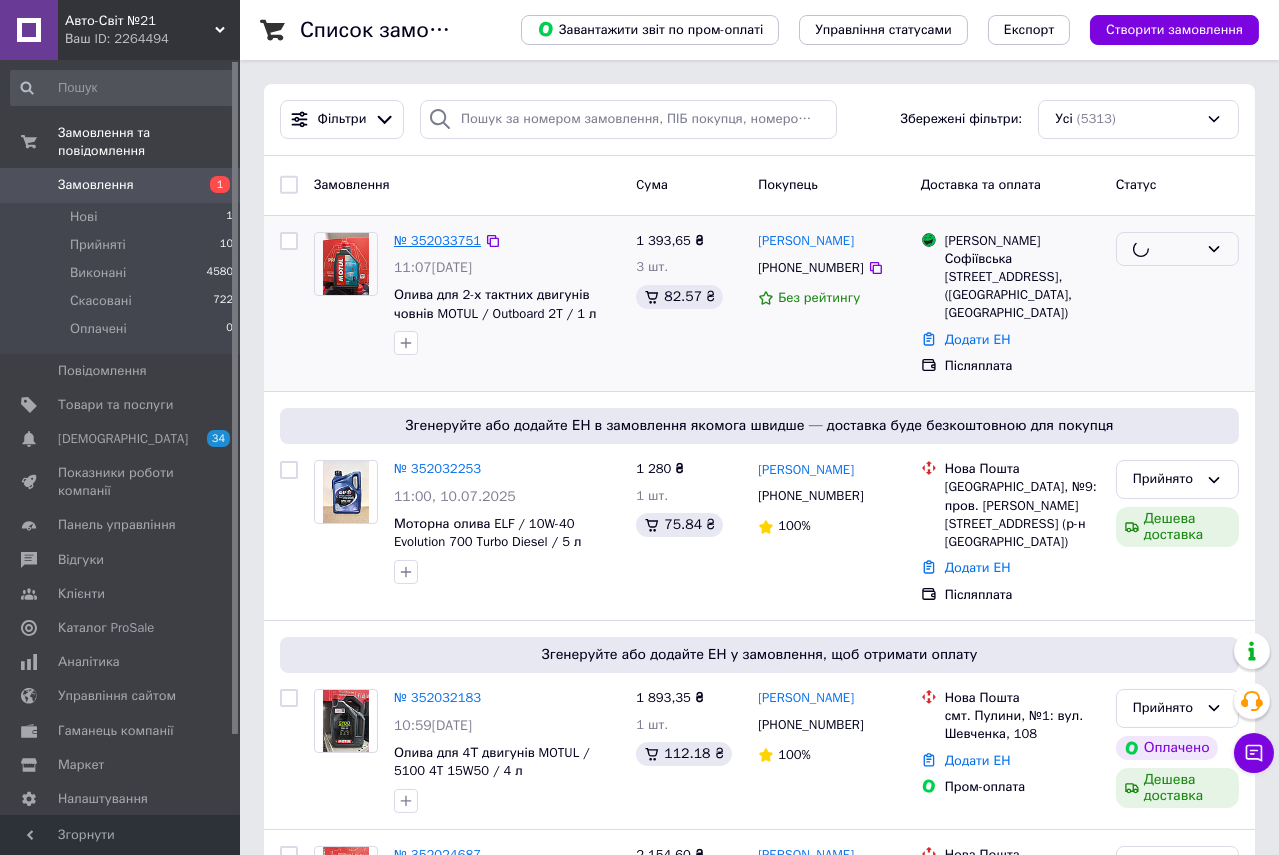 click on "Замовлення Cума Покупець Доставка та оплата Статус № 352033751 11:07, 10.07.2025 Олива для 2-х тактних двигунів човнів MOTUL / Outboard 2T / 1 л 1 393,65 ₴ 3 шт. 82.57 ₴ Микола Білошицький +380505610909 Без рейтингу Магазини Rozetka Софіївська Борщагівка, Соборна вул., 140А, (ТРЦ Європарк, Софіївська Борщагівка) Додати ЕН Післяплата Згенеруйте або додайте ЕН в замовлення якомога швидше — доставка буде безкоштовною для покупця № 352032253 11:00, 10.07.2025 Моторна олива ELF / 10W-40 Evolution 700 Turbo Diesel / 5 л (Оригінал) 1 280 ₴ 1 шт. 75.84 ₴ Петр Бабич +380994292843 100% Нова Пошта Додати ЕН Післяплата Прийнято Дешева доставка № 352032183" at bounding box center (759, 10651) 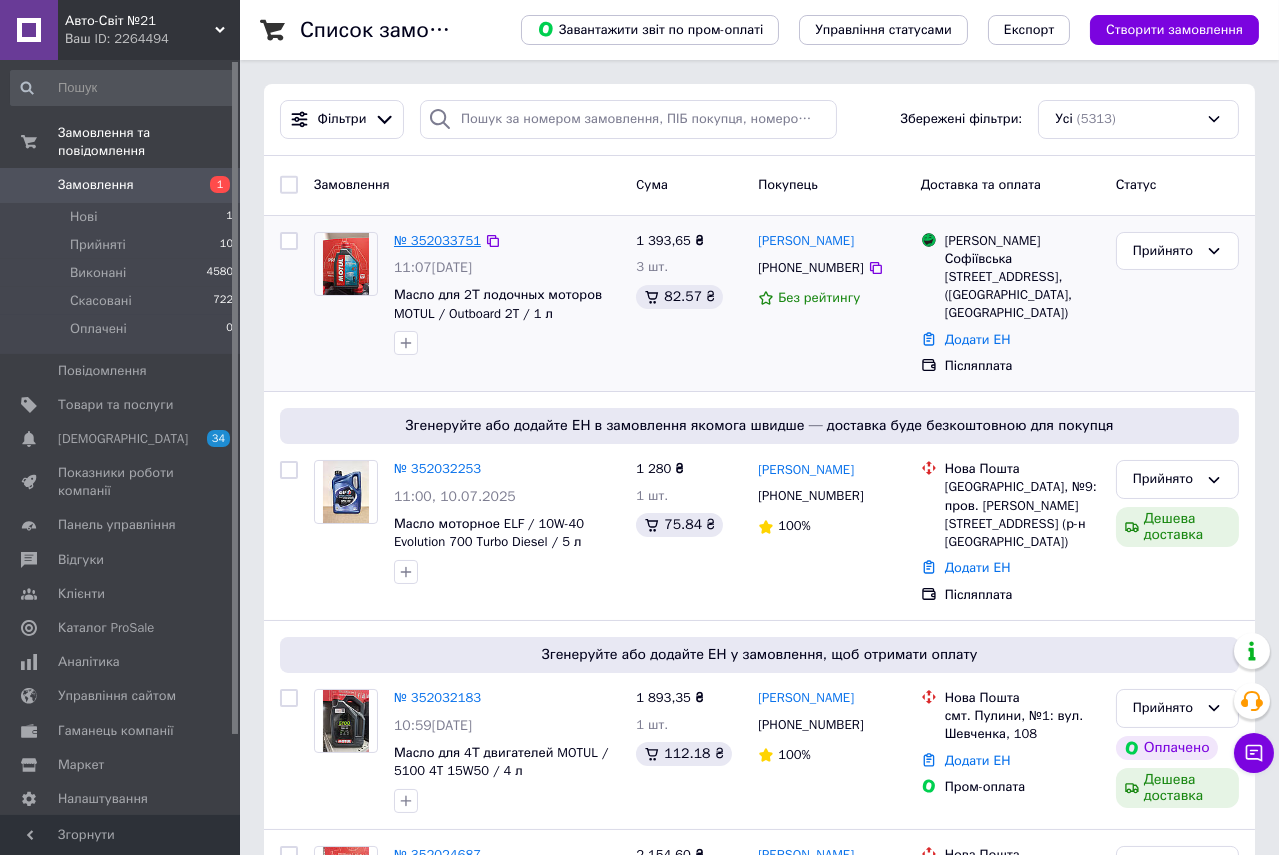 click on "№ 352033751" at bounding box center [437, 240] 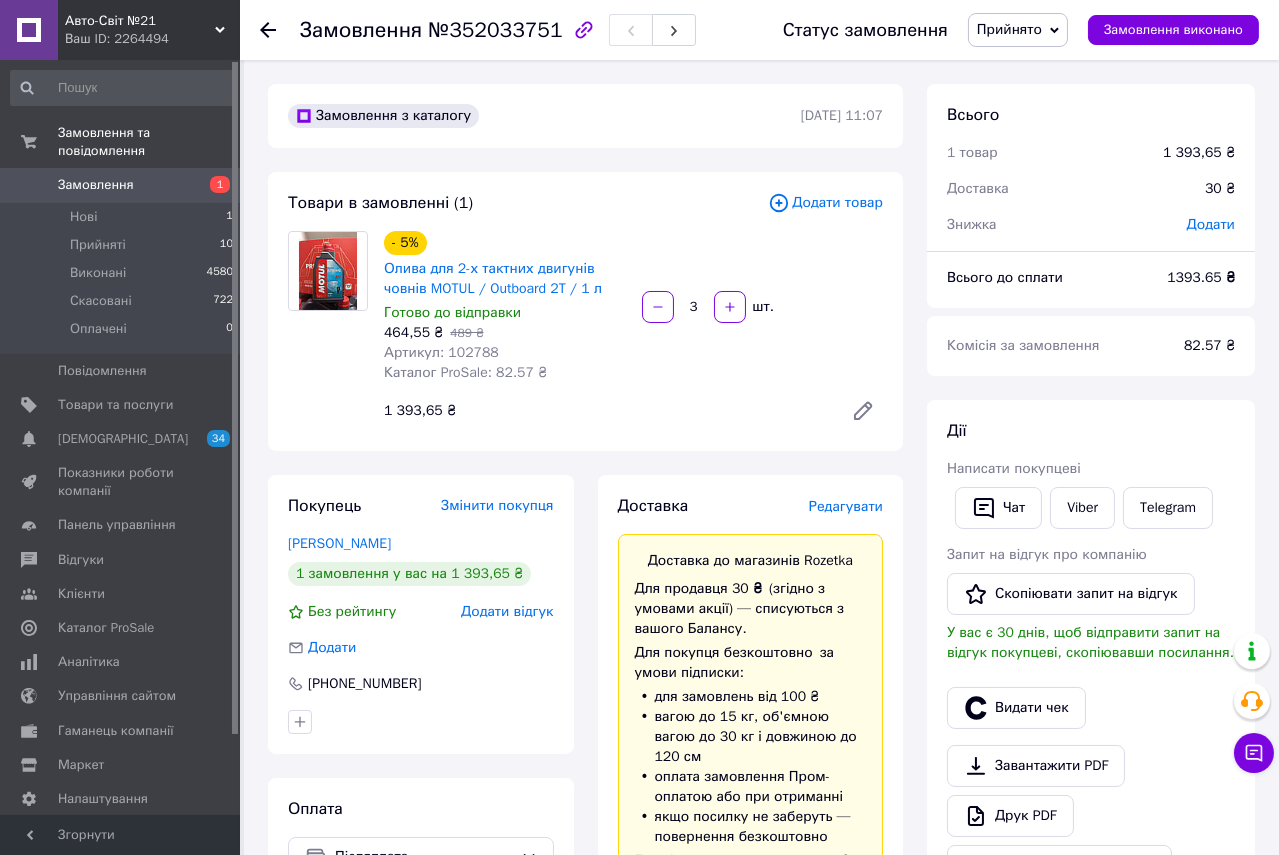 click on "Артикул: 102788" at bounding box center (441, 352) 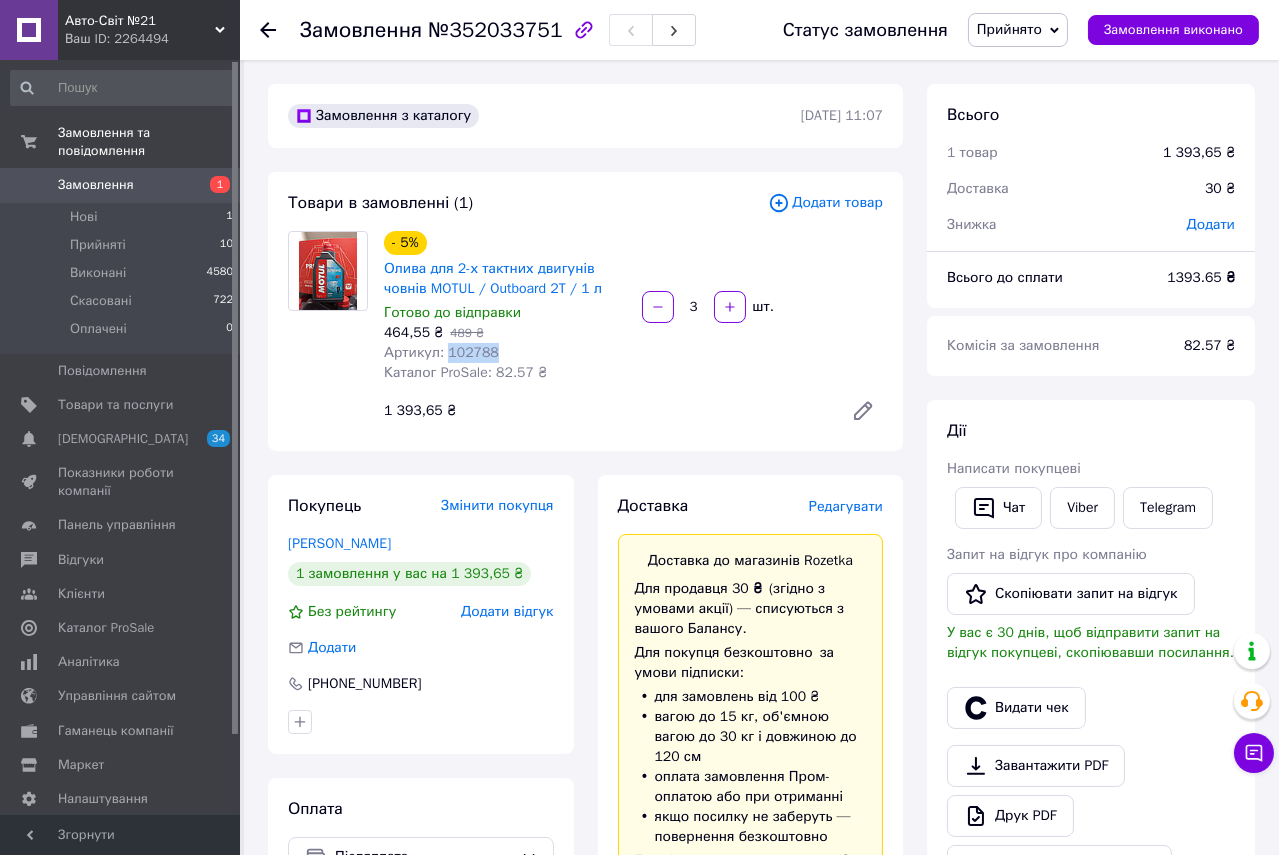 click on "Артикул: 102788" at bounding box center (441, 352) 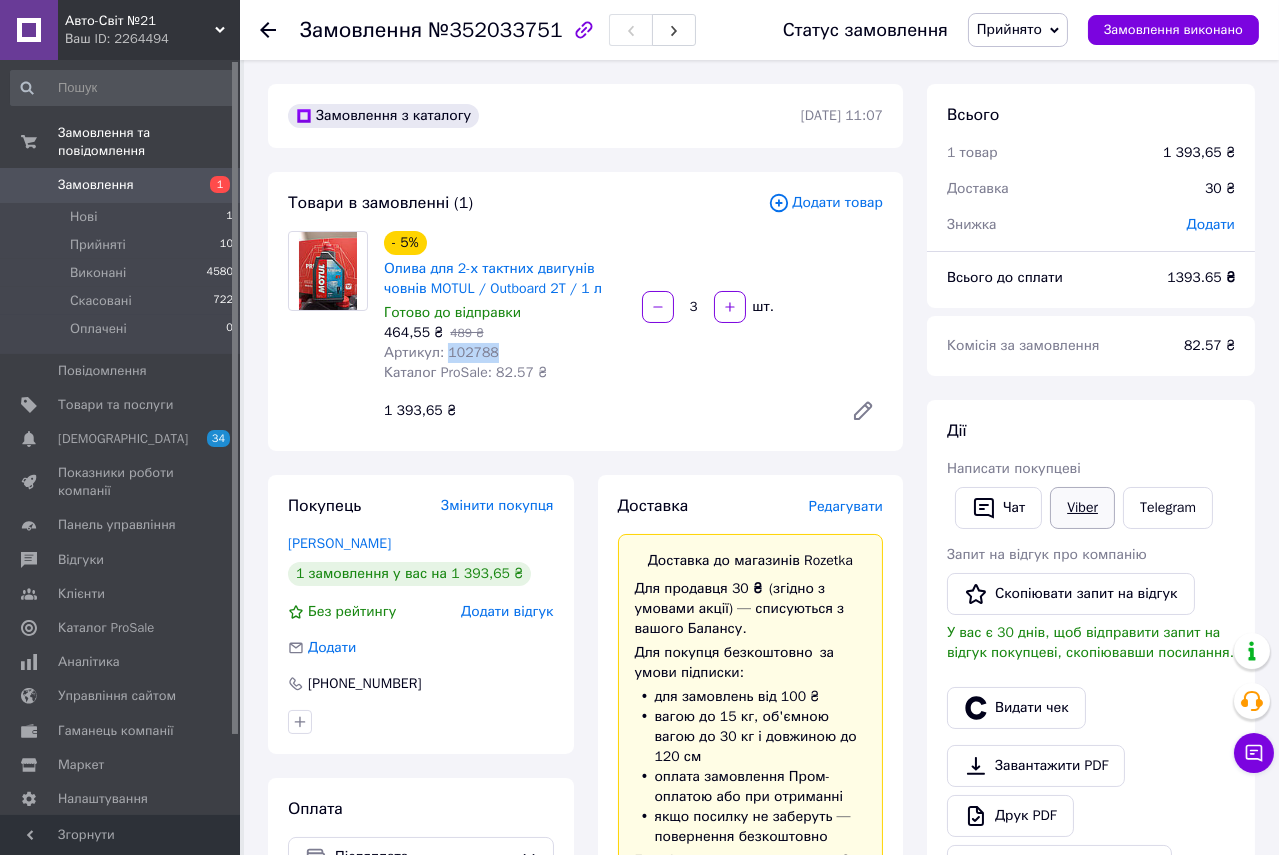 click on "Viber" at bounding box center (1082, 508) 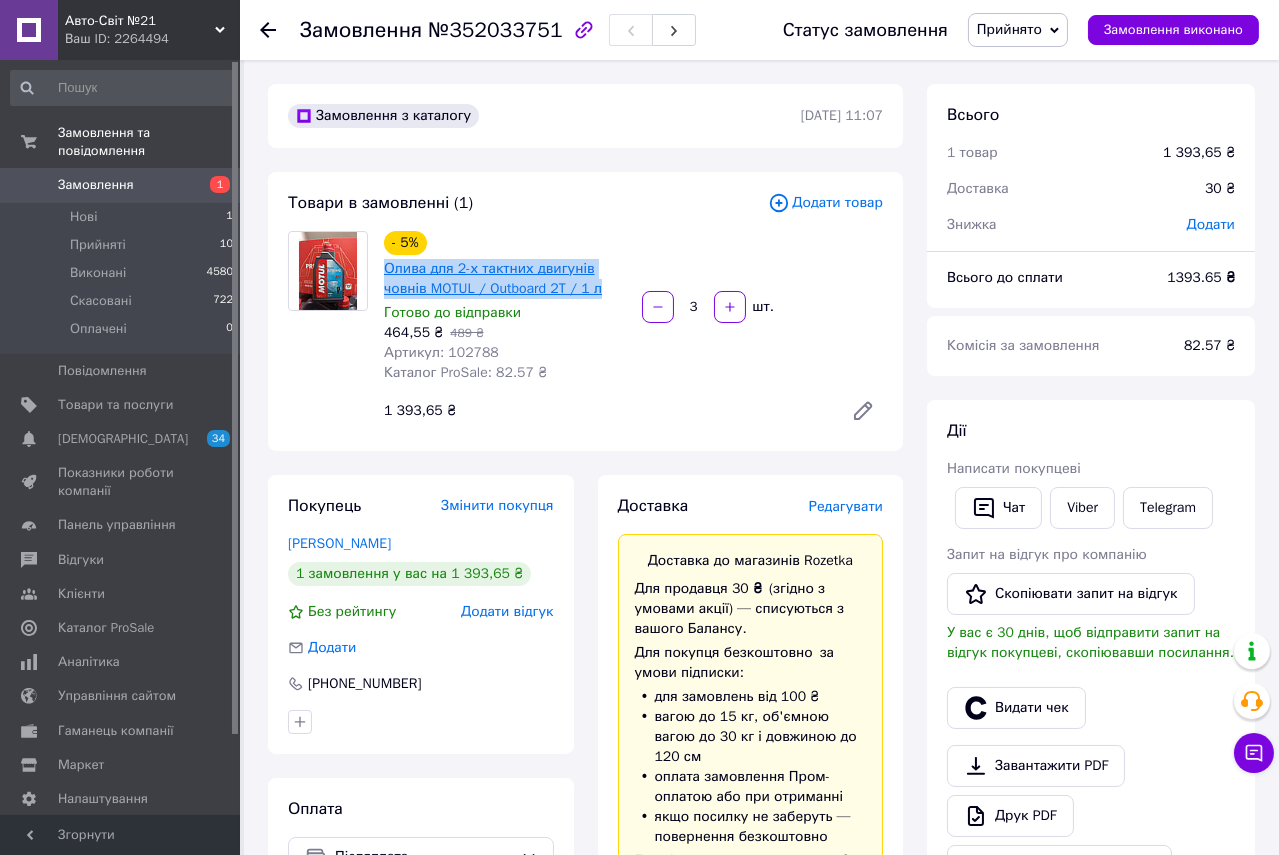 copy on "Олива для 2-х тактних двигунів човнів MOTUL / Outboard 2T / 1 л" 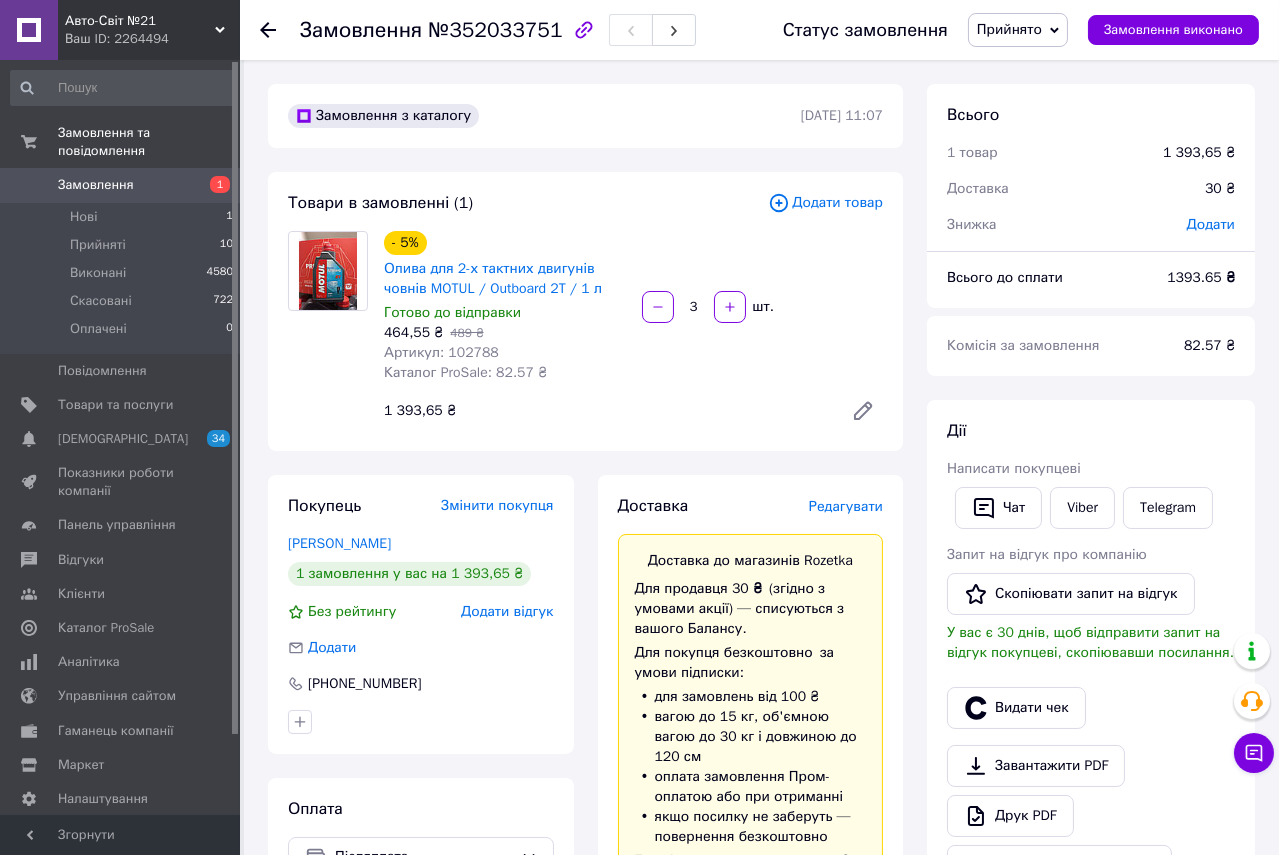 click on "- 5% Олива для 2-х тактних двигунів човнів MOTUL / Outboard 2T / 1 л Готово до відправки 464,55 ₴   489 ₴ Артикул: 102788 Каталог ProSale: 82.57 ₴  3   шт. 1 393,65 ₴" at bounding box center [633, 331] 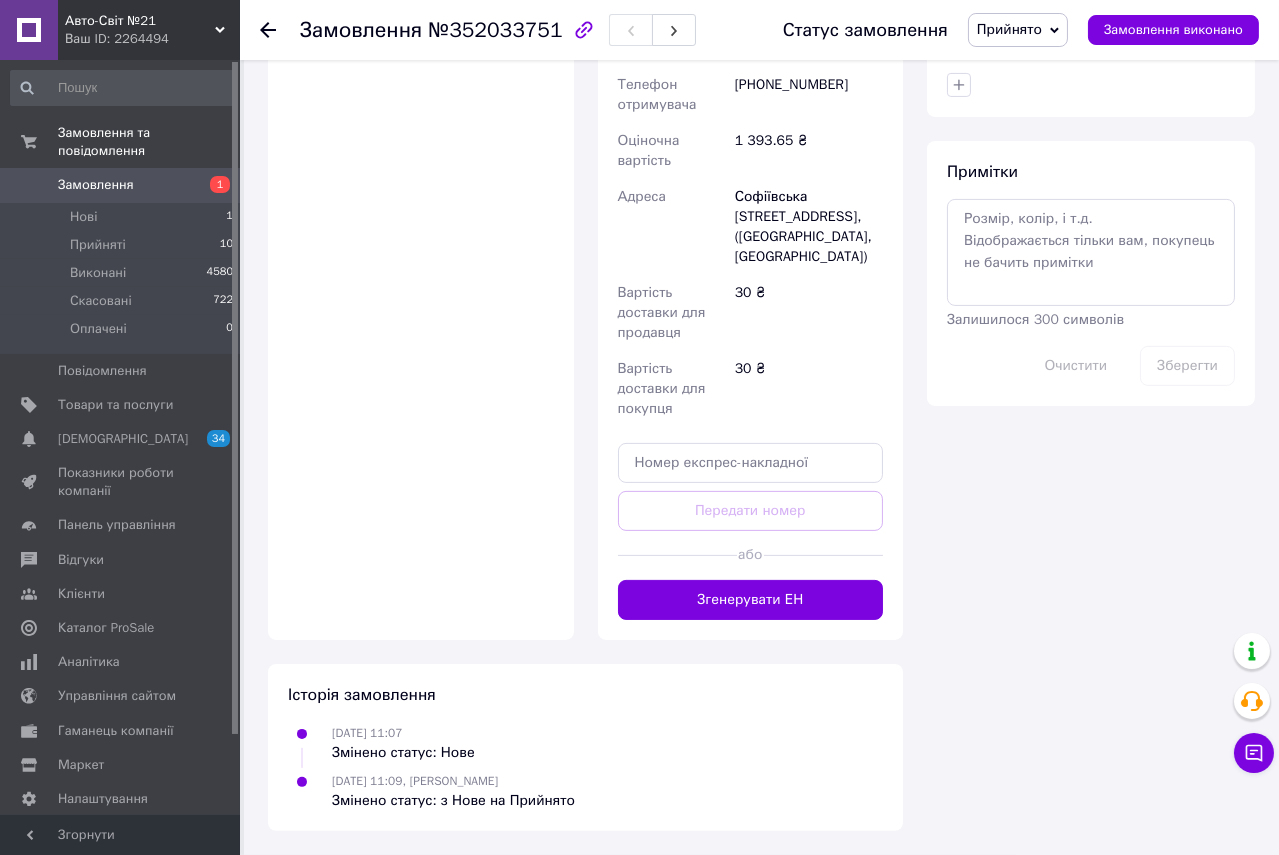 scroll, scrollTop: 1880, scrollLeft: 0, axis: vertical 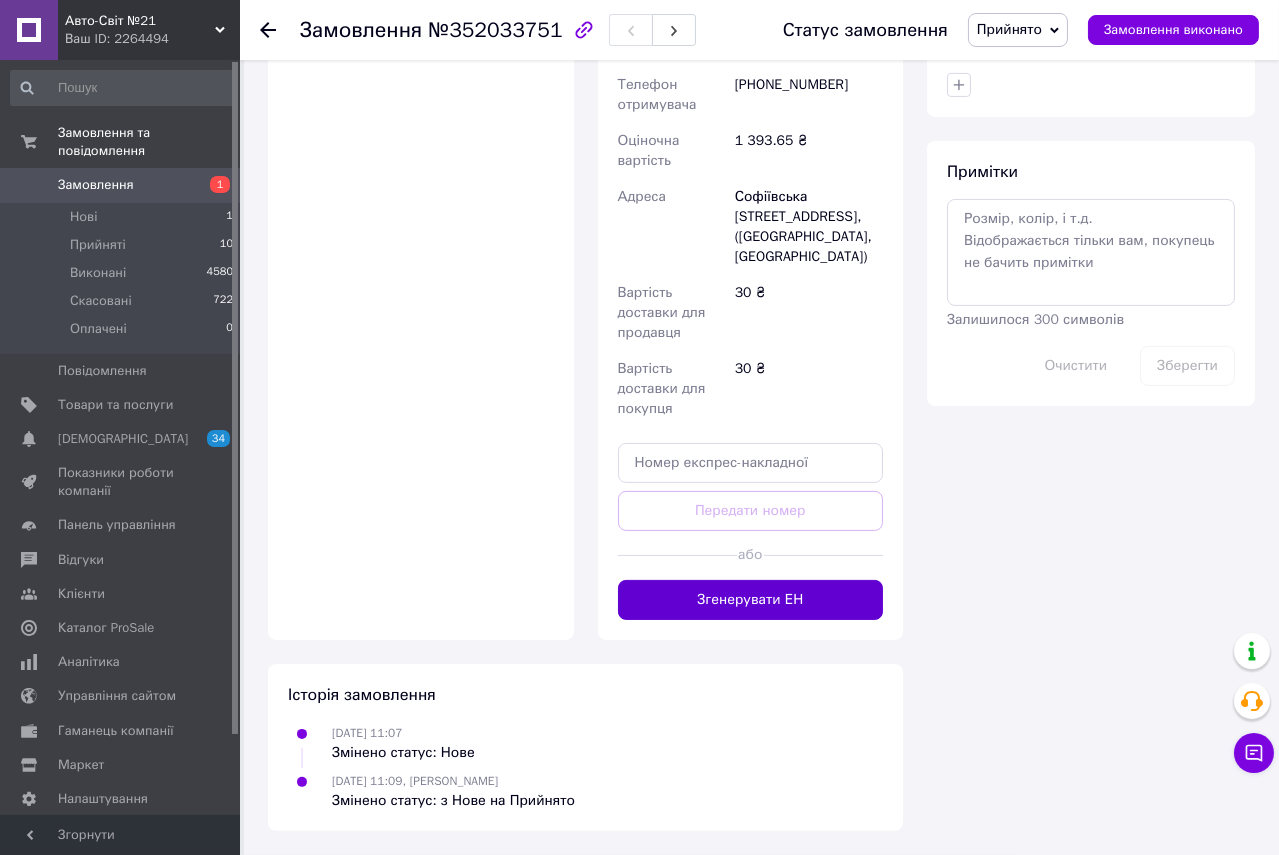 click on "Згенерувати ЕН" at bounding box center [751, 600] 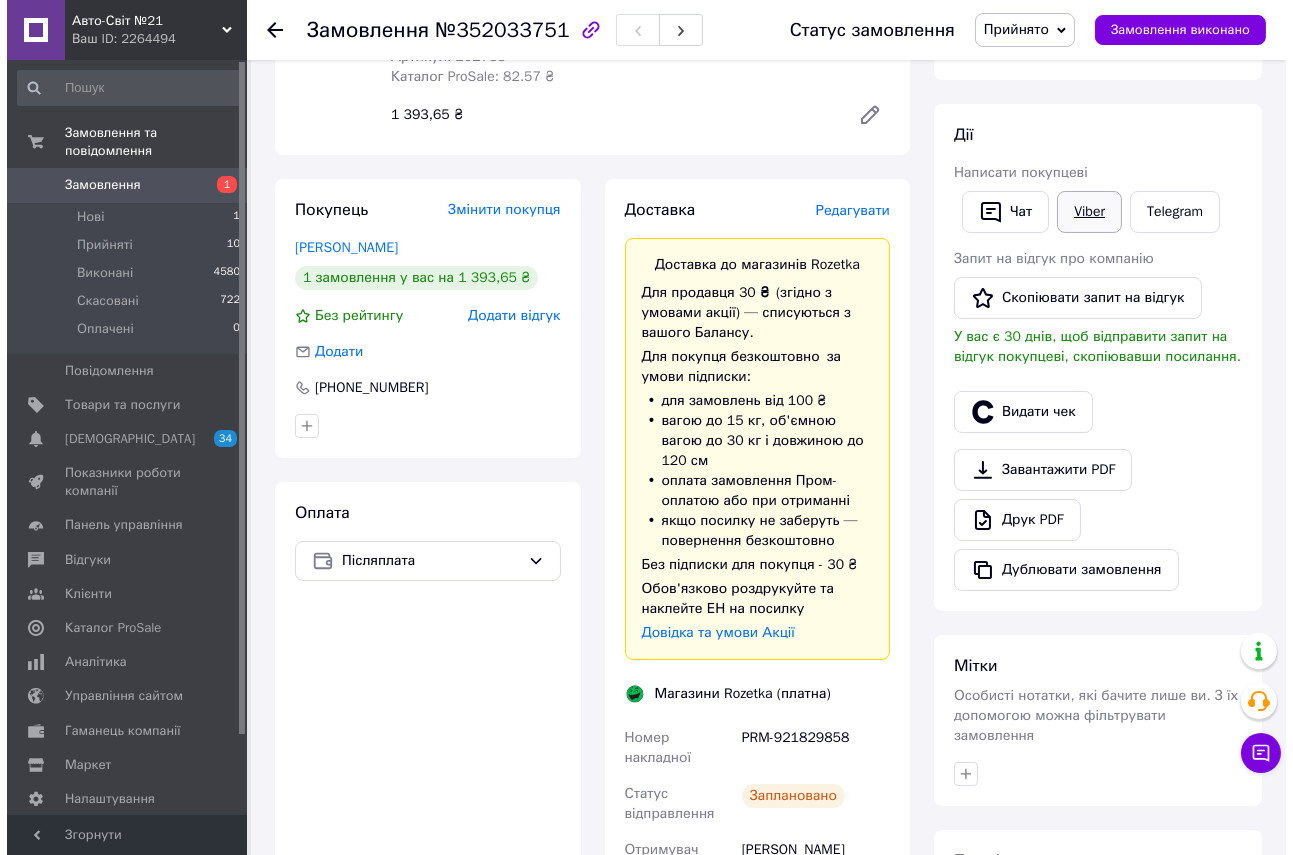 scroll, scrollTop: 363, scrollLeft: 0, axis: vertical 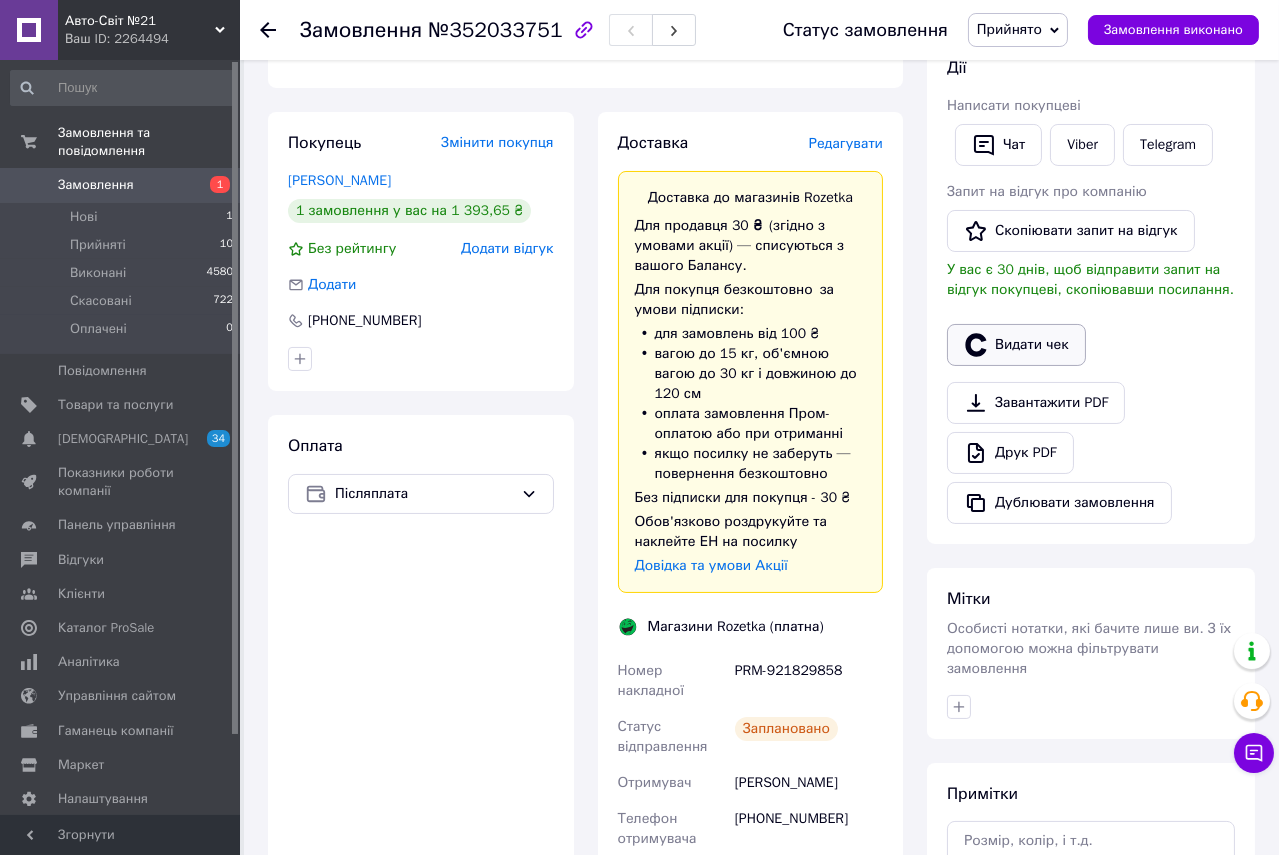click on "Видати чек" at bounding box center [1016, 345] 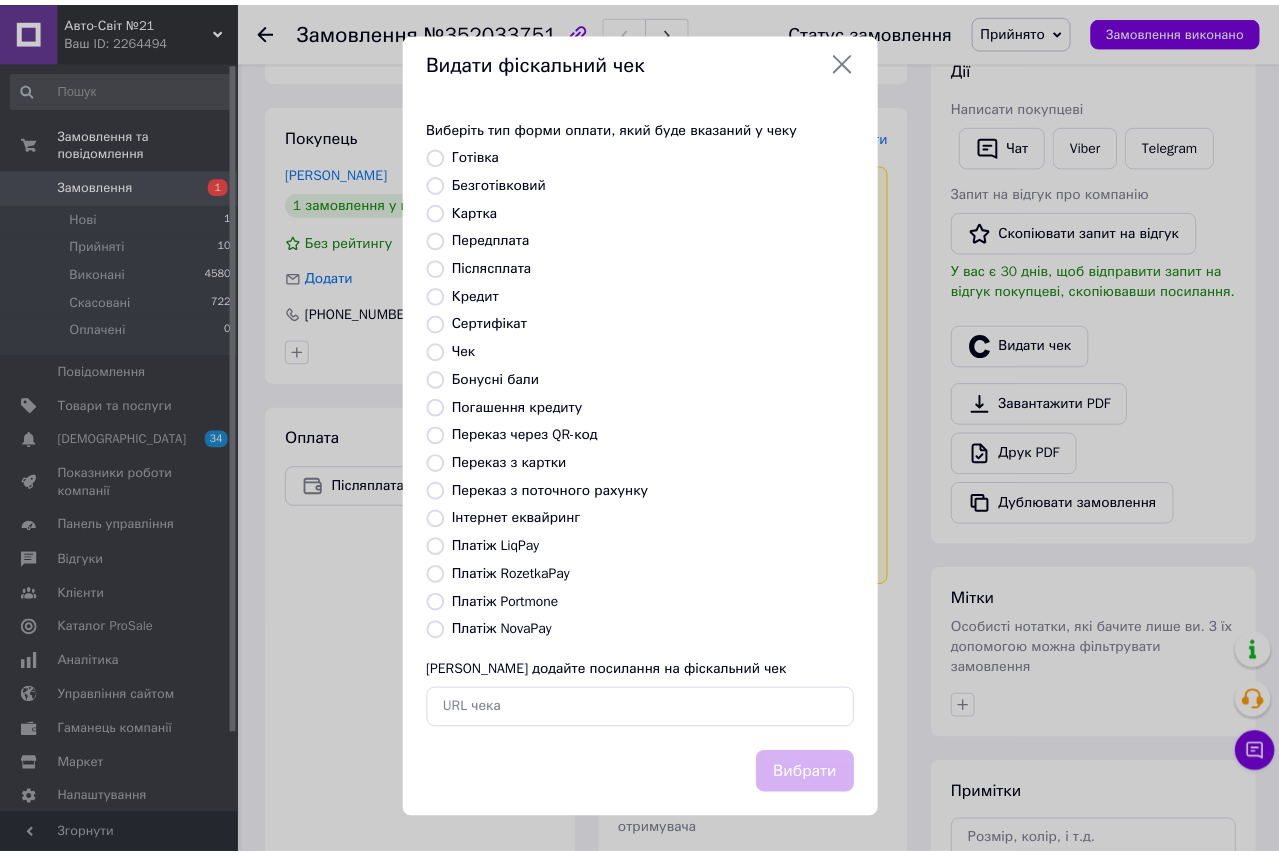 scroll, scrollTop: 209, scrollLeft: 0, axis: vertical 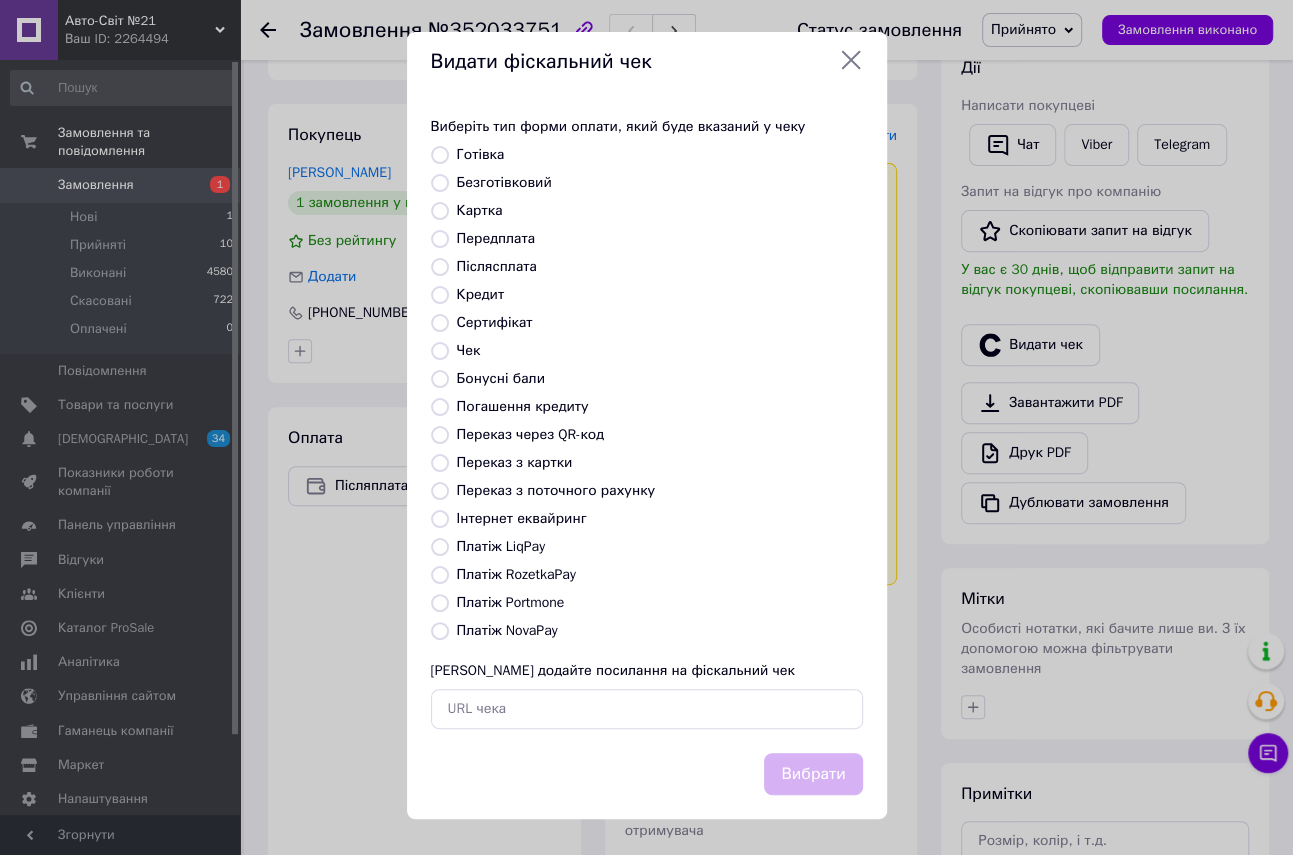 click on "Платіж NovaPay" at bounding box center (440, 631) 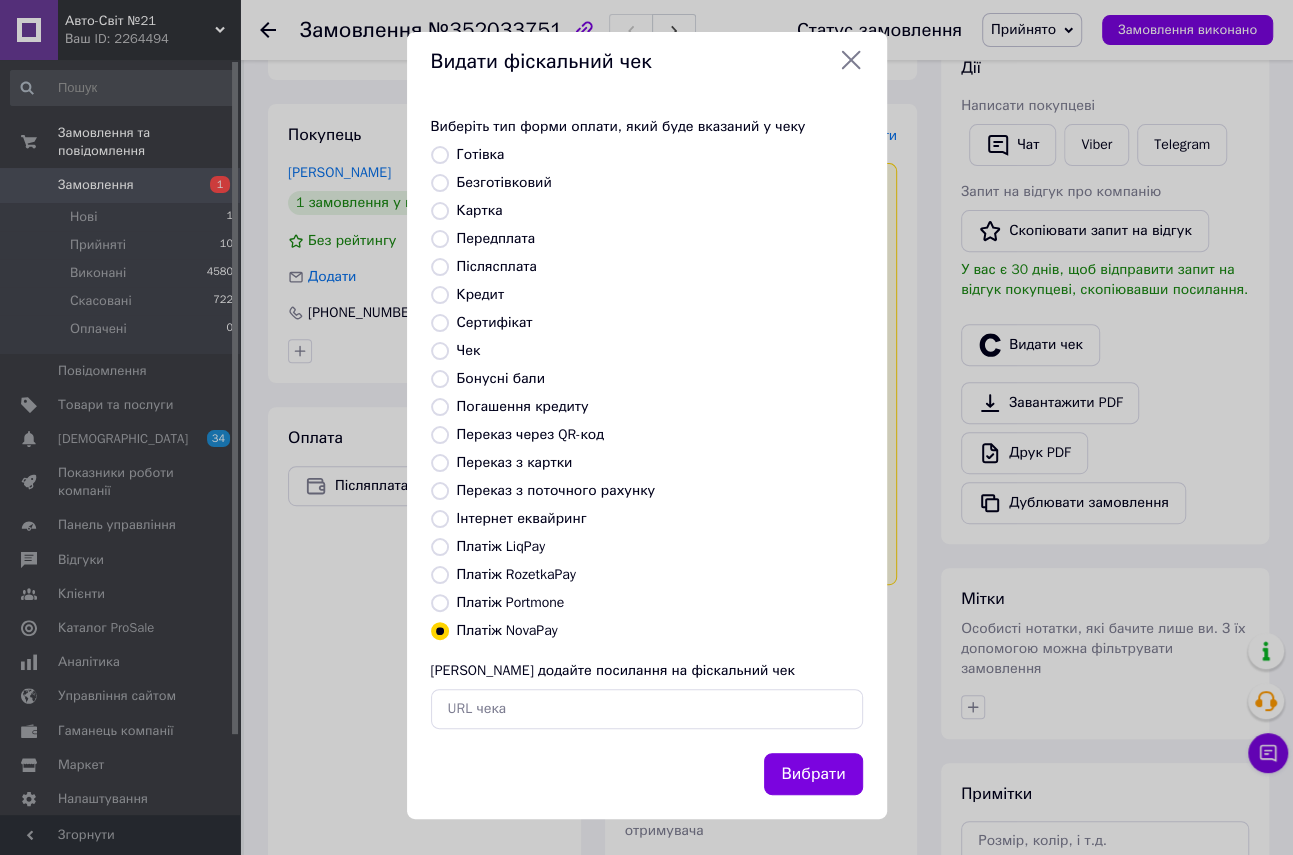 click on "Вибрати" at bounding box center [813, 774] 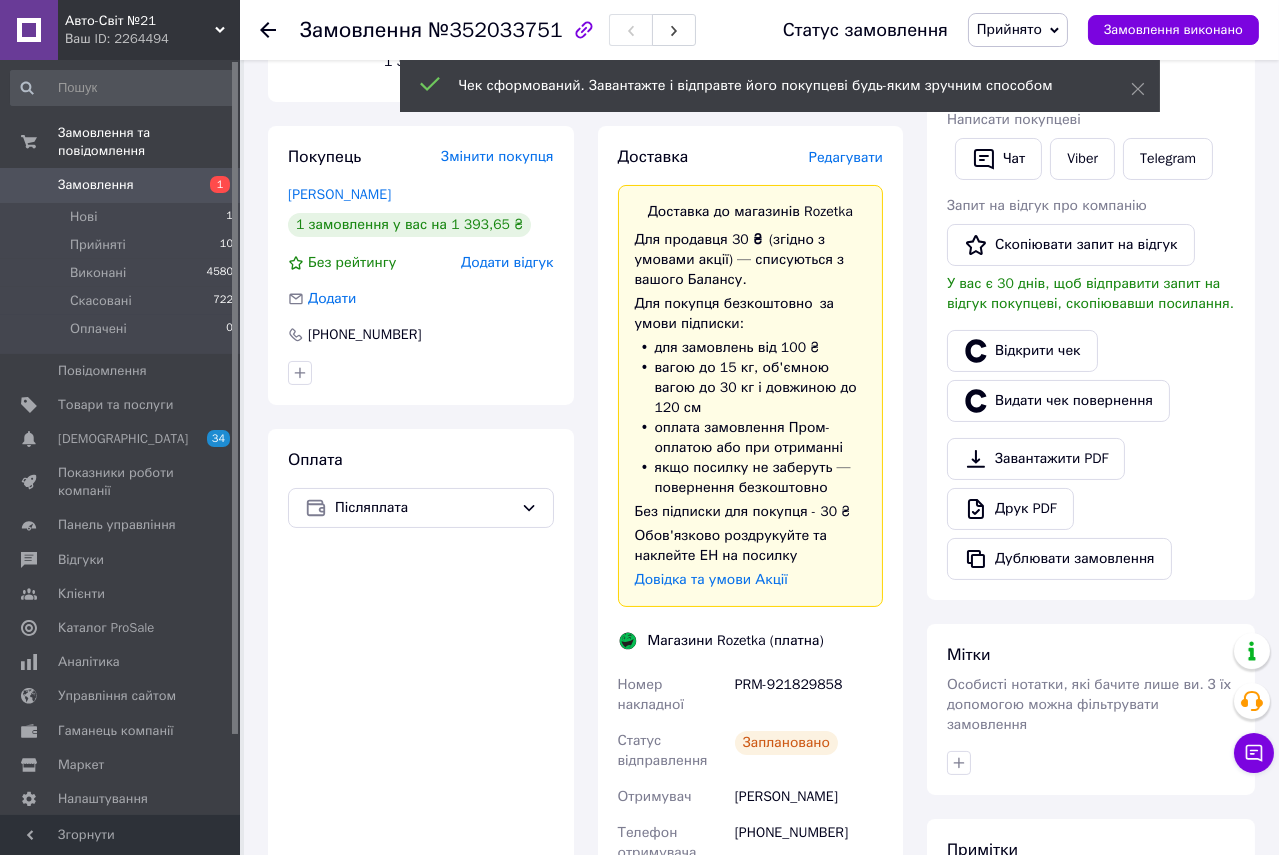 scroll, scrollTop: 0, scrollLeft: 0, axis: both 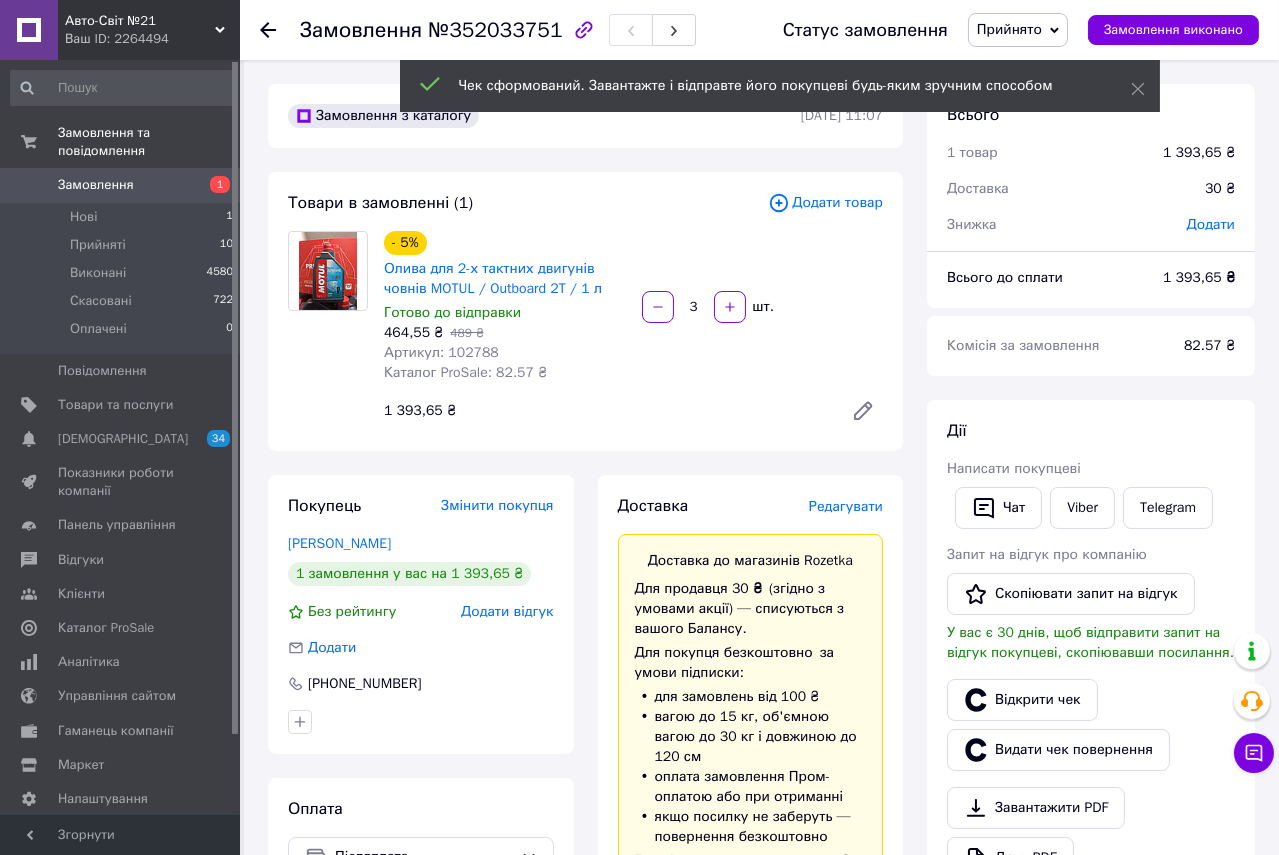 drag, startPoint x: 269, startPoint y: 23, endPoint x: 280, endPoint y: 49, distance: 28.231188 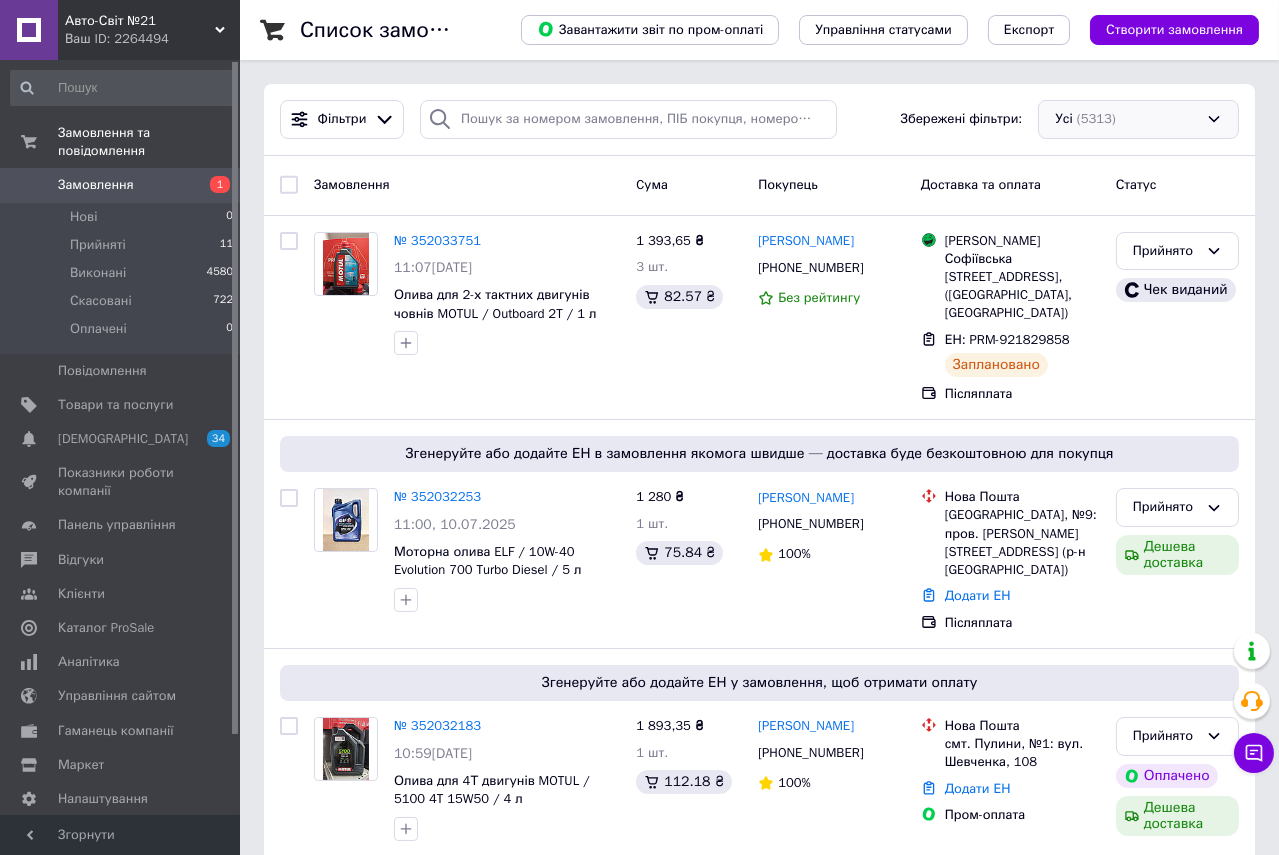 drag, startPoint x: 1265, startPoint y: 163, endPoint x: 1180, endPoint y: 105, distance: 102.90287 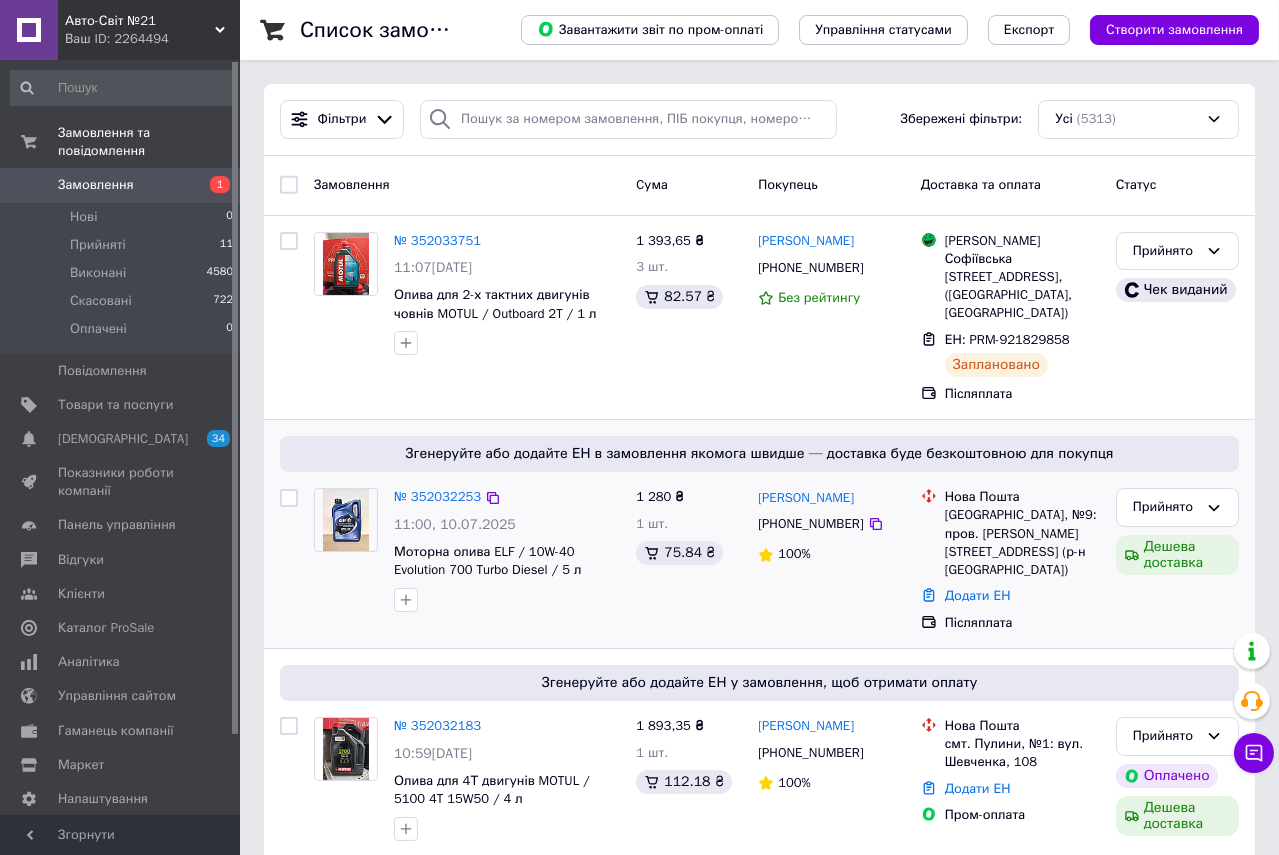 scroll, scrollTop: 0, scrollLeft: 0, axis: both 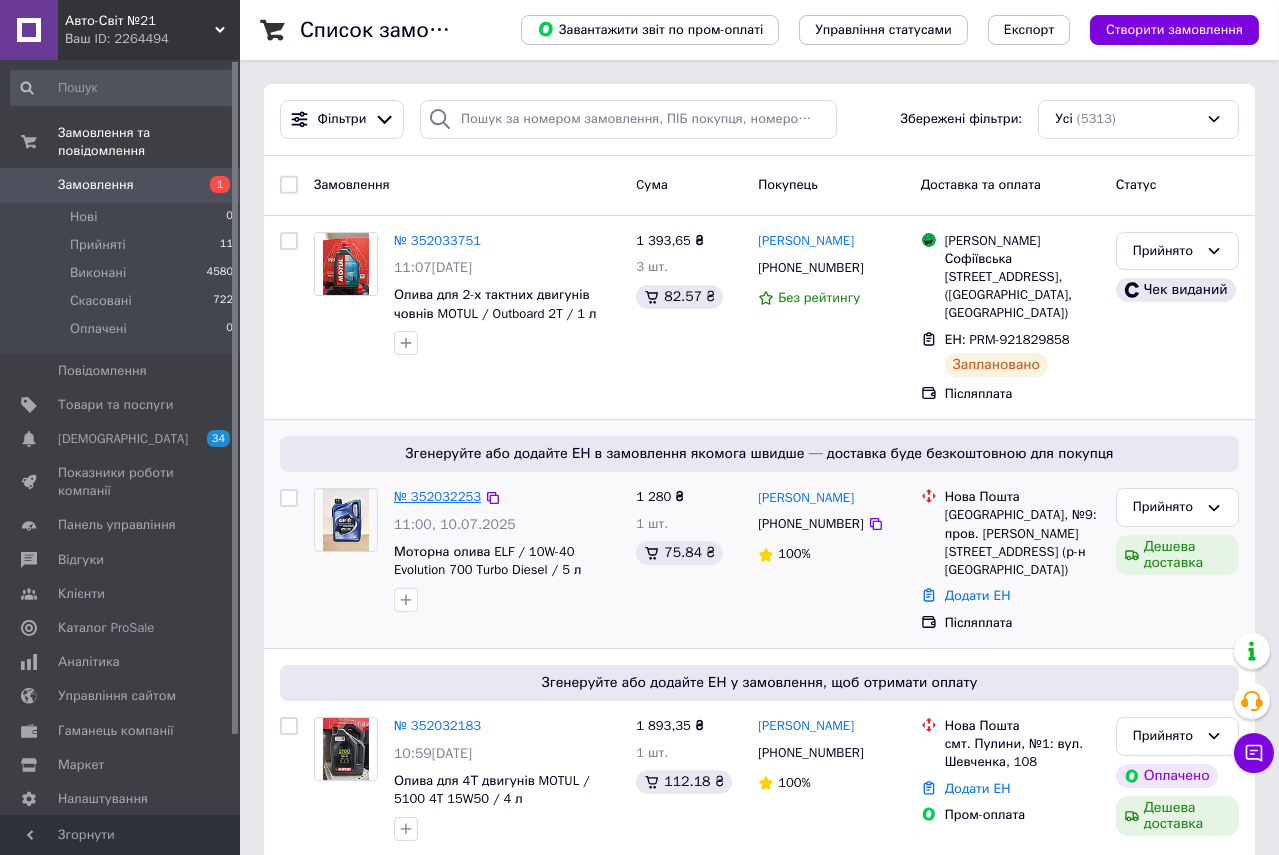 click on "№ 352032253" at bounding box center [437, 496] 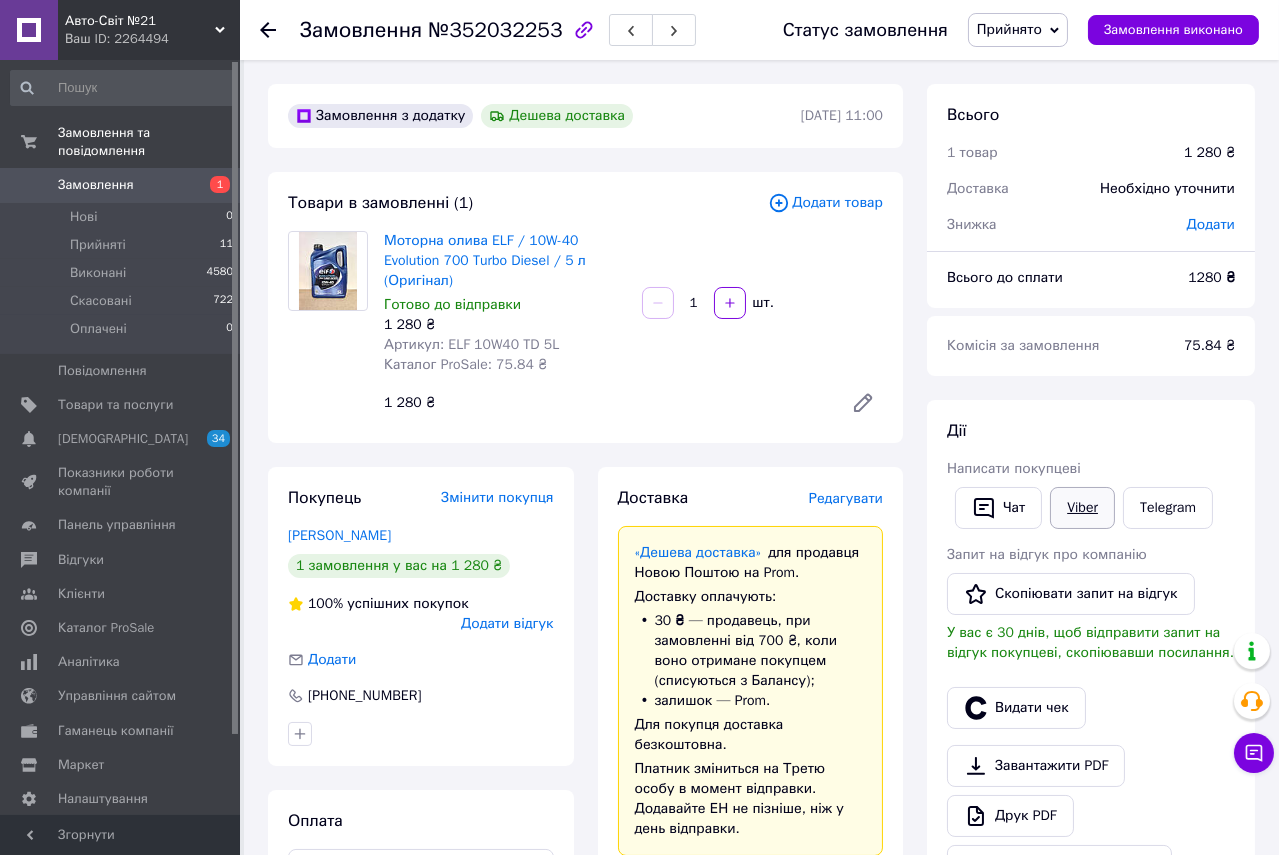click on "Viber" at bounding box center [1082, 508] 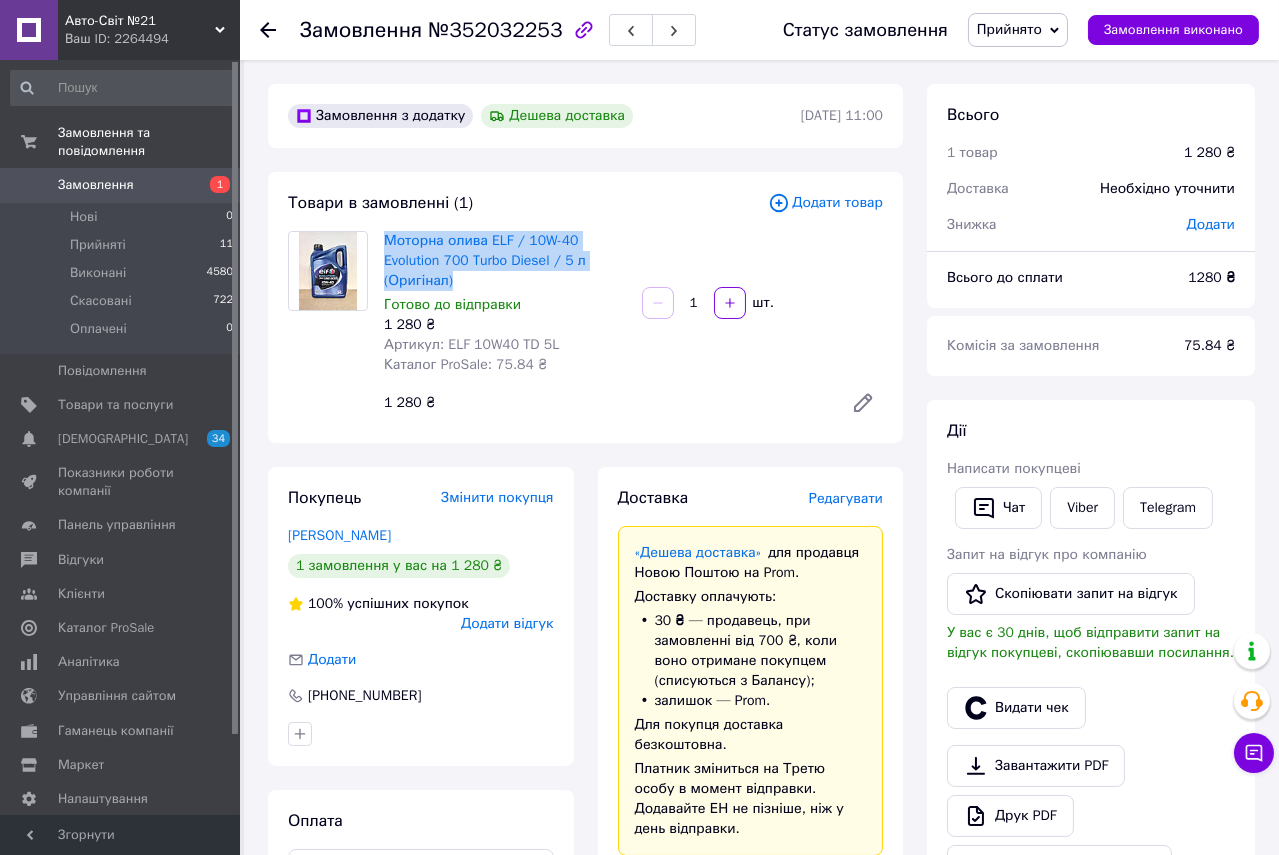 drag, startPoint x: 469, startPoint y: 360, endPoint x: 381, endPoint y: 260, distance: 133.2066 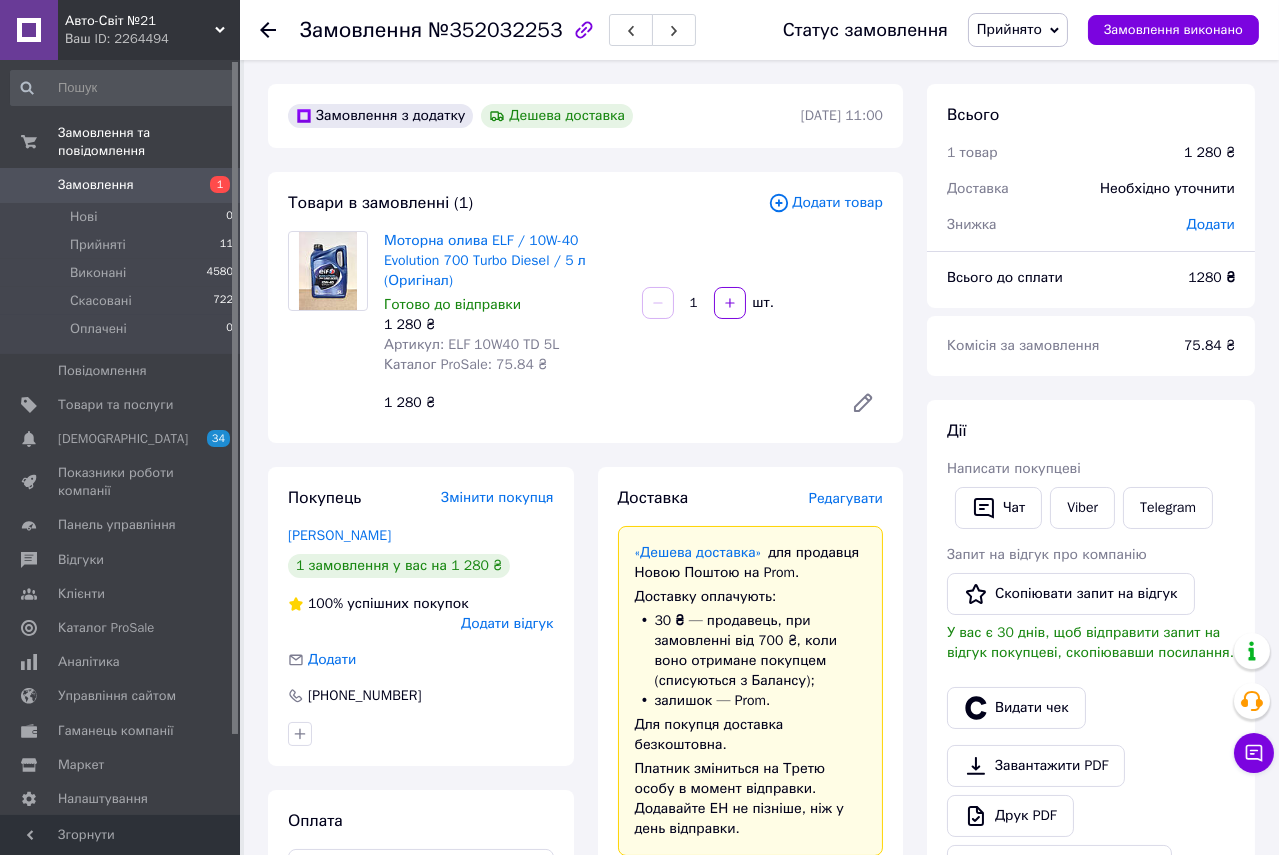 click on "Моторна олива ELF / 10W-40 Evolution 700 Turbo Diesel / 5 л (Оригінал) Готово до відправки 1 280 ₴ Артикул: ELF 10W40 TD 5L Каталог ProSale: 75.84 ₴  1   шт. 1 280 ₴" at bounding box center [633, 327] 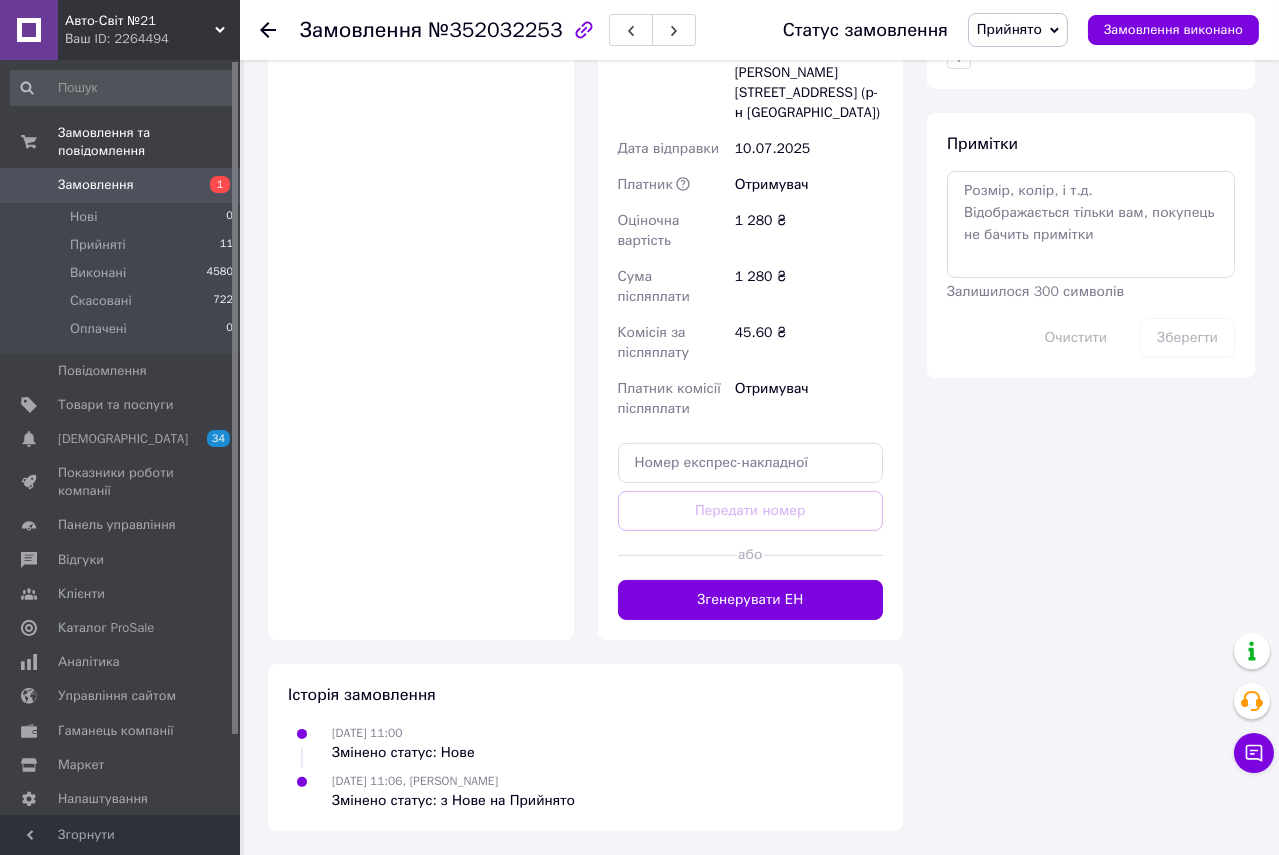 scroll, scrollTop: 1660, scrollLeft: 0, axis: vertical 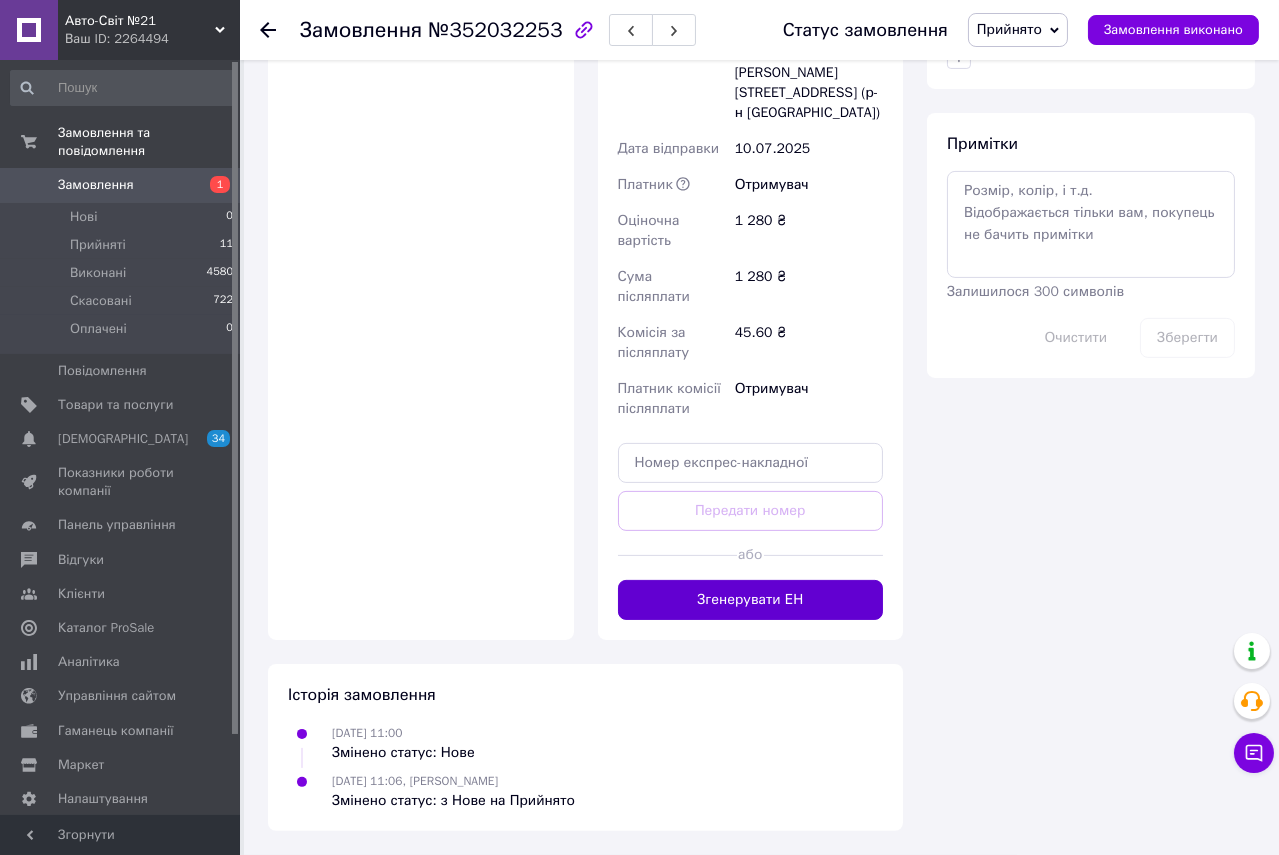 click on "Згенерувати ЕН" at bounding box center (751, 600) 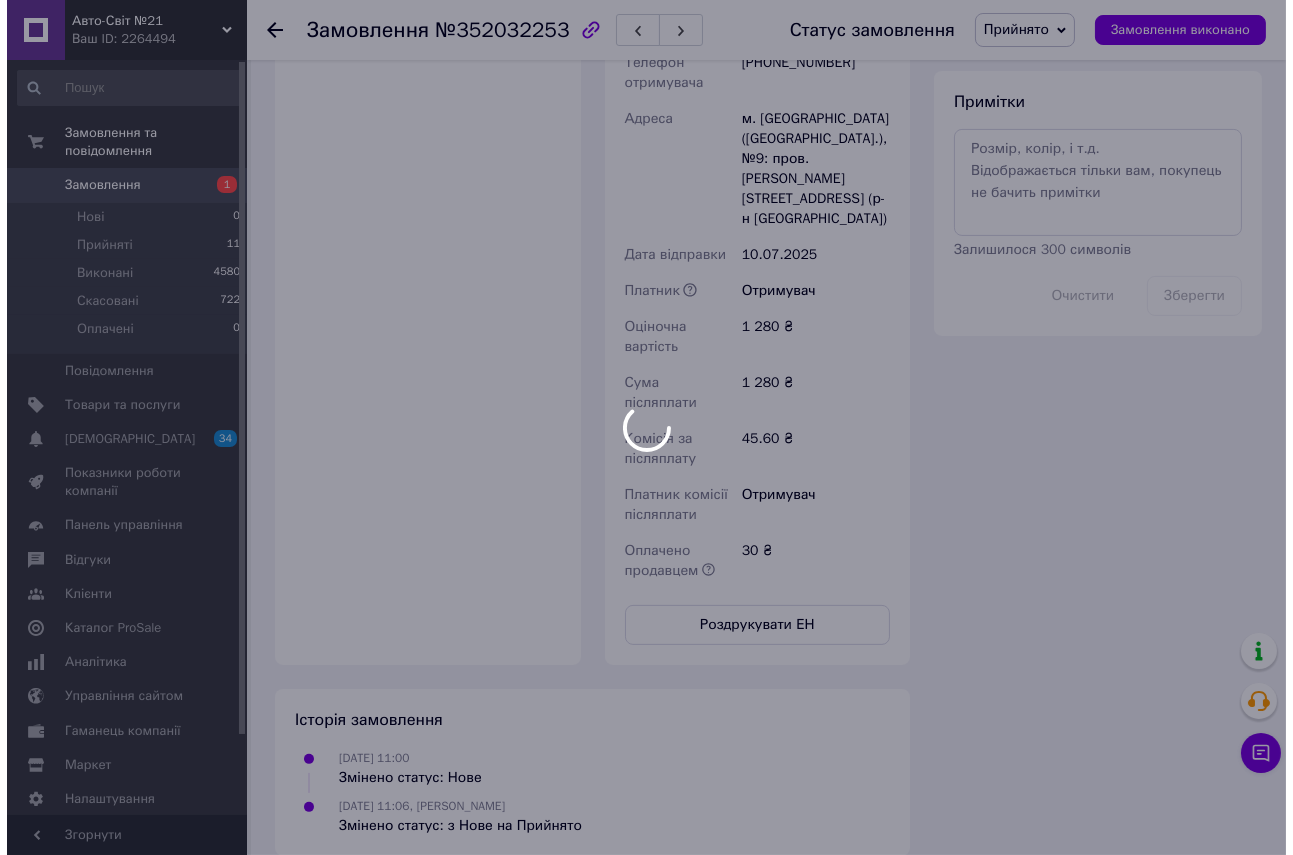 scroll, scrollTop: 570, scrollLeft: 0, axis: vertical 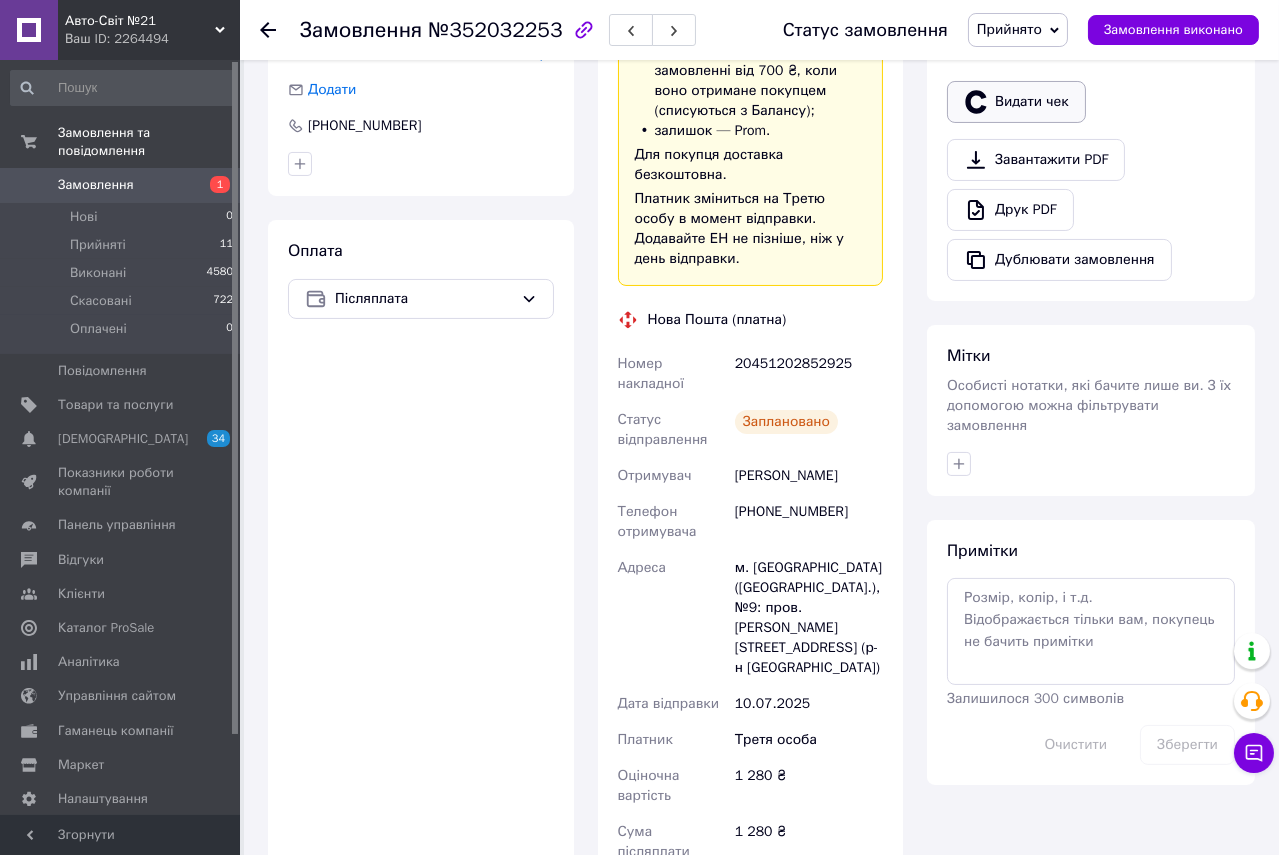 click on "Видати чек" at bounding box center (1016, 102) 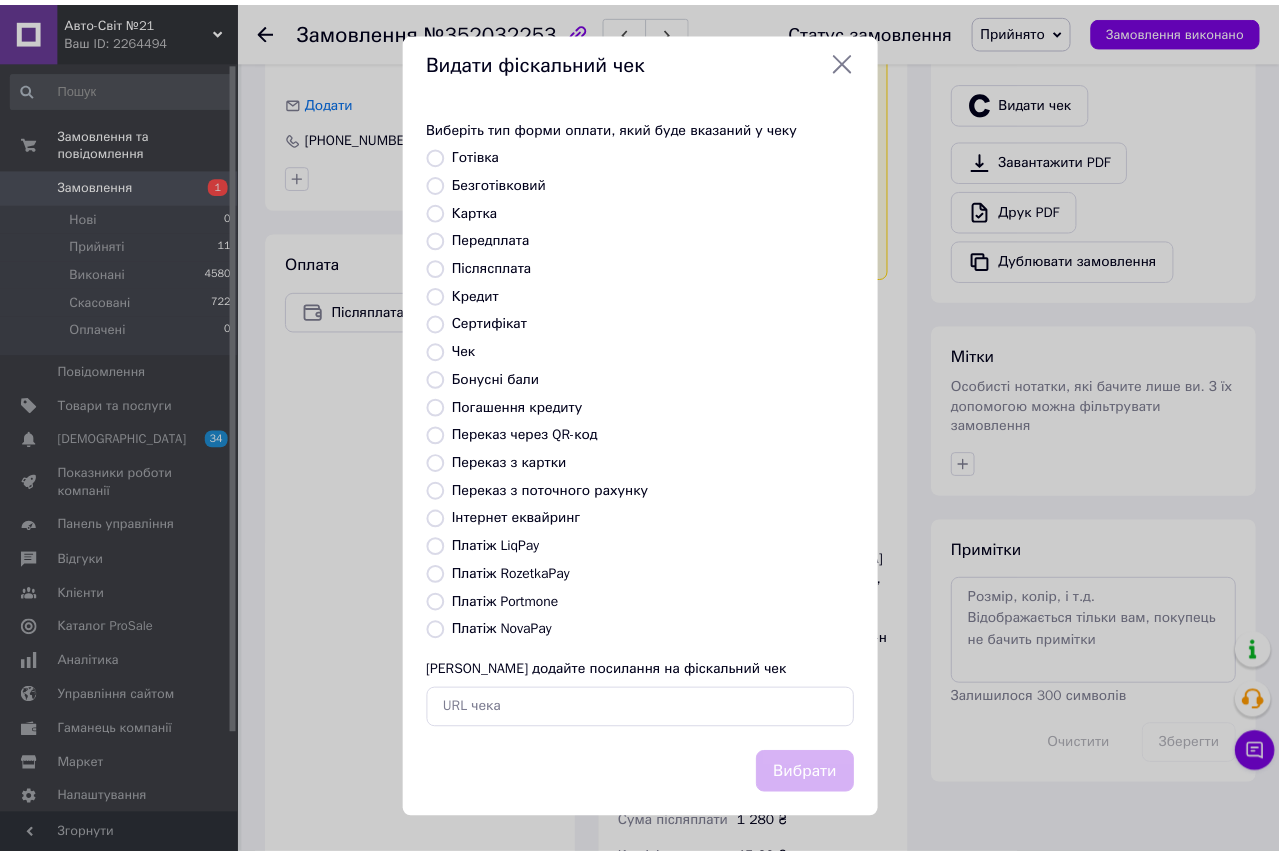 scroll, scrollTop: 209, scrollLeft: 0, axis: vertical 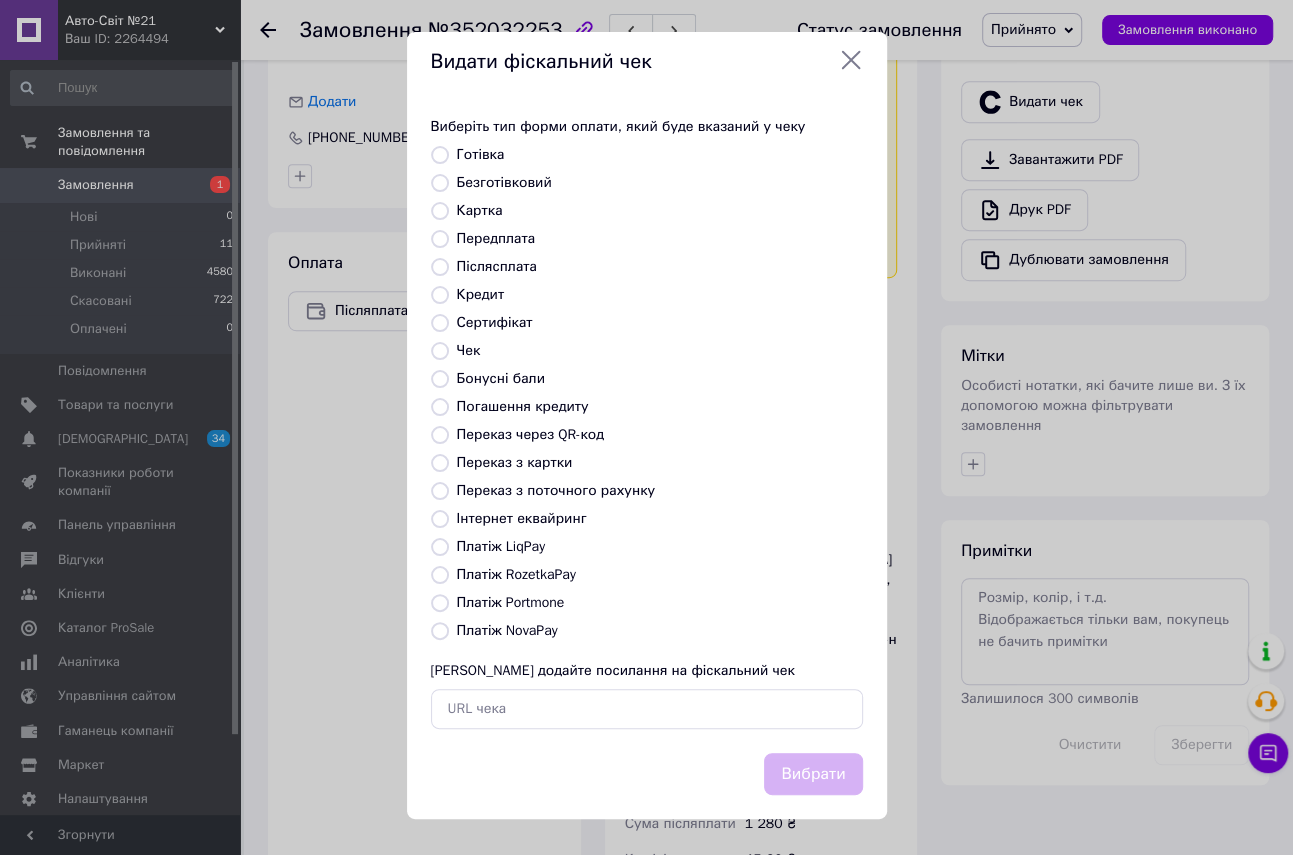 click on "Платіж NovaPay" at bounding box center (440, 631) 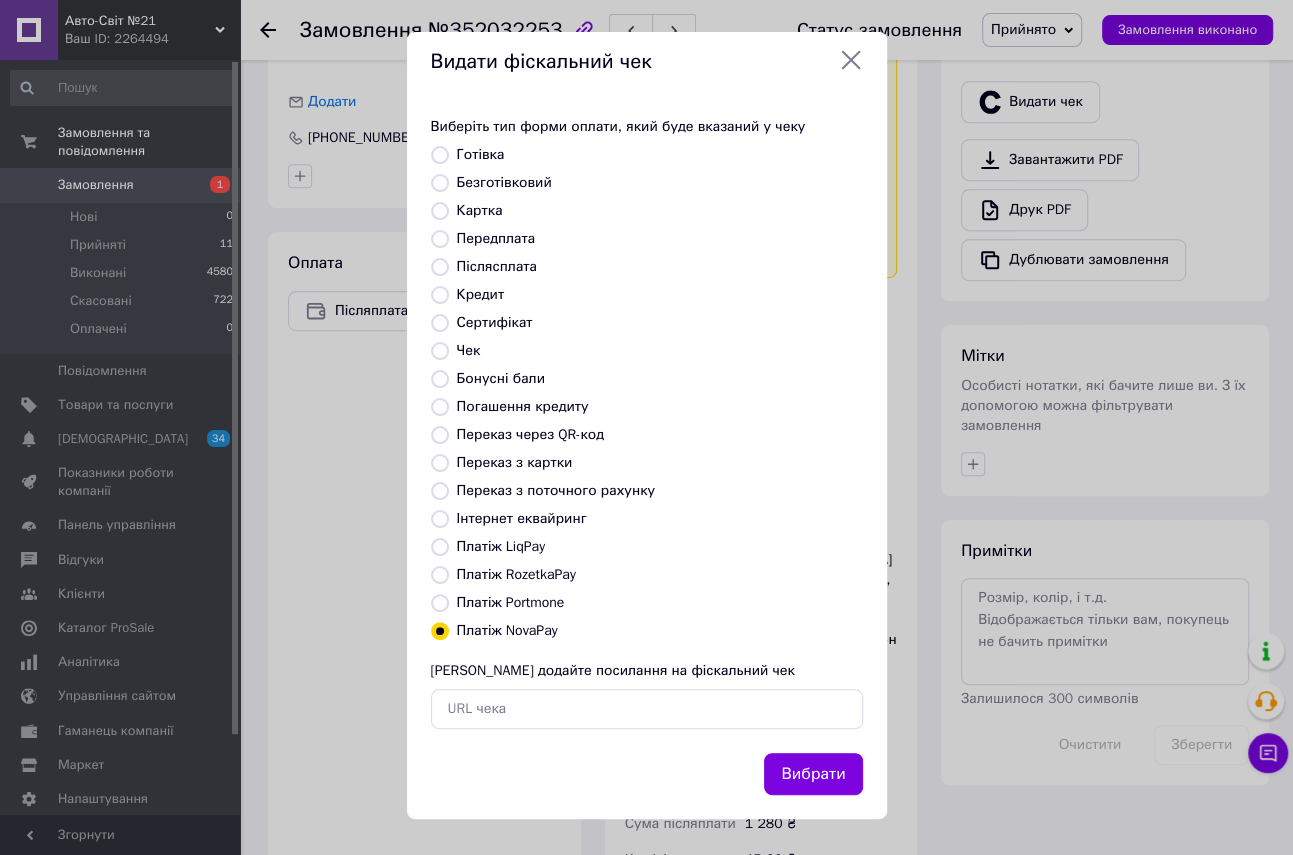 click on "Вибрати" at bounding box center [813, 774] 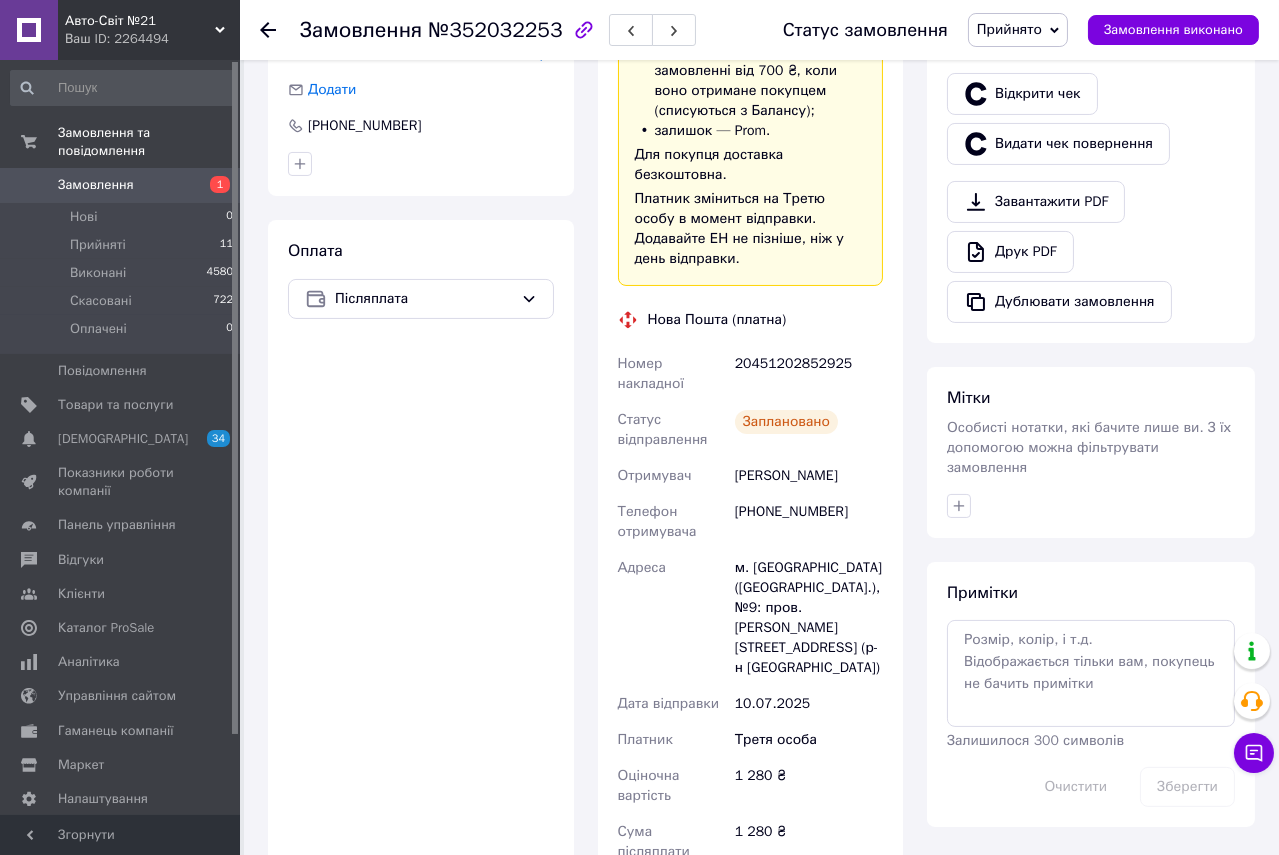 click on "Замовлення" at bounding box center [96, 185] 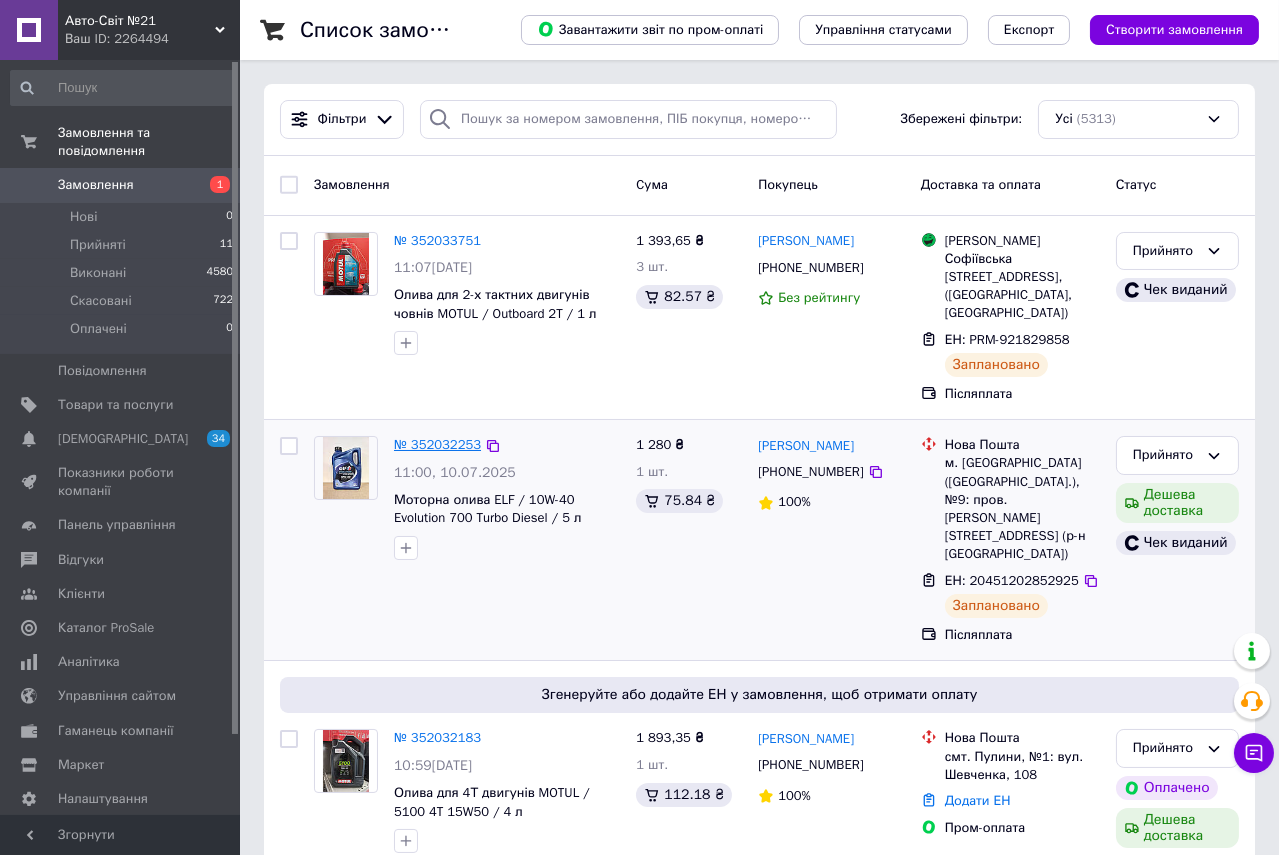 click on "№ 352032253" at bounding box center [437, 444] 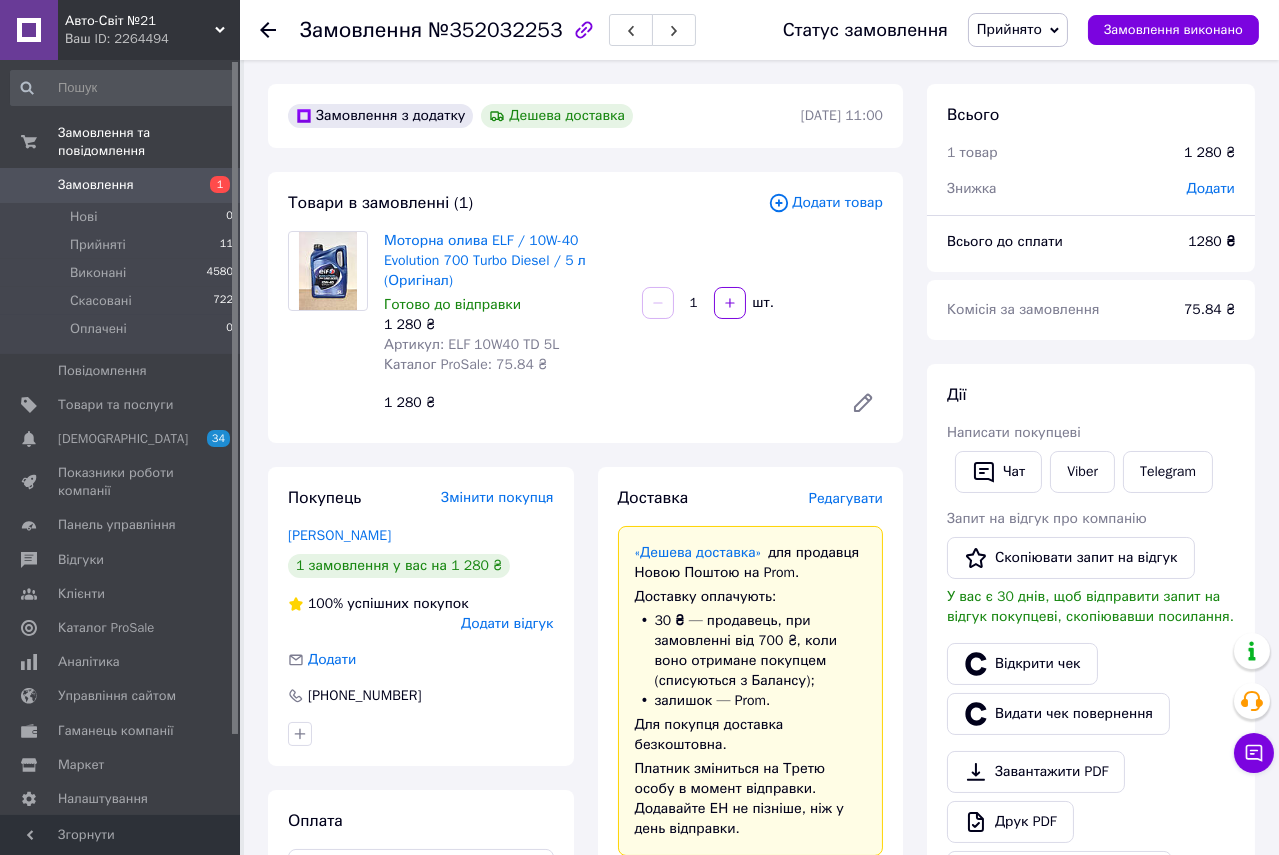 click 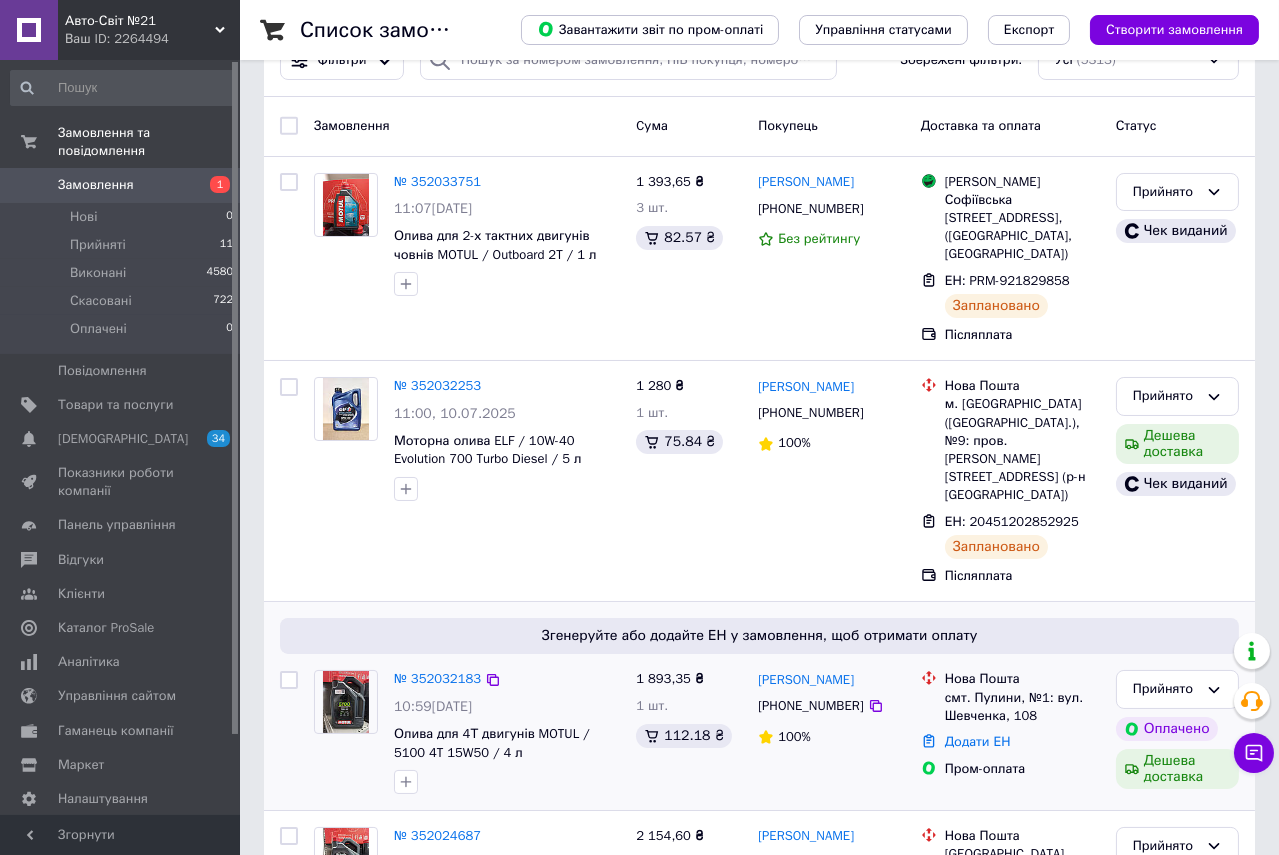 scroll, scrollTop: 363, scrollLeft: 0, axis: vertical 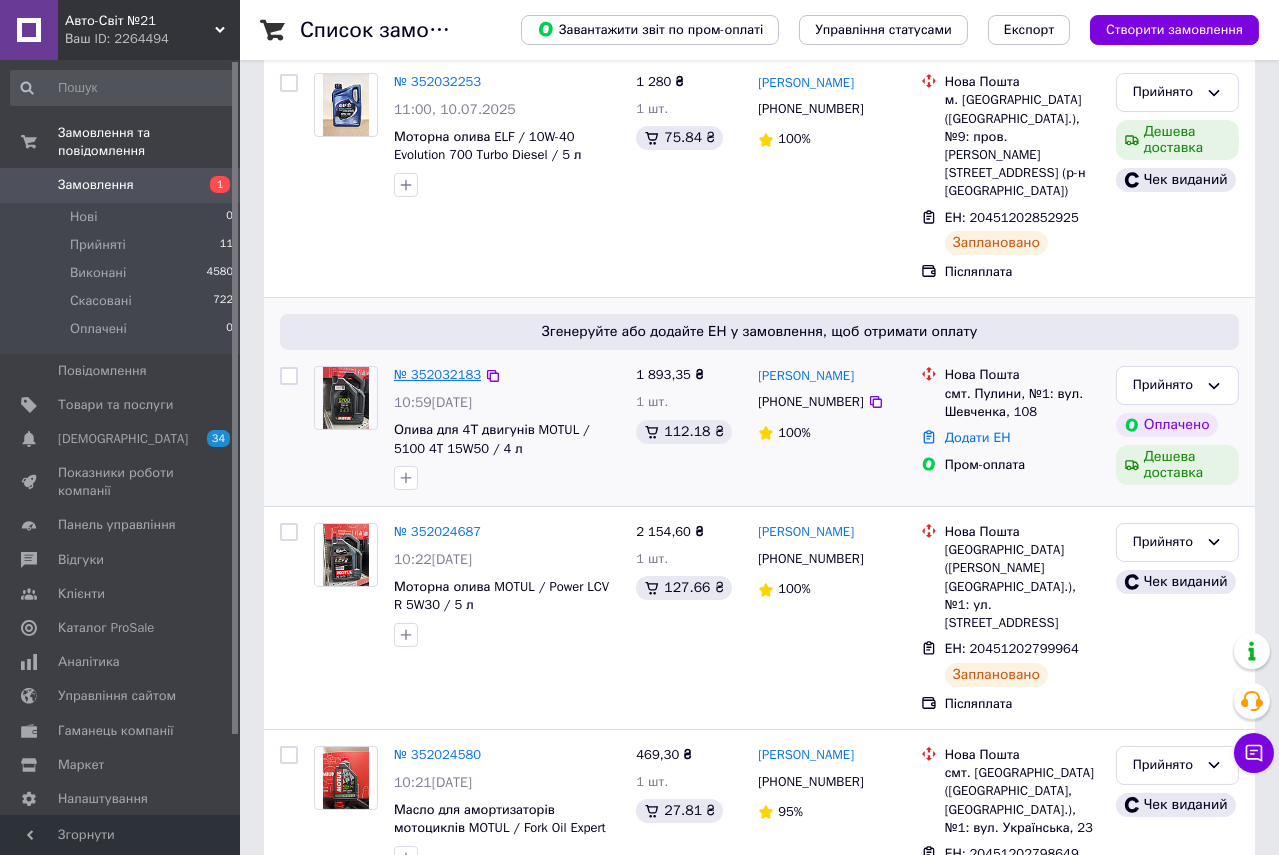 click on "№ 352032183" at bounding box center [437, 374] 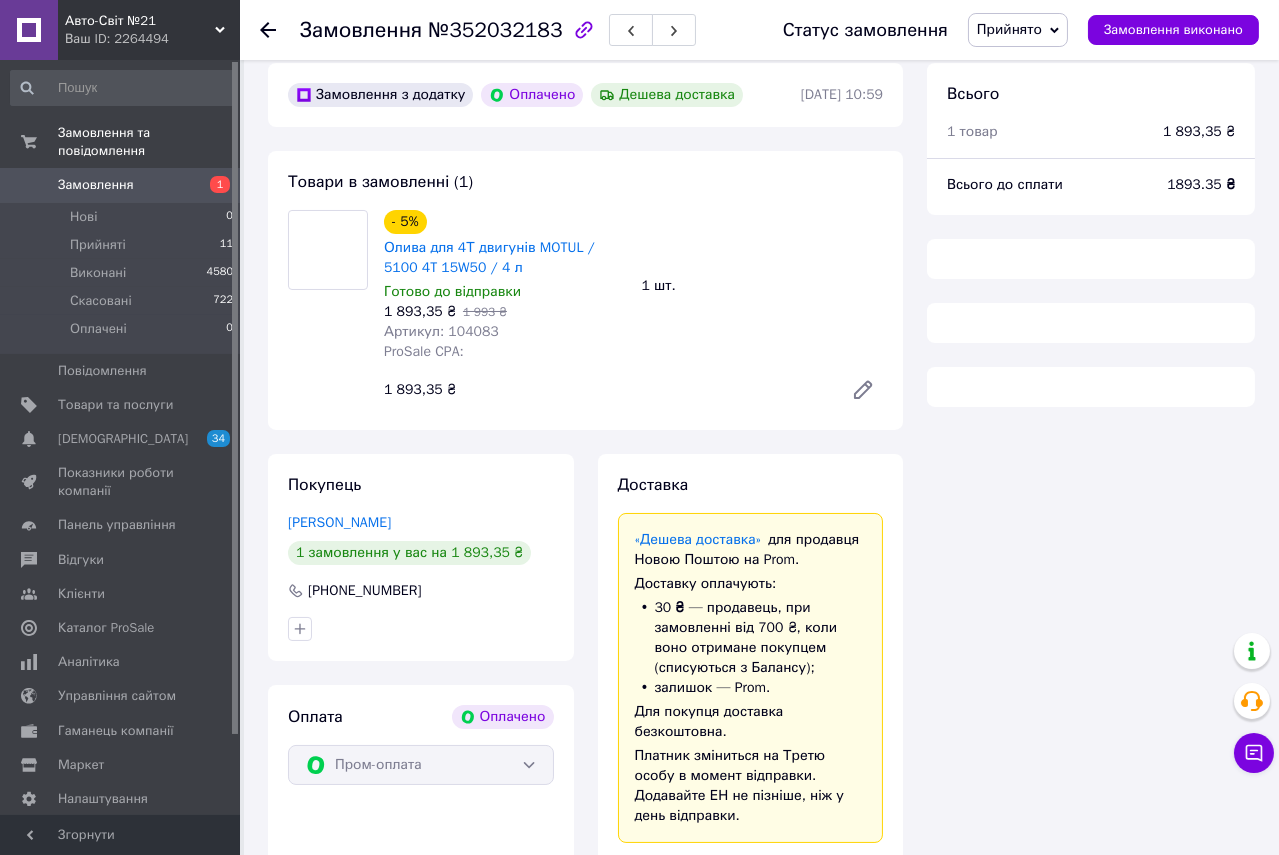 scroll, scrollTop: 363, scrollLeft: 0, axis: vertical 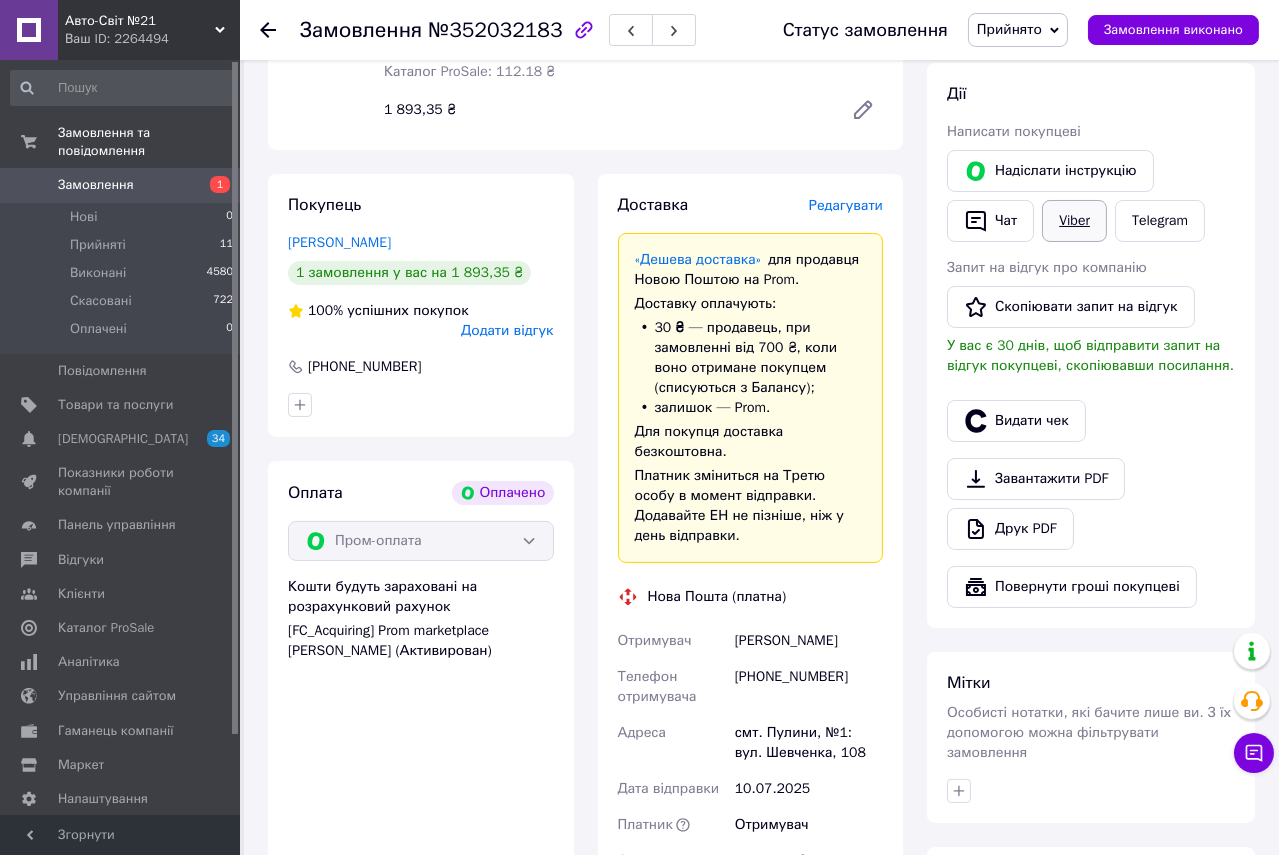 click on "Viber" at bounding box center [1074, 221] 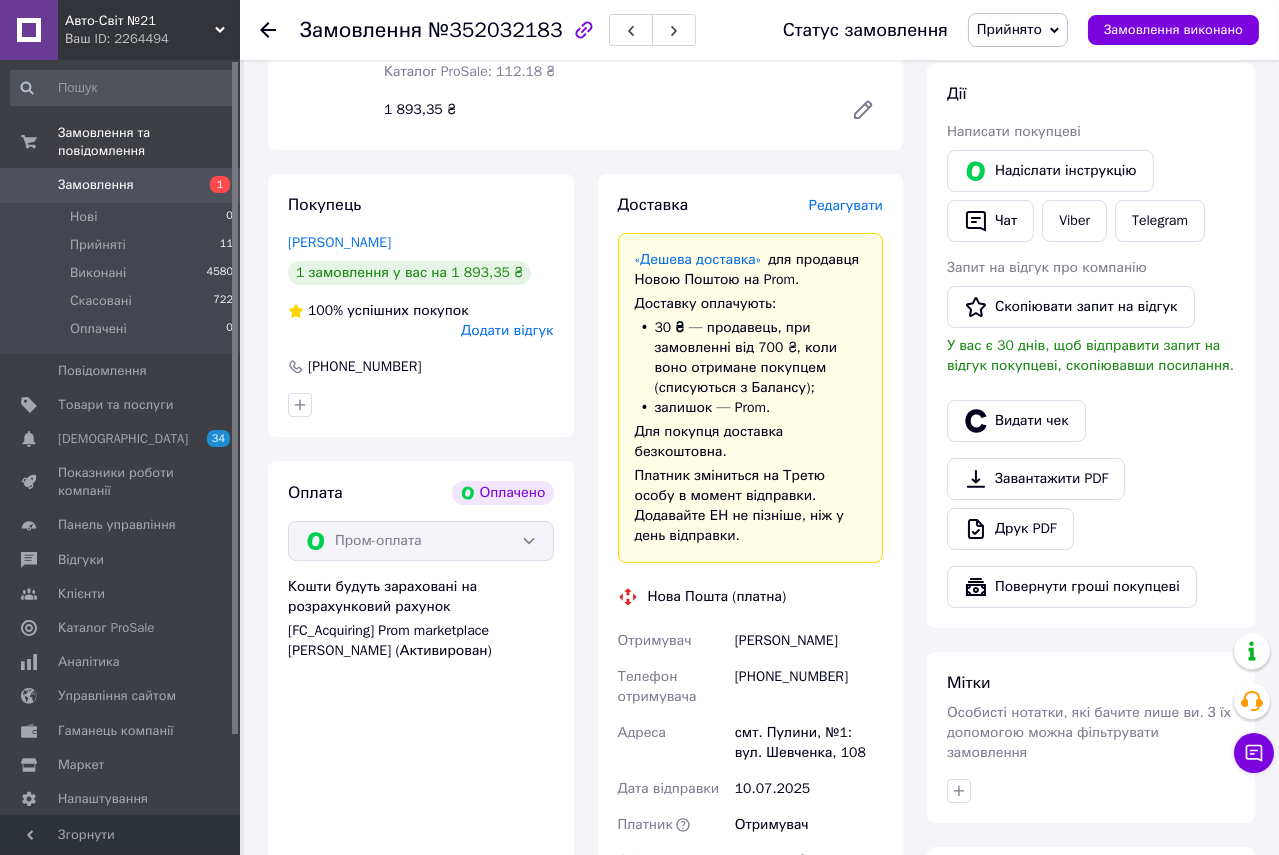 scroll, scrollTop: 0, scrollLeft: 0, axis: both 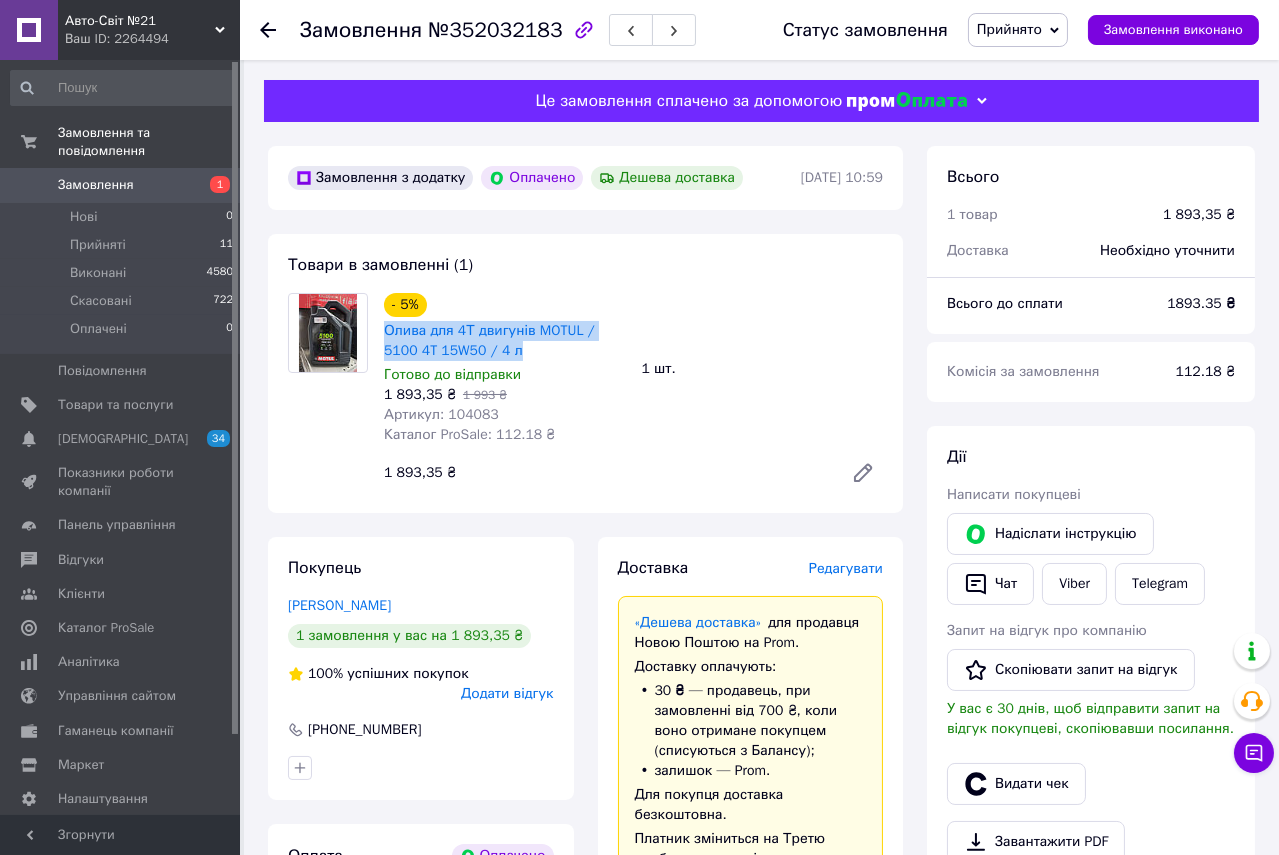 copy on "Олива для 4Т двигунів MOTUL / 5100 4T 15W50 / 4 л" 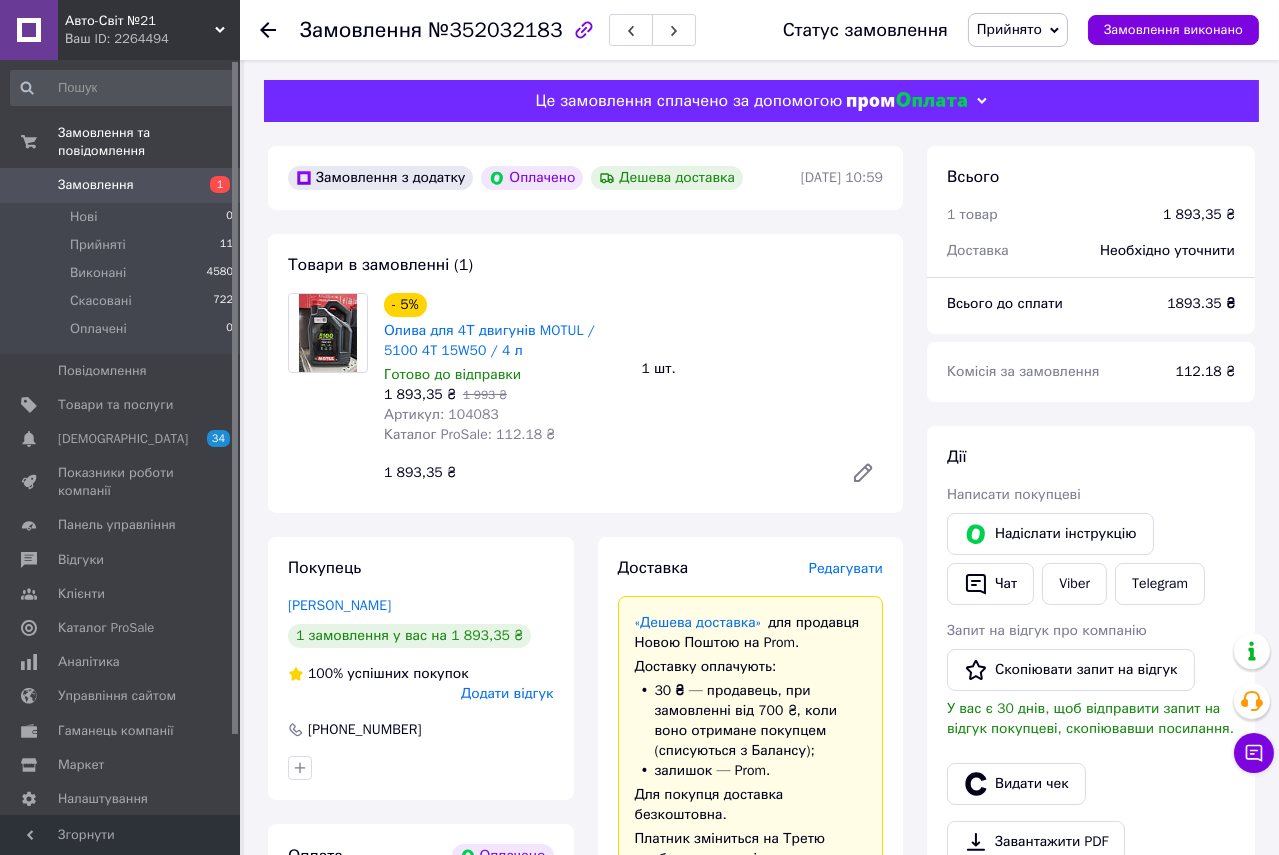 click on "Артикул: 104083" at bounding box center [441, 414] 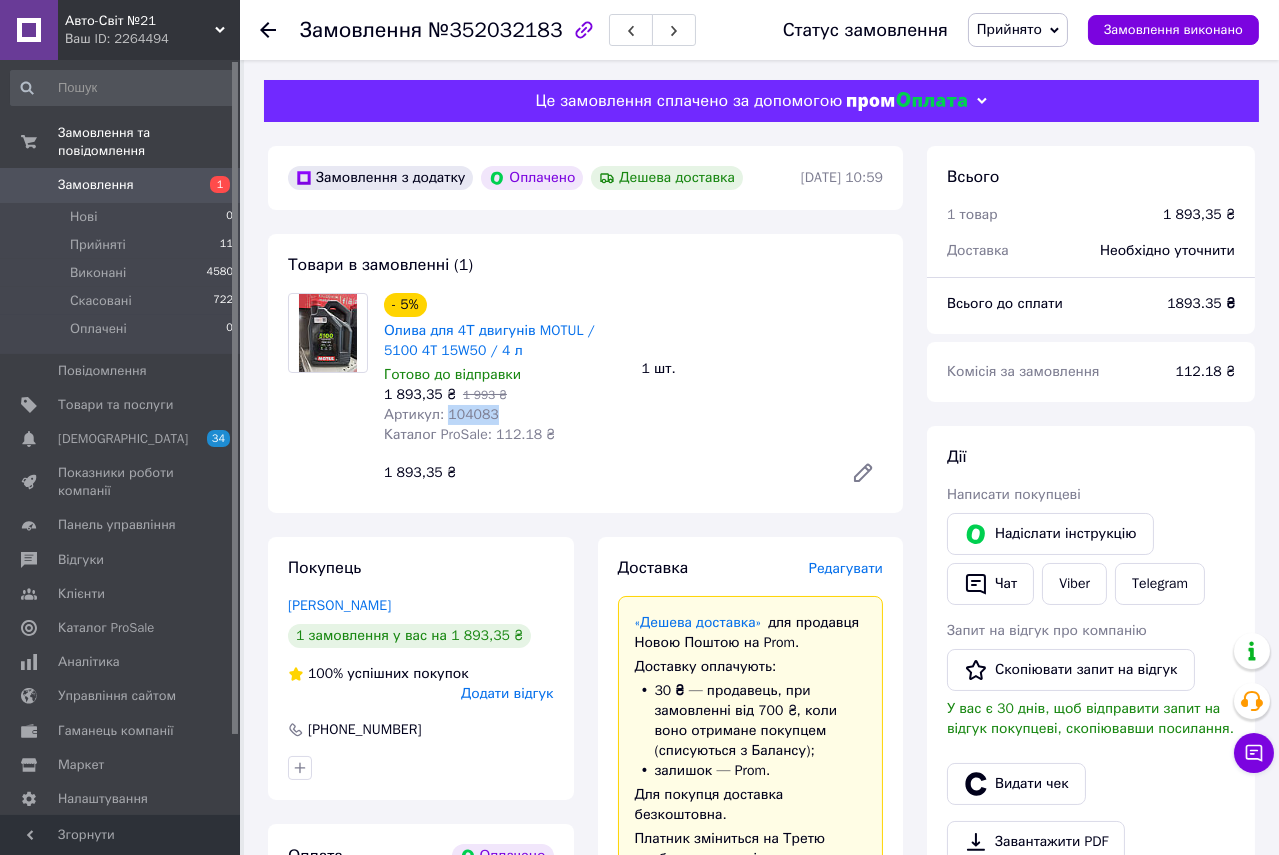 click on "Артикул: 104083" at bounding box center (441, 414) 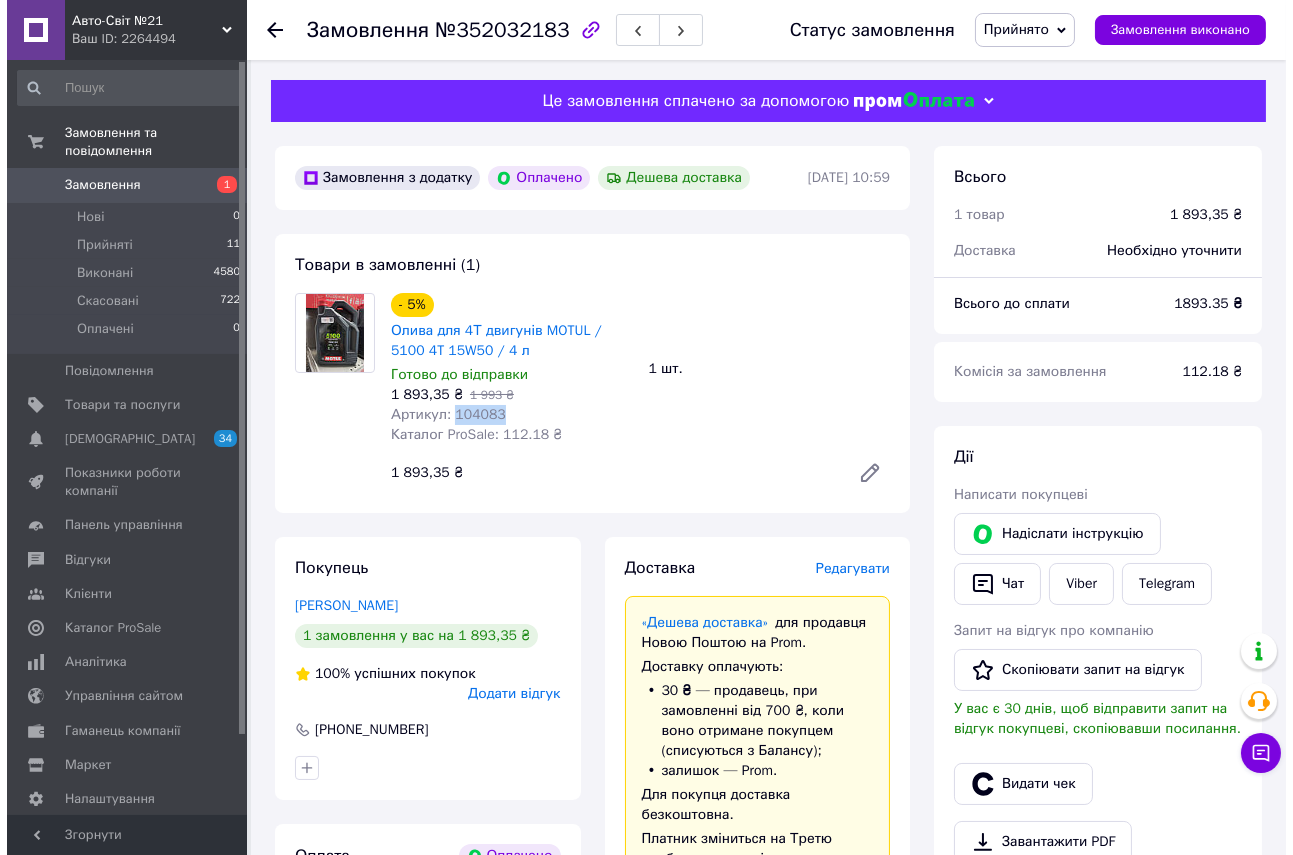 scroll, scrollTop: 363, scrollLeft: 0, axis: vertical 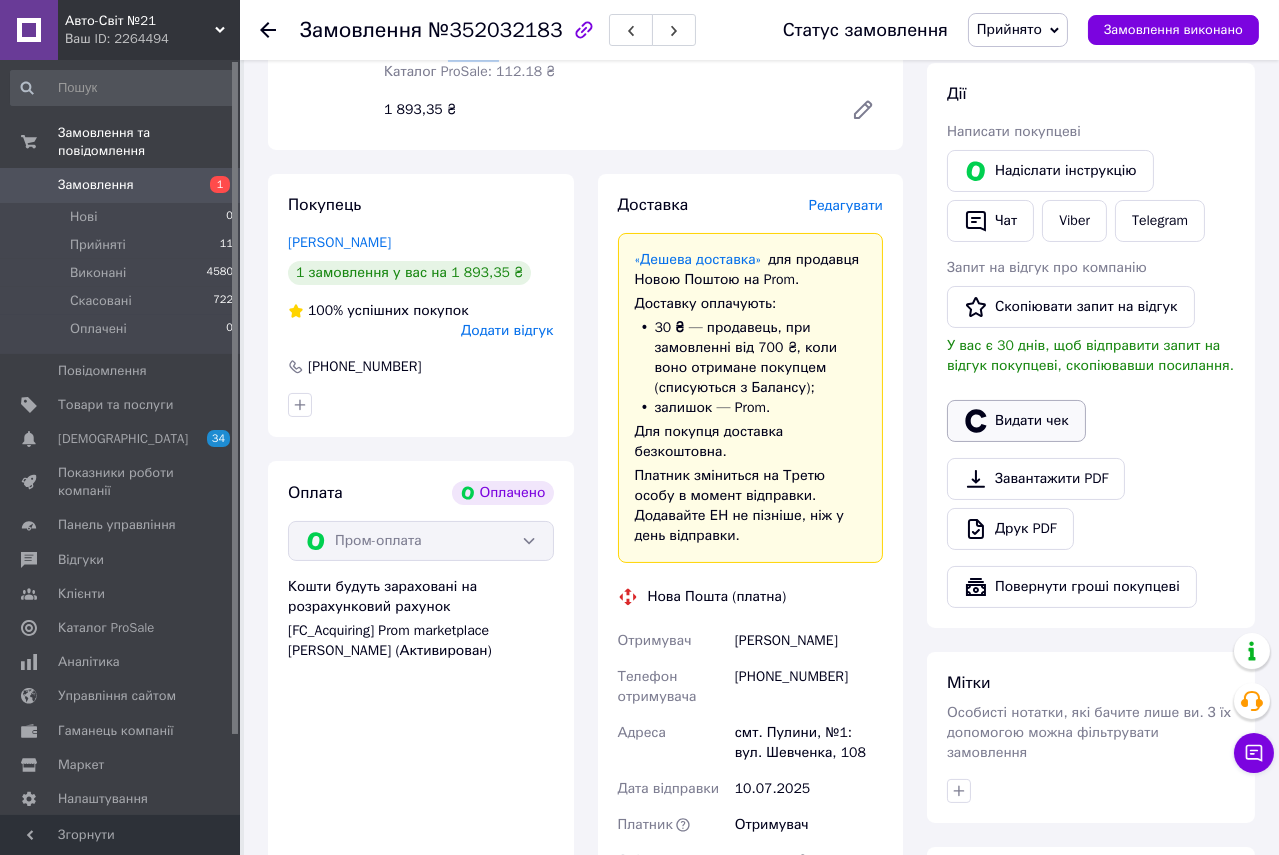 click on "Видати чек" at bounding box center (1016, 421) 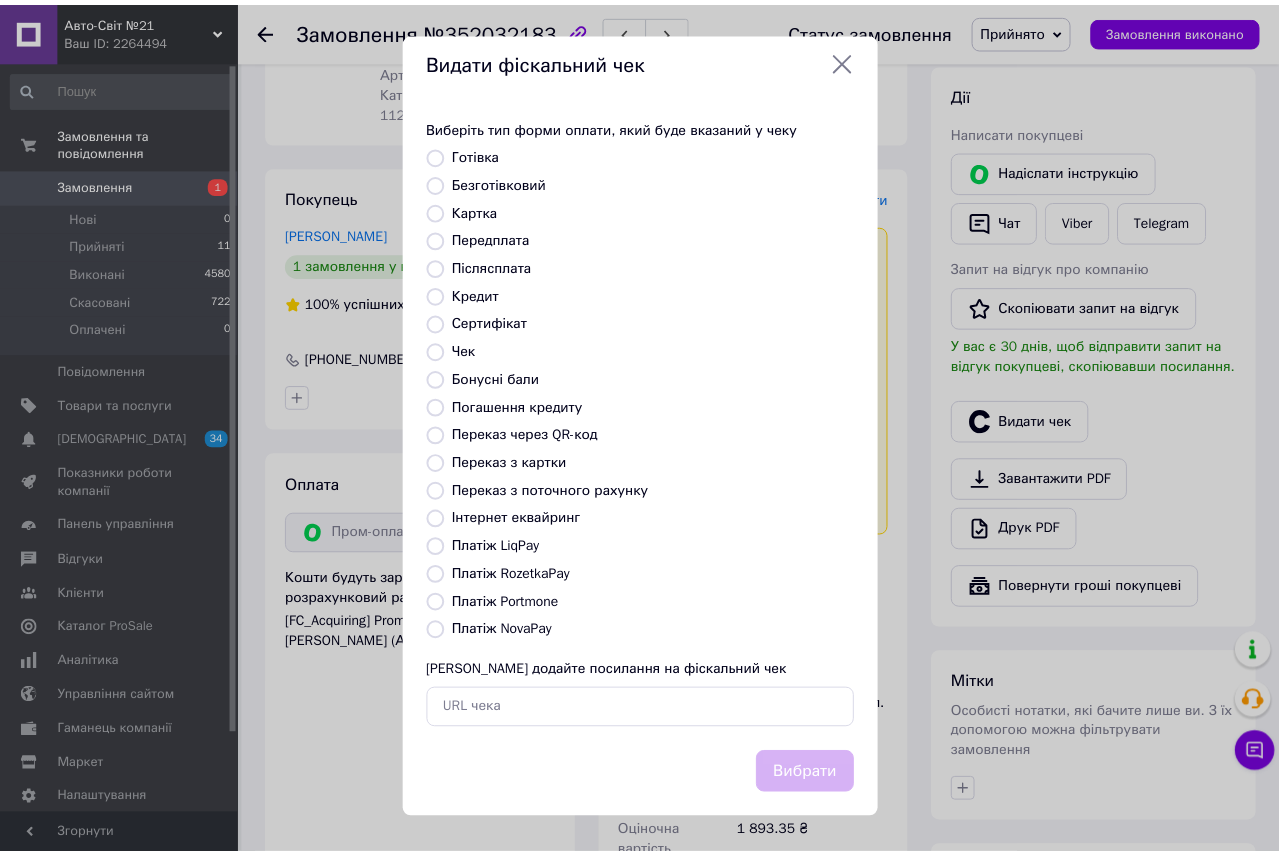scroll, scrollTop: 209, scrollLeft: 0, axis: vertical 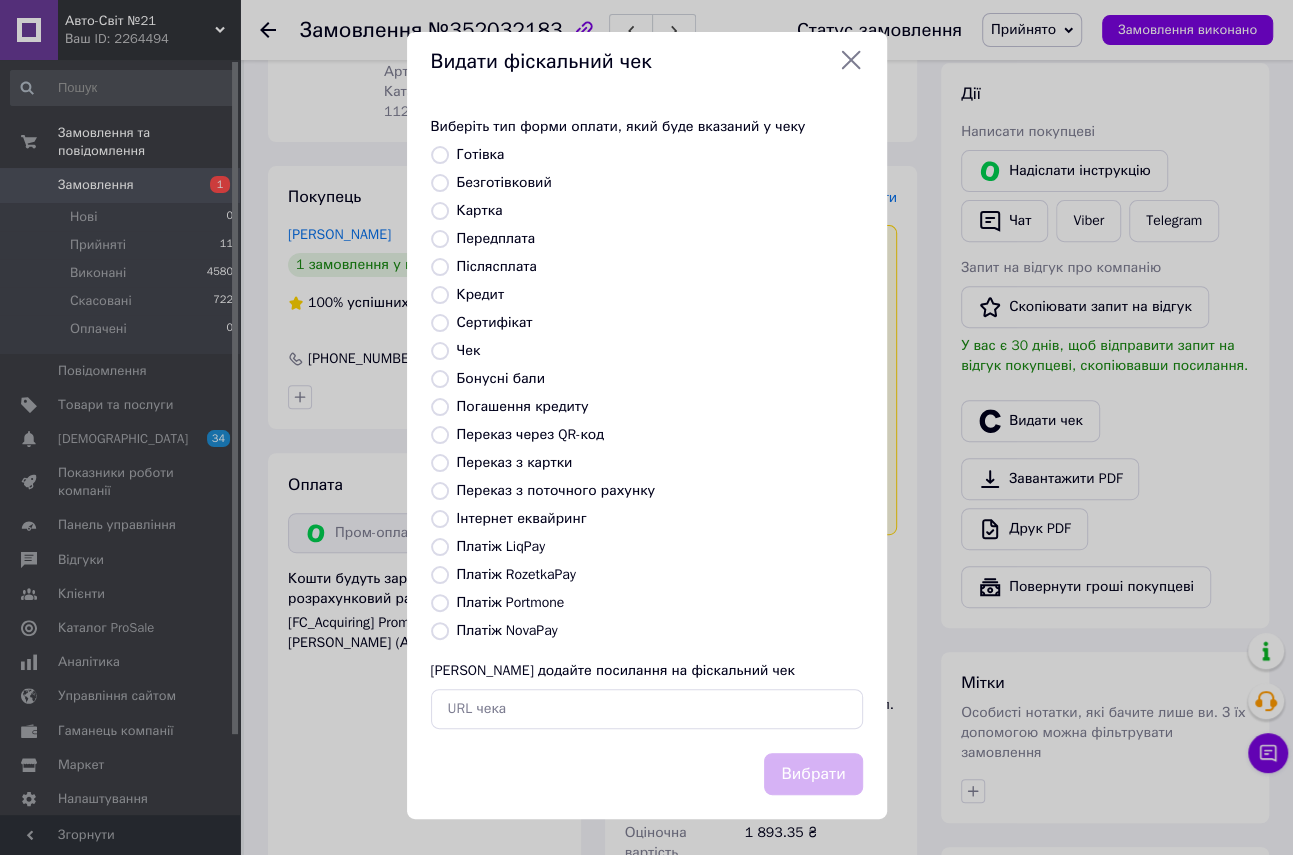 click on "Інтернет еквайринг" at bounding box center [440, 519] 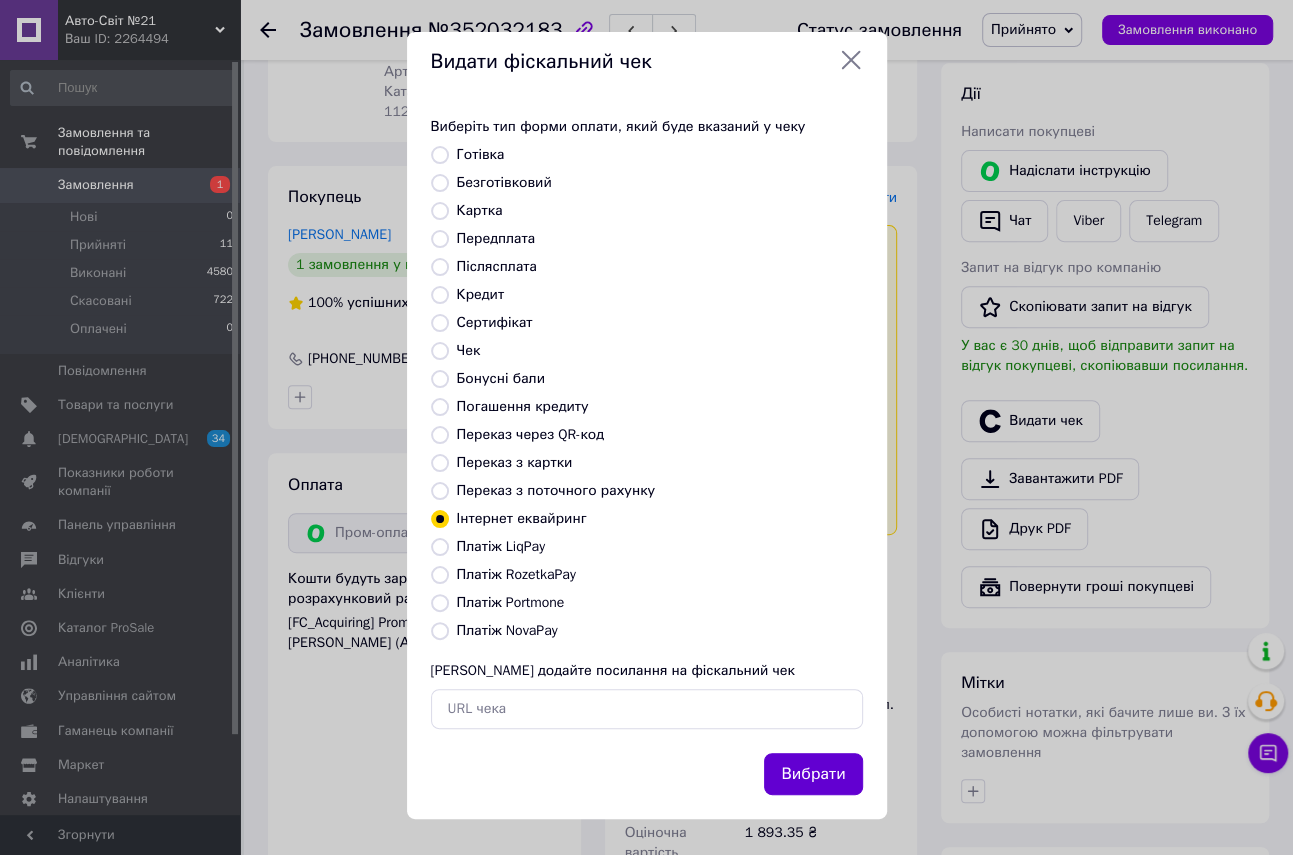 click on "Вибрати" at bounding box center (813, 774) 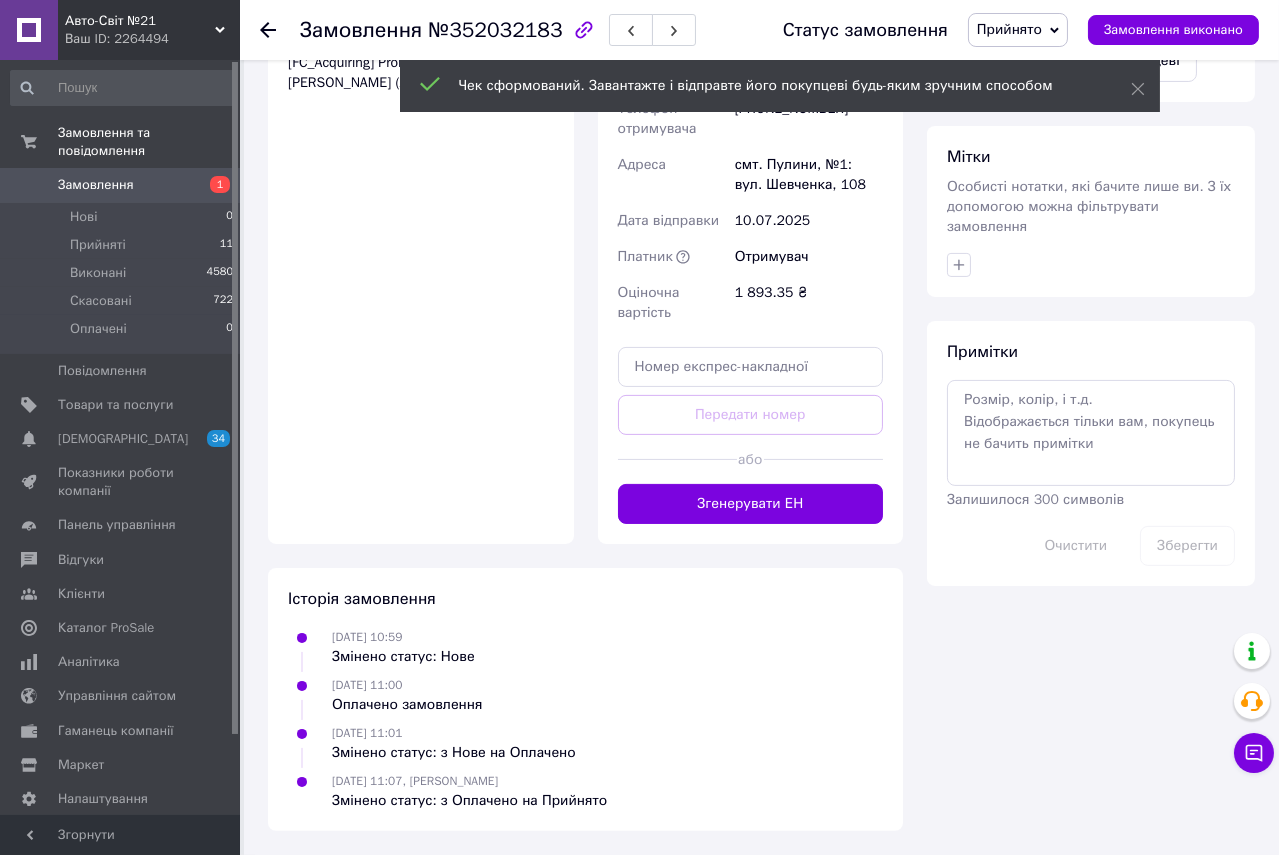 scroll, scrollTop: 1524, scrollLeft: 0, axis: vertical 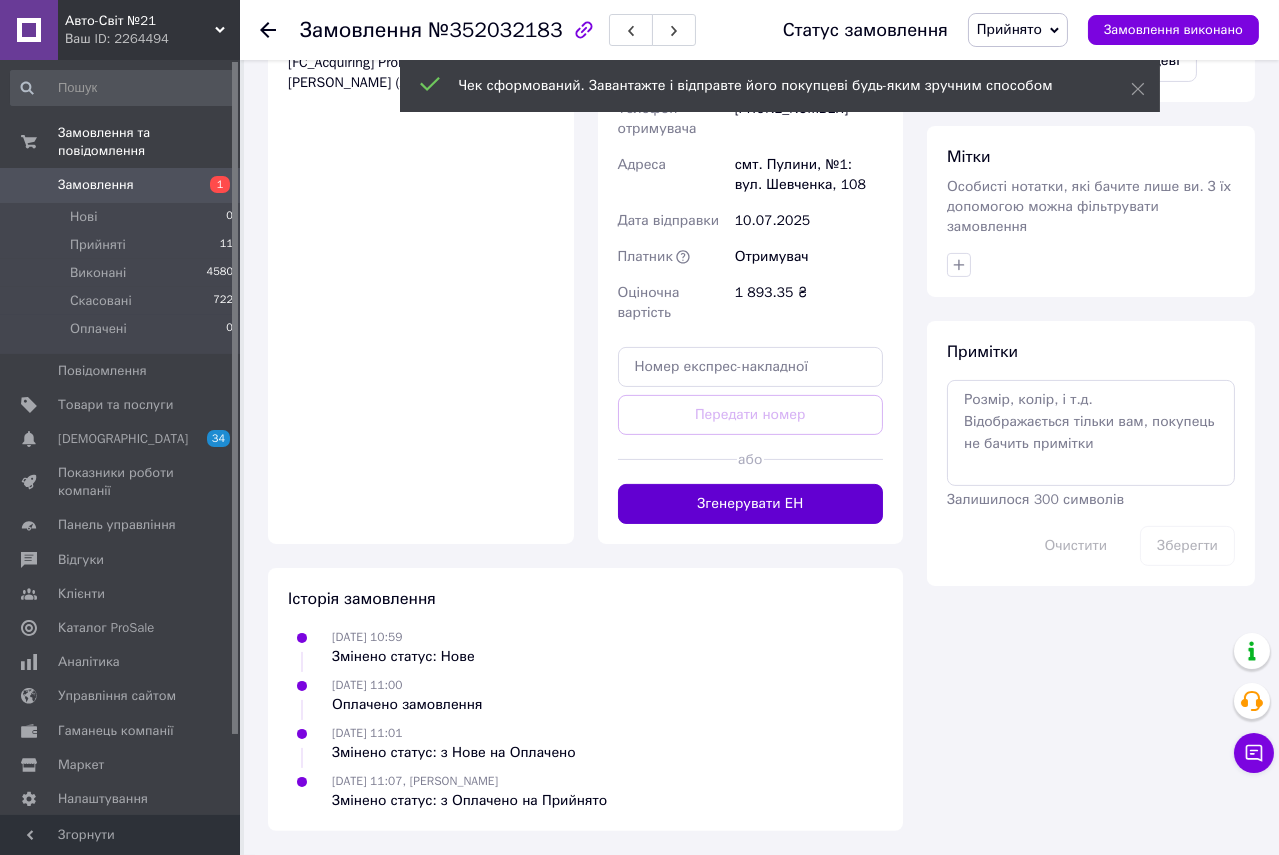 click on "Згенерувати ЕН" at bounding box center (751, 504) 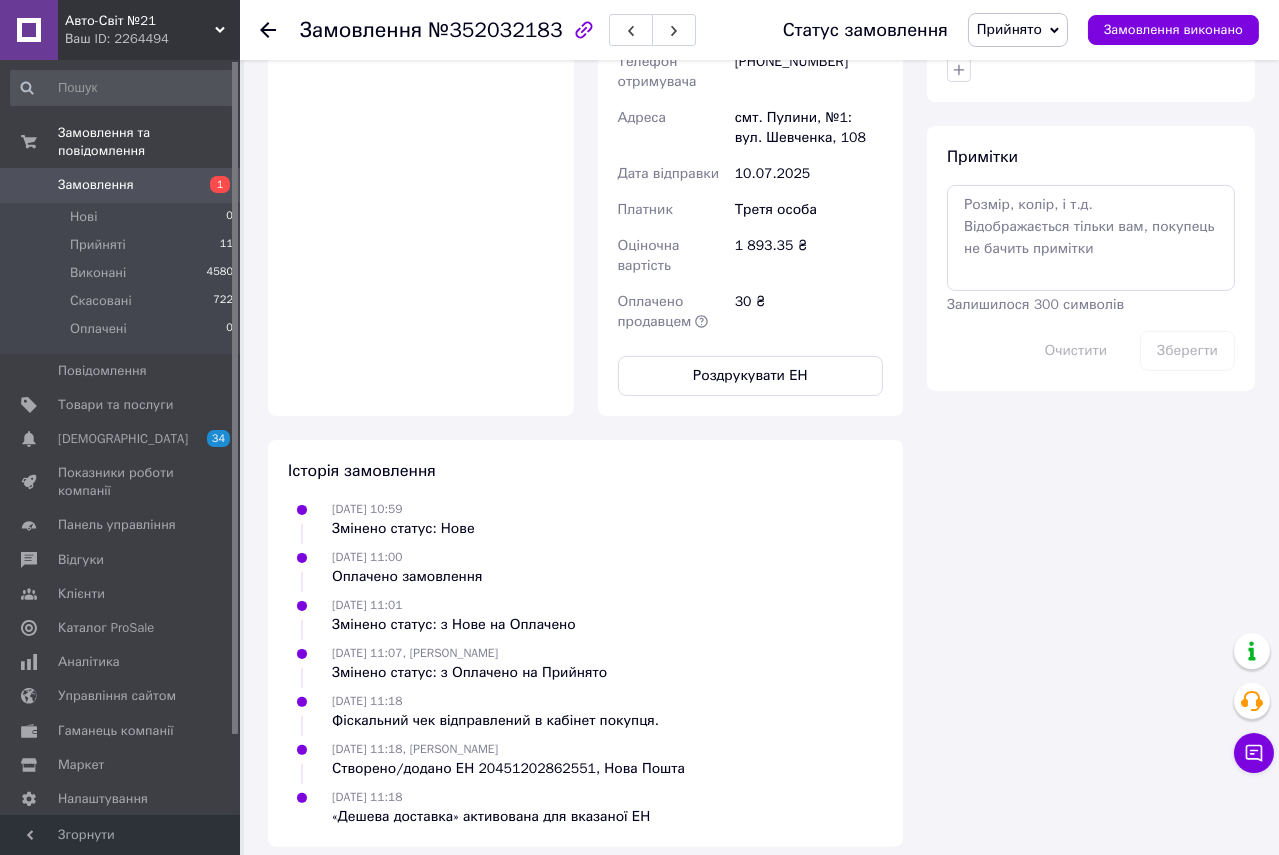 scroll, scrollTop: 0, scrollLeft: 0, axis: both 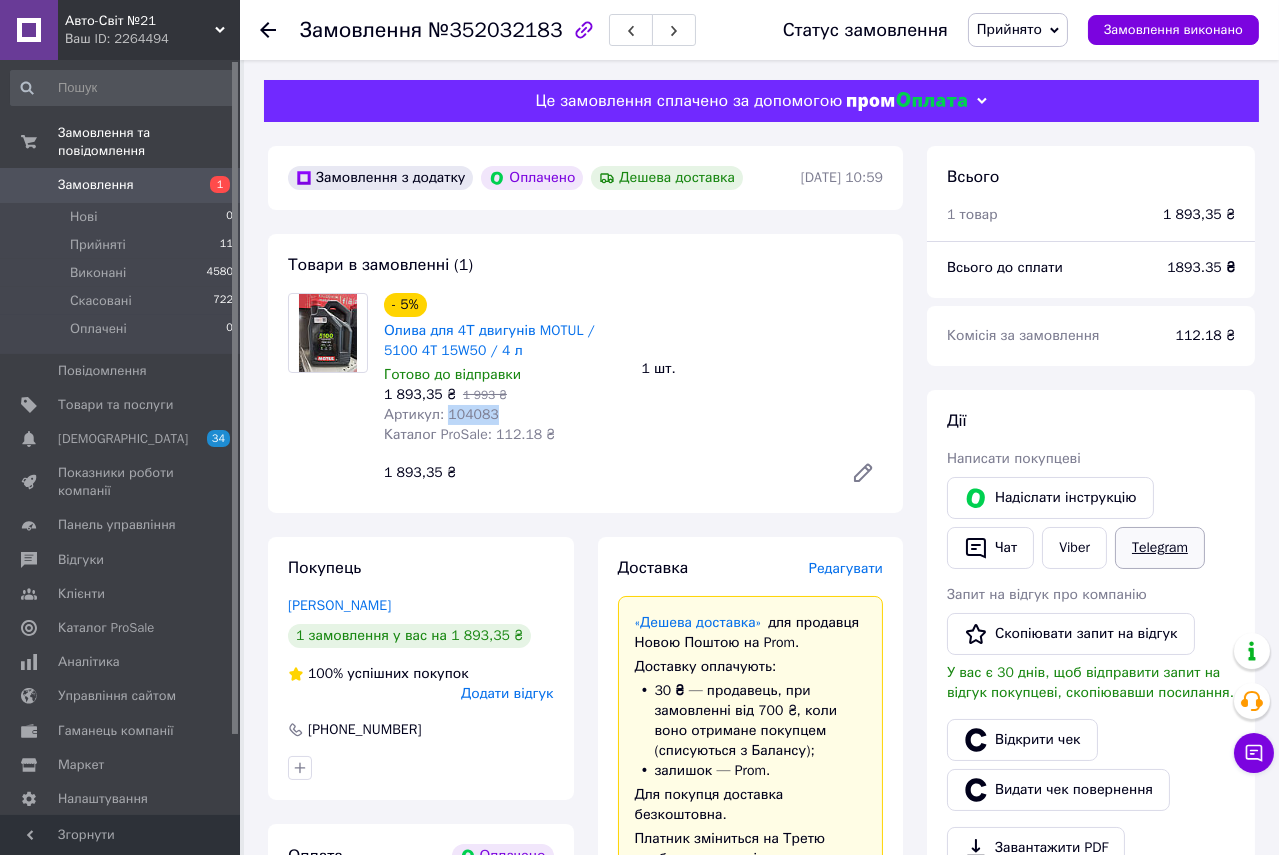 click on "Telegram" at bounding box center (1160, 548) 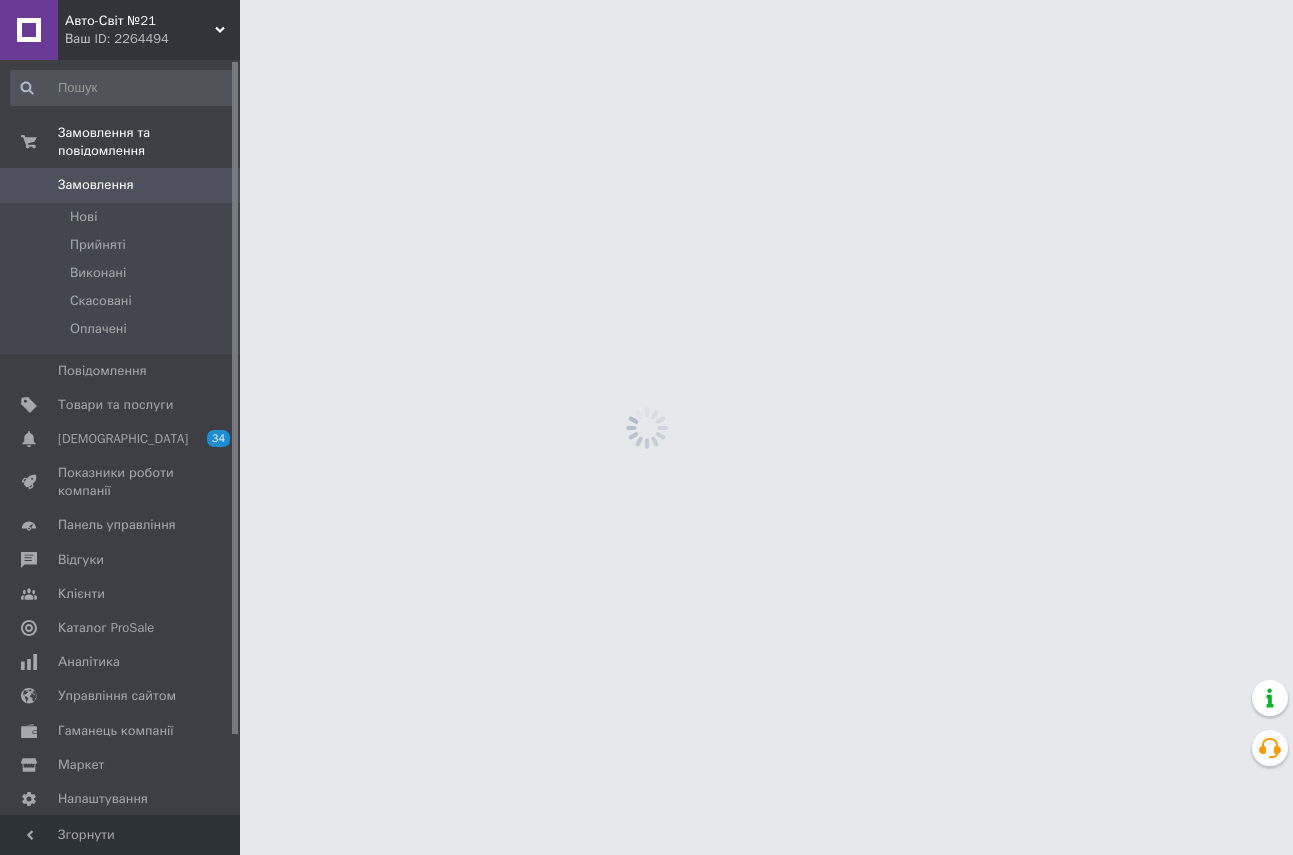 scroll, scrollTop: 0, scrollLeft: 0, axis: both 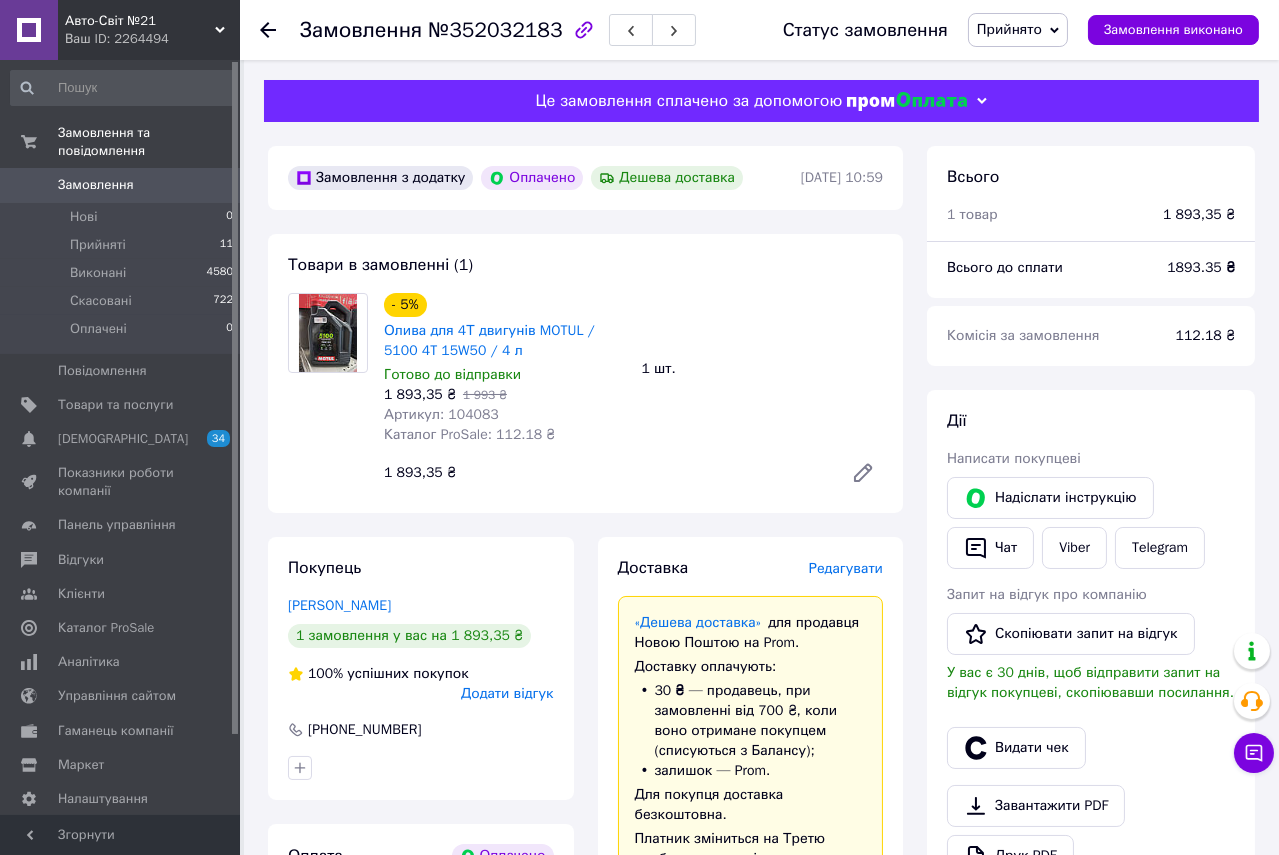 click on "- 5% Олива для 4Т двигунів MOTUL / 5100 4T 15W50 / 4 л Готово до відправки 1 893,35 ₴   1 993 ₴ Артикул: 104083 Каталог ProSale: 112.18 ₴  1 шт. 1 893,35 ₴" at bounding box center (633, 393) 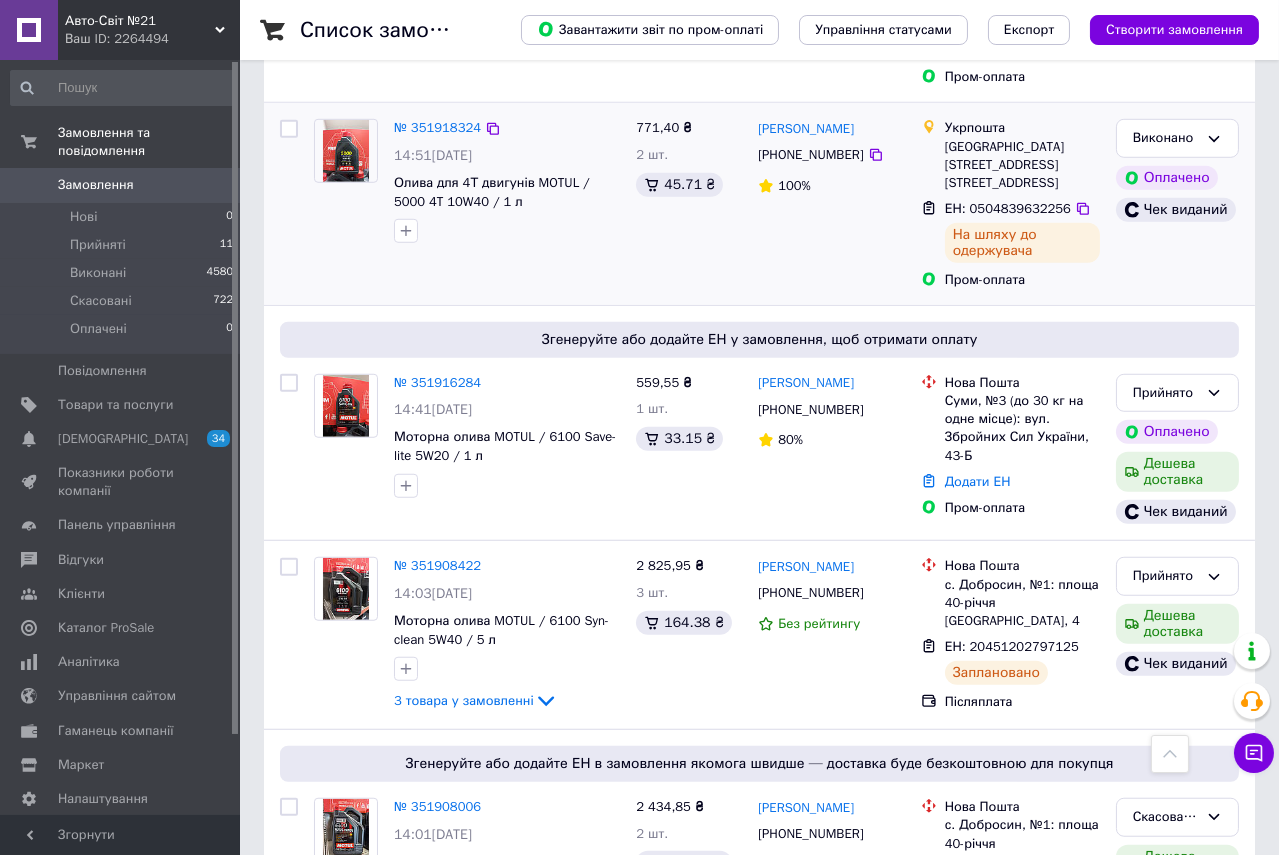 scroll, scrollTop: 3272, scrollLeft: 0, axis: vertical 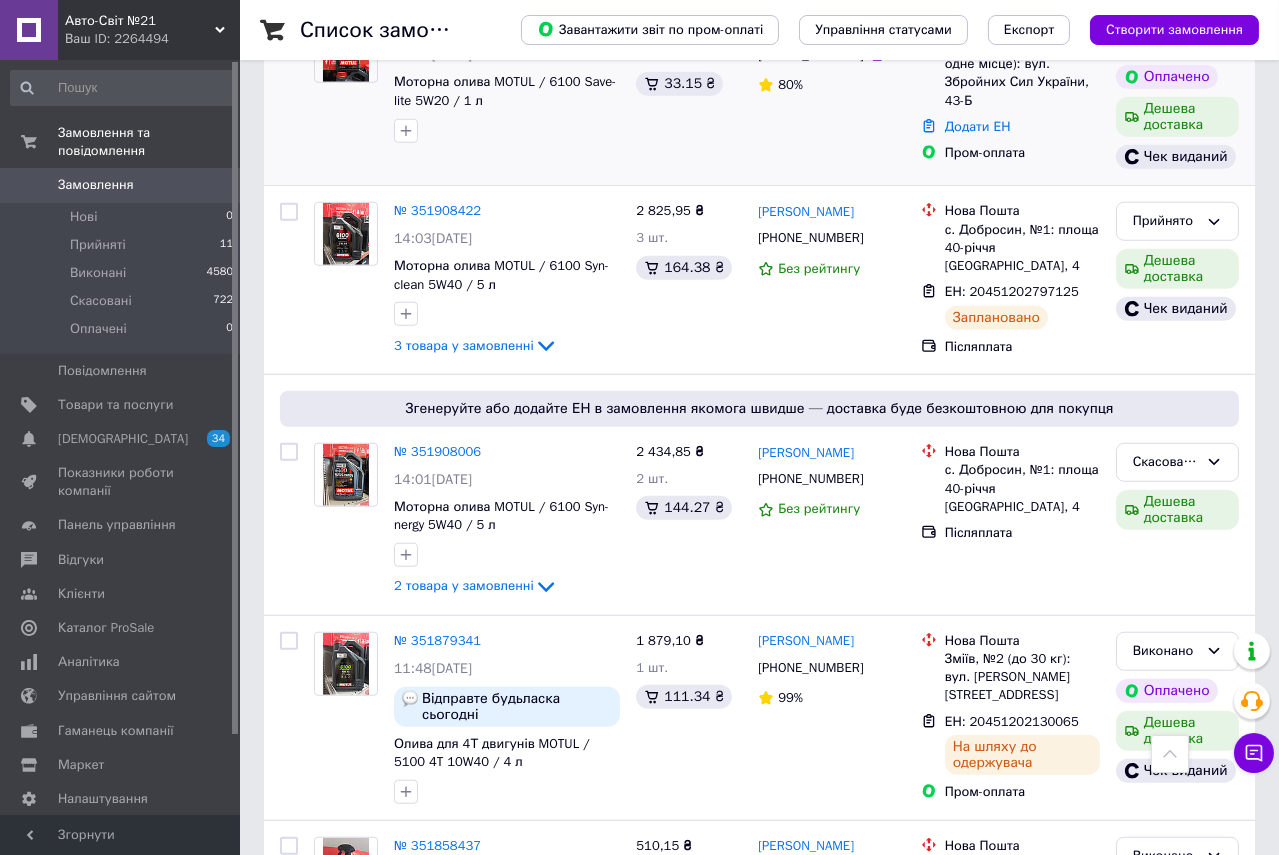 click on "№ 351916284" at bounding box center [437, 27] 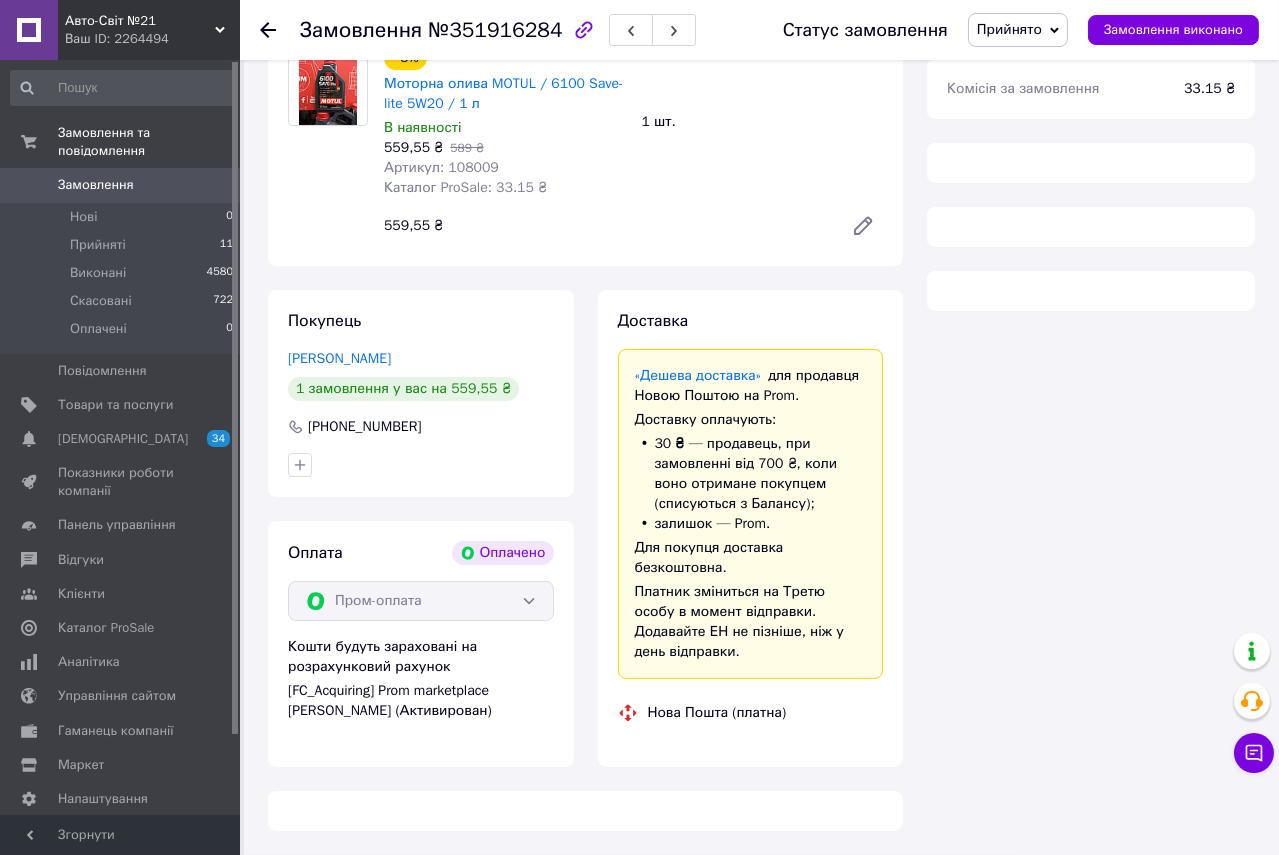 scroll, scrollTop: 1678, scrollLeft: 0, axis: vertical 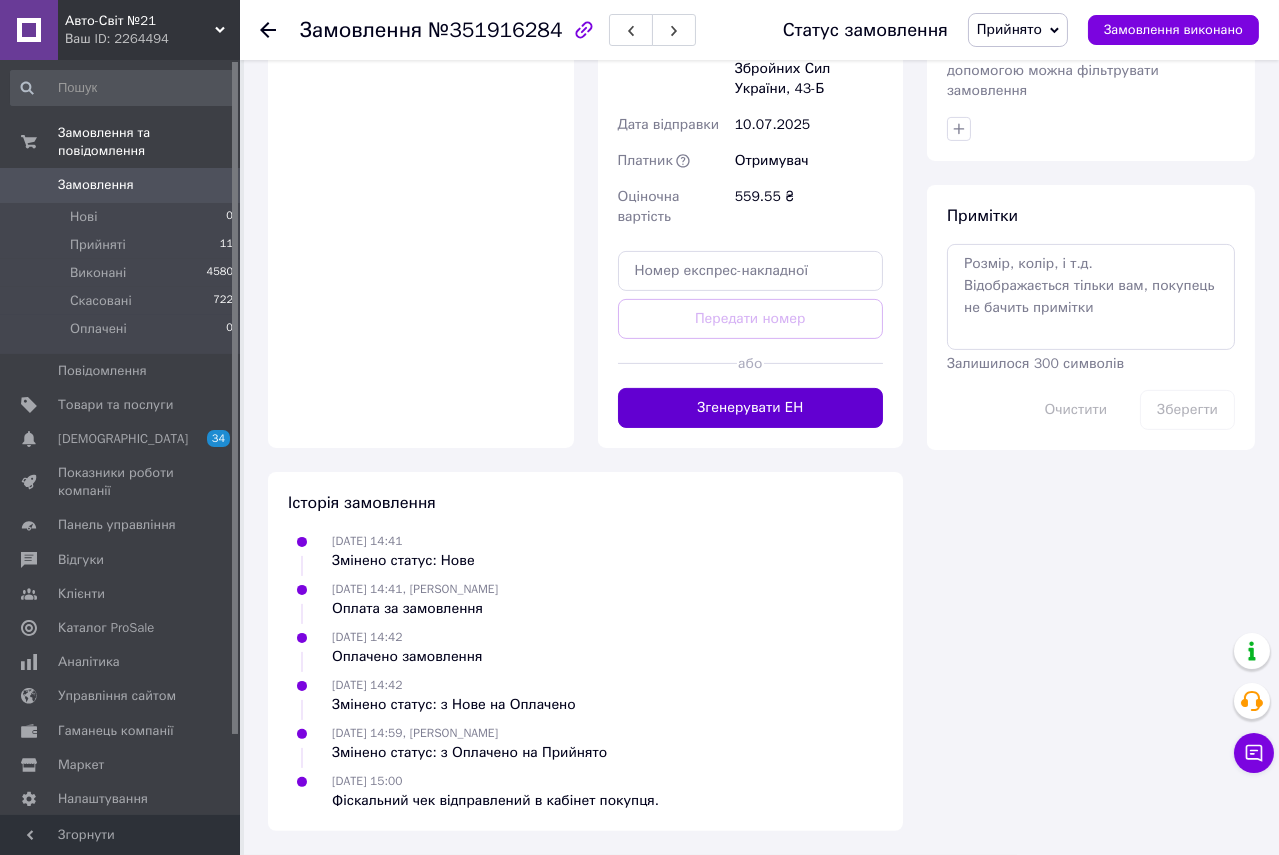 click on "Згенерувати ЕН" at bounding box center (751, 408) 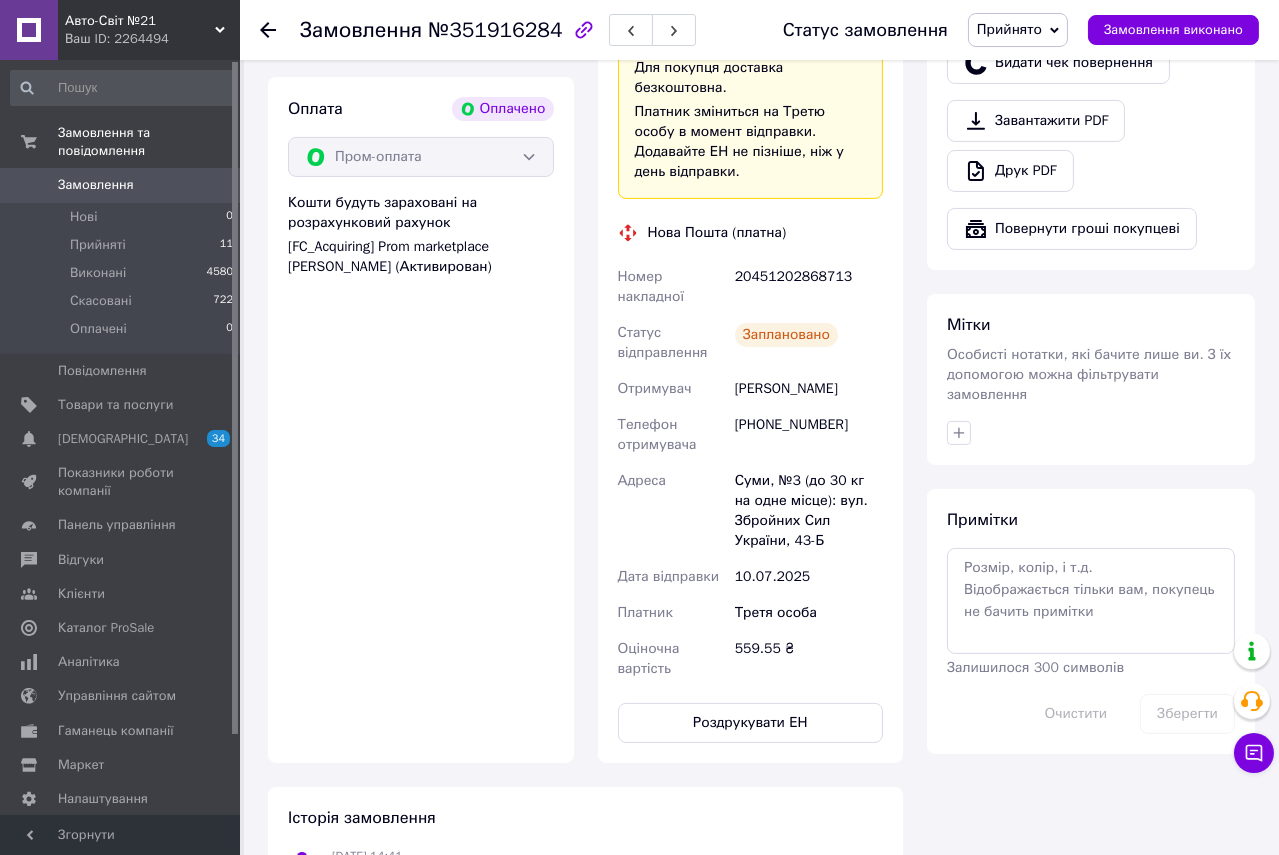 scroll, scrollTop: 1090, scrollLeft: 0, axis: vertical 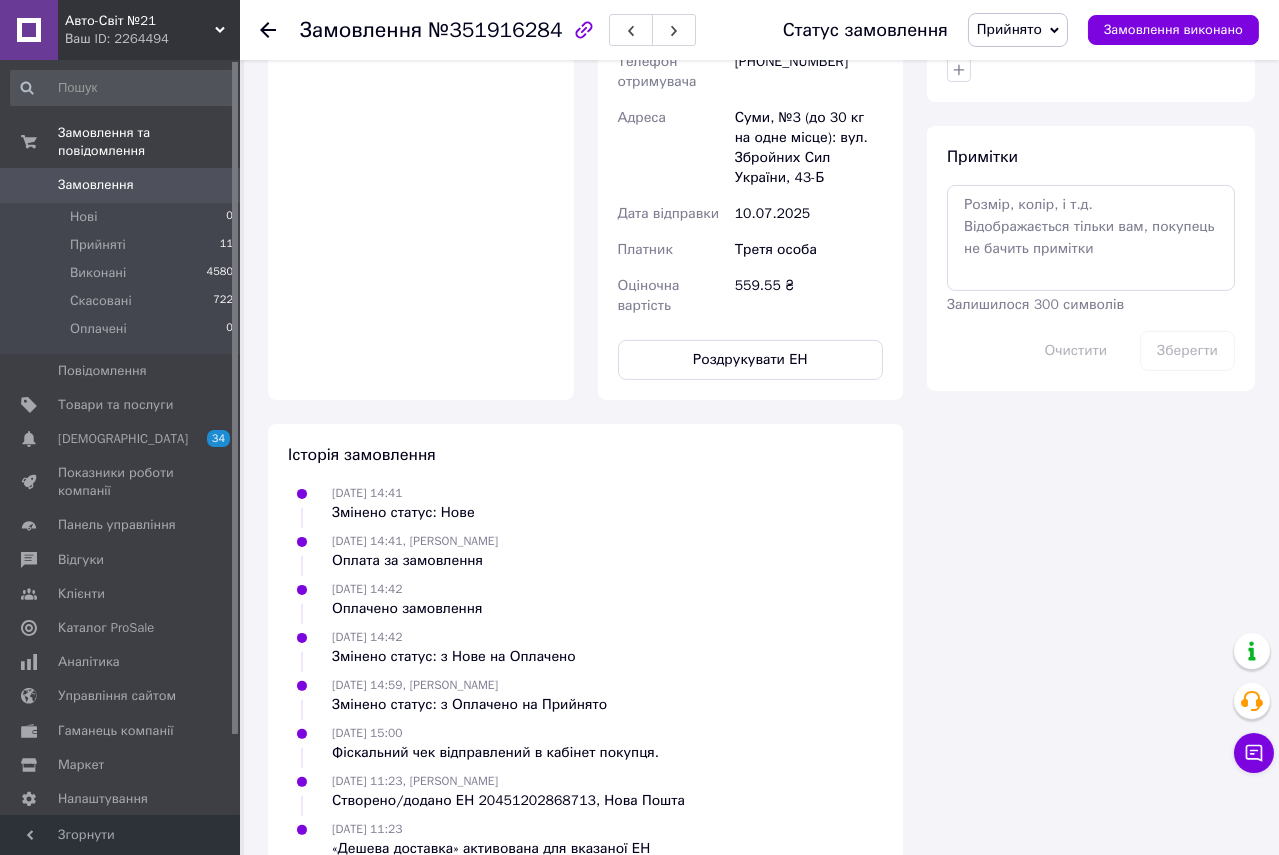 click on "Замовлення" at bounding box center (96, 185) 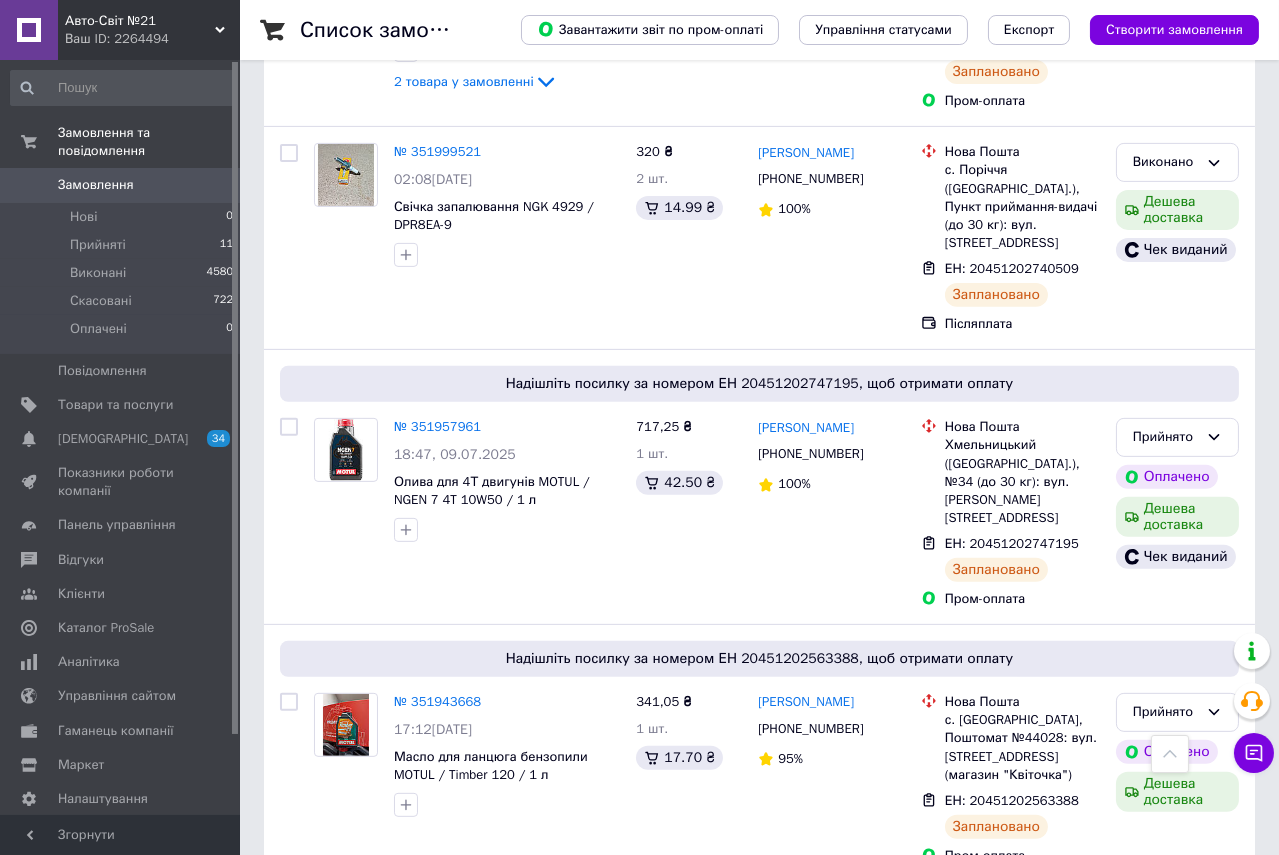 scroll, scrollTop: 1818, scrollLeft: 0, axis: vertical 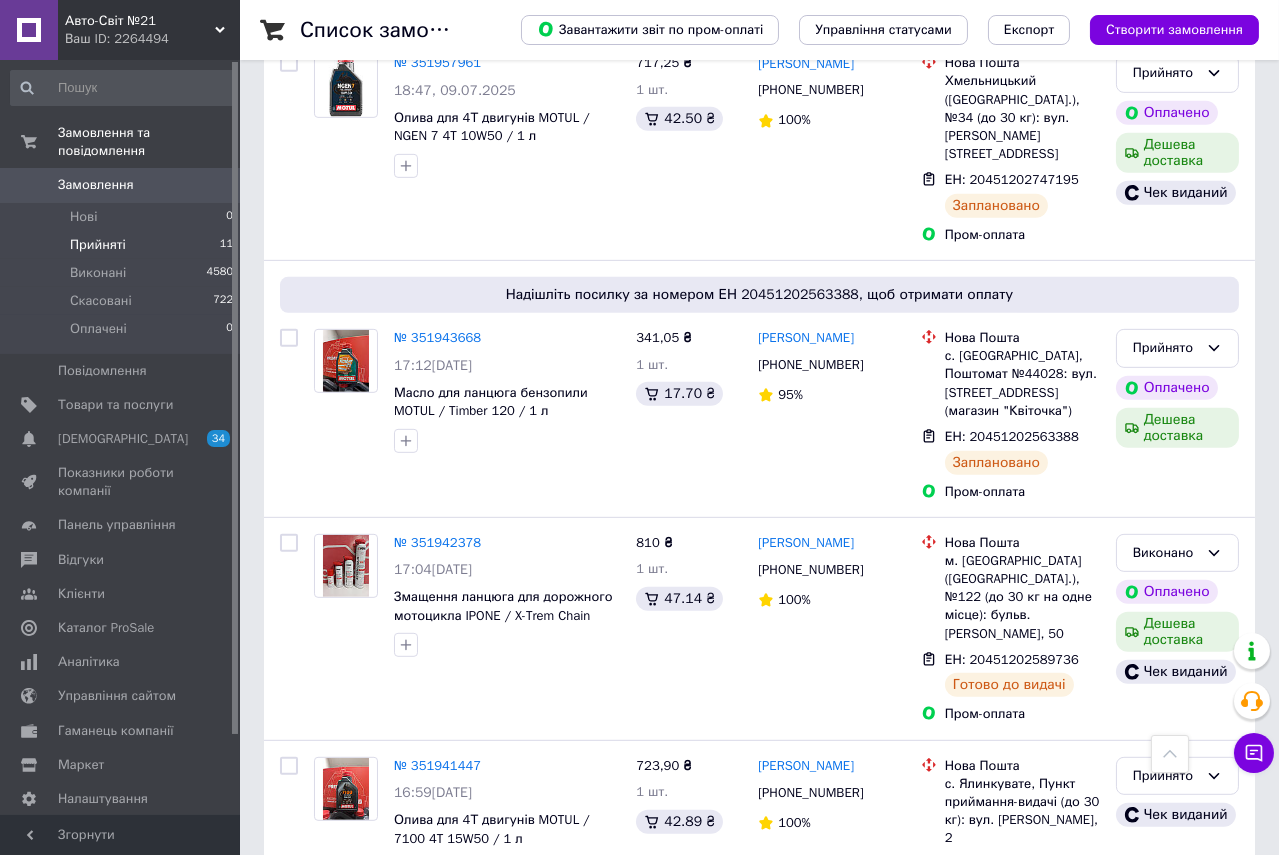 click on "Прийняті" at bounding box center [98, 245] 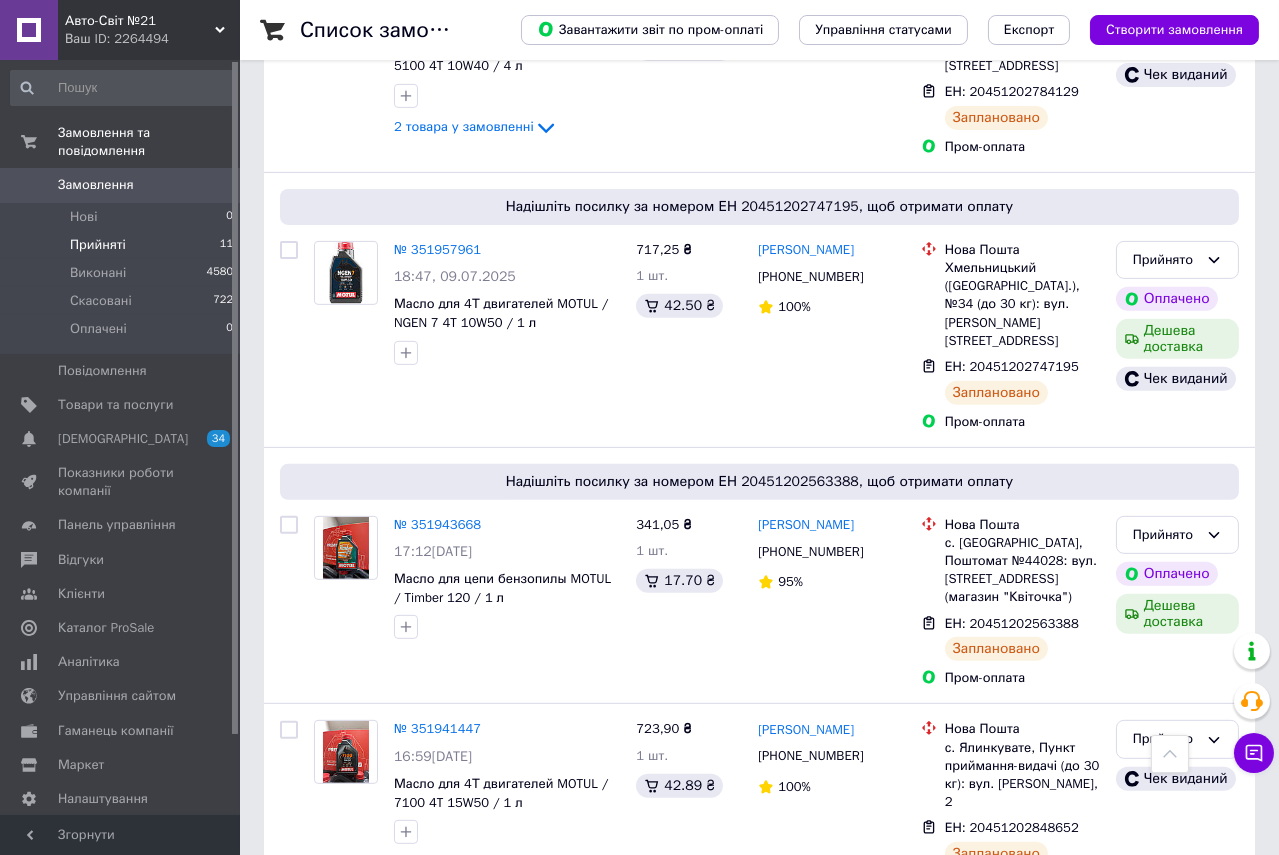 scroll, scrollTop: 1116, scrollLeft: 0, axis: vertical 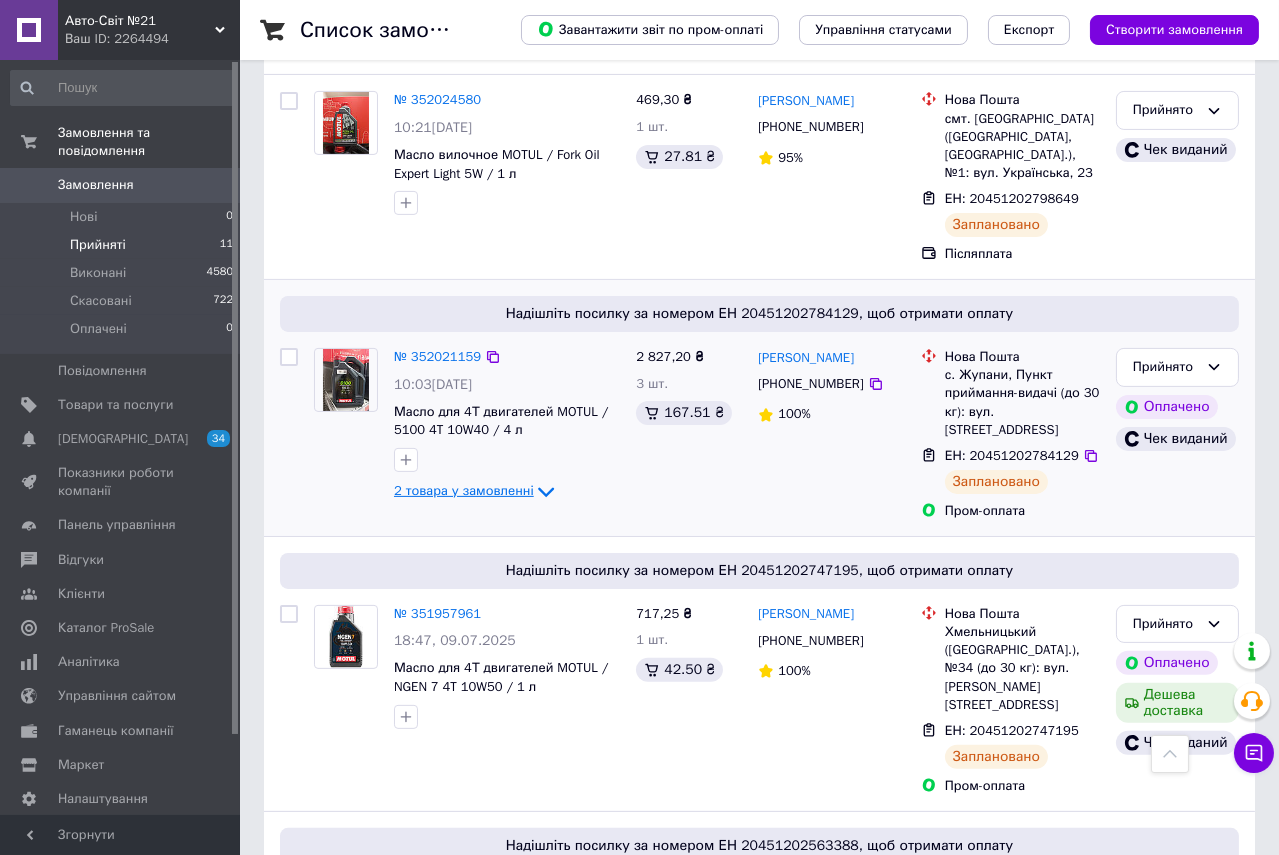click on "2 товара у замовленні" at bounding box center (464, 491) 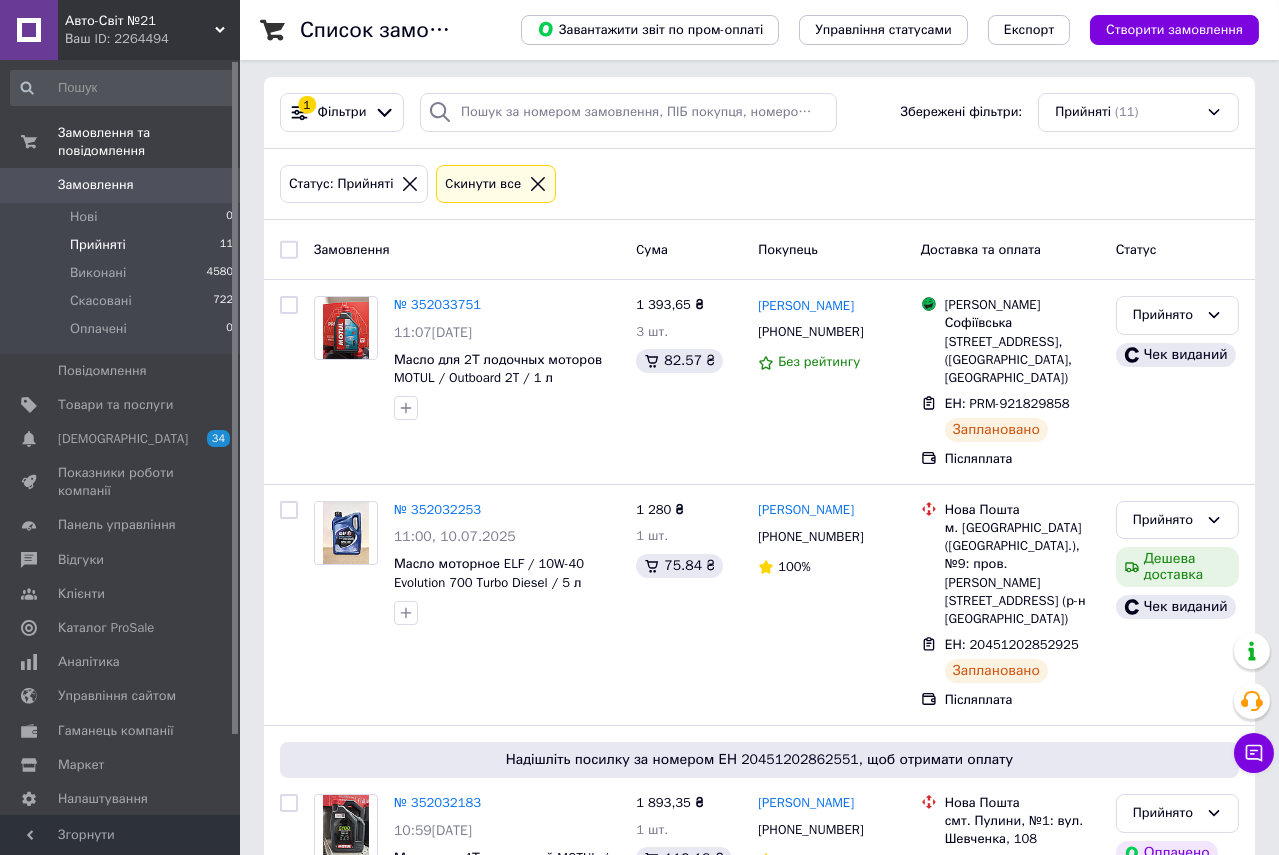 scroll, scrollTop: 0, scrollLeft: 0, axis: both 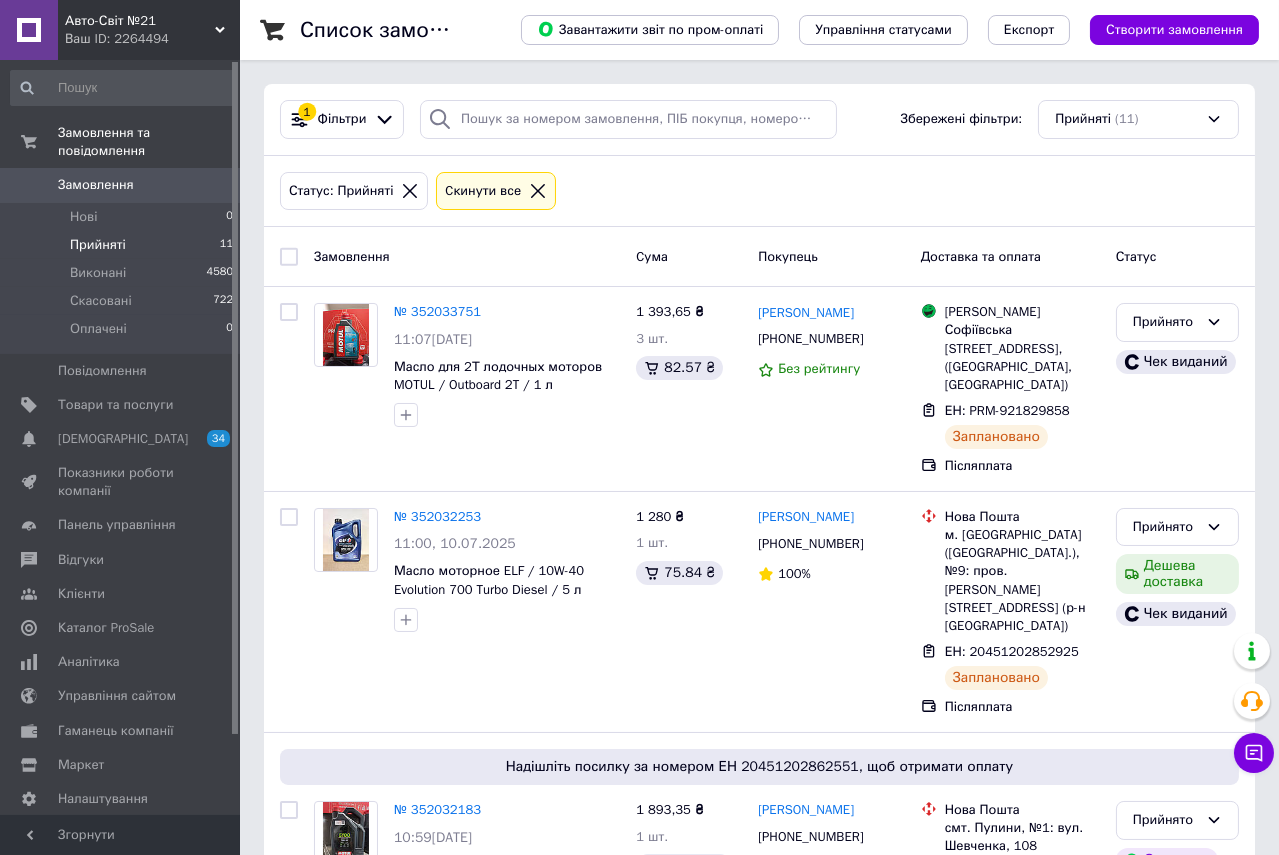 click on "Статус: Прийняті Cкинути все" at bounding box center [759, 191] 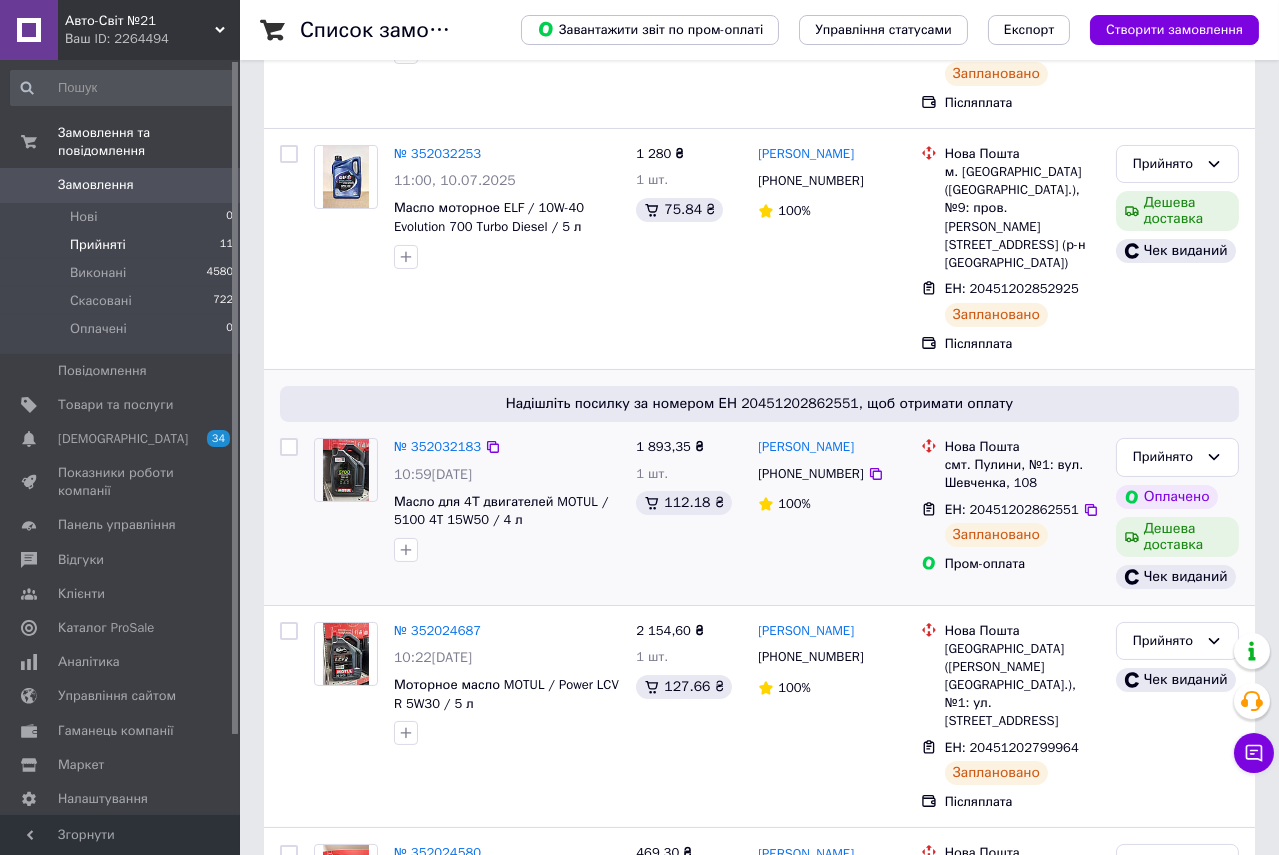 scroll, scrollTop: 0, scrollLeft: 0, axis: both 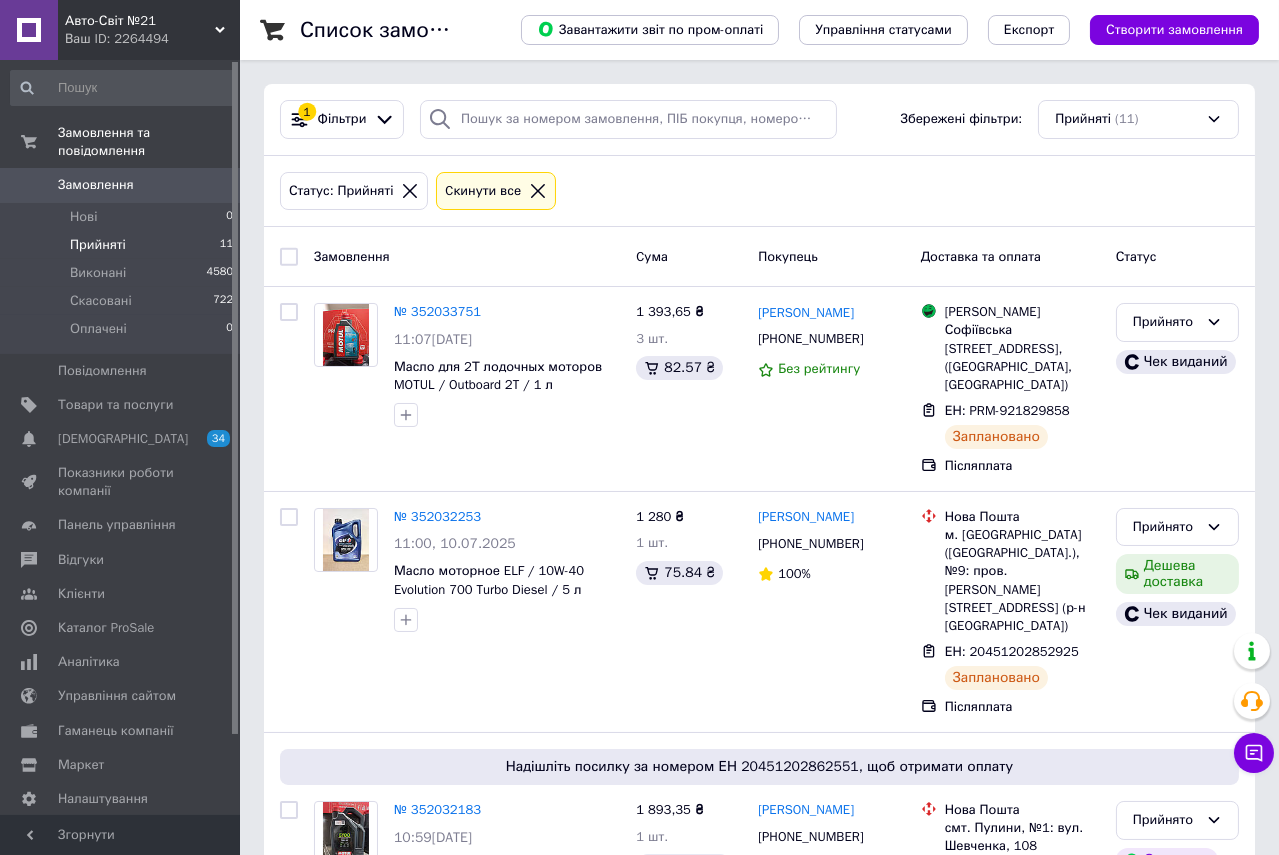 click on "Прийняті" at bounding box center [98, 245] 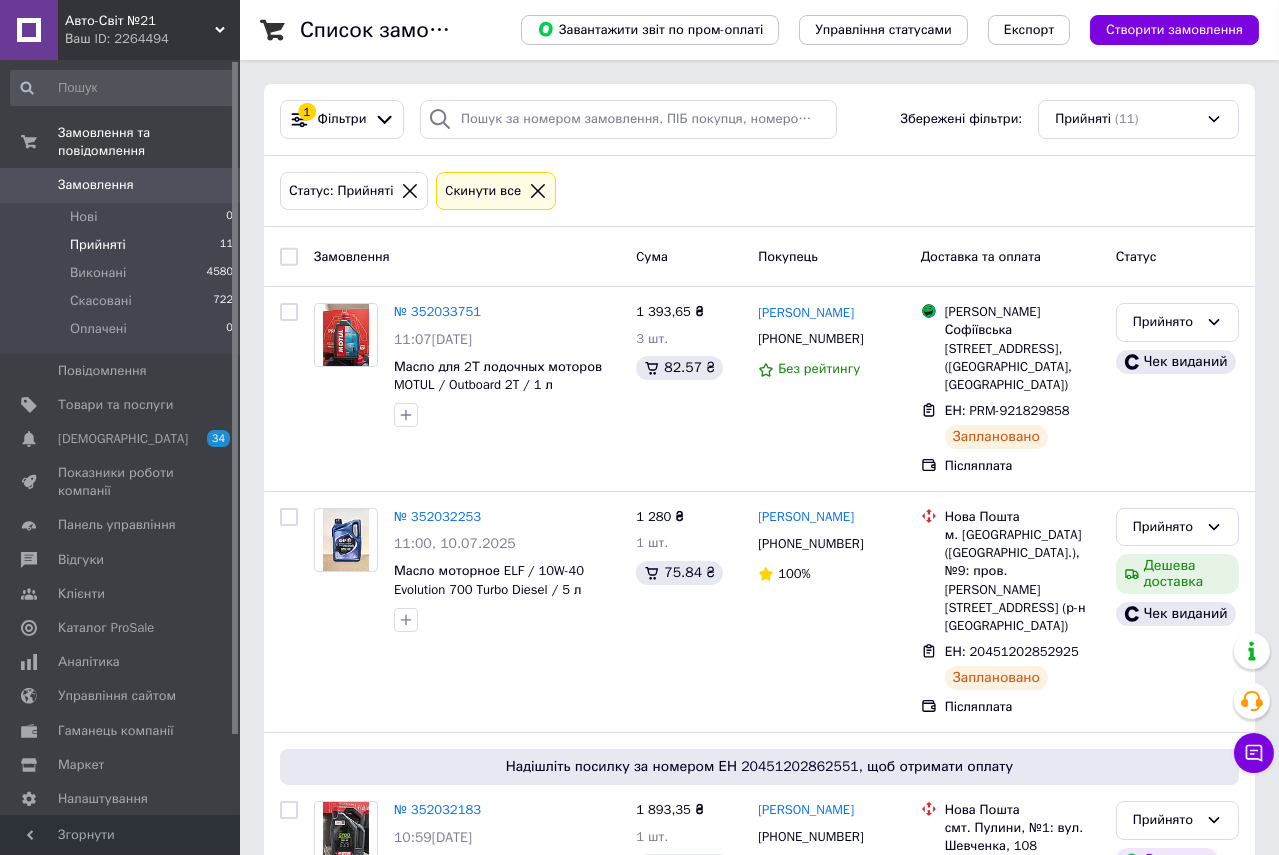 click on "Список замовлень   Завантажити звіт по пром-оплаті Управління статусами Експорт Створити замовлення 1 Фільтри Збережені фільтри: Прийняті (11) Статус: Прийняті Cкинути все Замовлення Cума Покупець Доставка та оплата Статус № 352033751 11:07, 10.07.2025 Масло для 2Т лодочных моторов MOTUL / Outboard 2T / 1 л 1 393,65 ₴ 3 шт. 82.57 ₴ Микола Білошицький +380505610909 Без рейтингу Магазини Rozetka Софіївська Борщагівка, Соборна вул., 140А, (ТРЦ Європарк, Софіївська Борщагівка) ЕН: PRM-921829858 Заплановано Післяплата Прийнято Чек виданий № 352032253 11:00, 10.07.2025 Масло моторное ELF / 10W-40 Evolution 700 Turbo Diesel / 5 л (Оригинал)" at bounding box center [759, 1509] 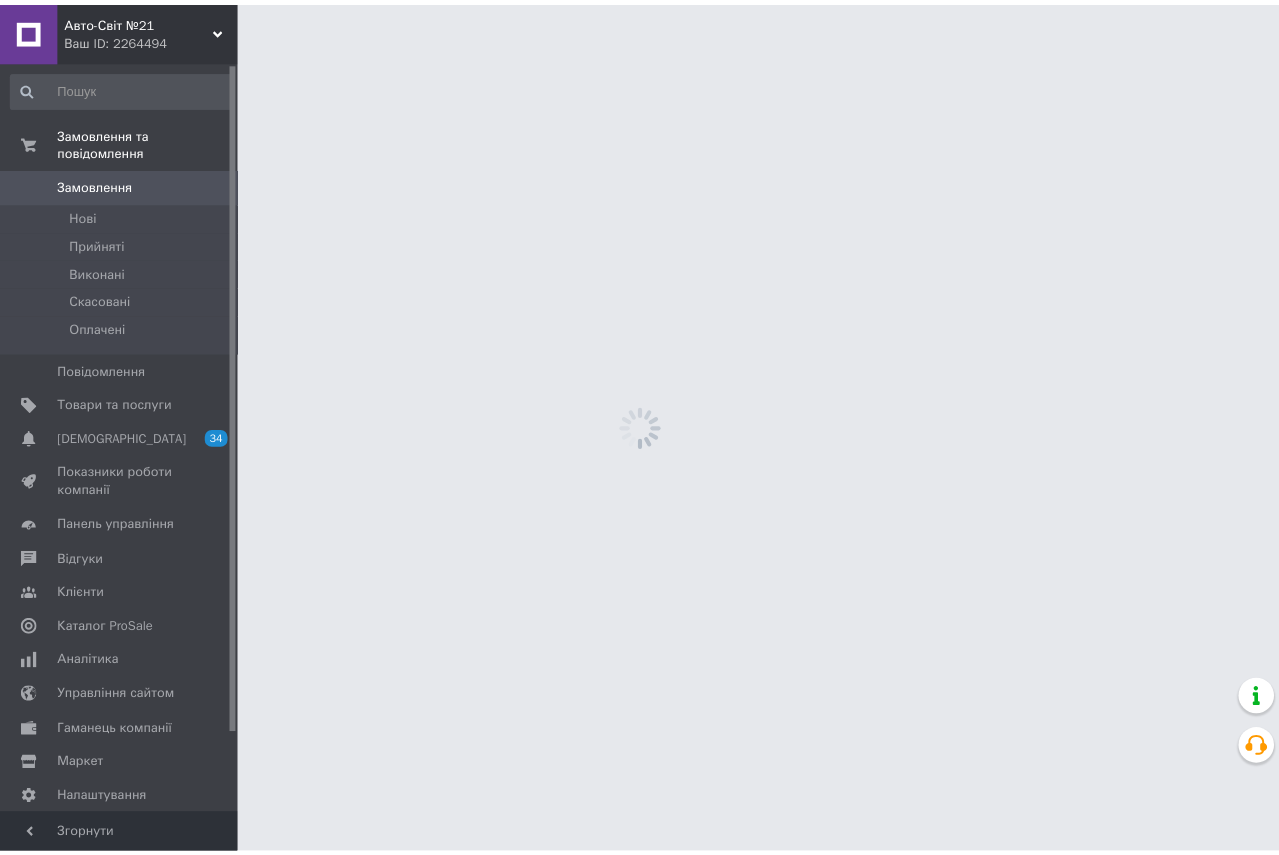 scroll, scrollTop: 0, scrollLeft: 0, axis: both 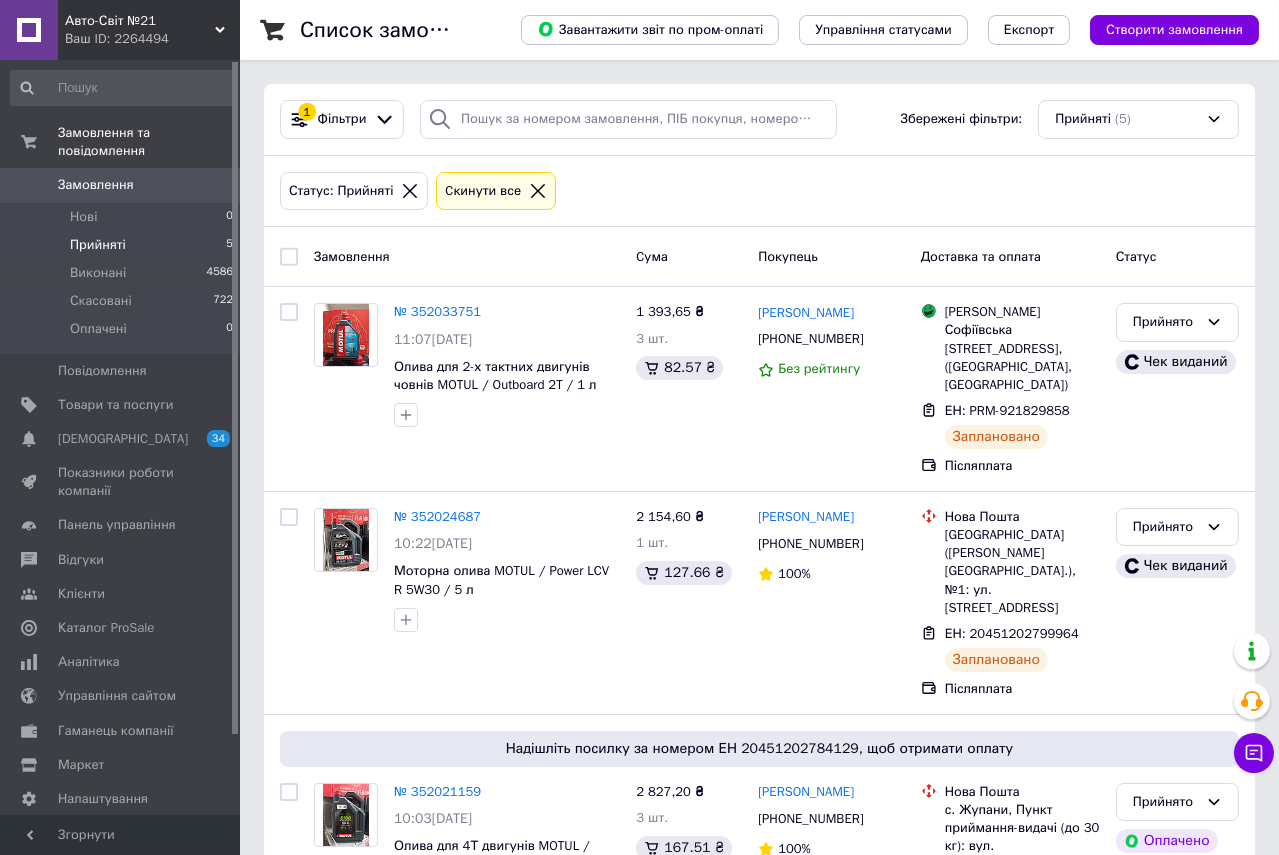 click on "Прийняті" at bounding box center (98, 245) 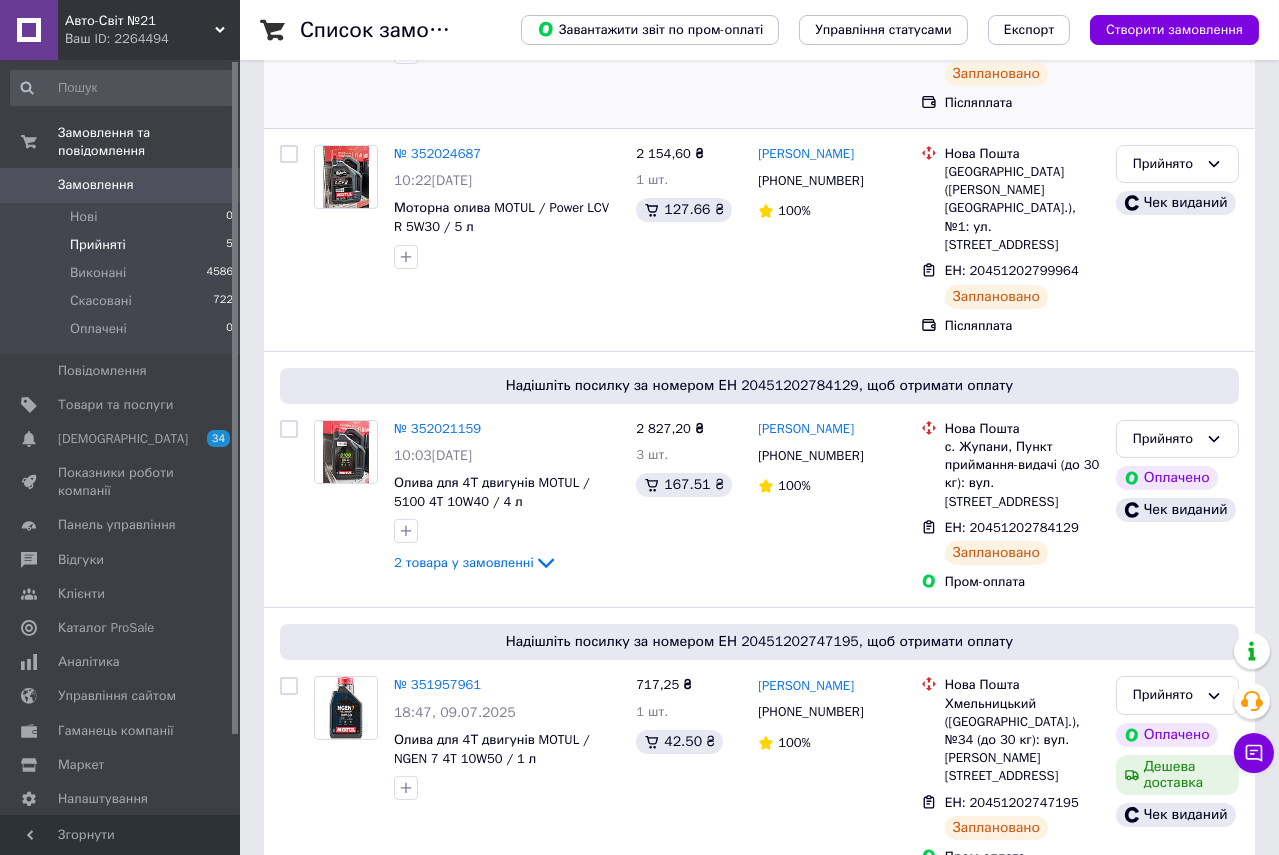 scroll, scrollTop: 698, scrollLeft: 0, axis: vertical 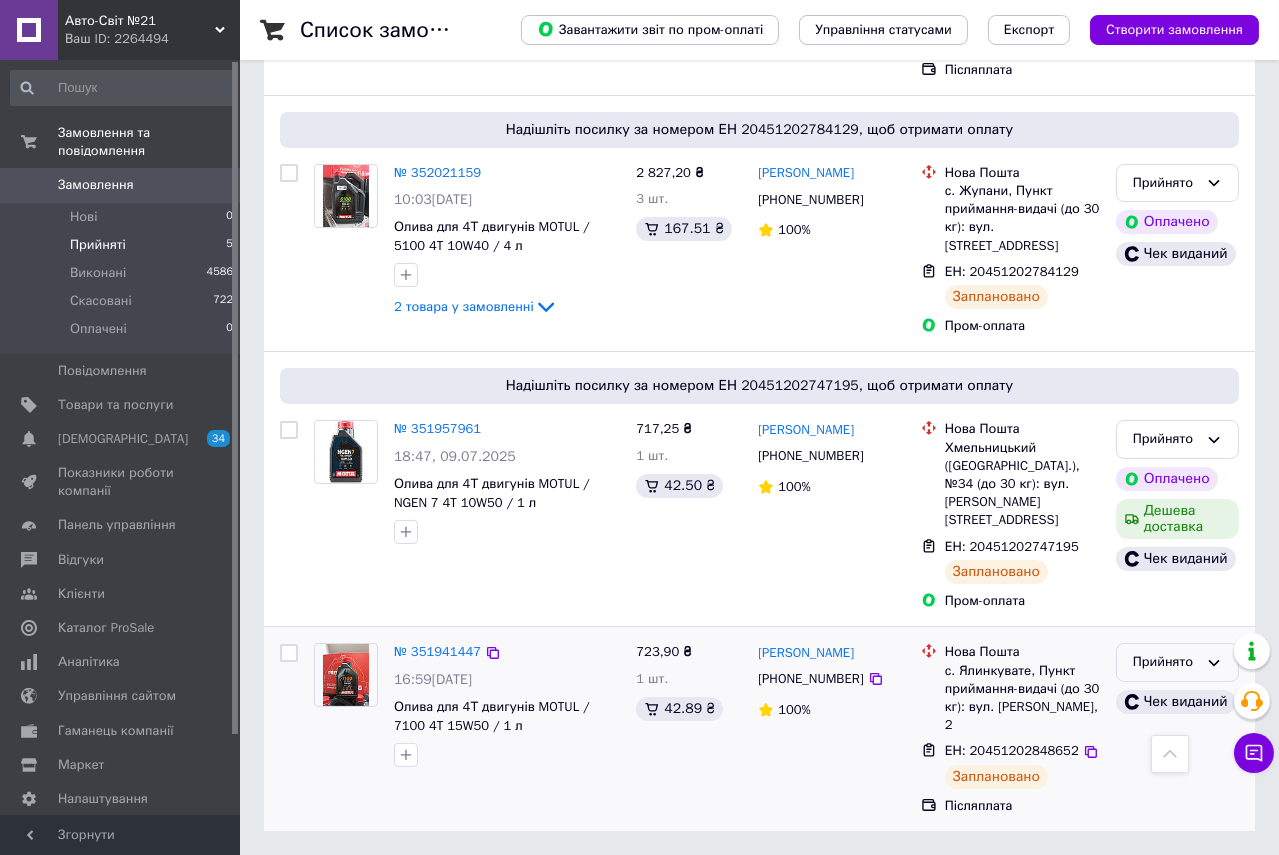 click on "Прийнято" at bounding box center [1165, 662] 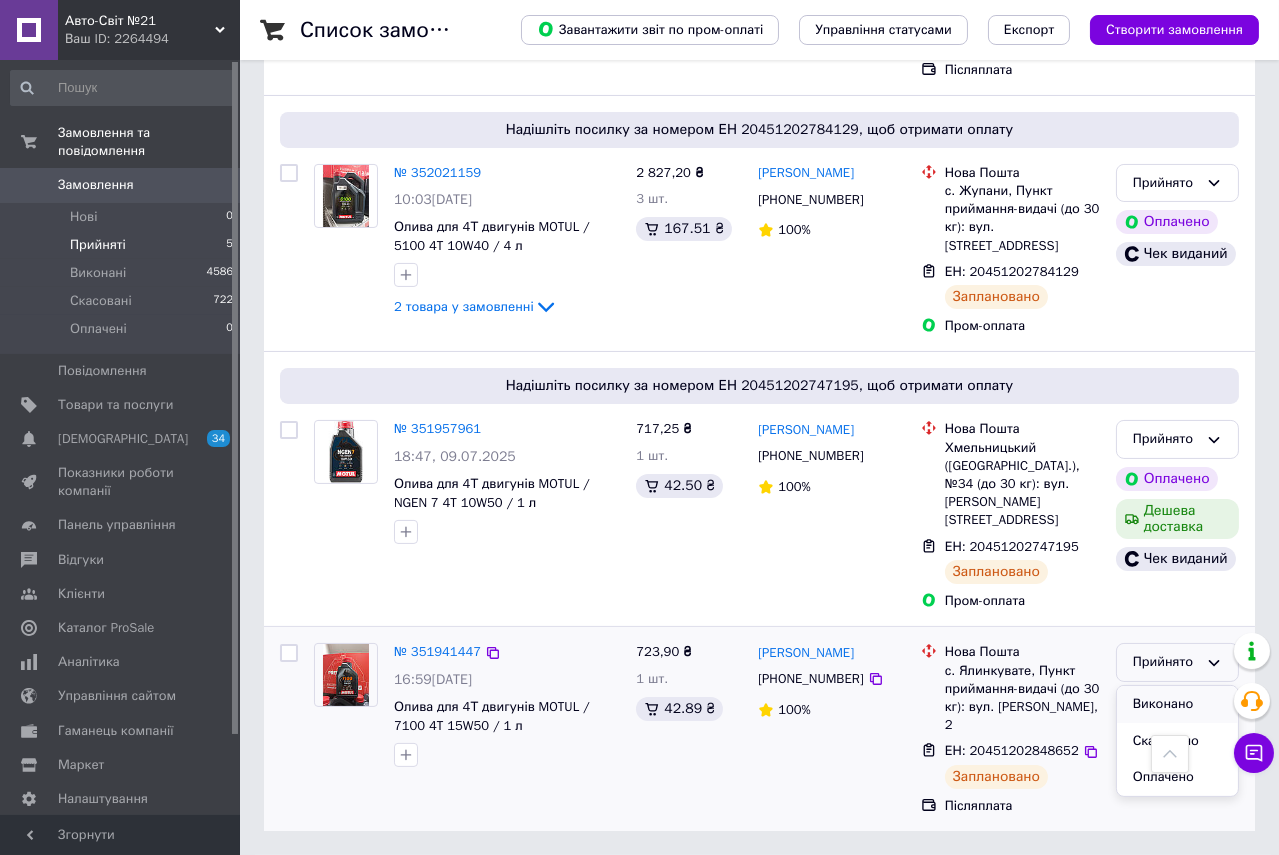 click on "Виконано" at bounding box center (1177, 704) 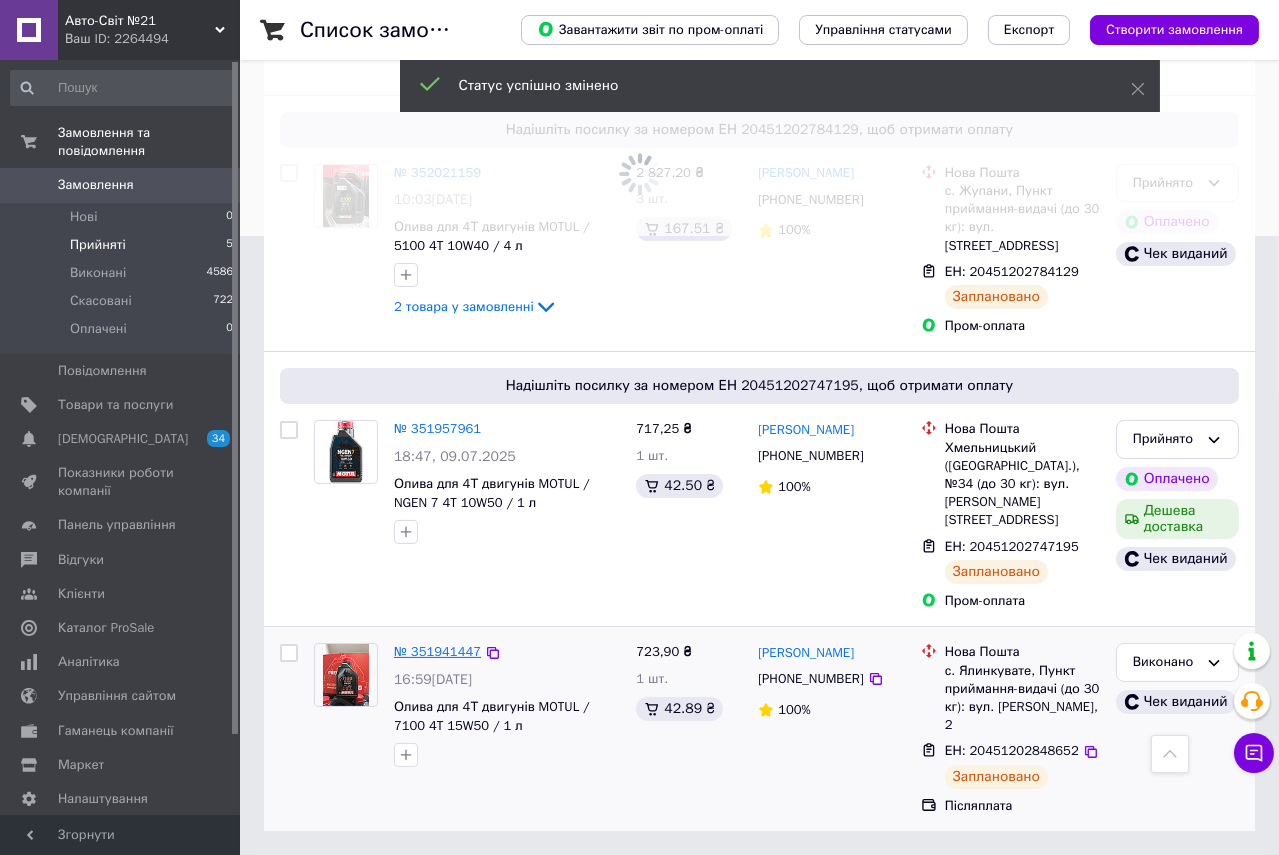 click on "№ 351941447" at bounding box center (437, 651) 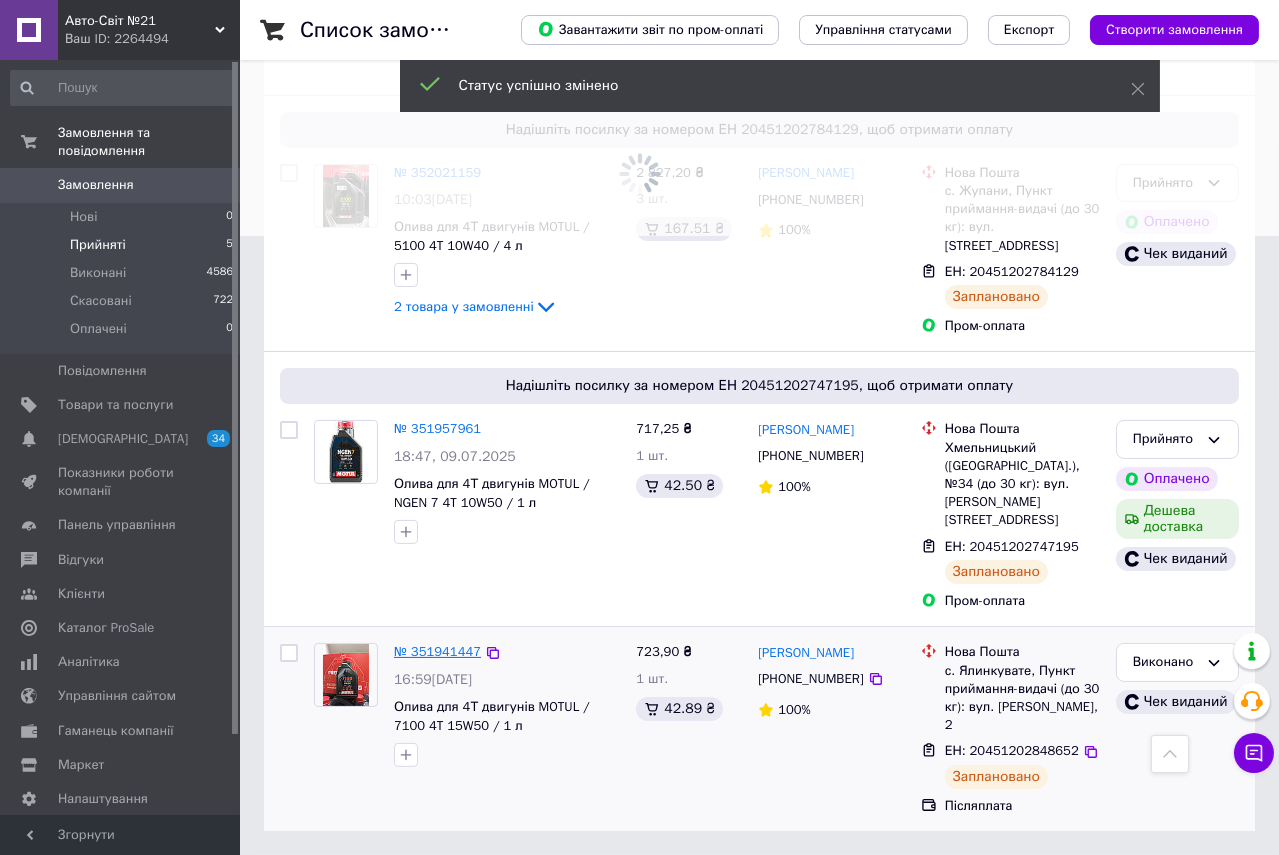 scroll, scrollTop: 0, scrollLeft: 0, axis: both 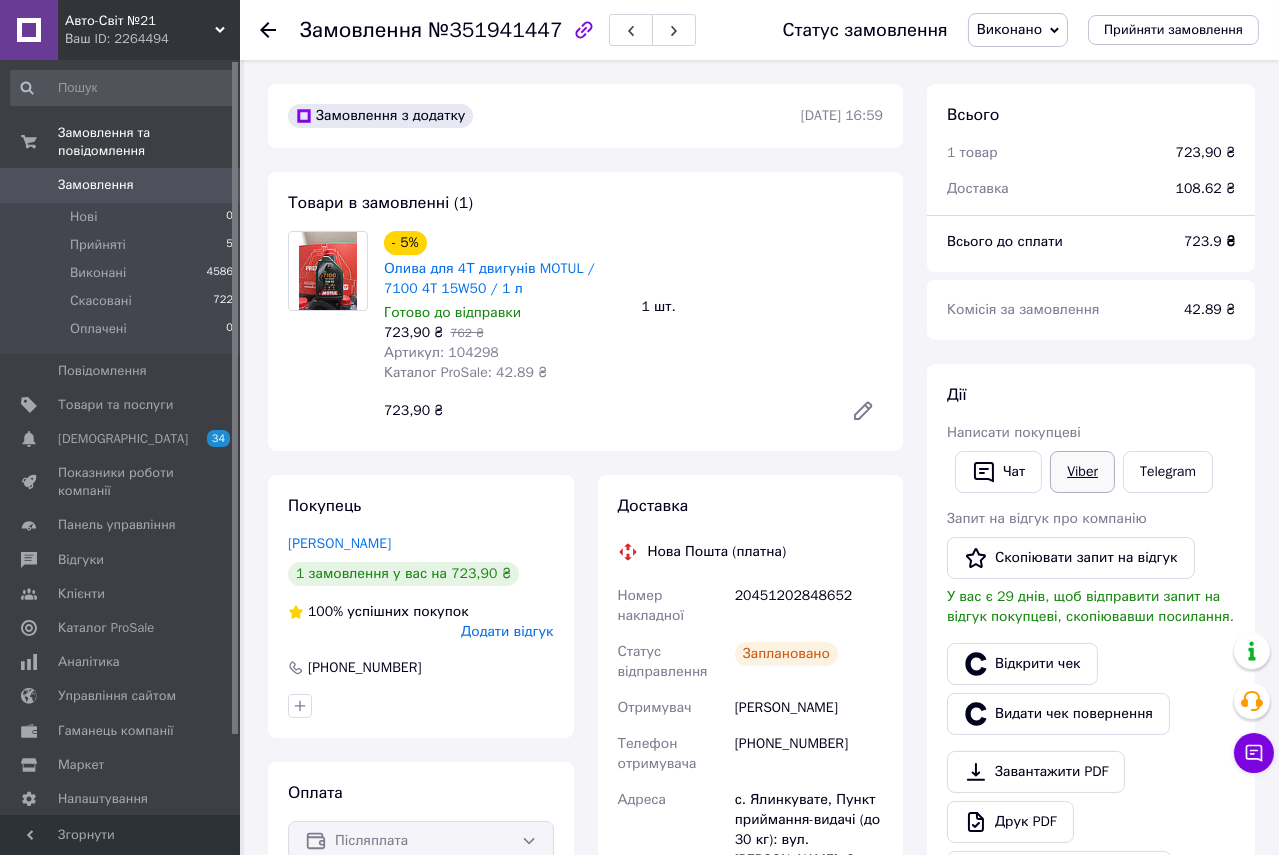 click on "Viber" at bounding box center [1082, 472] 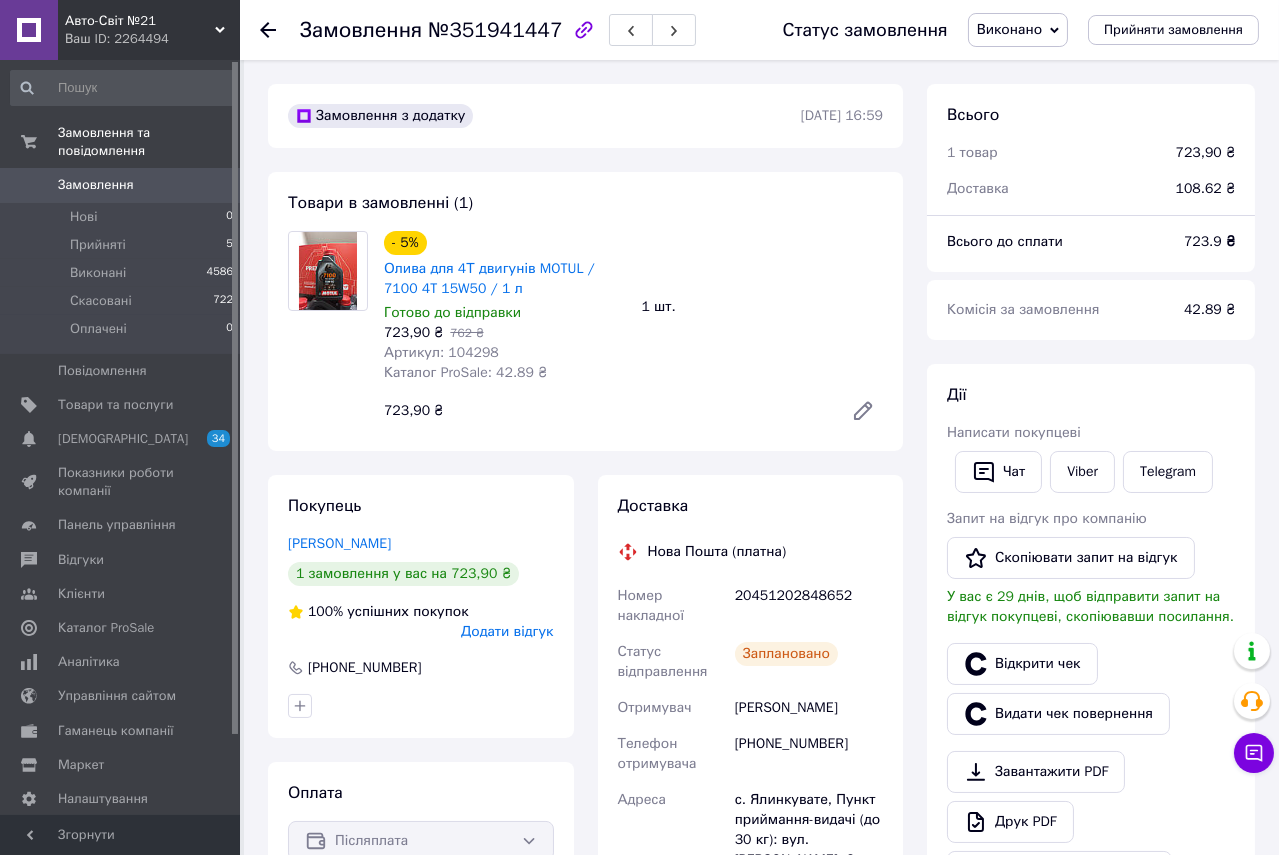 click on "20451202848652" at bounding box center (809, 606) 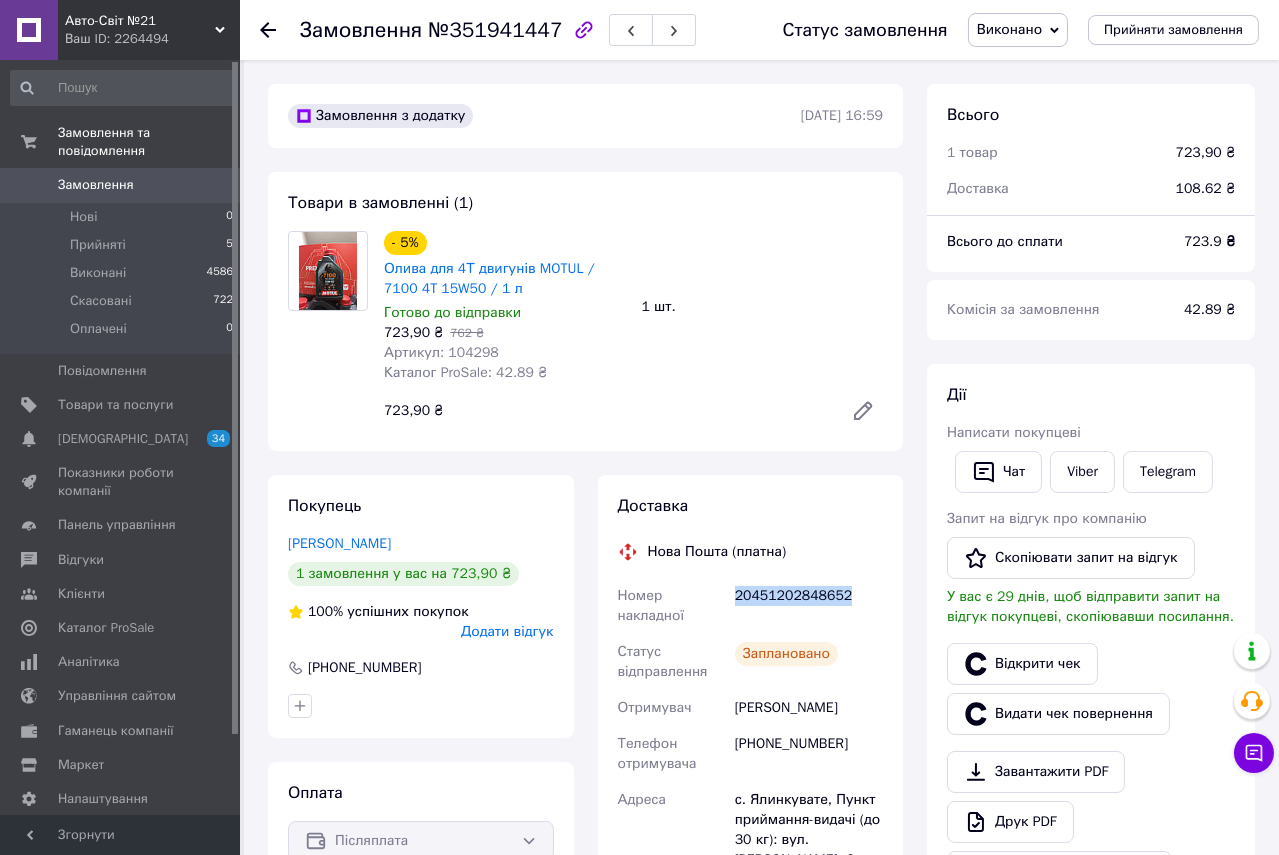 click on "20451202848652" at bounding box center (809, 606) 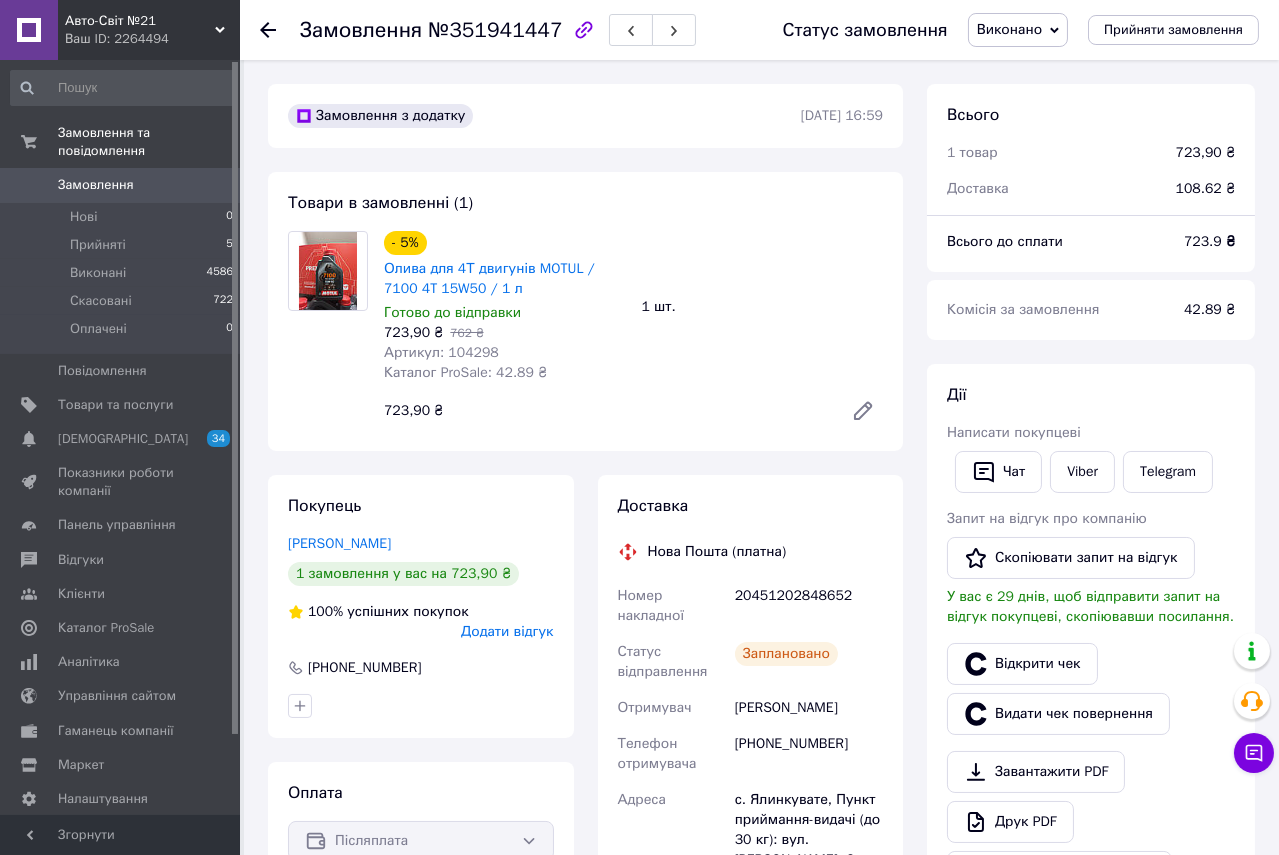 click on "- 5% Олива для 4Т двигунів MOTUL / 7100 4T 15W50 / 1 л Готово до відправки 723,90 ₴   762 ₴ Артикул: 104298 Каталог ProSale: 42.89 ₴  1 шт. 723,90 ₴" at bounding box center [633, 331] 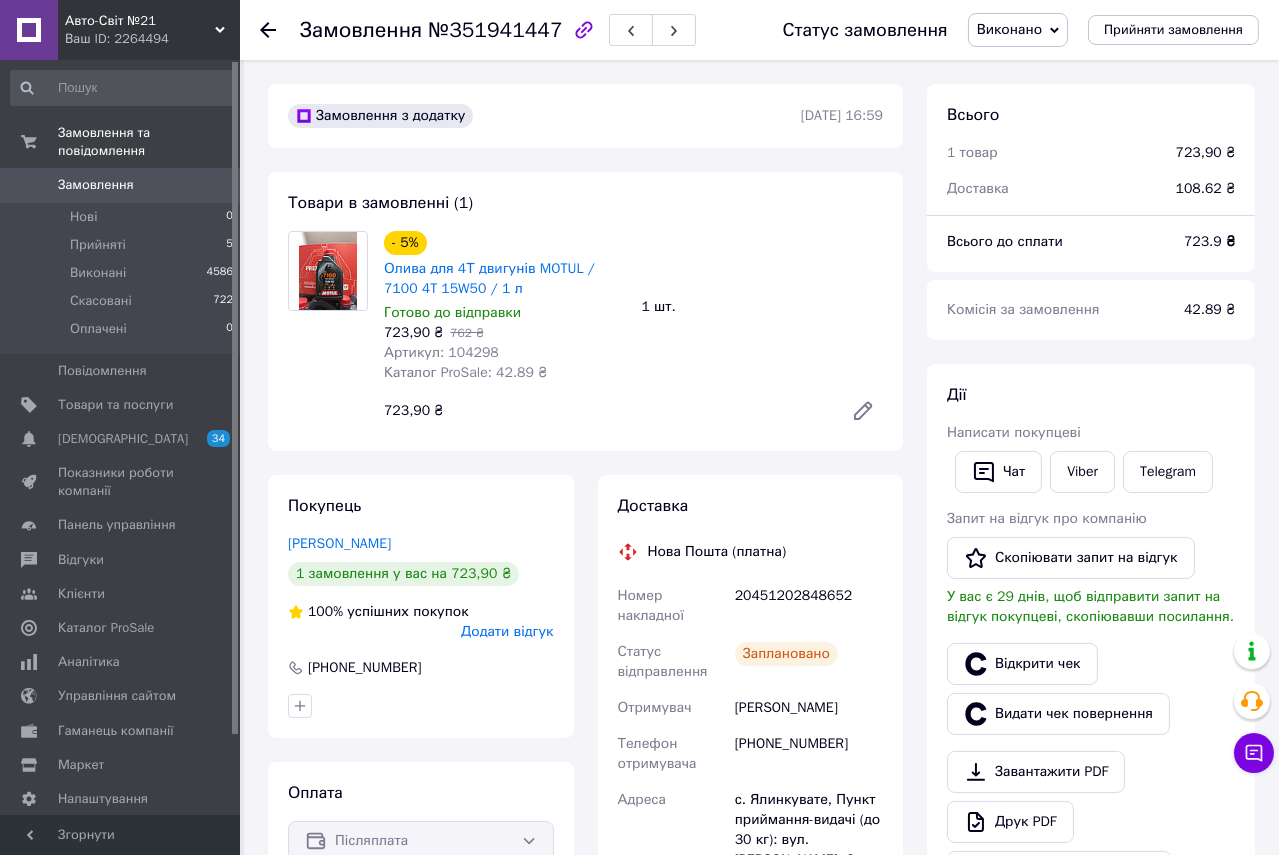 click 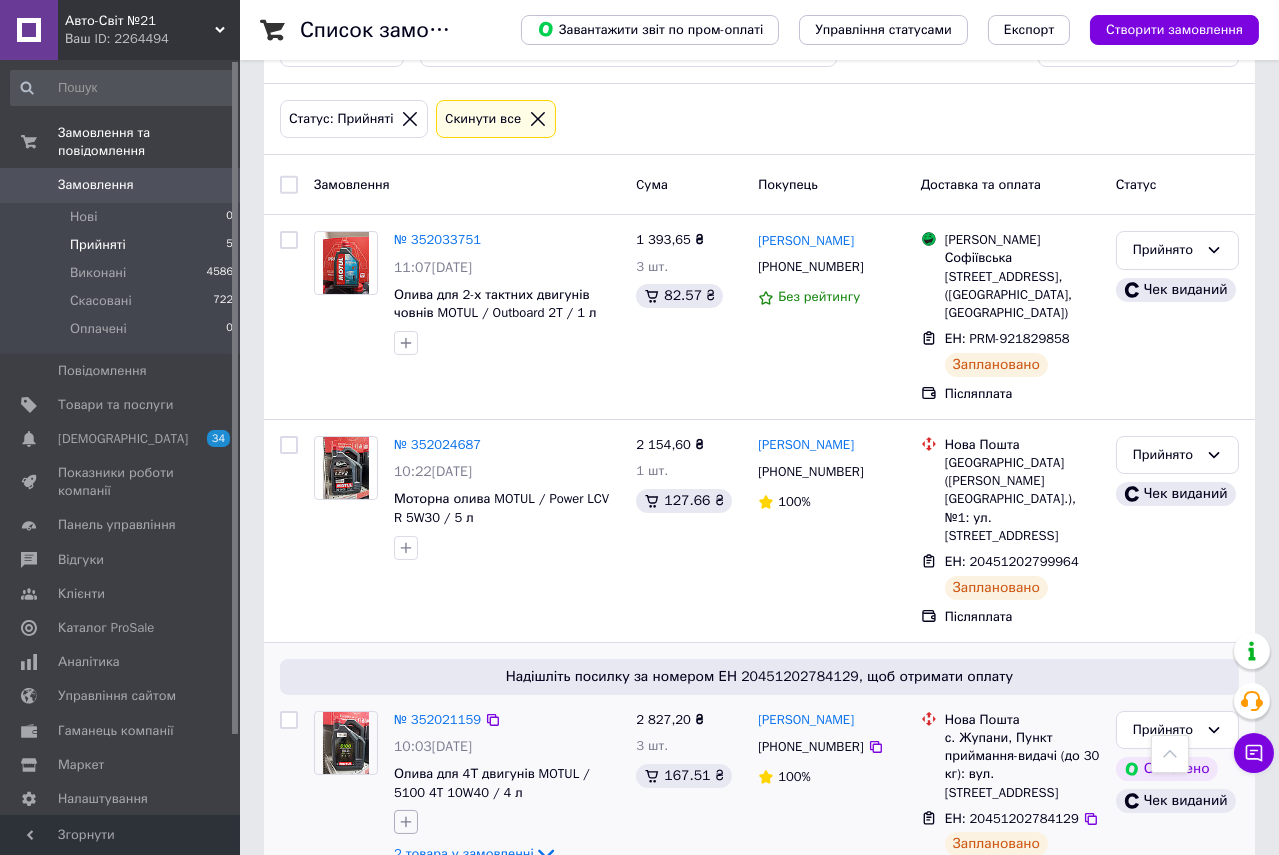 scroll, scrollTop: 0, scrollLeft: 0, axis: both 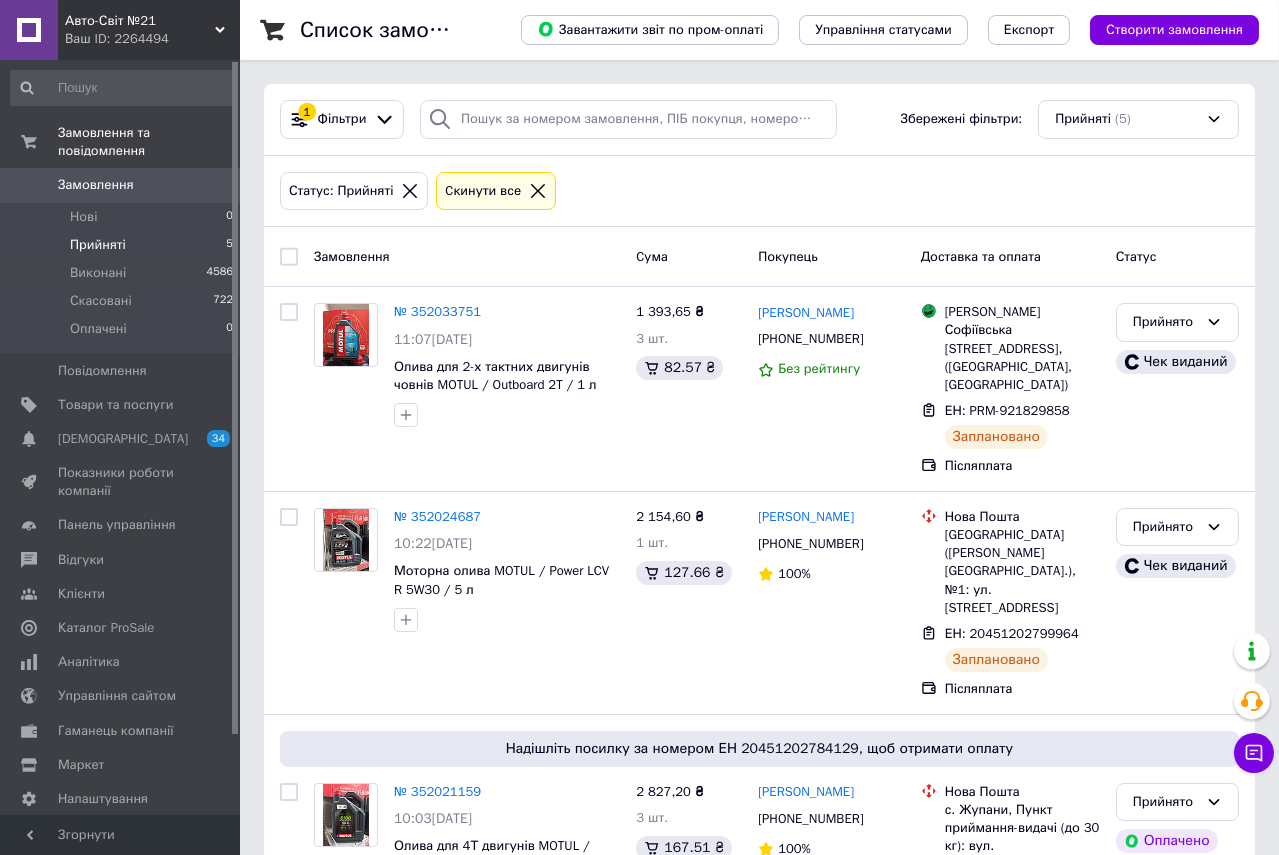 click on "Замовлення" at bounding box center [96, 185] 